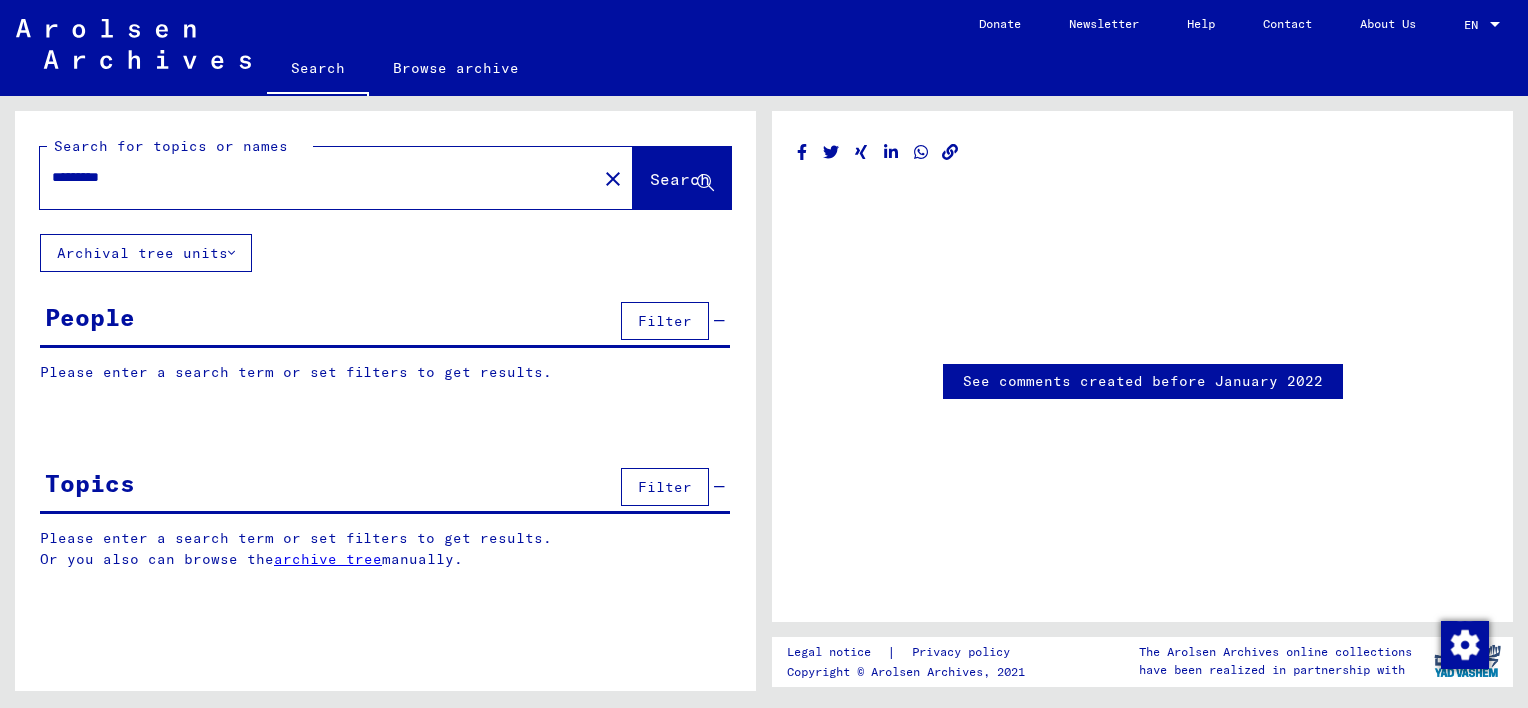 scroll, scrollTop: 0, scrollLeft: 0, axis: both 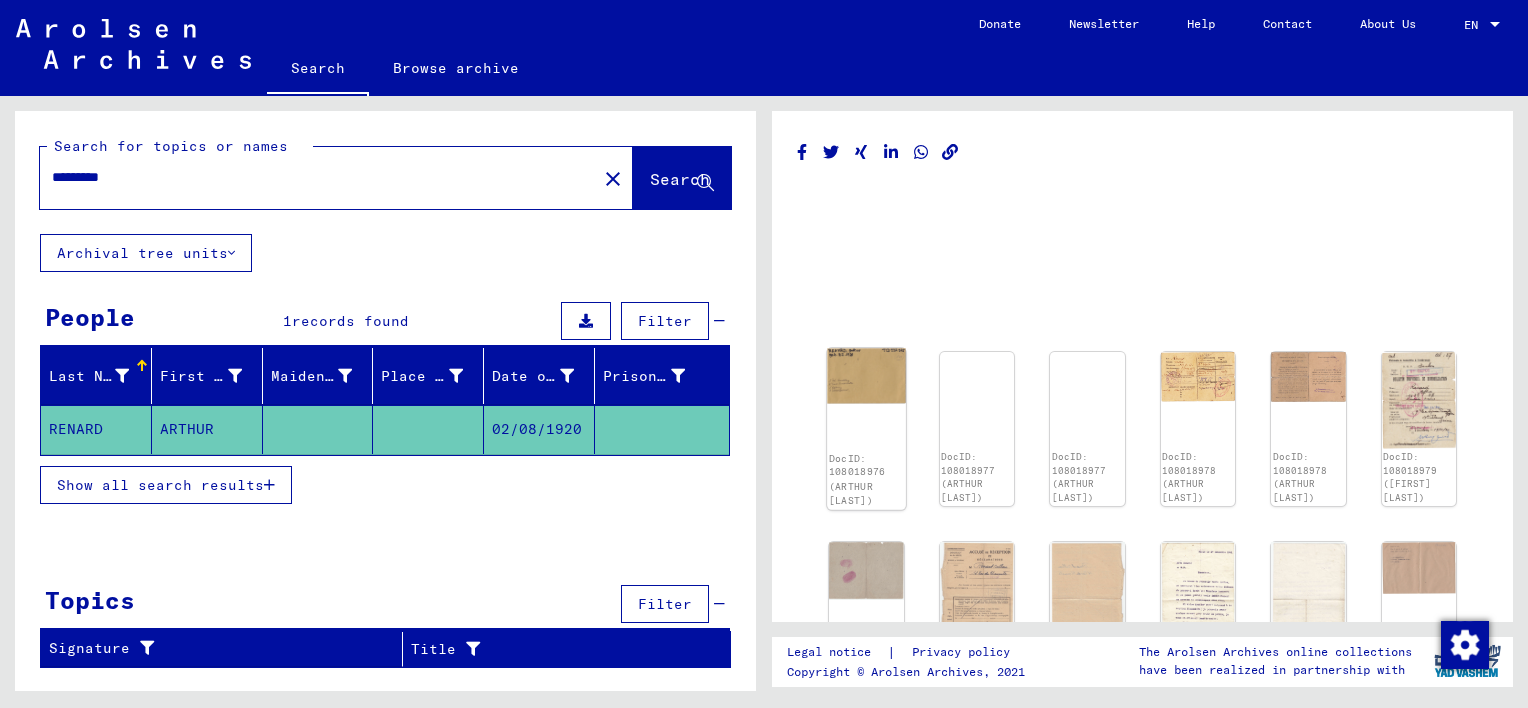 click 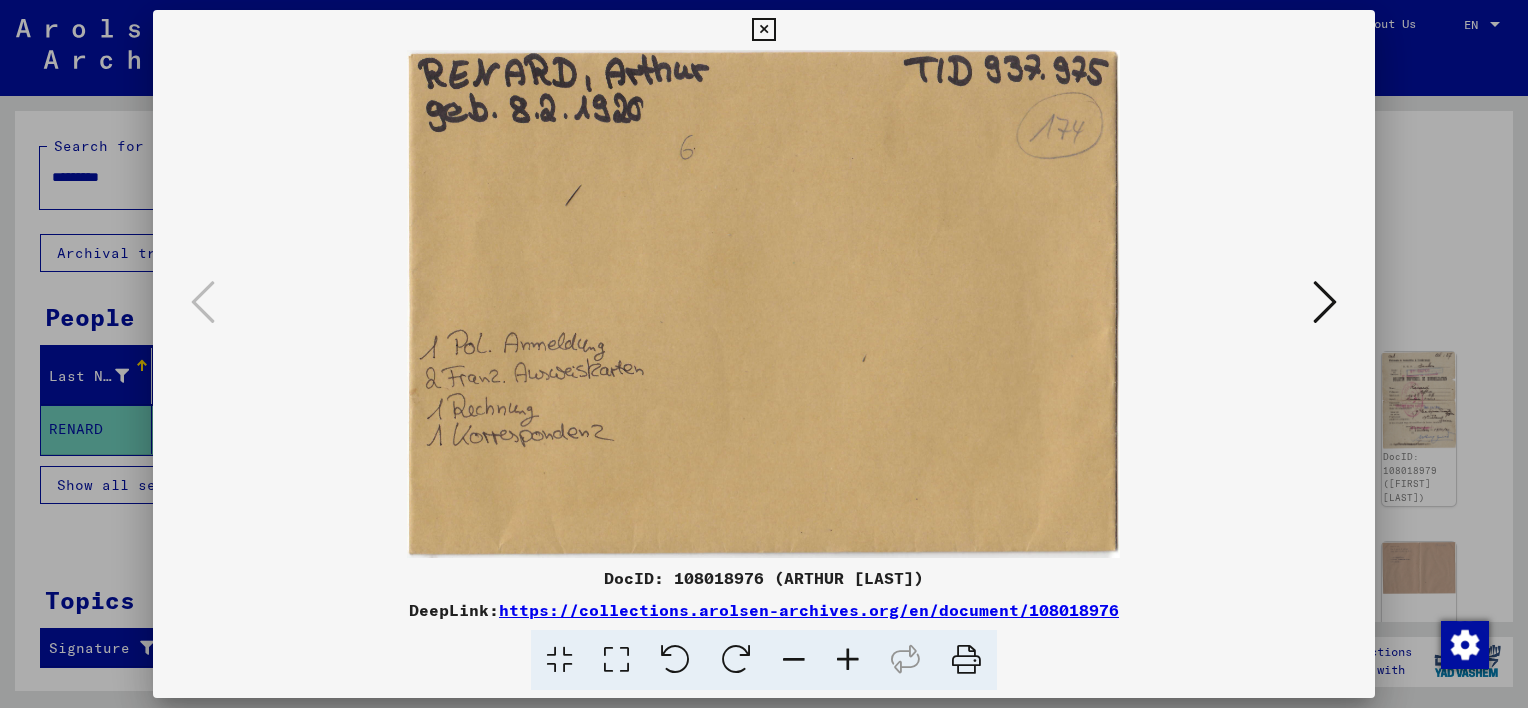 click at bounding box center [1325, 302] 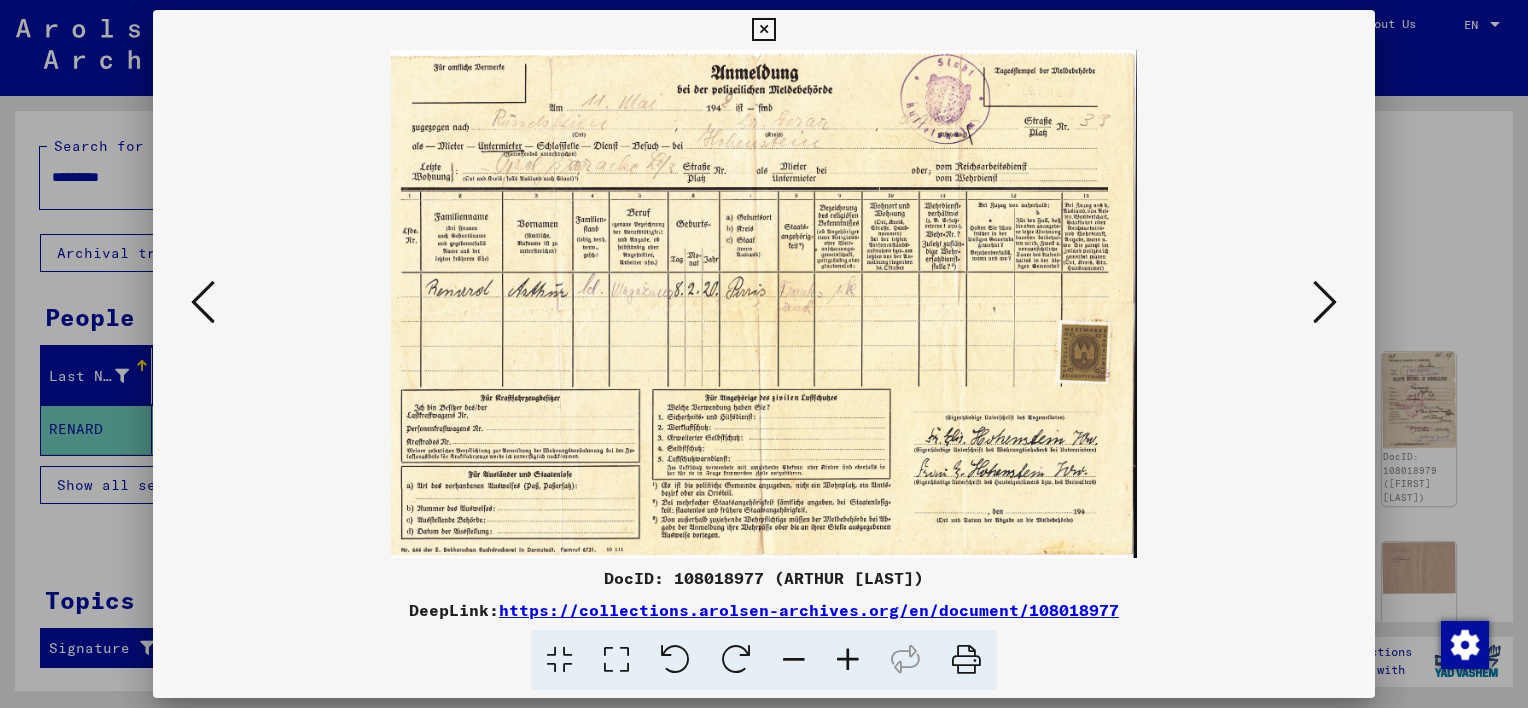 click at bounding box center (848, 660) 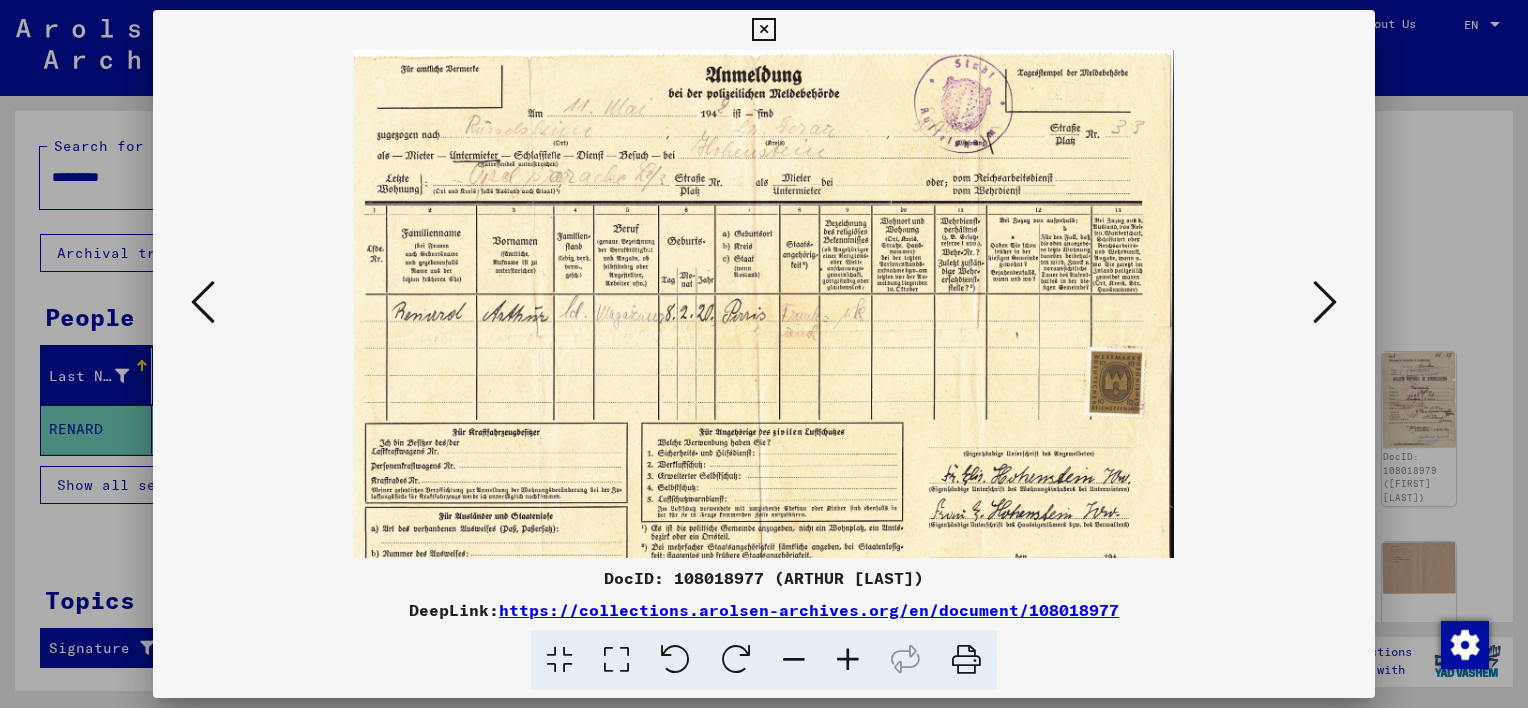 click at bounding box center (848, 660) 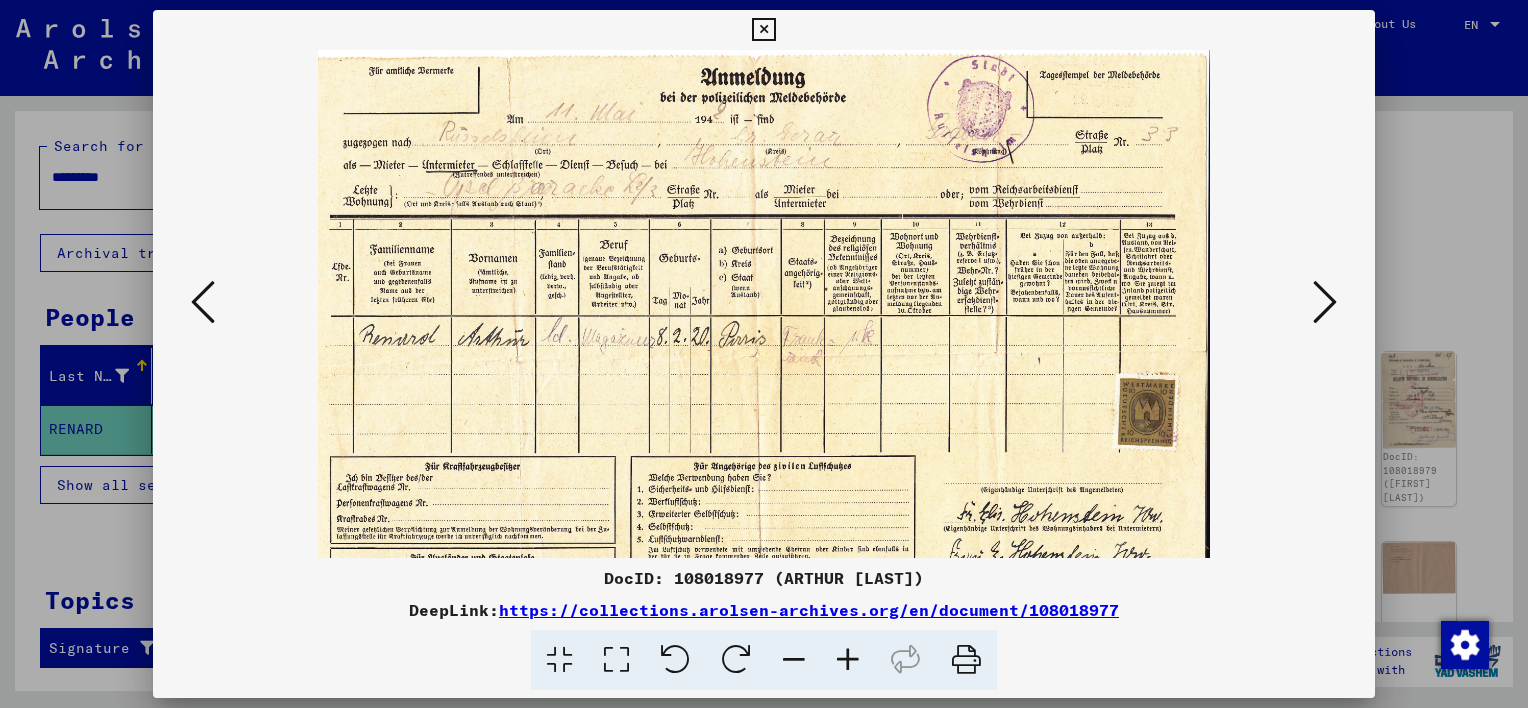 click at bounding box center (848, 660) 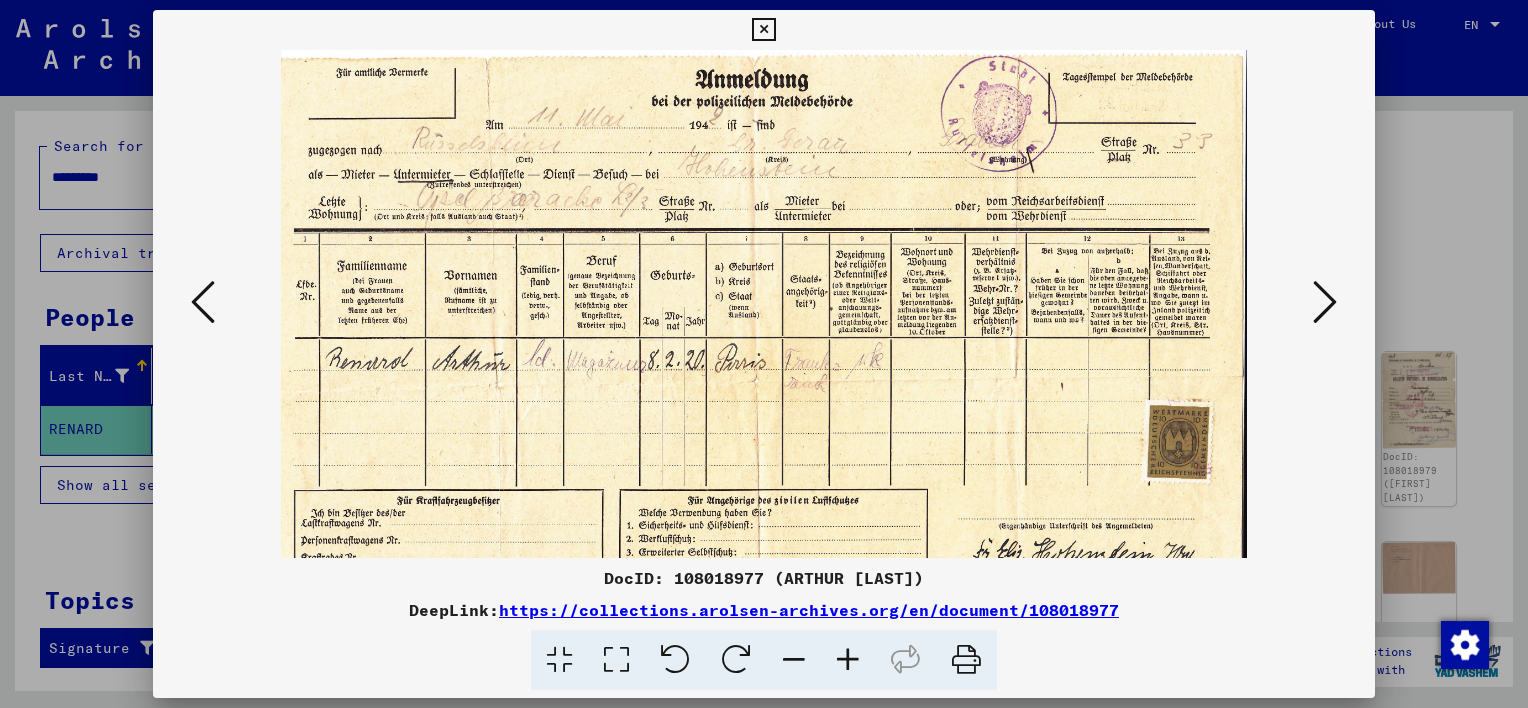 click at bounding box center (848, 660) 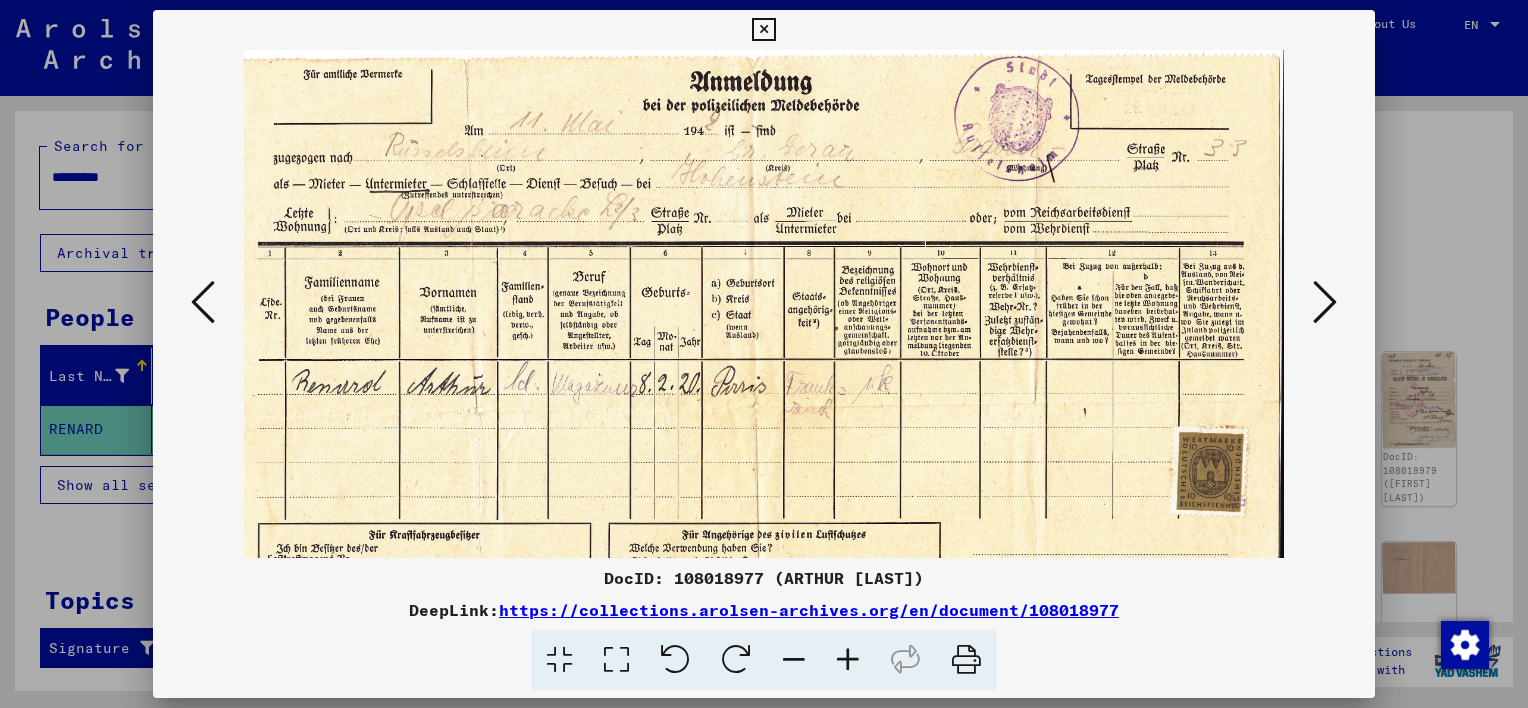 click at bounding box center (848, 660) 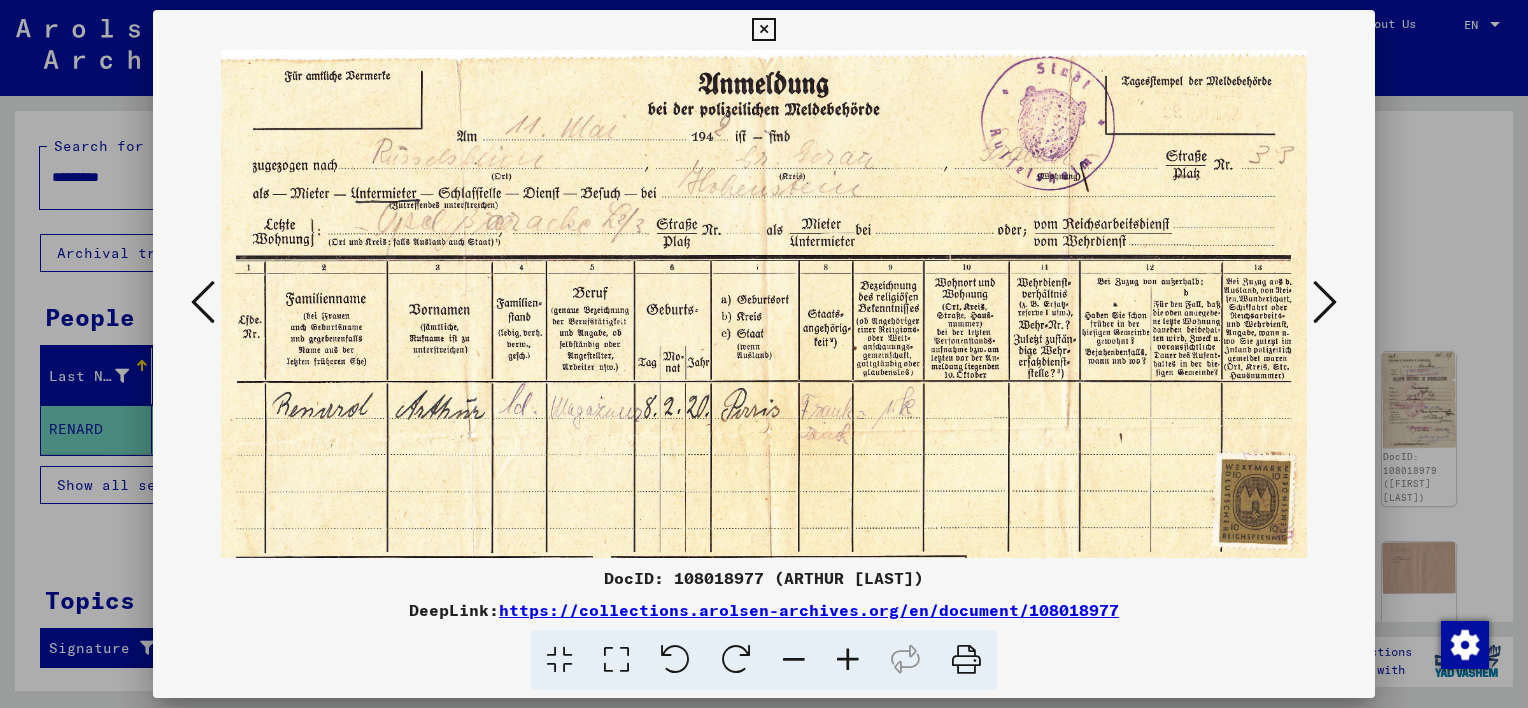 click at bounding box center (848, 660) 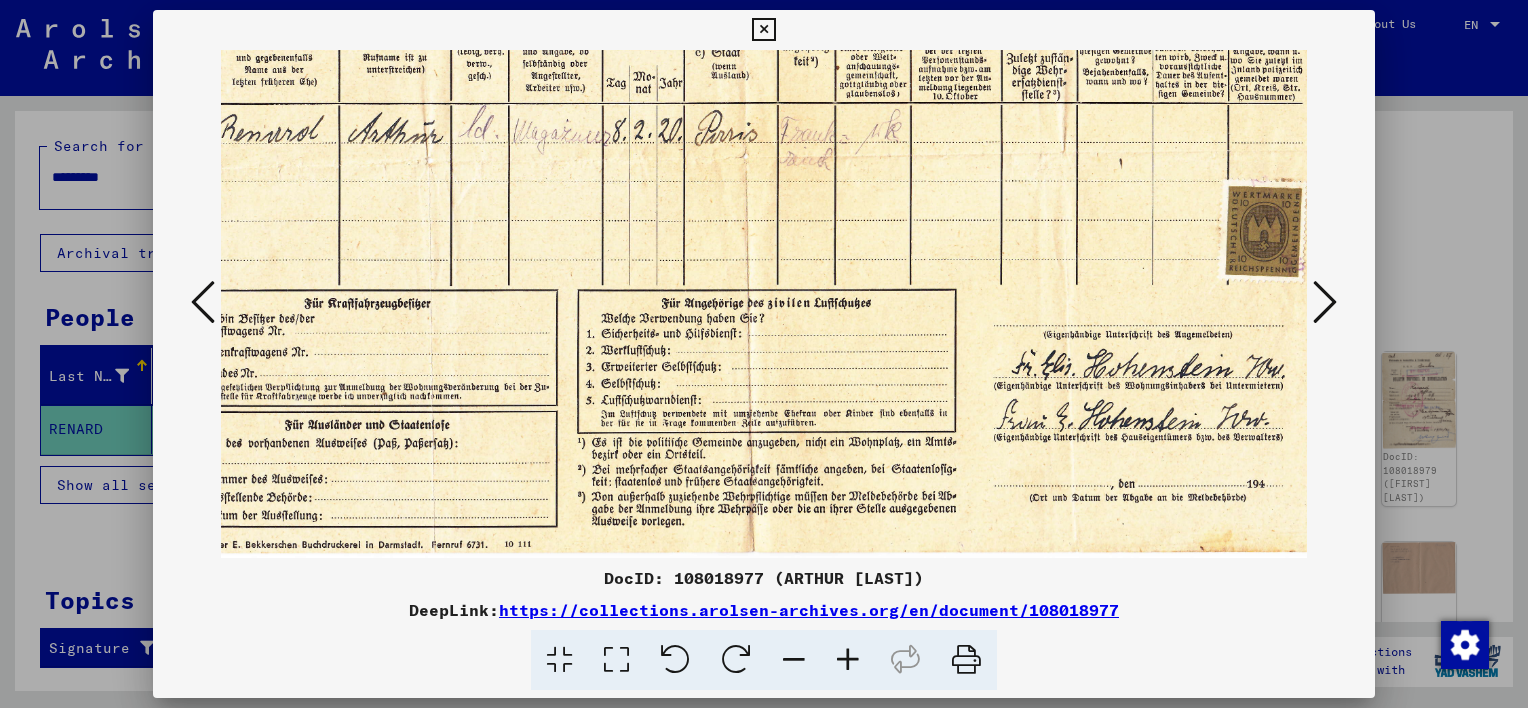 scroll, scrollTop: 300, scrollLeft: 100, axis: both 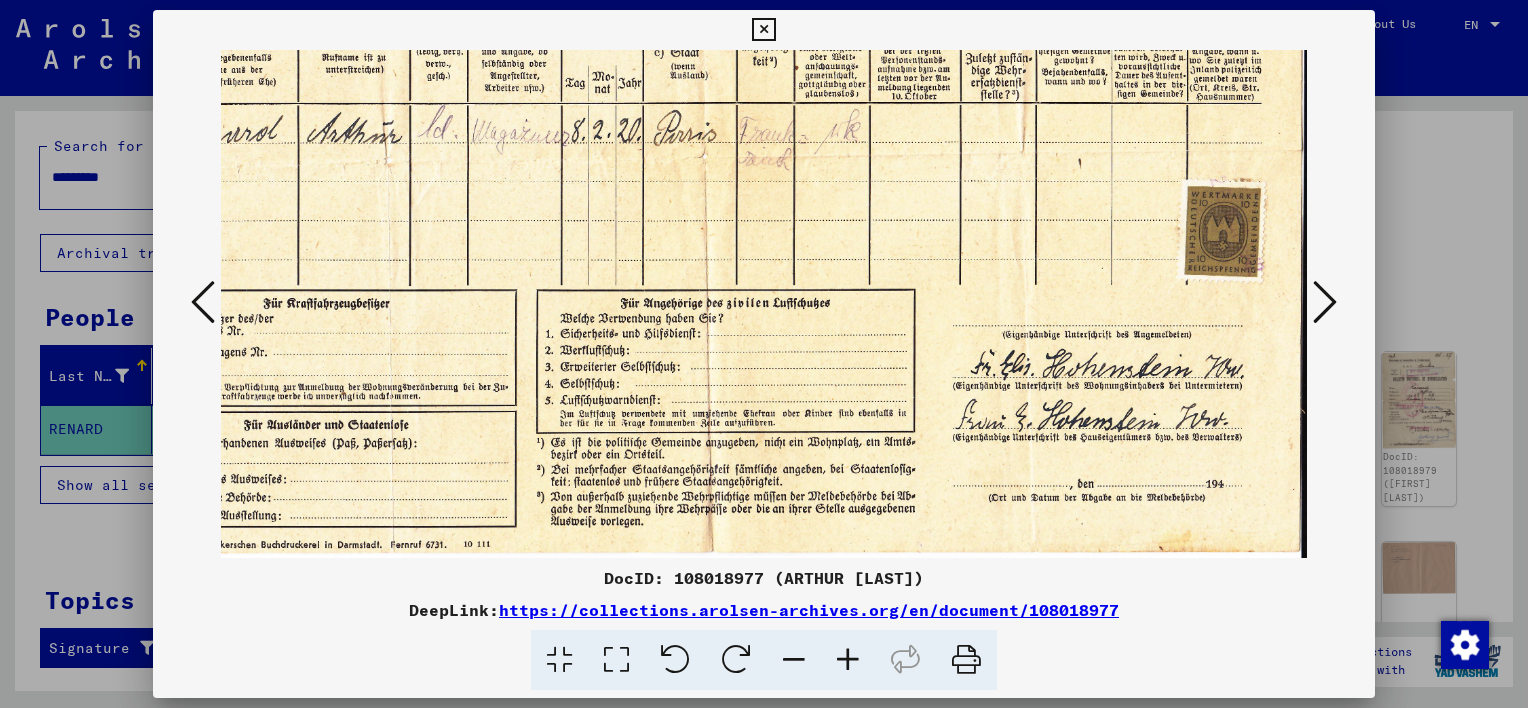 drag, startPoint x: 1101, startPoint y: 459, endPoint x: 767, endPoint y: 70, distance: 512.71533 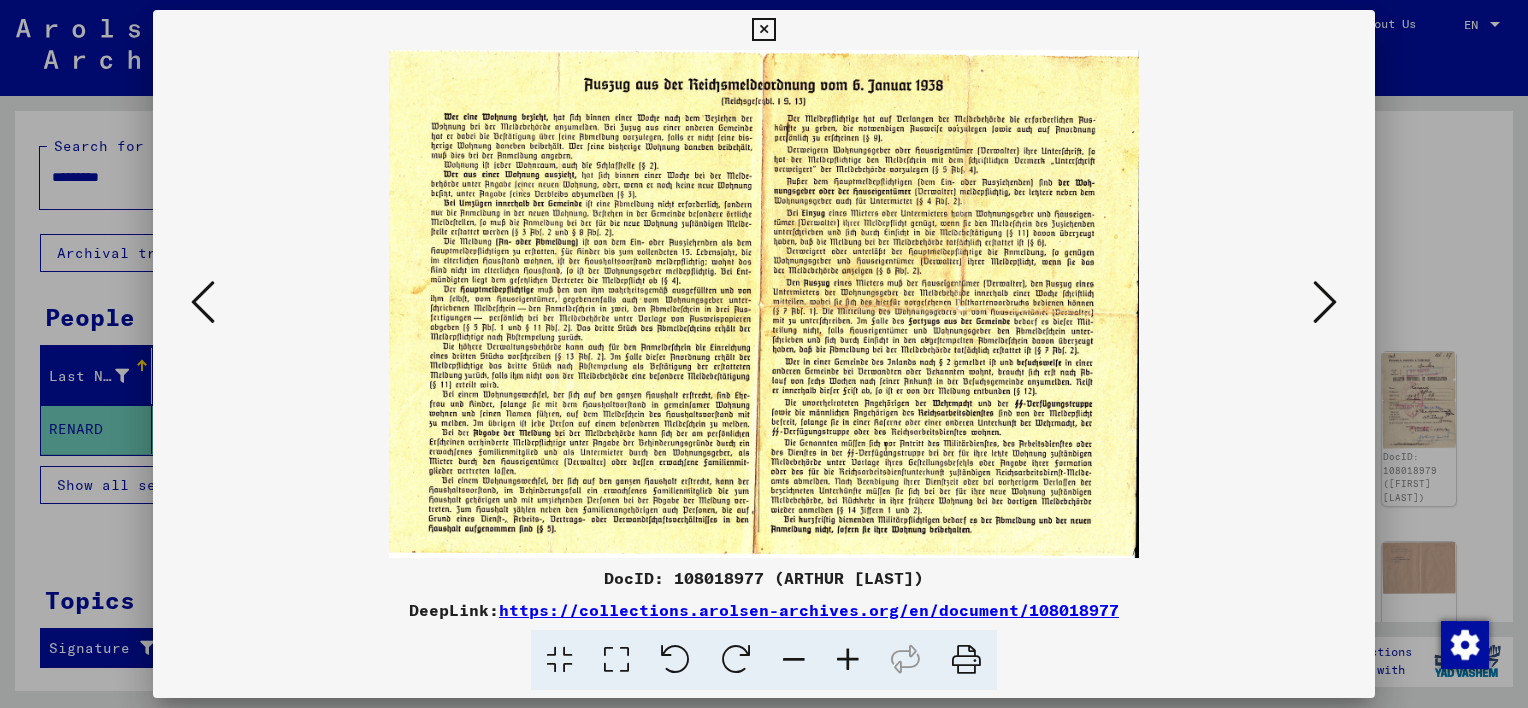 click at bounding box center [1325, 302] 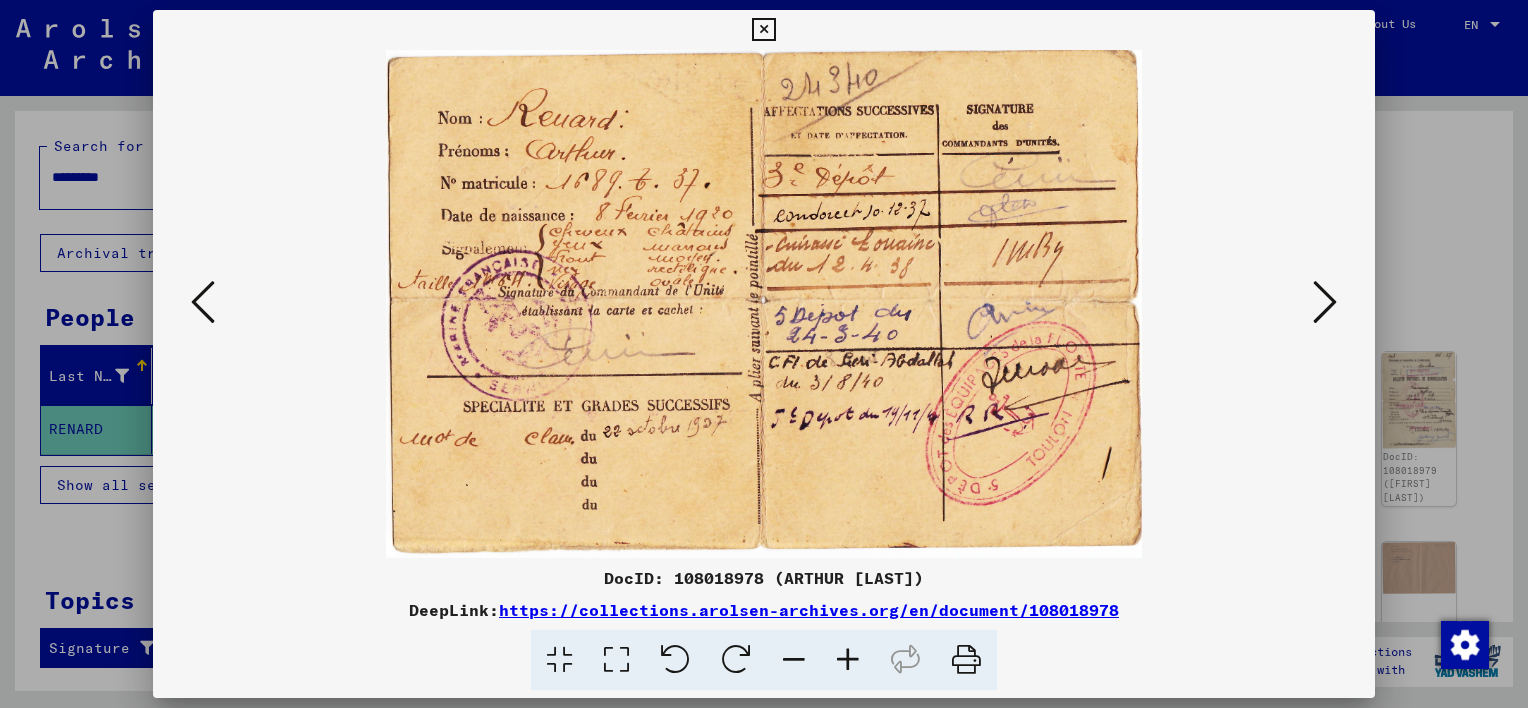 click at bounding box center [1325, 302] 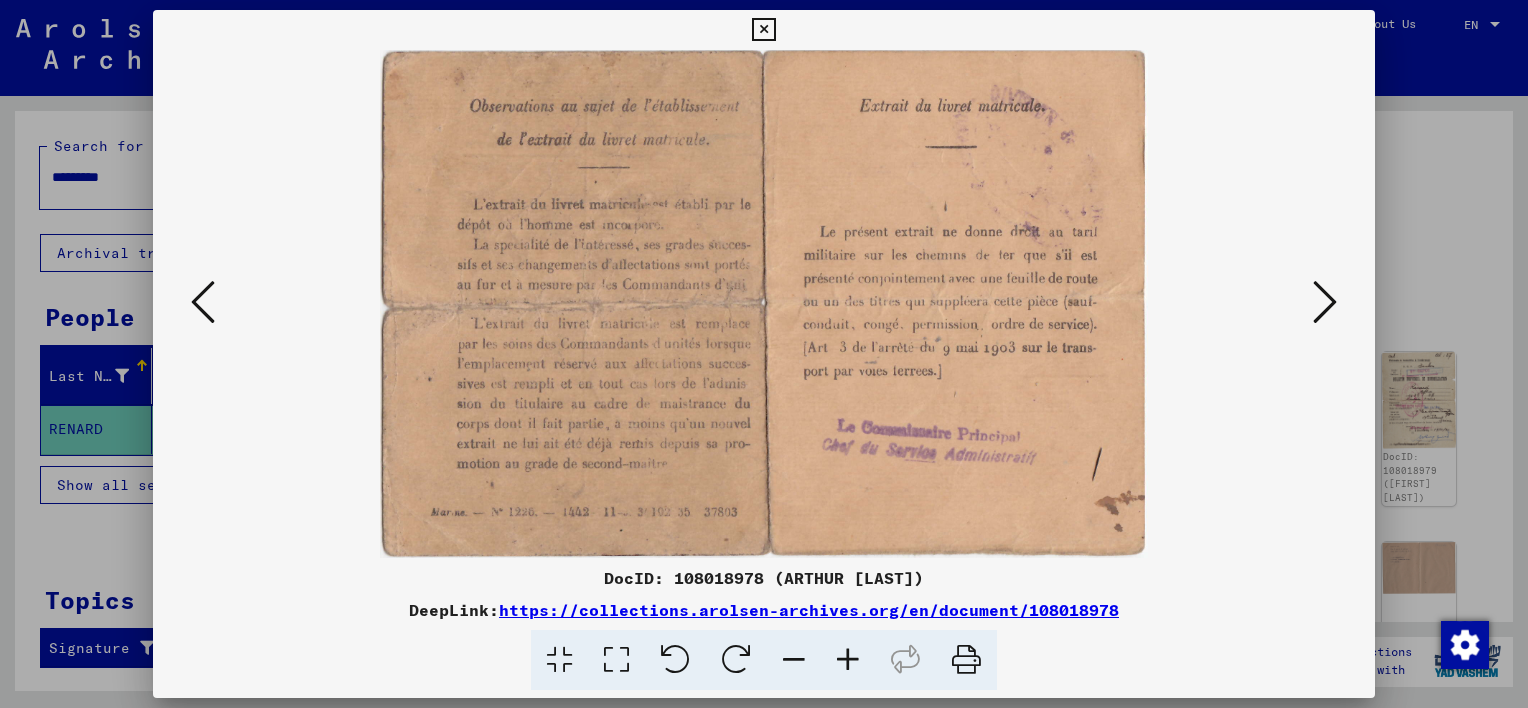 click at bounding box center (1325, 302) 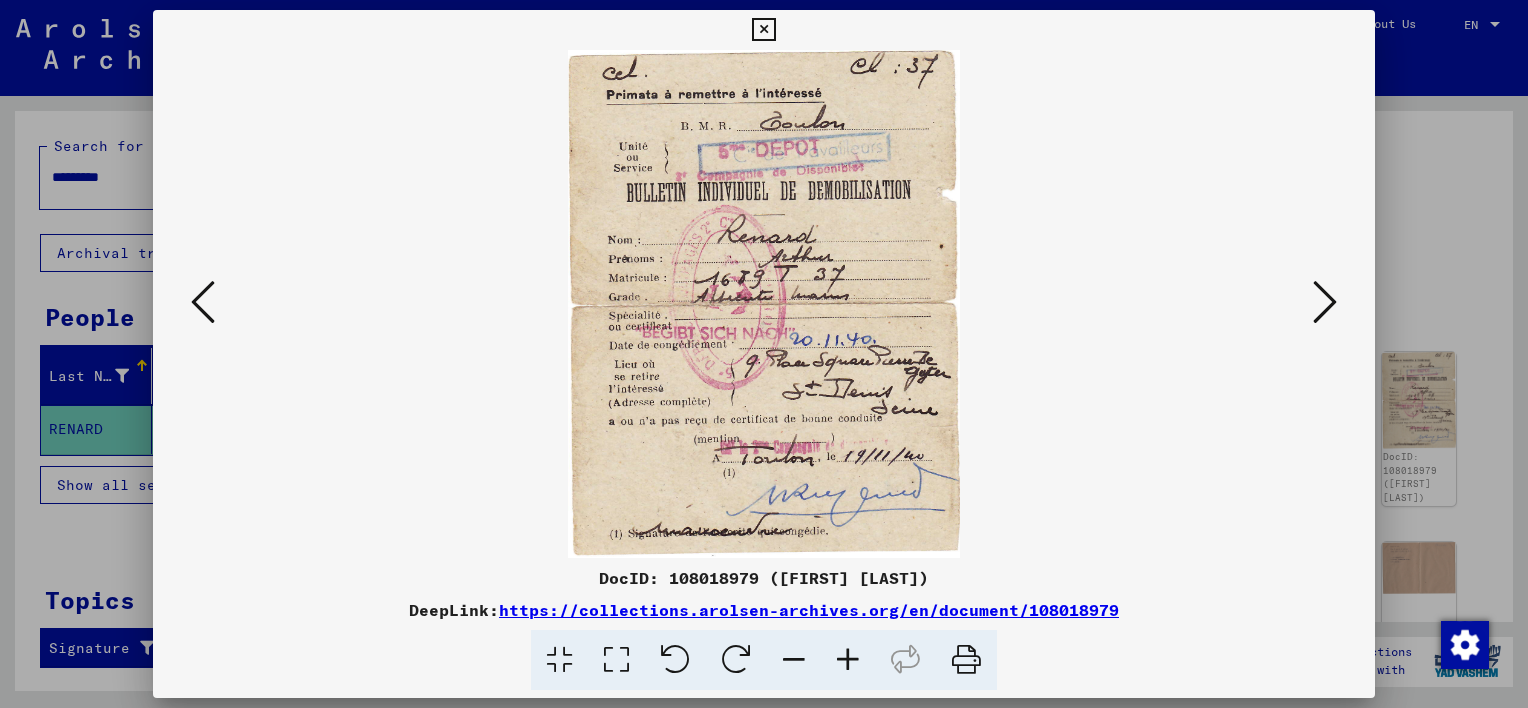 click at bounding box center (1325, 302) 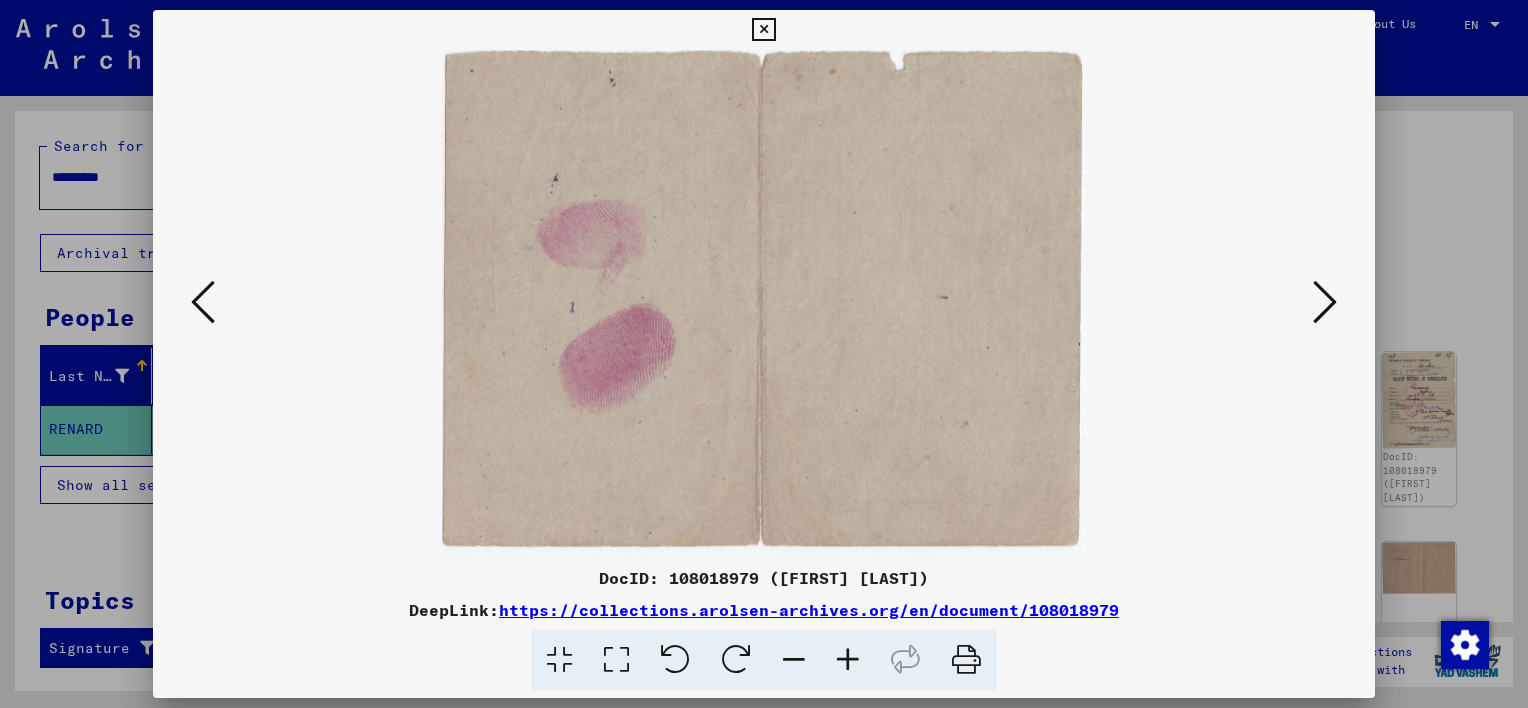click at bounding box center [1325, 302] 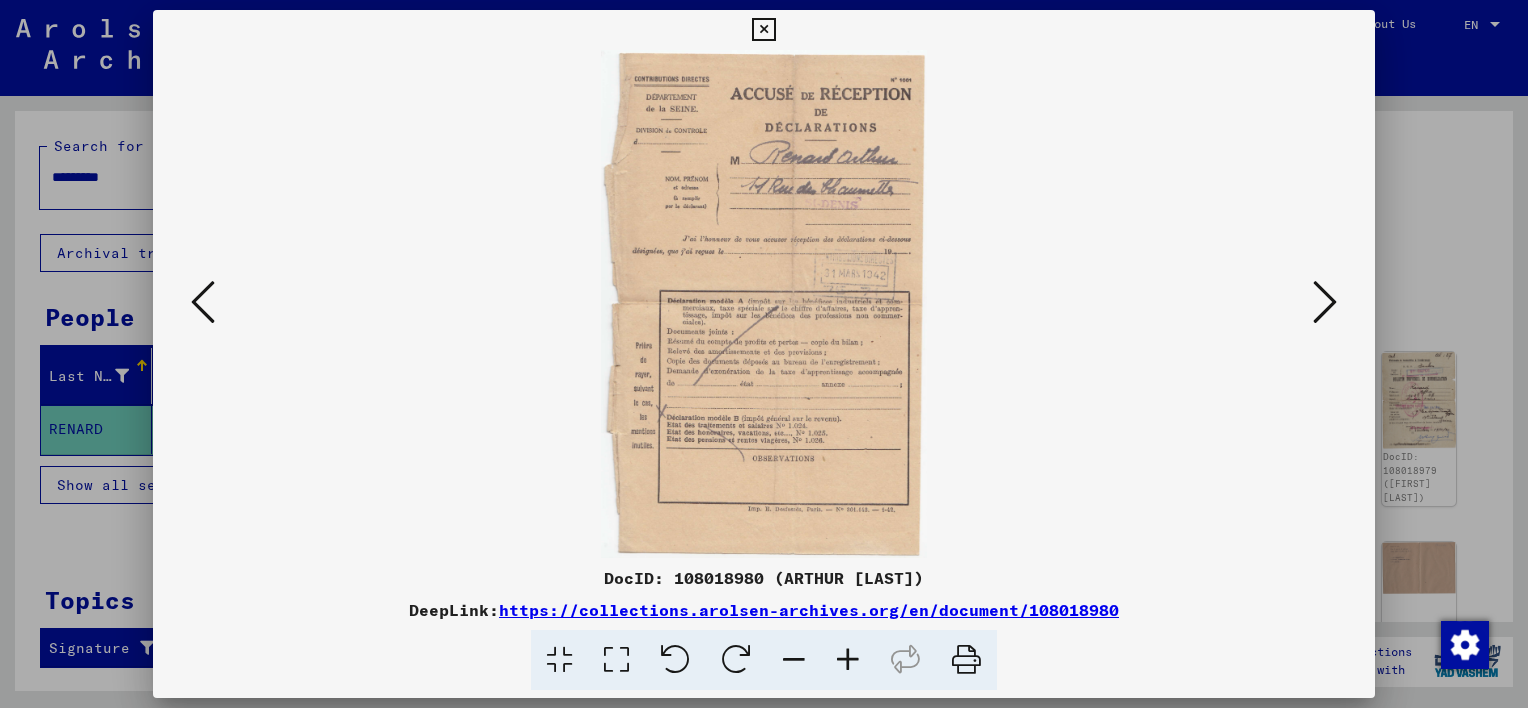 click at bounding box center [1325, 302] 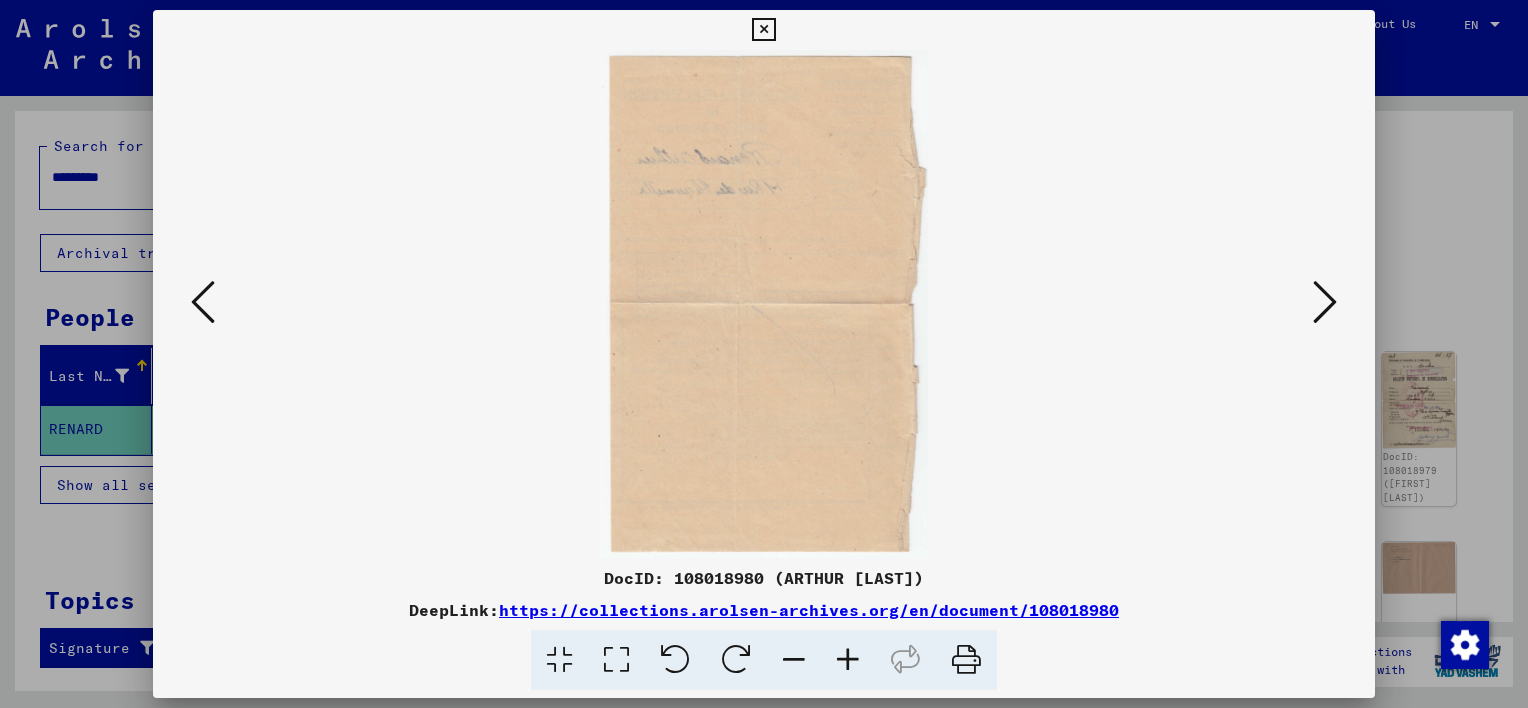 click at bounding box center [1325, 302] 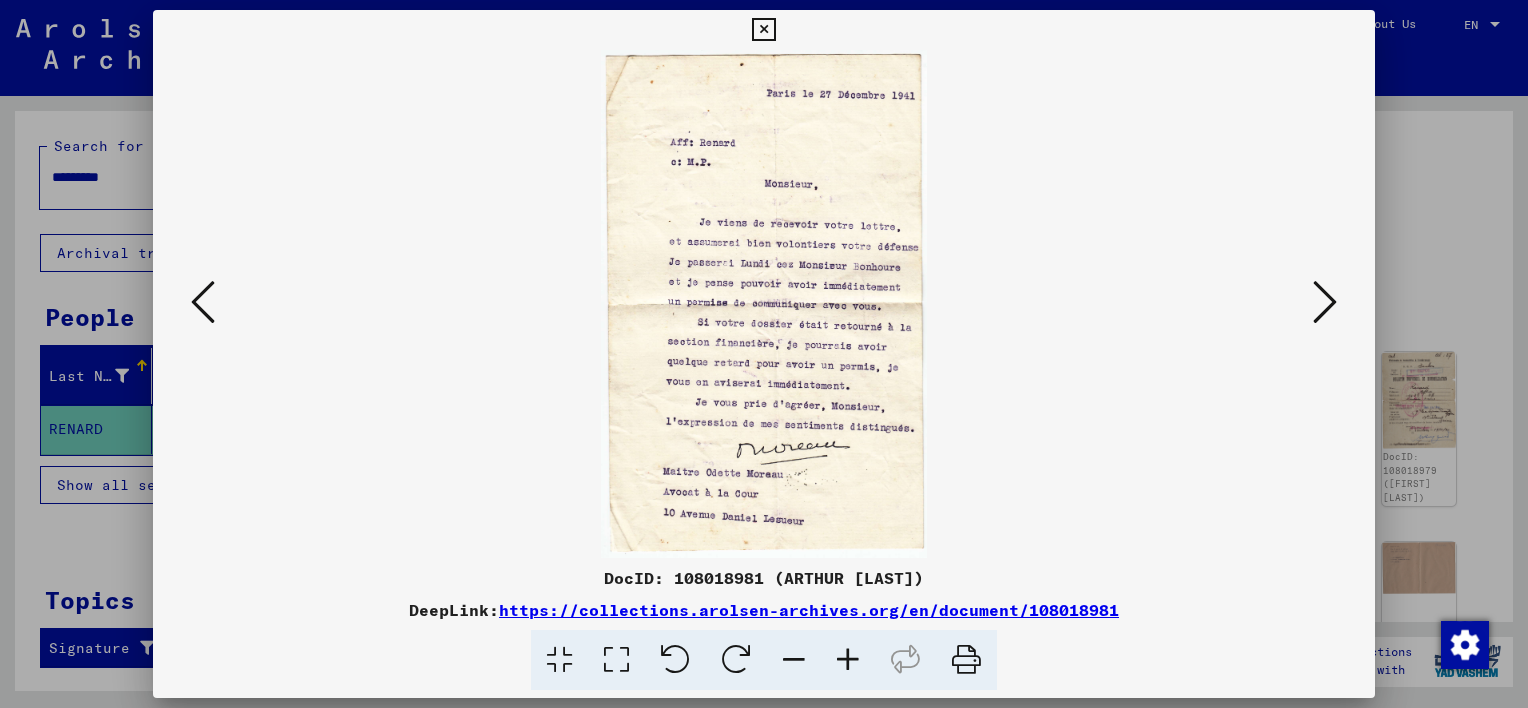 click at bounding box center [1325, 302] 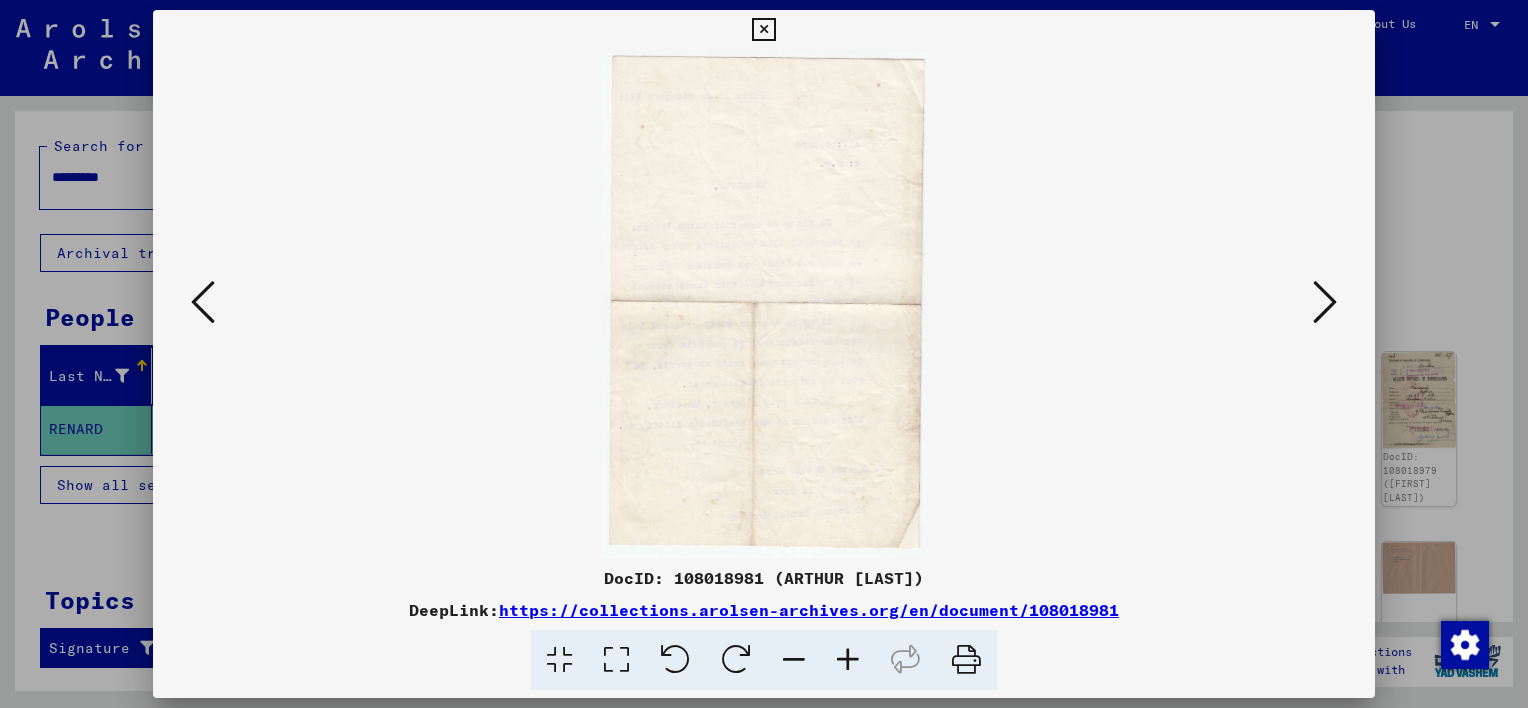 click at bounding box center (1325, 302) 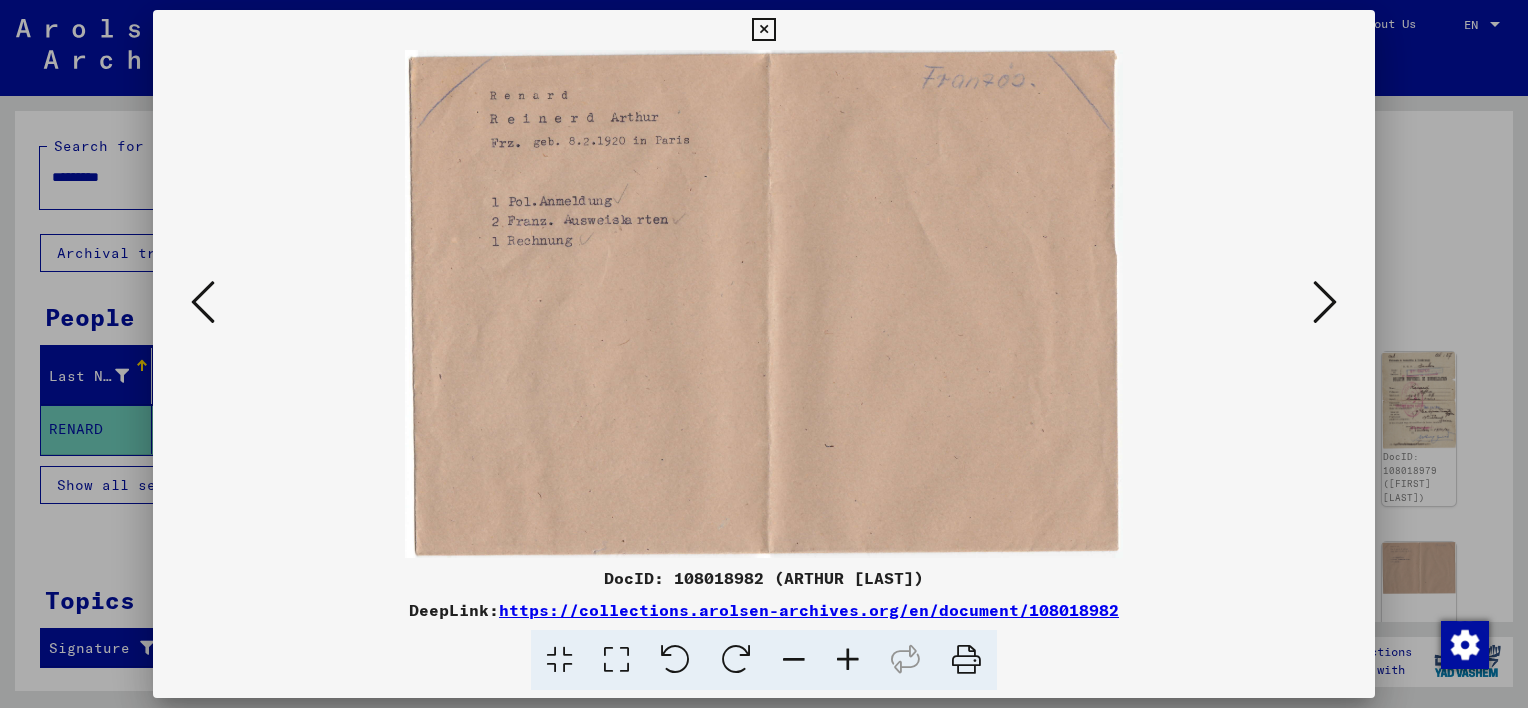 click at bounding box center [1325, 302] 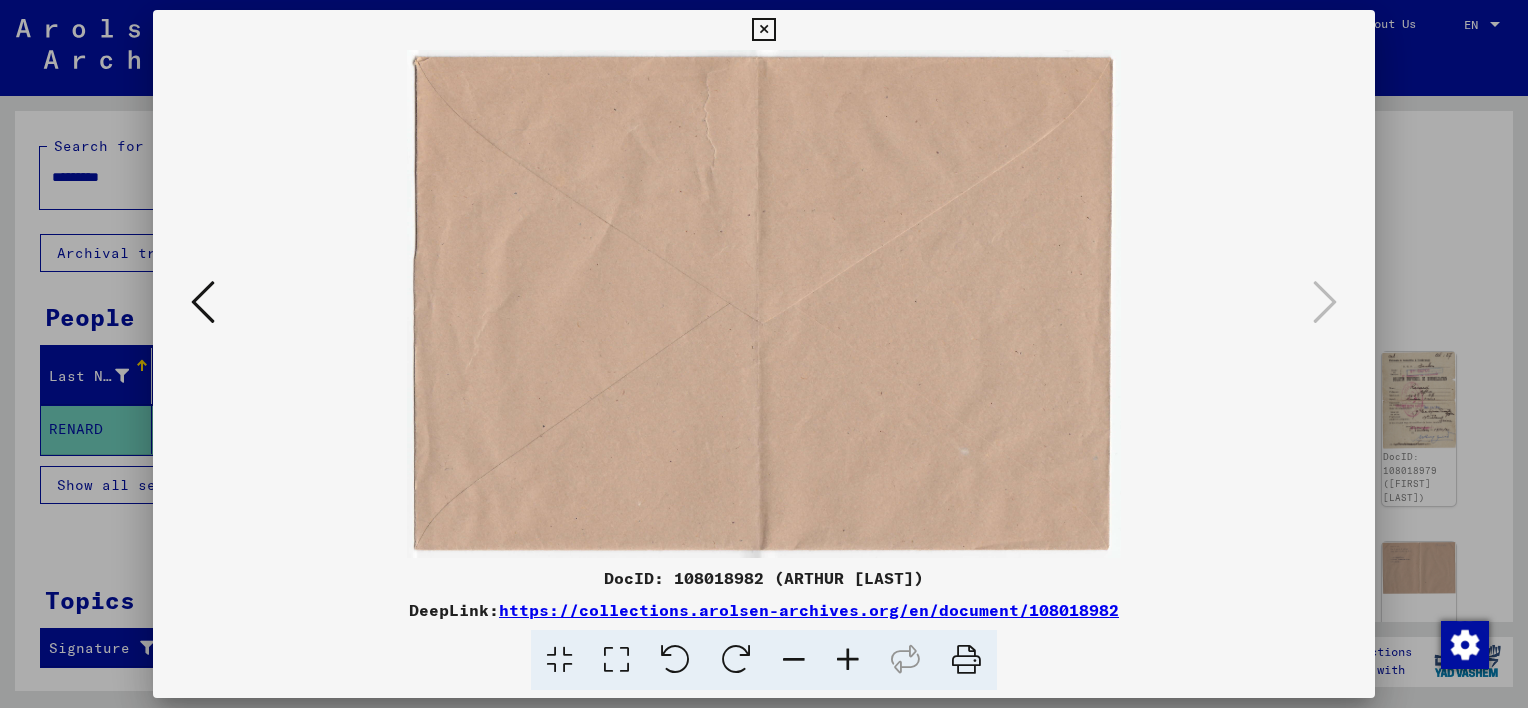 click at bounding box center [763, 30] 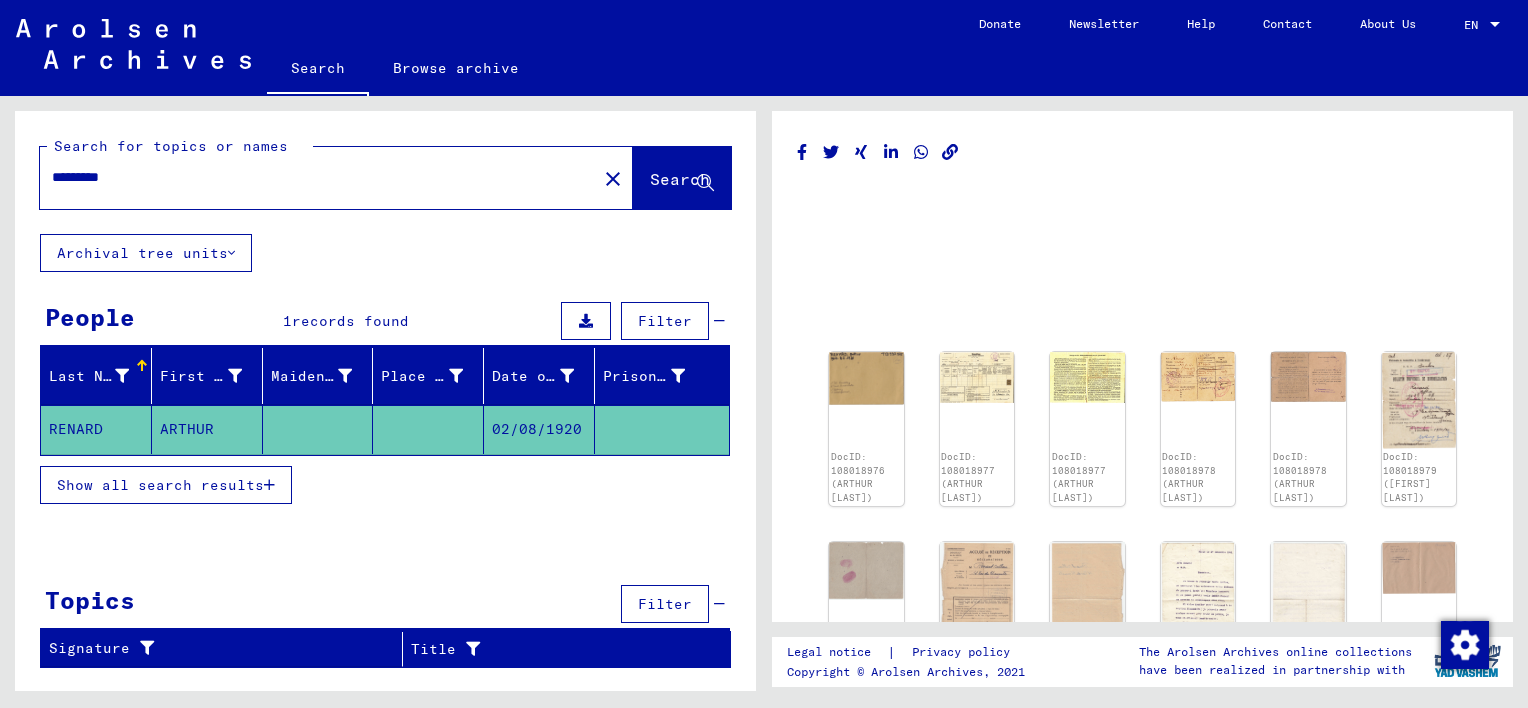 click on "*********" at bounding box center (318, 177) 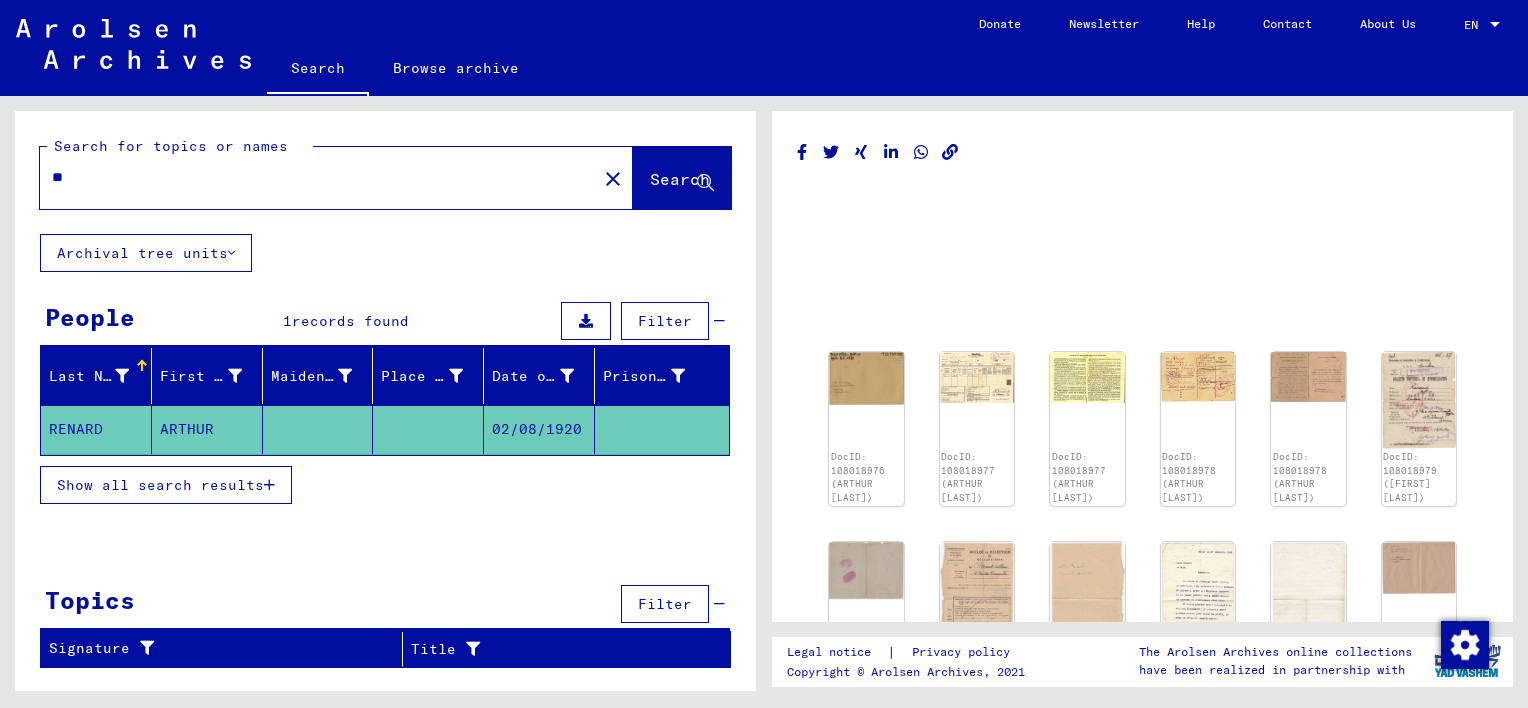 type on "*" 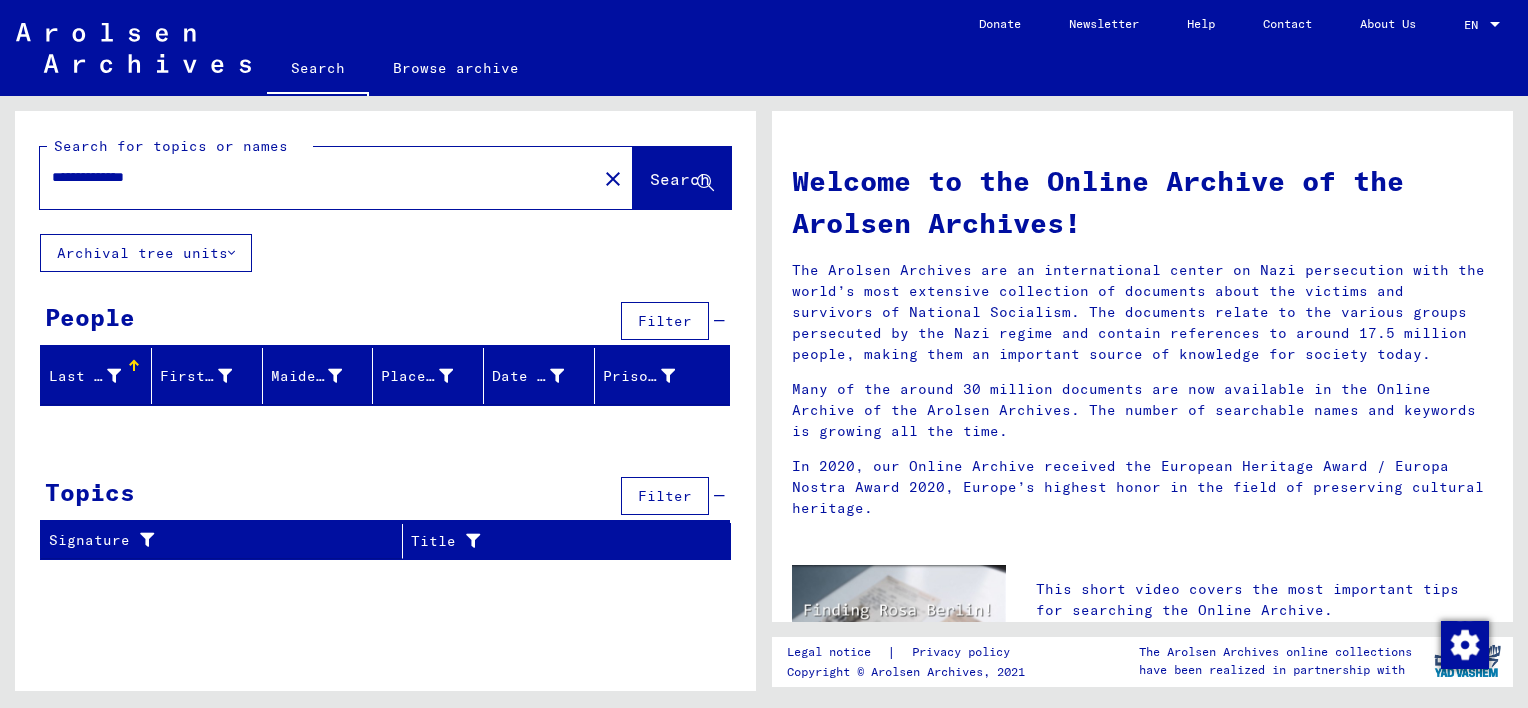click on "**********" at bounding box center [312, 177] 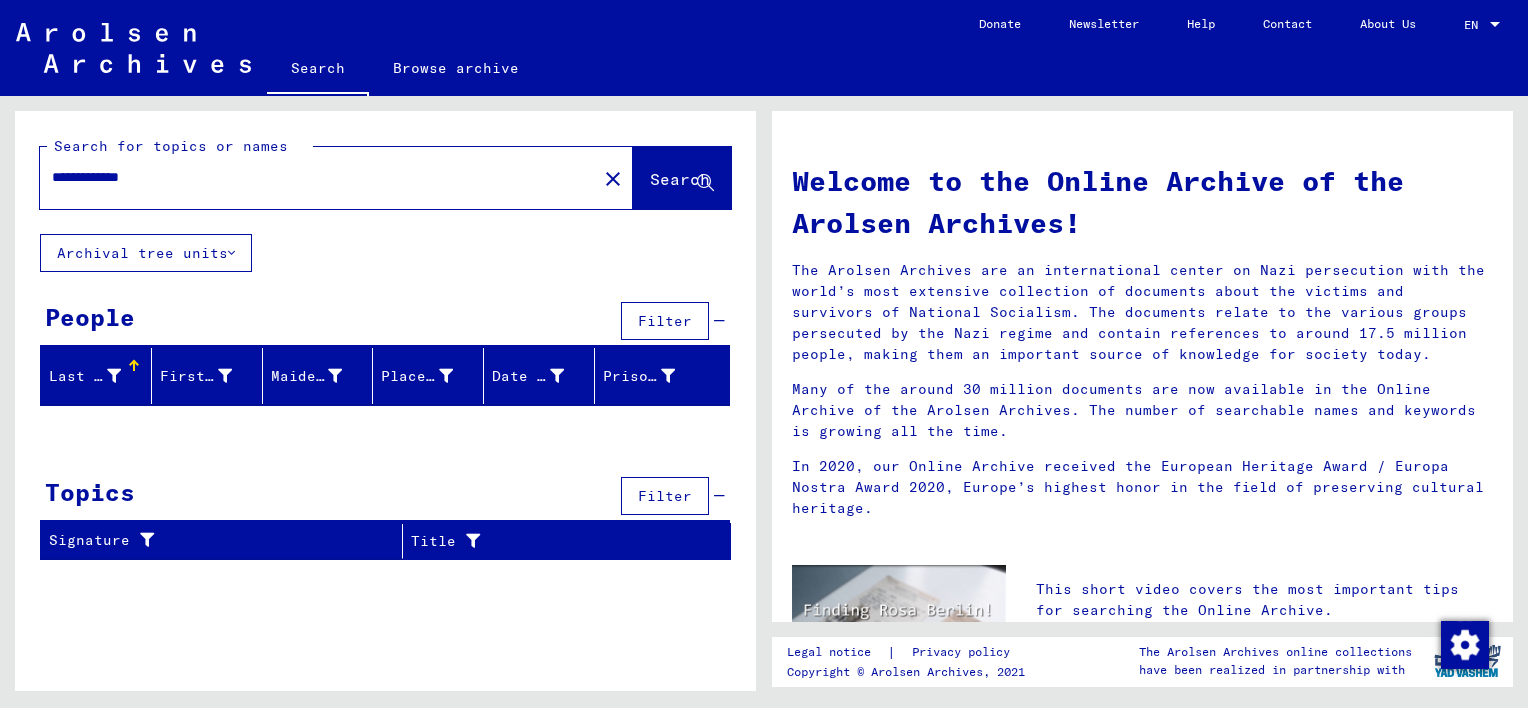 type on "**********" 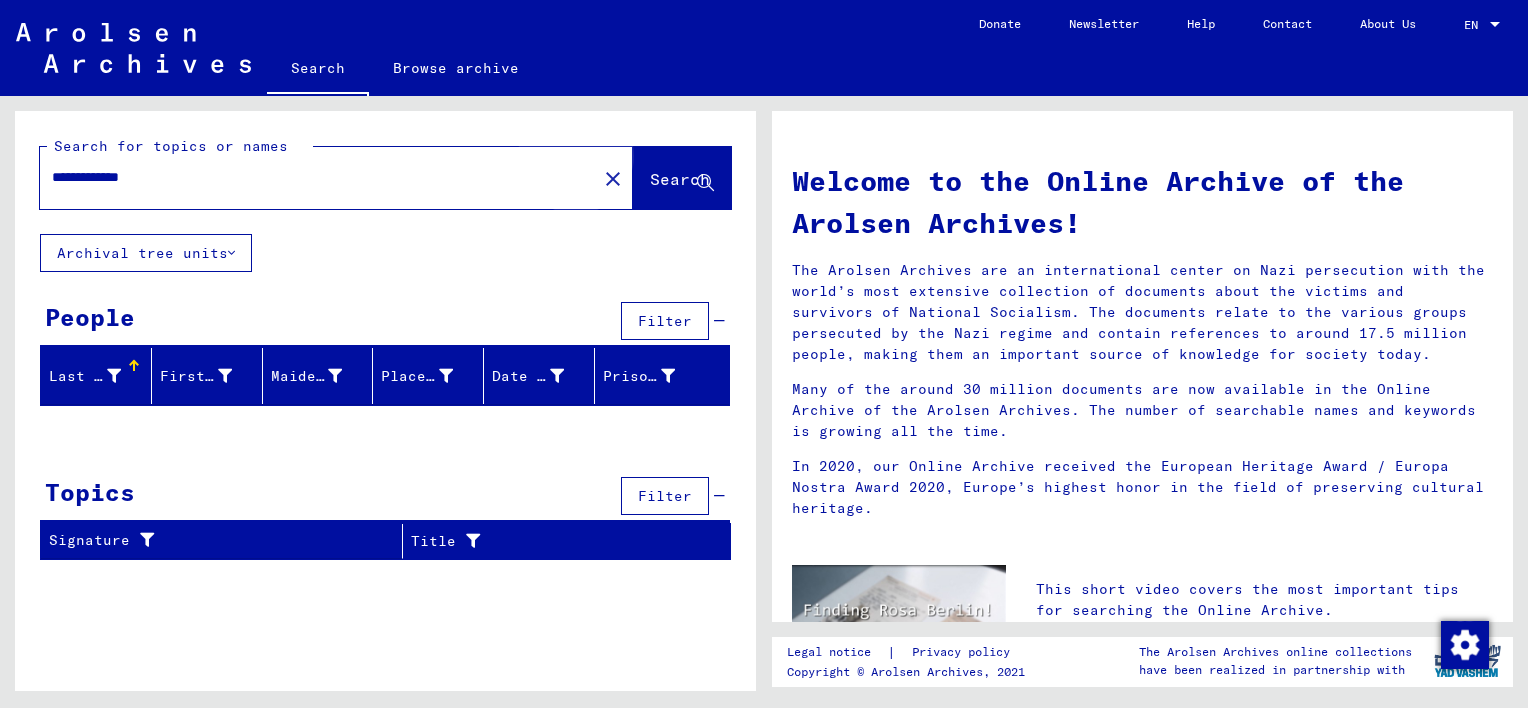 click on "Search" 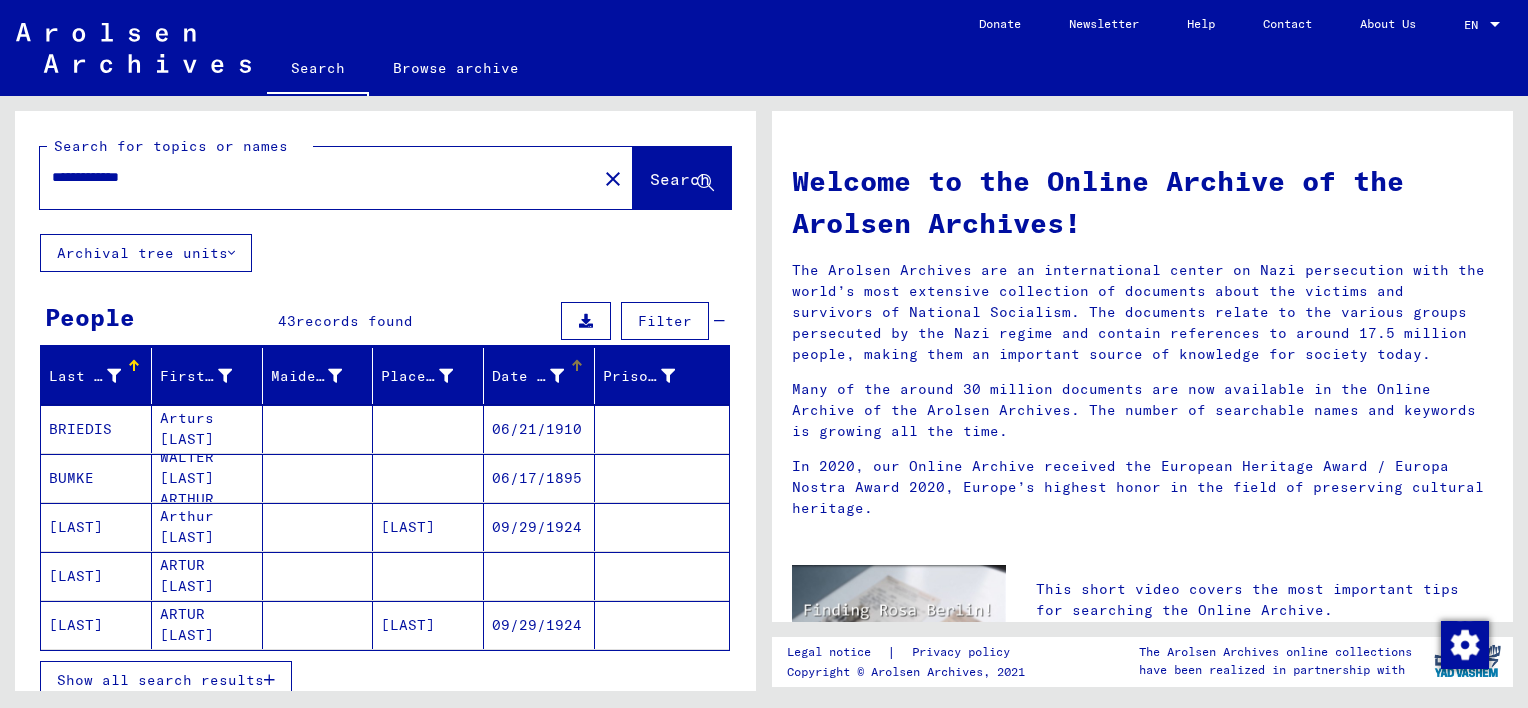 click at bounding box center [557, 376] 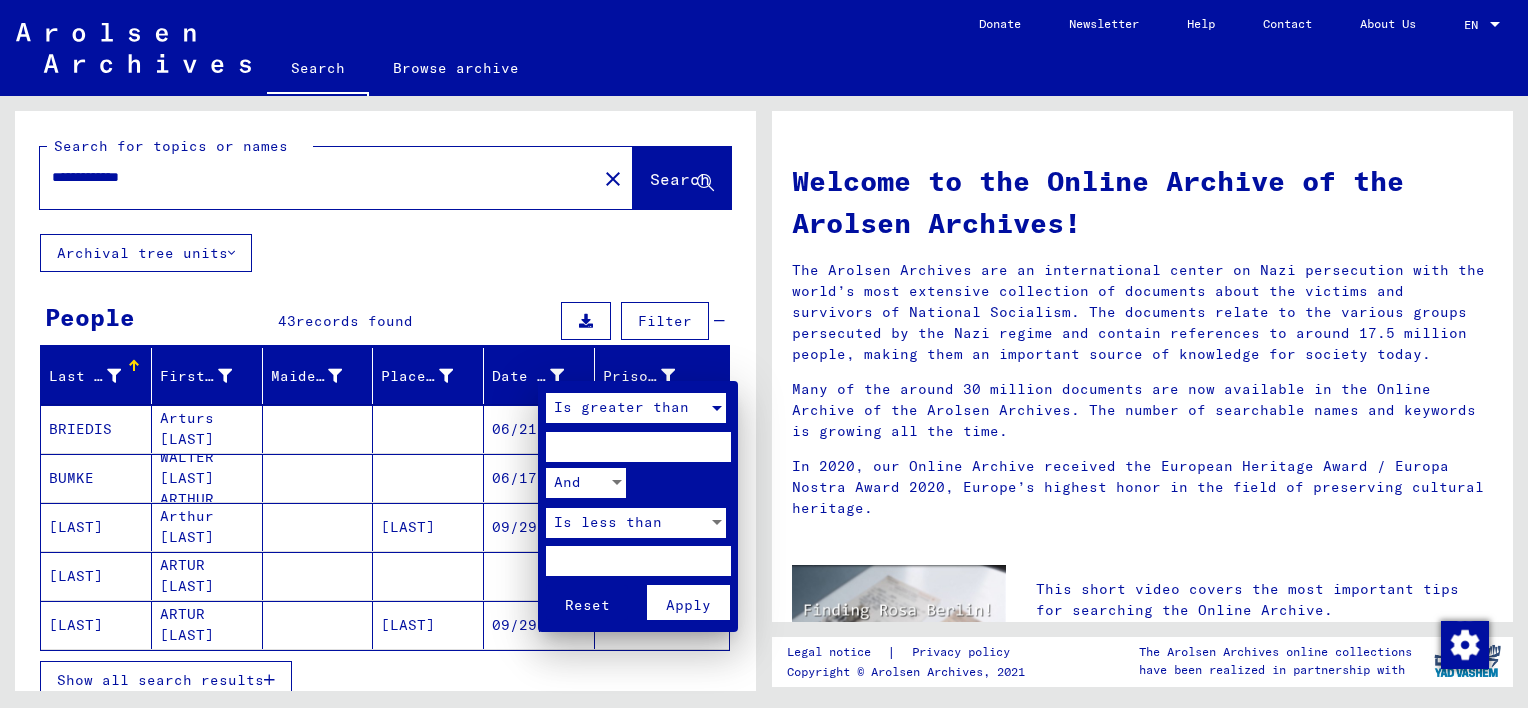 click at bounding box center (717, 408) 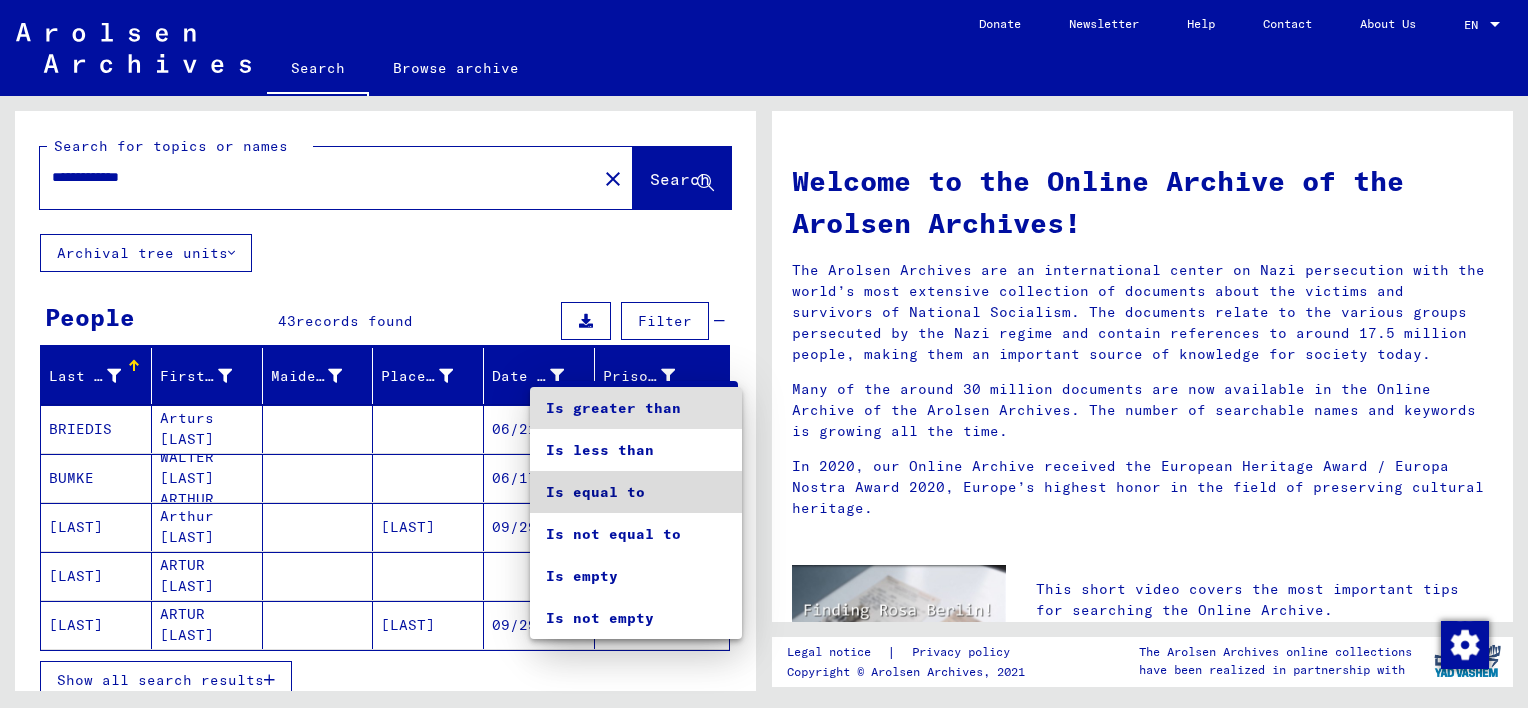 click on "Is equal to" at bounding box center [636, 492] 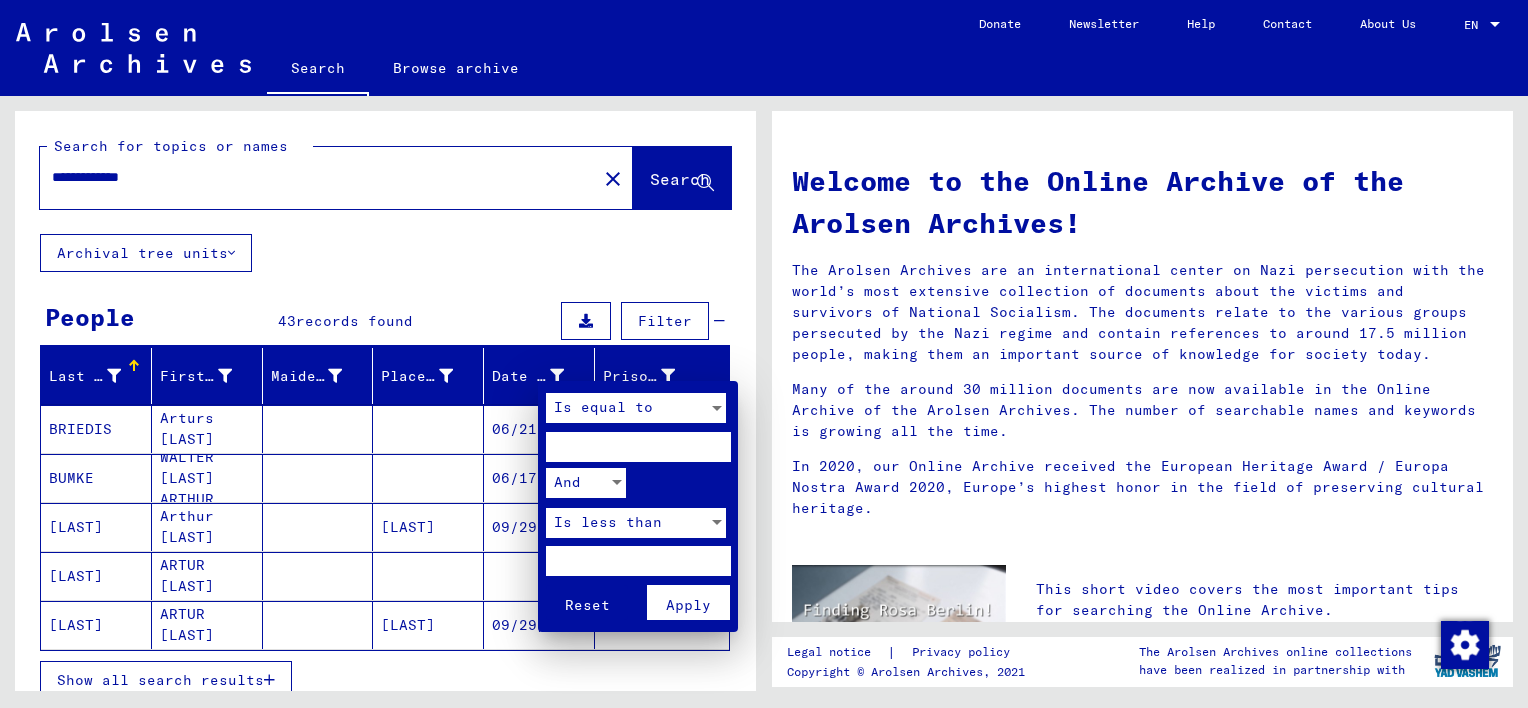 click on "****" at bounding box center [638, 447] 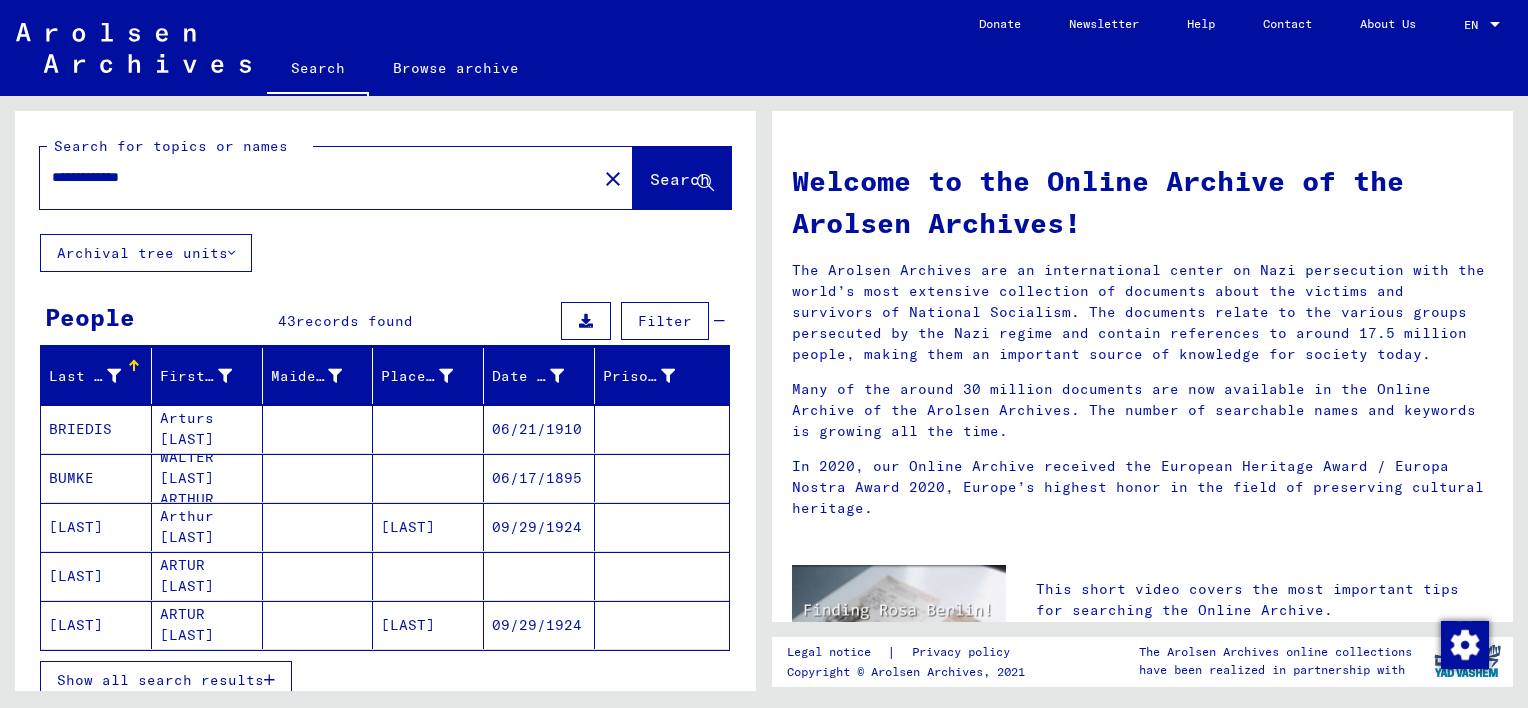 click on "BUMKE" at bounding box center [96, 527] 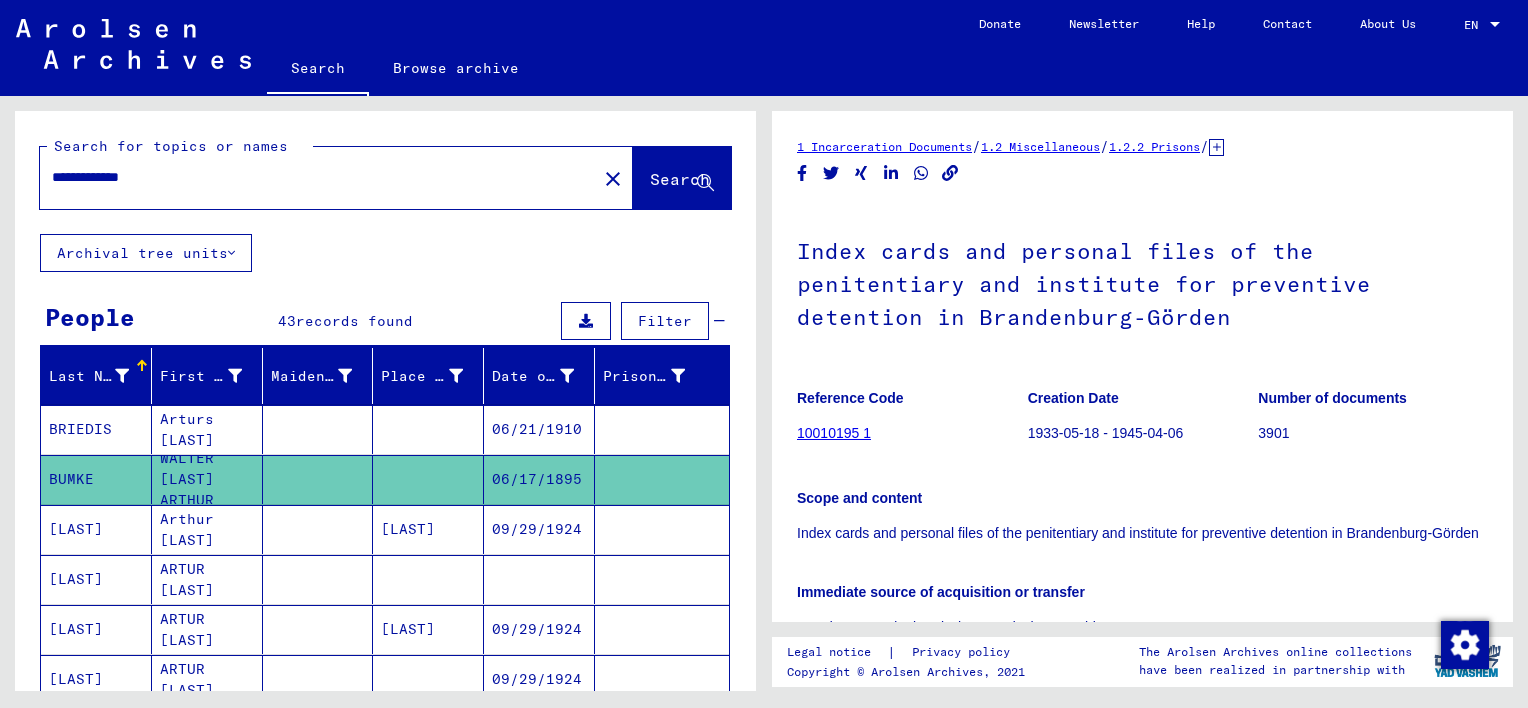 scroll, scrollTop: 0, scrollLeft: 0, axis: both 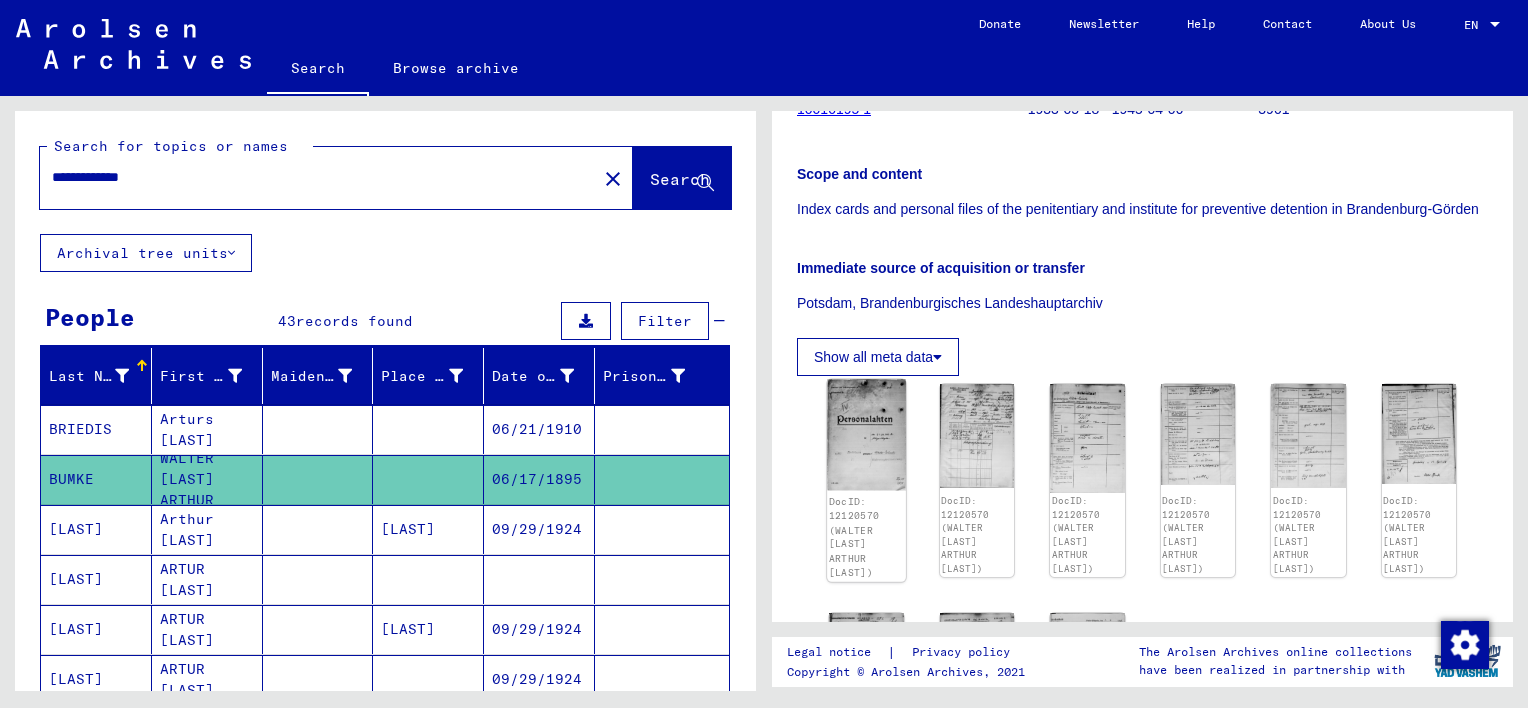 click 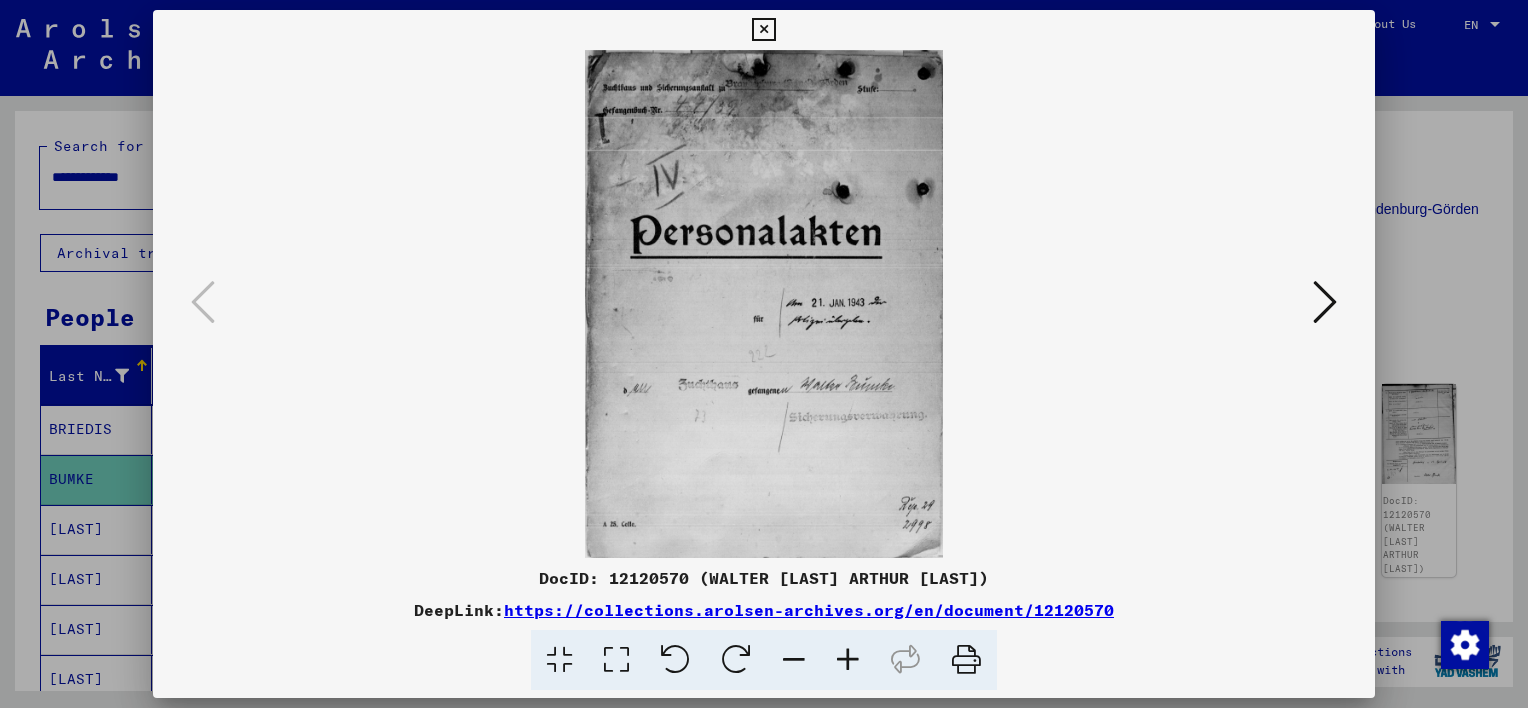 click at bounding box center [1325, 302] 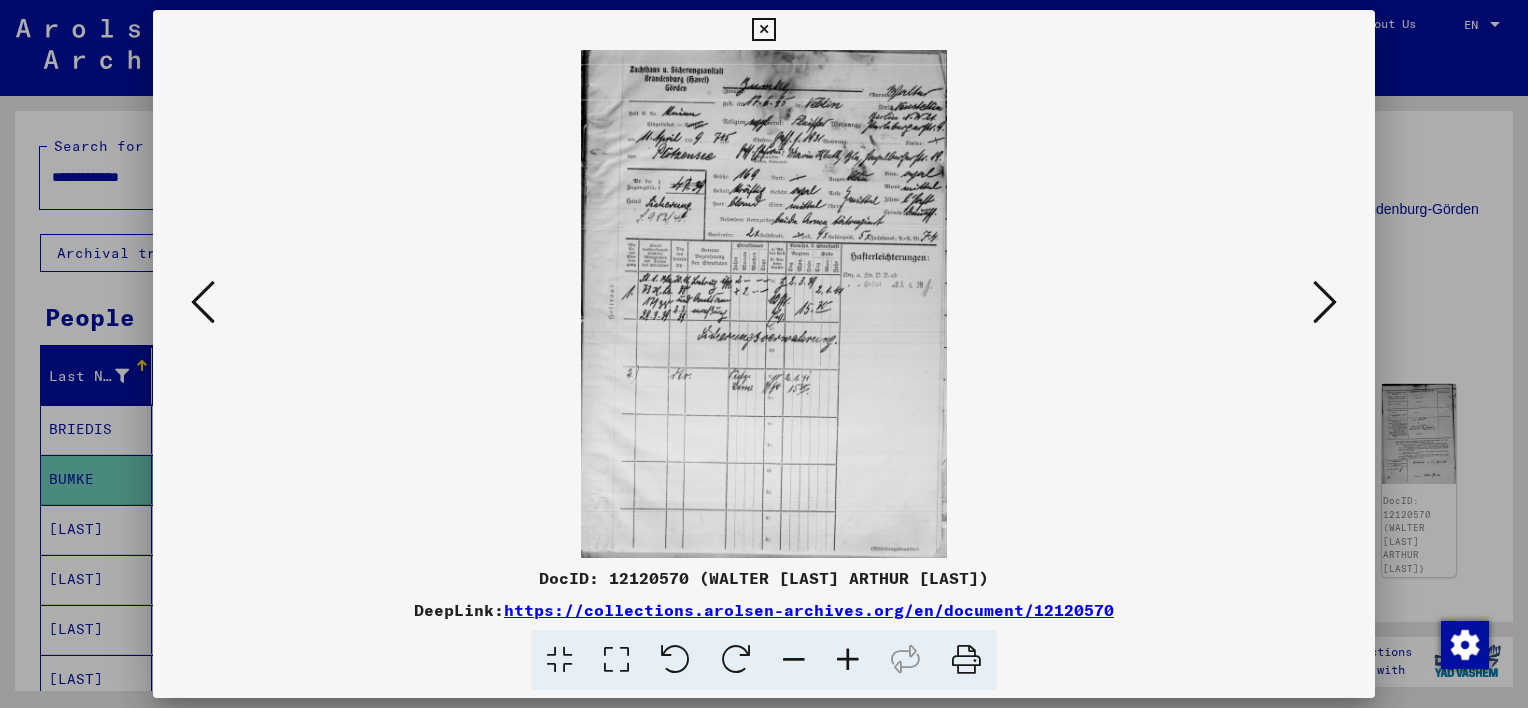 click at bounding box center (1325, 302) 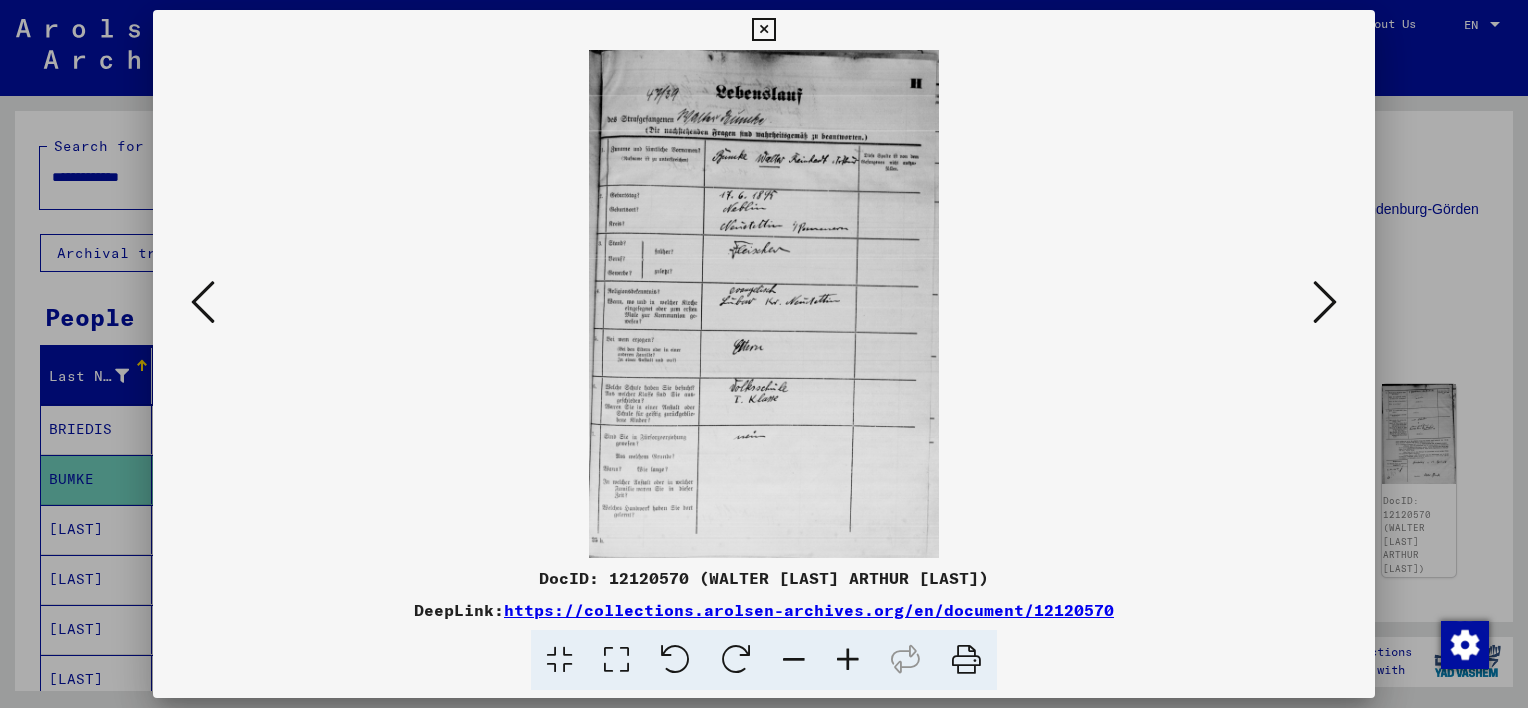 click at bounding box center (203, 302) 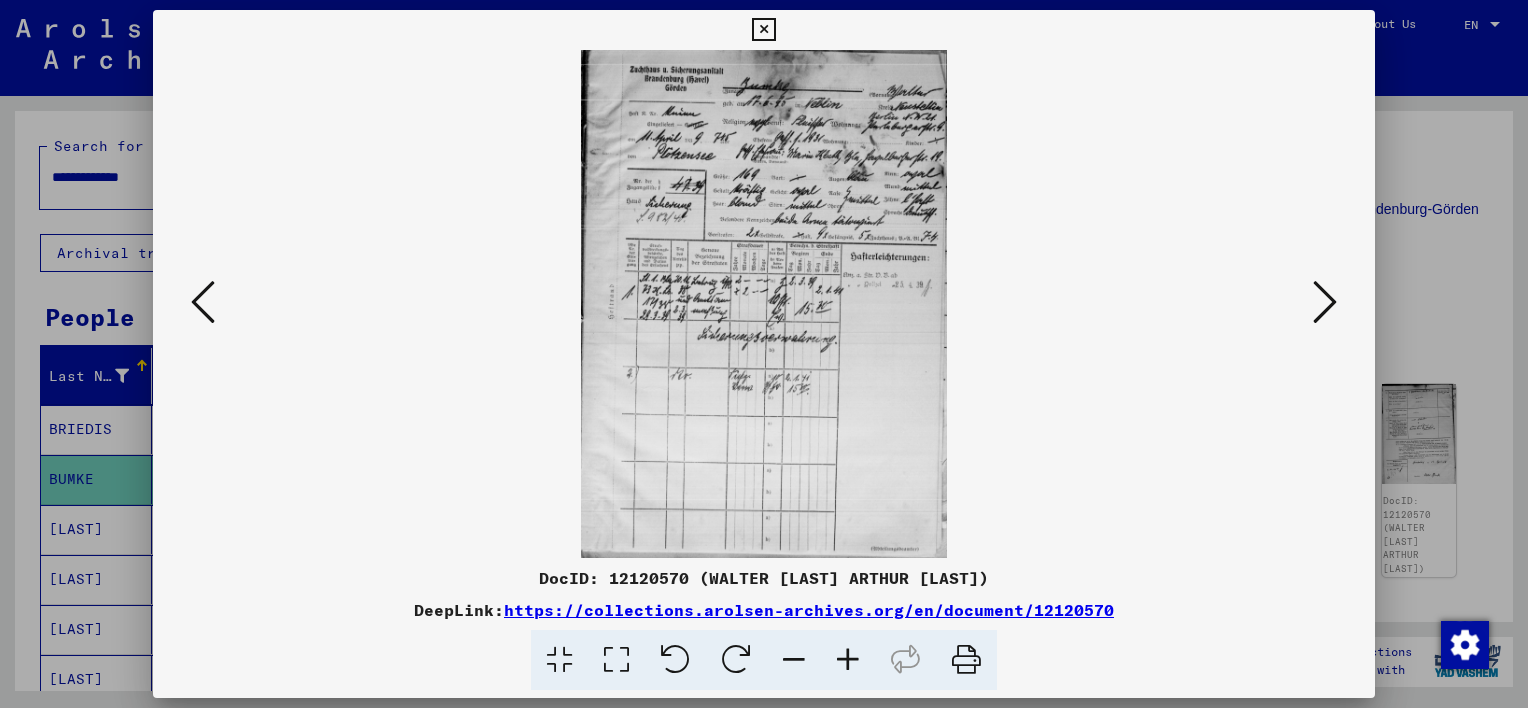 click at bounding box center (848, 660) 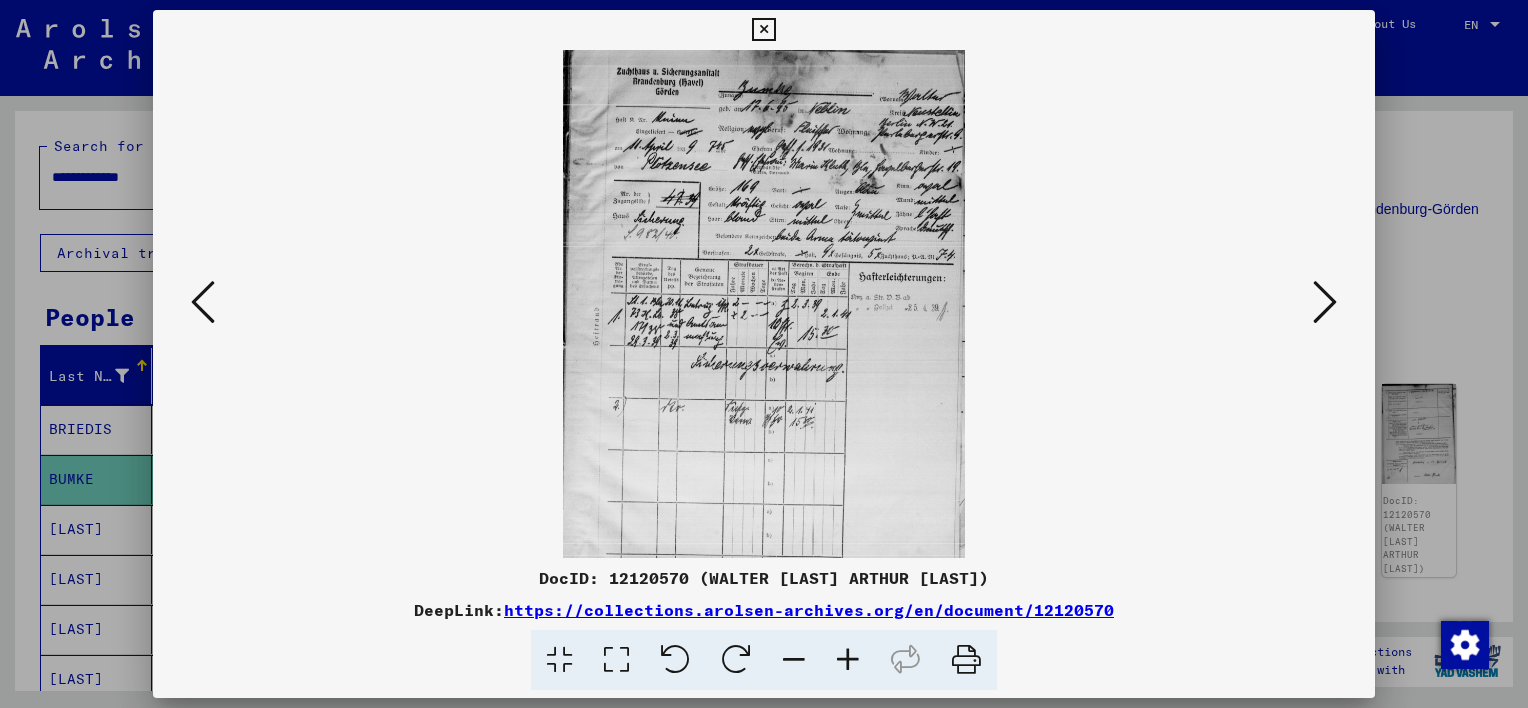 click at bounding box center [848, 660] 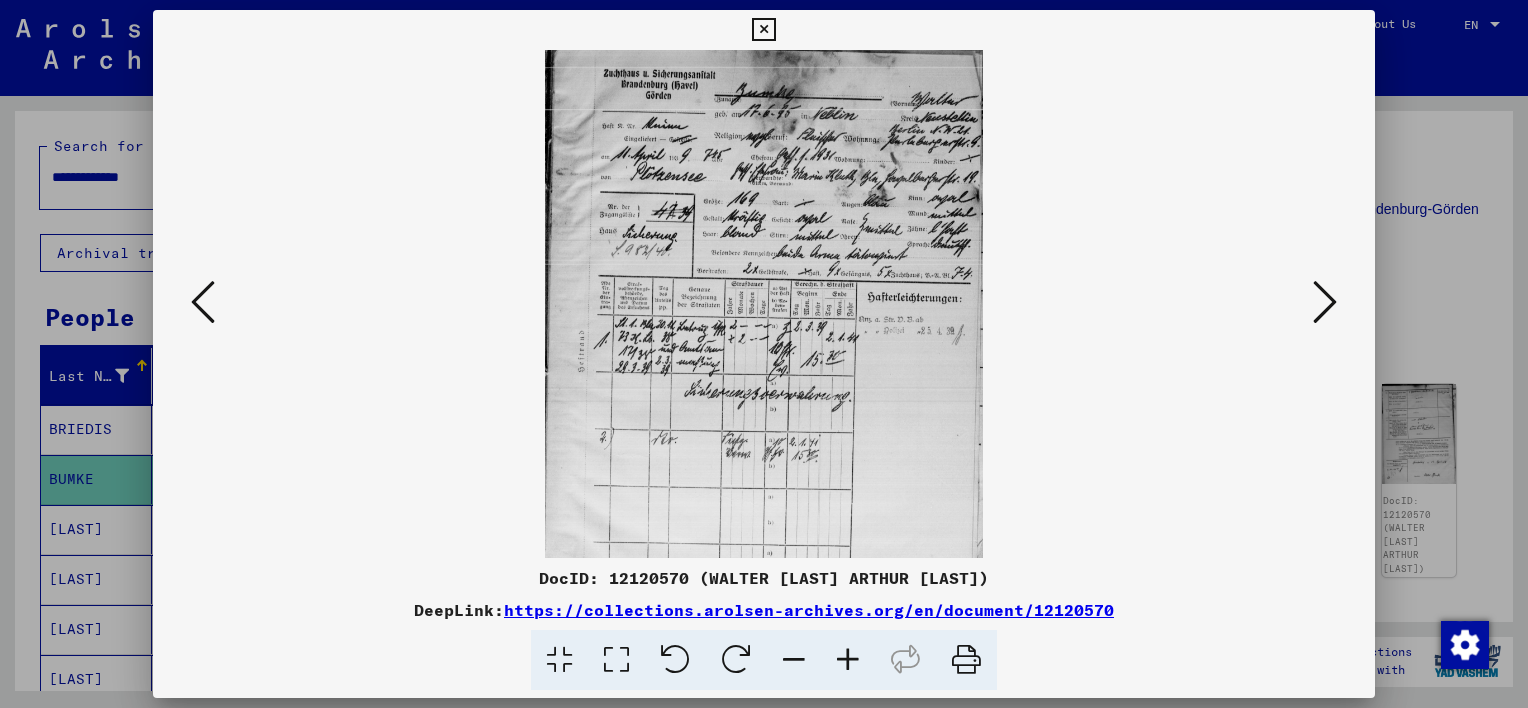 click at bounding box center [1325, 302] 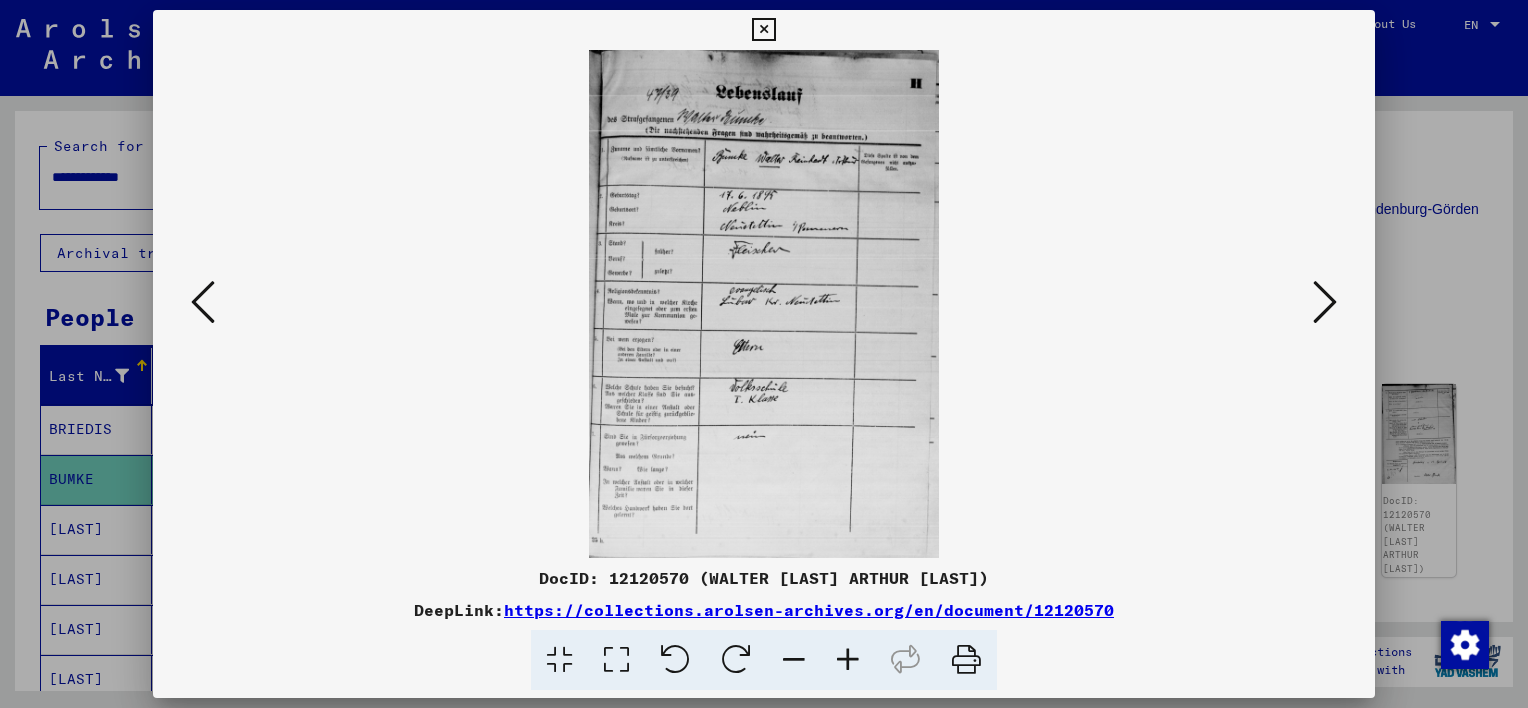 click at bounding box center (1325, 302) 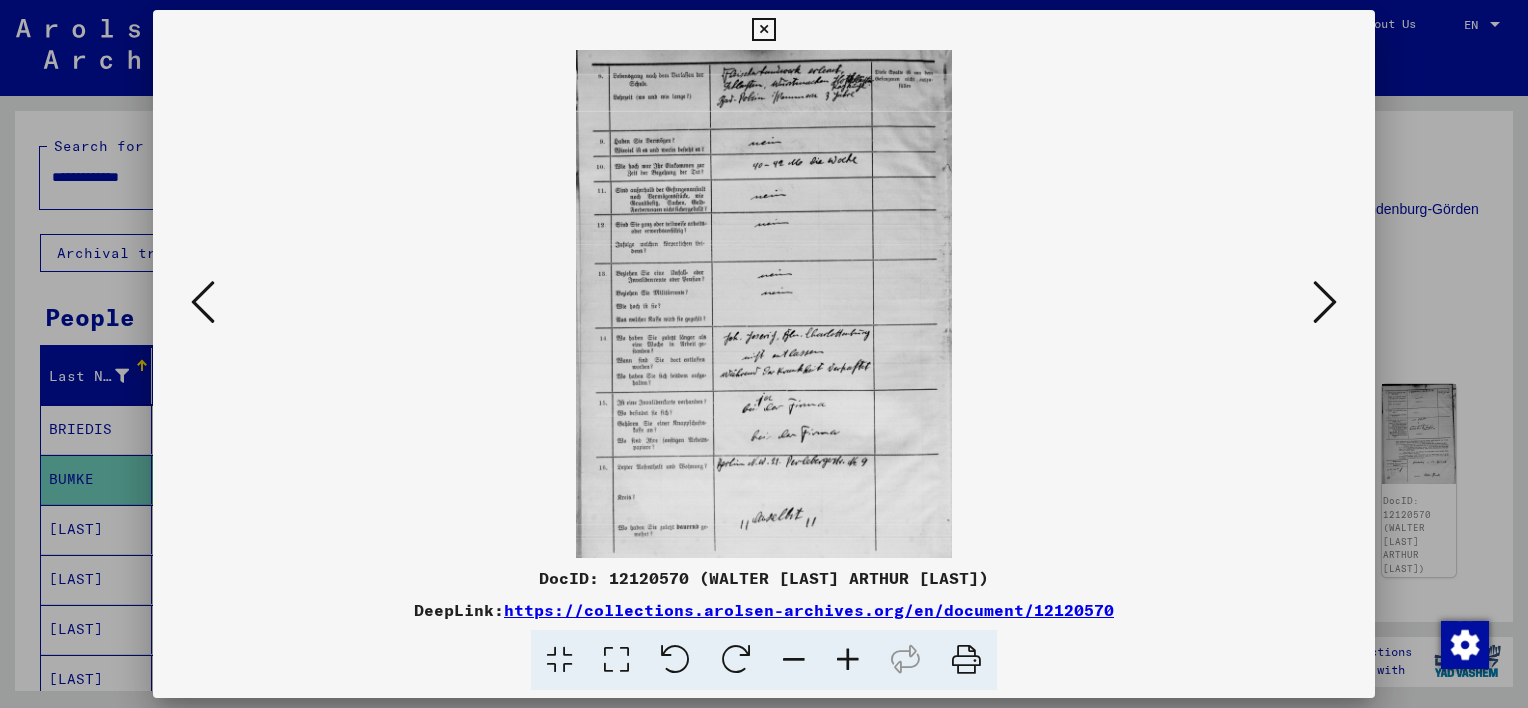 click at bounding box center [1325, 302] 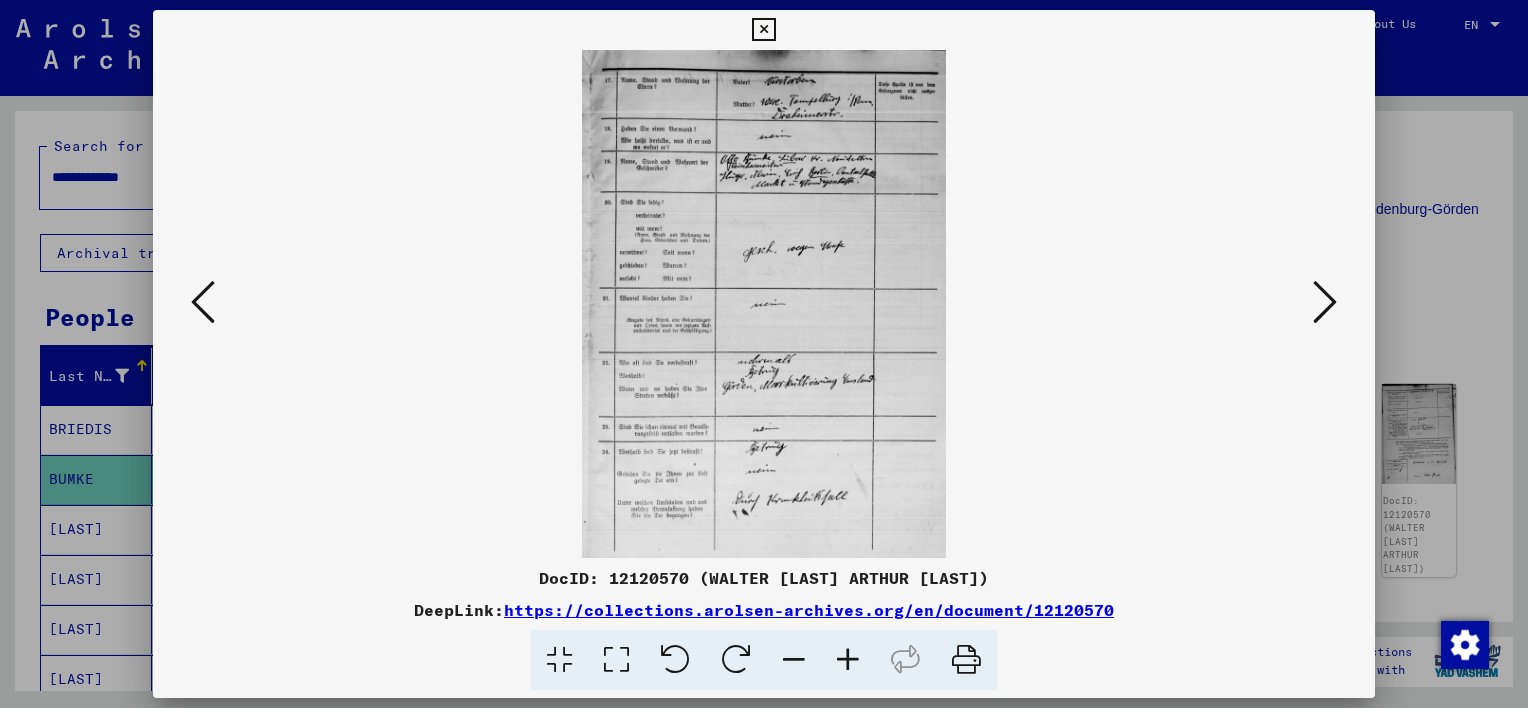 click at bounding box center [1325, 302] 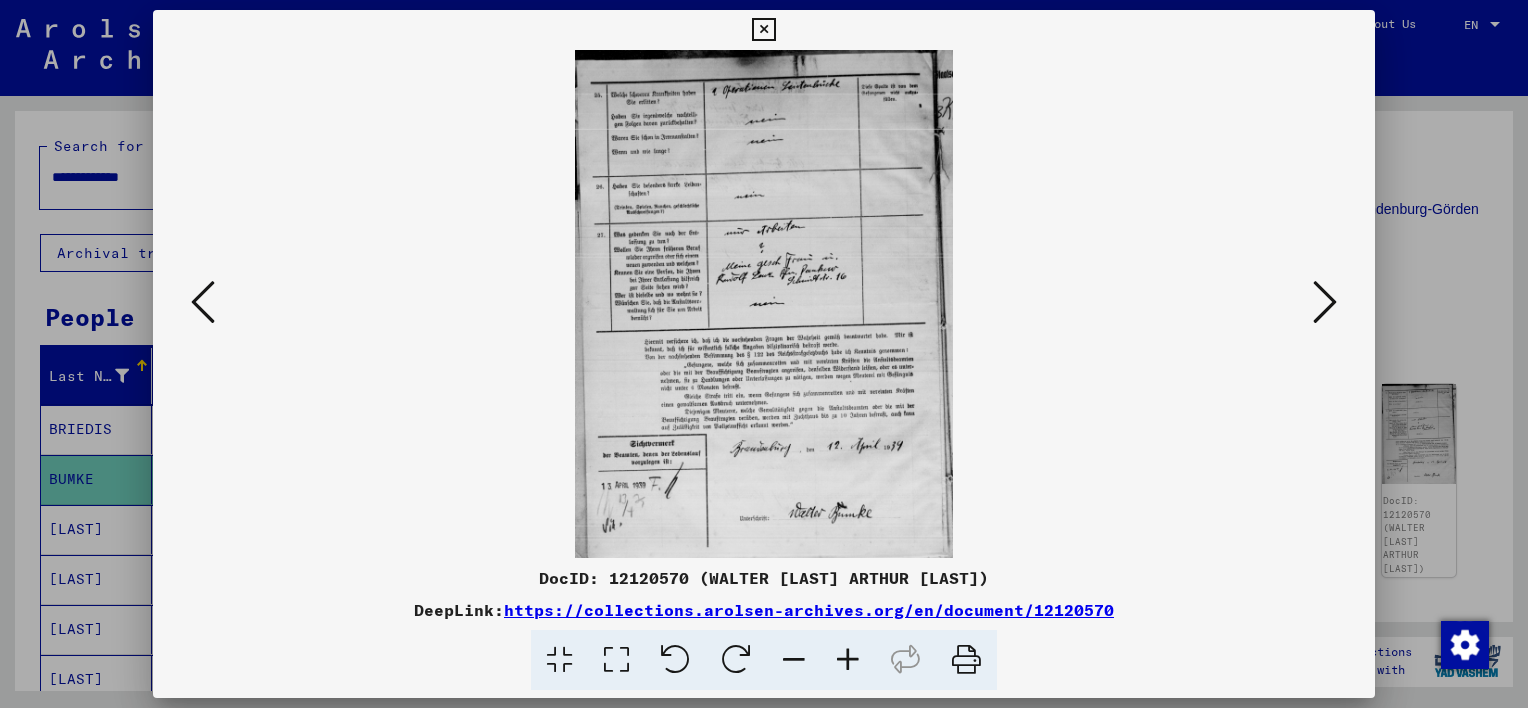 click at bounding box center (1325, 302) 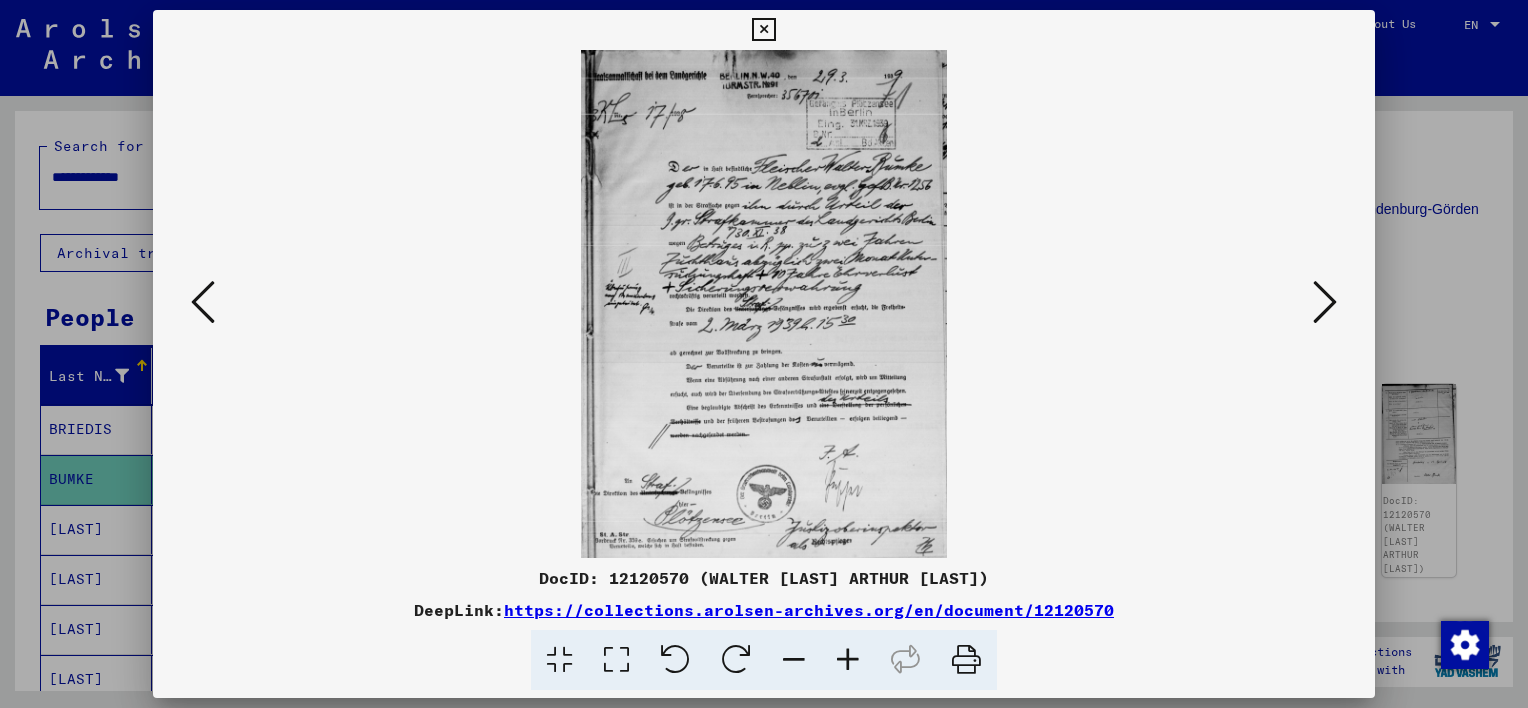 click at bounding box center [1325, 302] 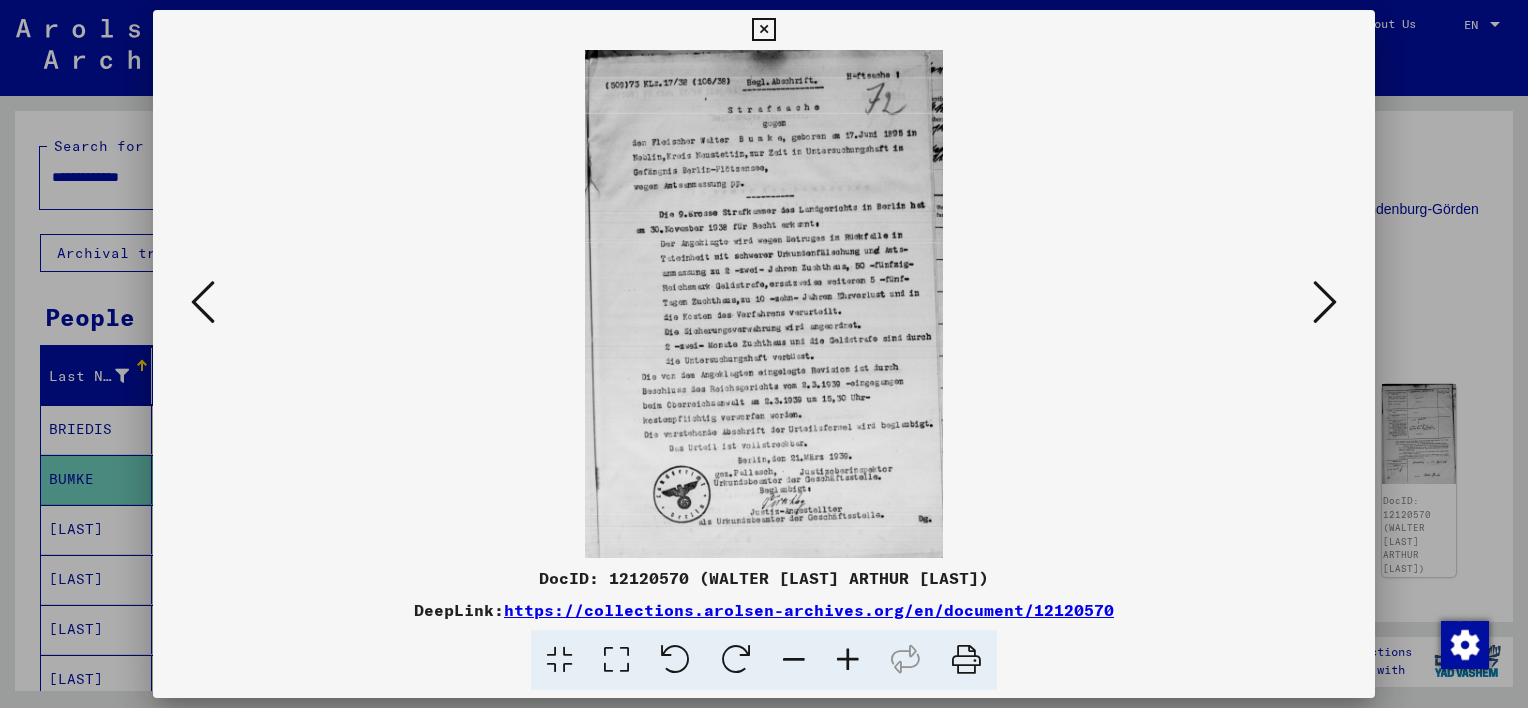 click at bounding box center [1325, 302] 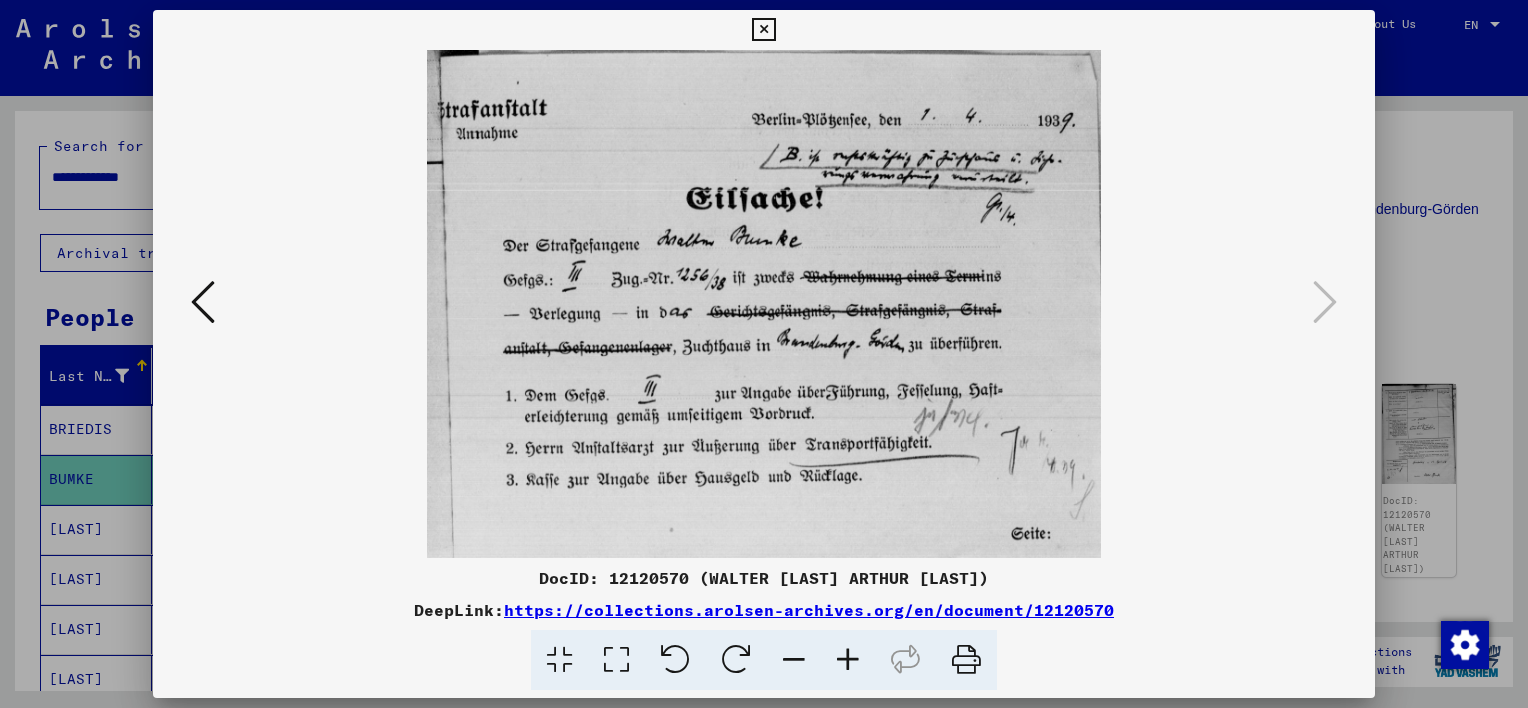 click at bounding box center (763, 30) 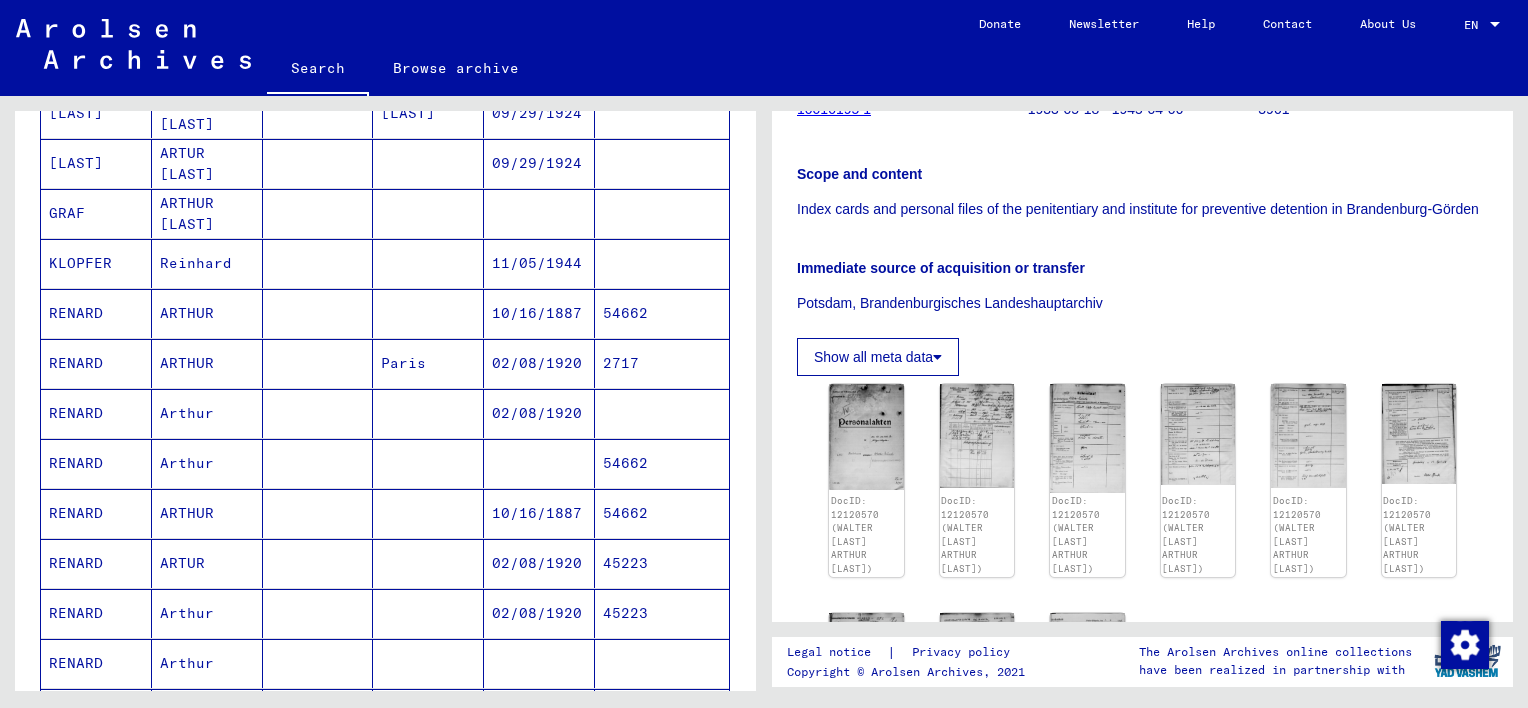 scroll, scrollTop: 519, scrollLeft: 0, axis: vertical 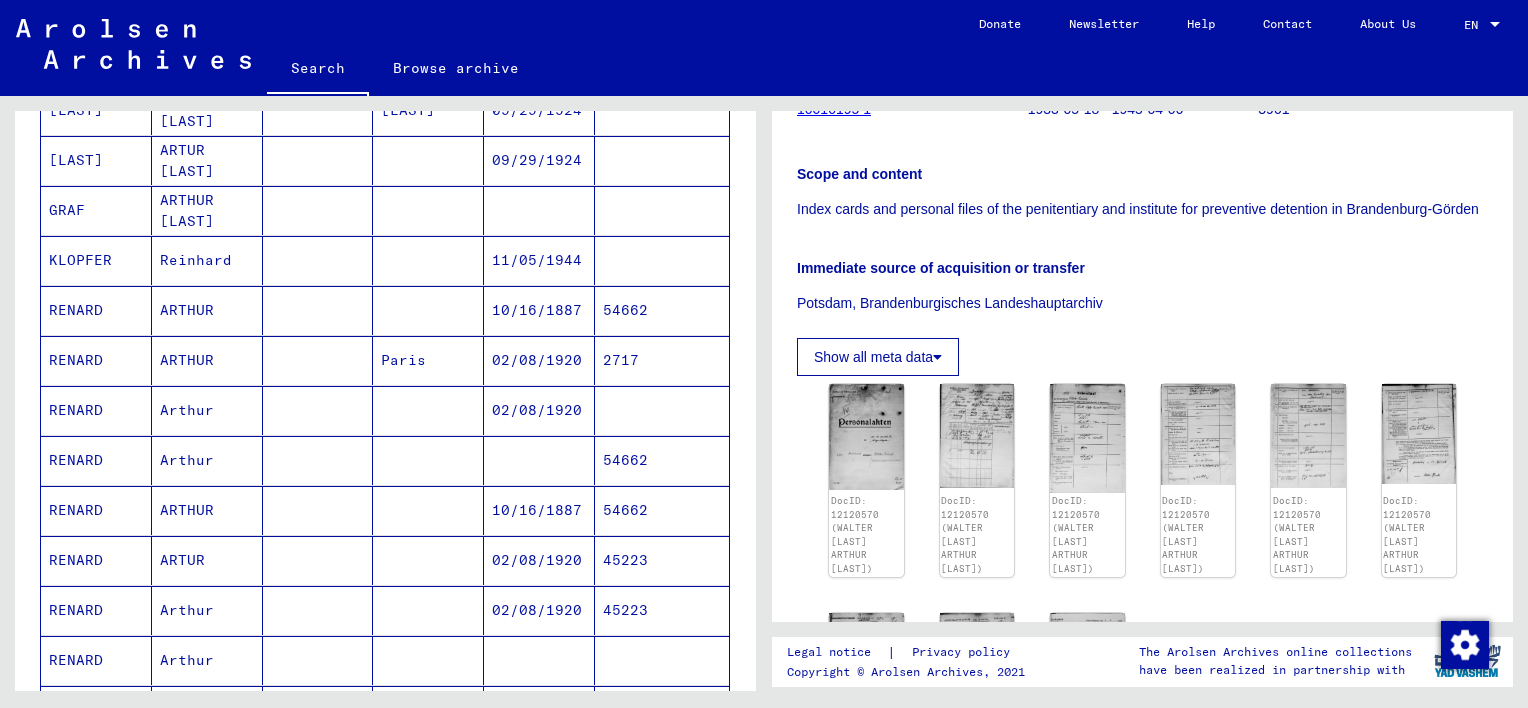 click on "RENARD" at bounding box center [96, 510] 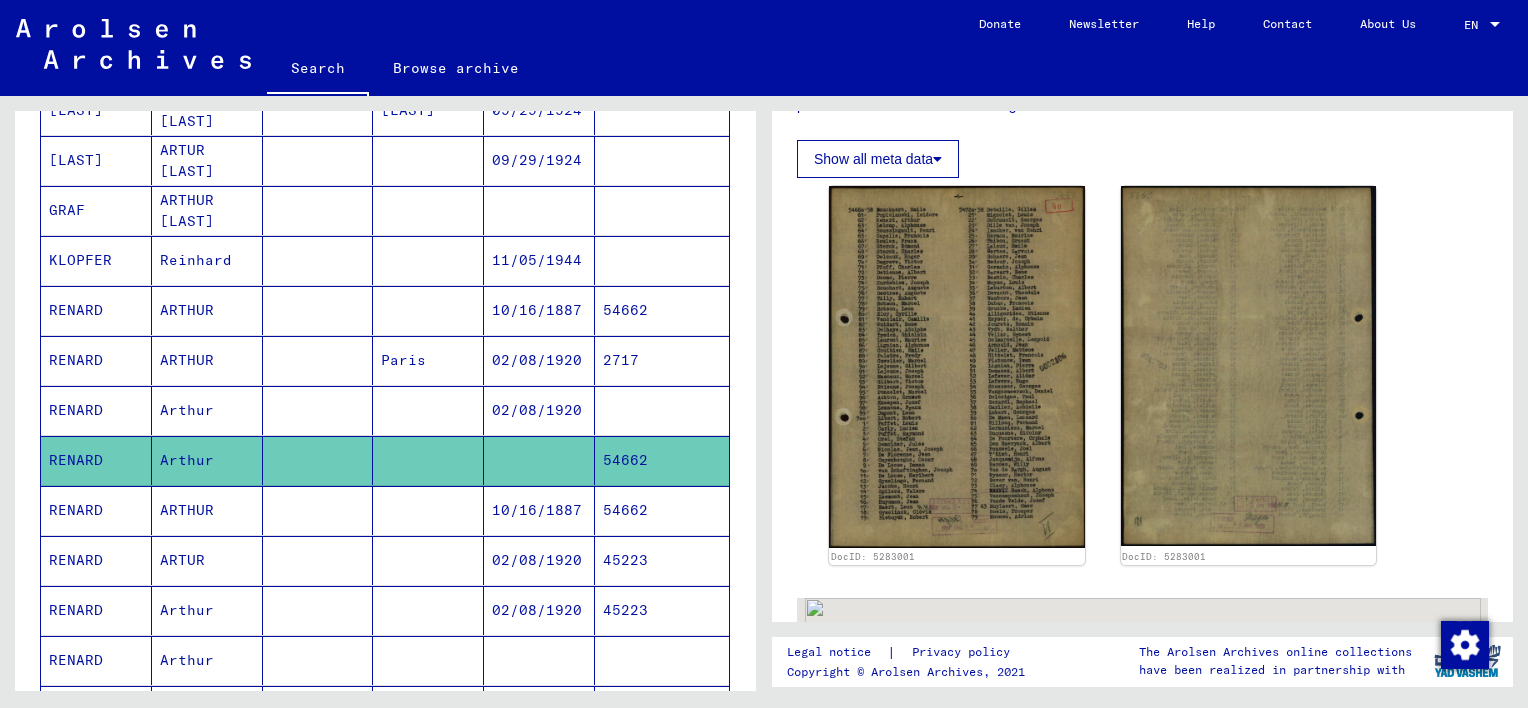 scroll, scrollTop: 449, scrollLeft: 0, axis: vertical 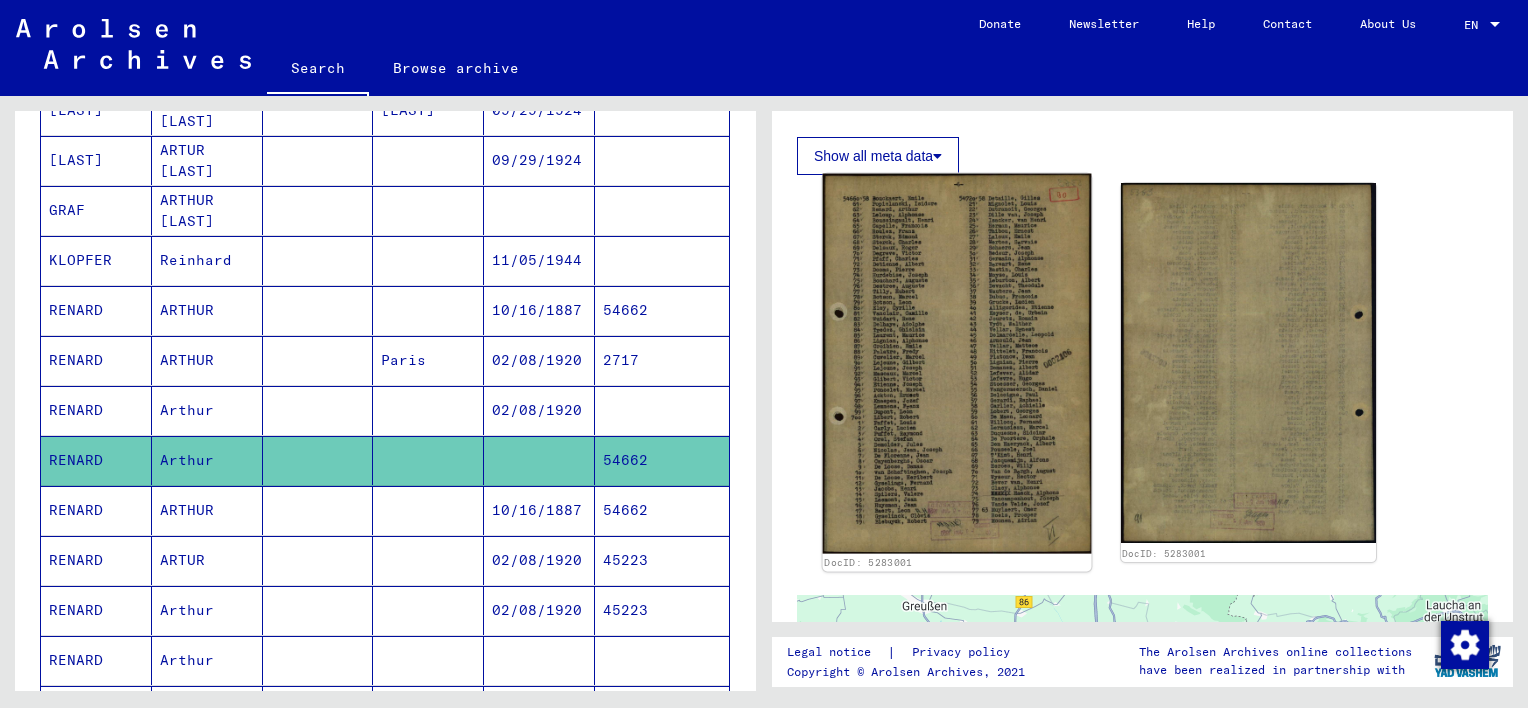 click 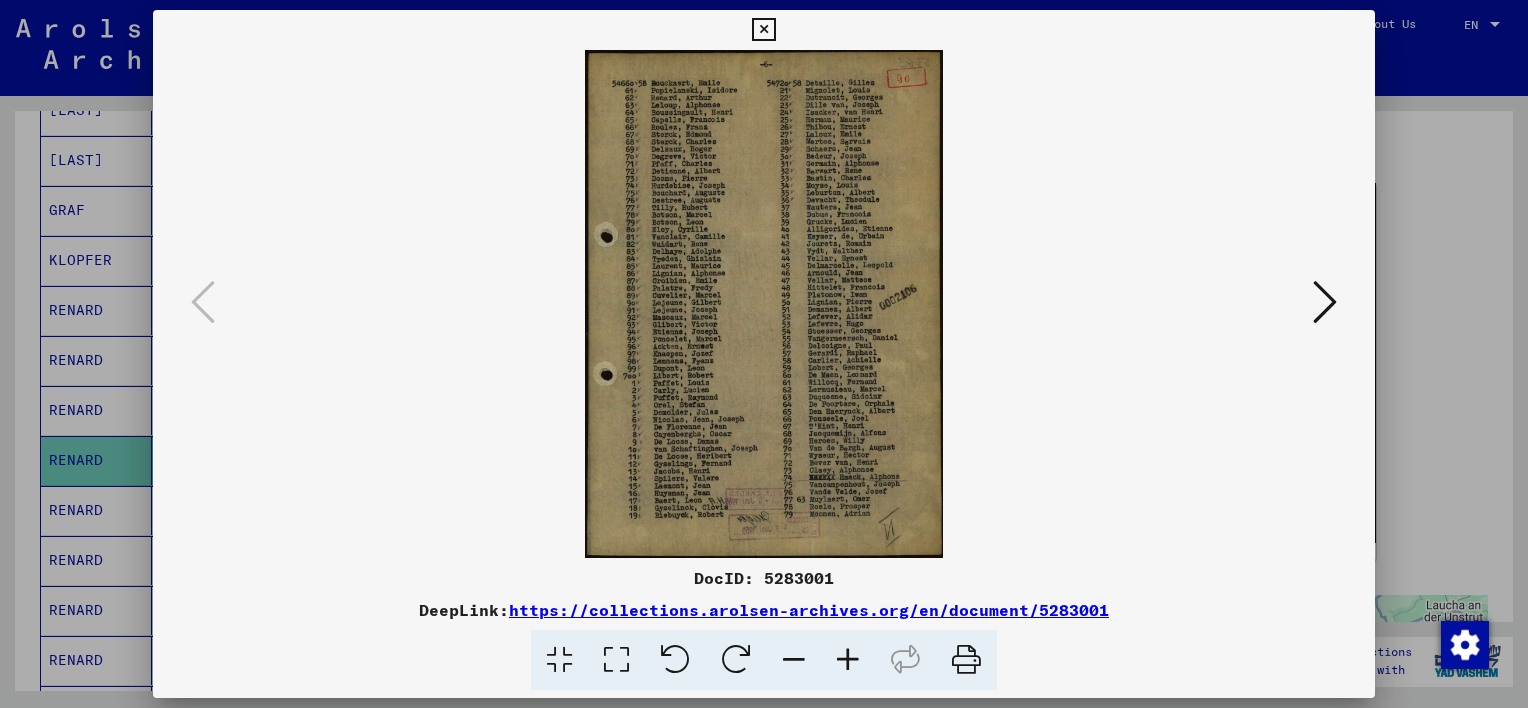 click at bounding box center (848, 660) 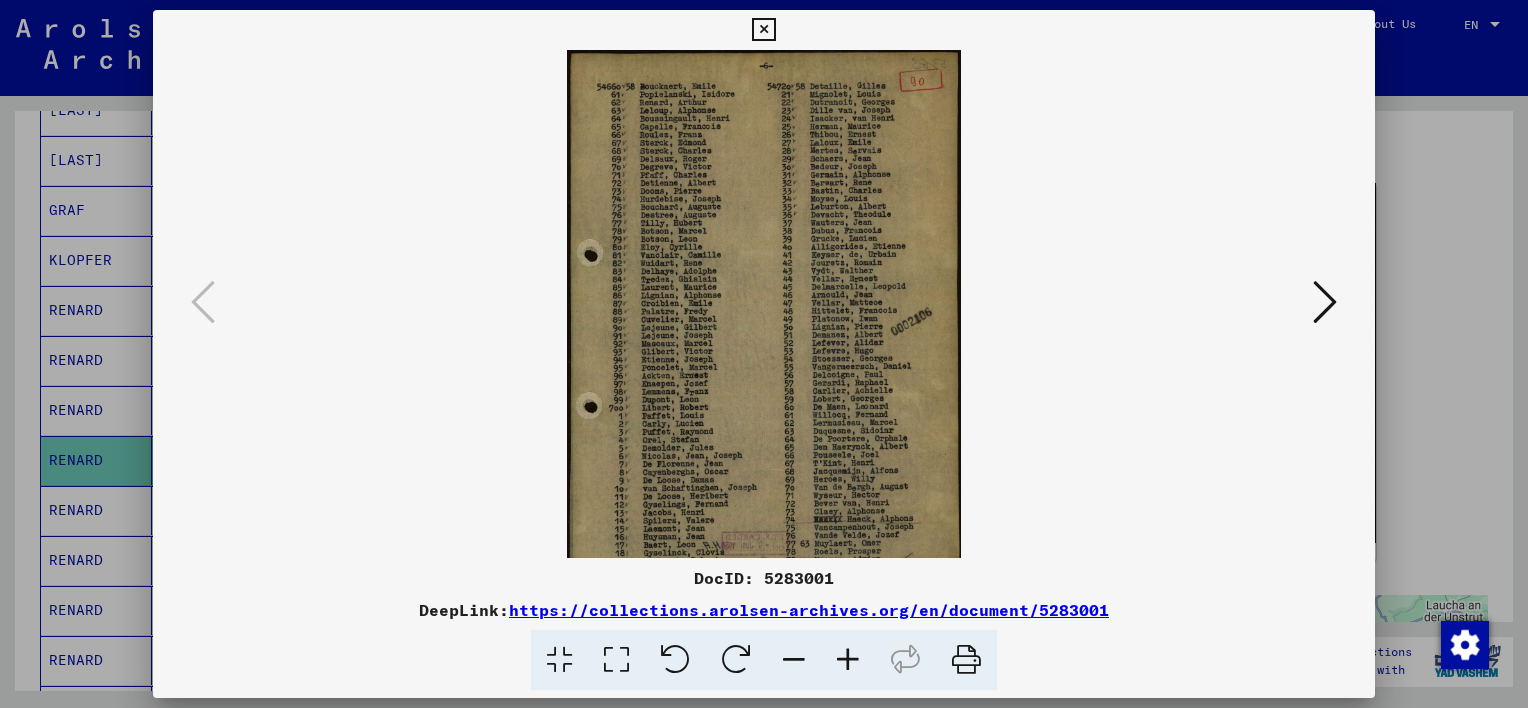 click at bounding box center [848, 660] 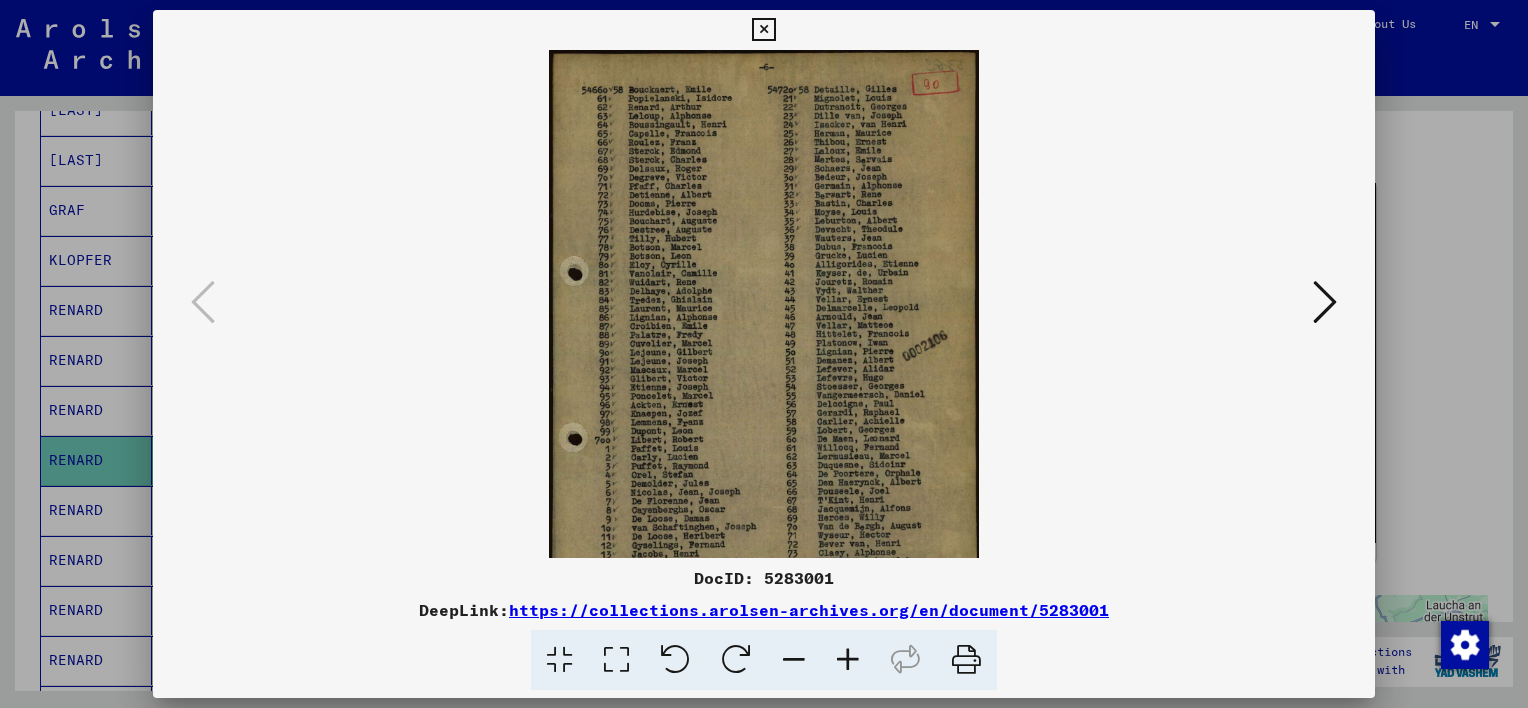 click at bounding box center [848, 660] 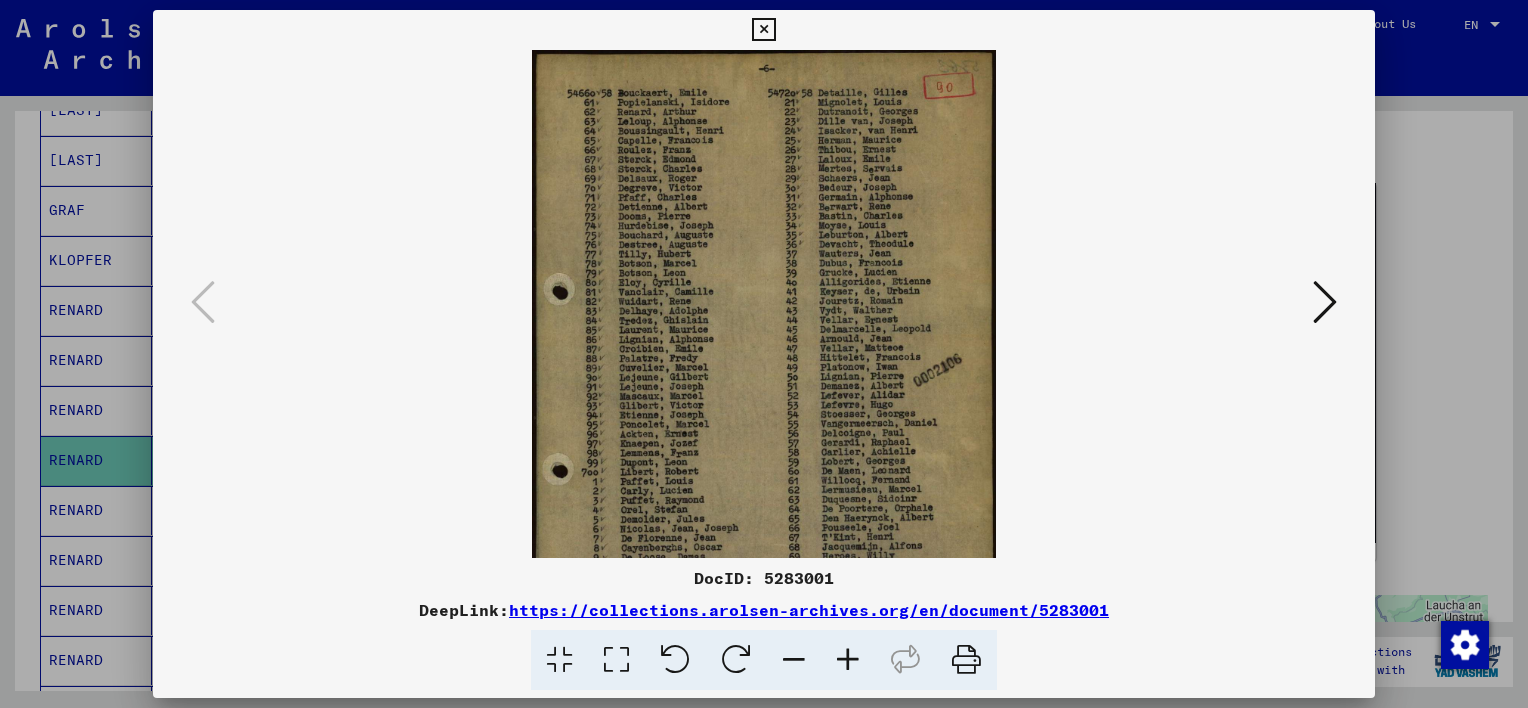 click at bounding box center [848, 660] 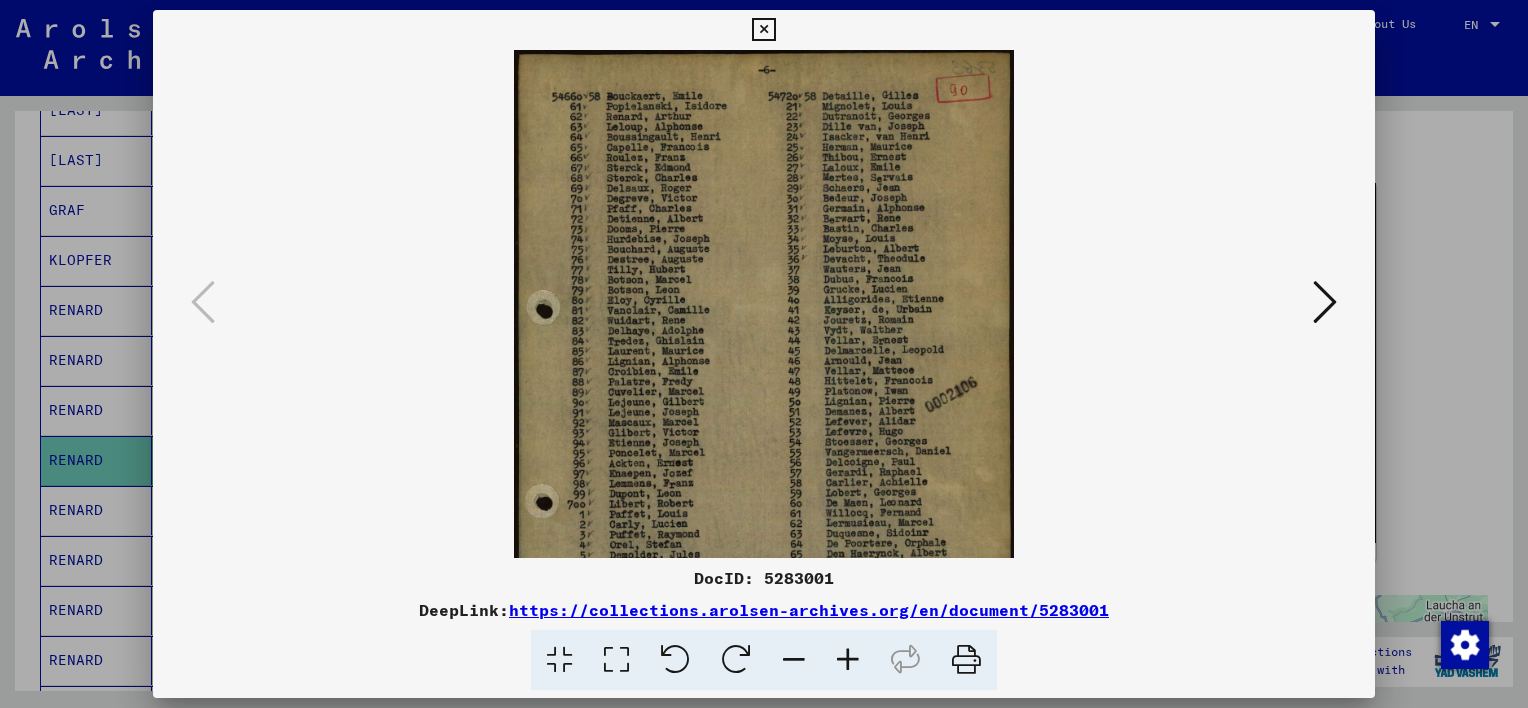 click at bounding box center [848, 660] 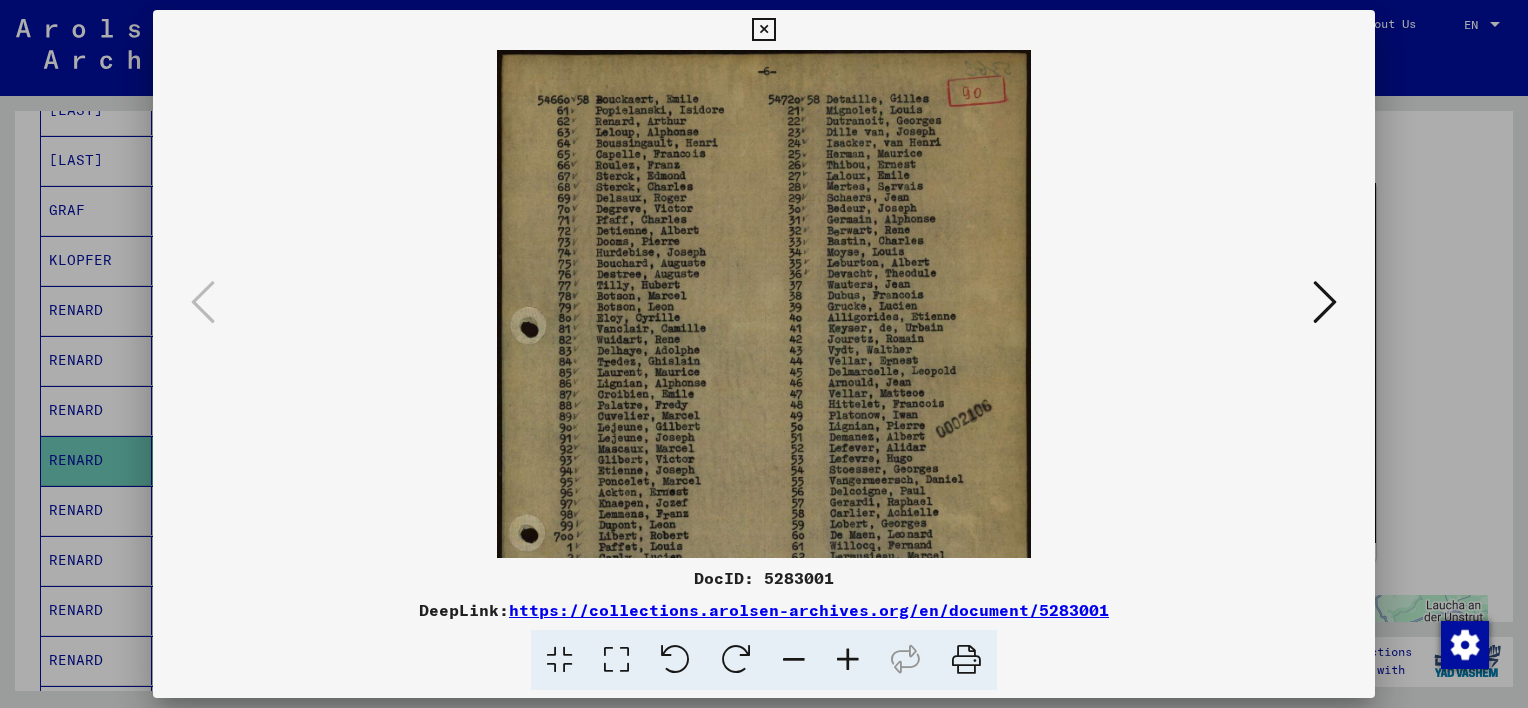 click at bounding box center [848, 660] 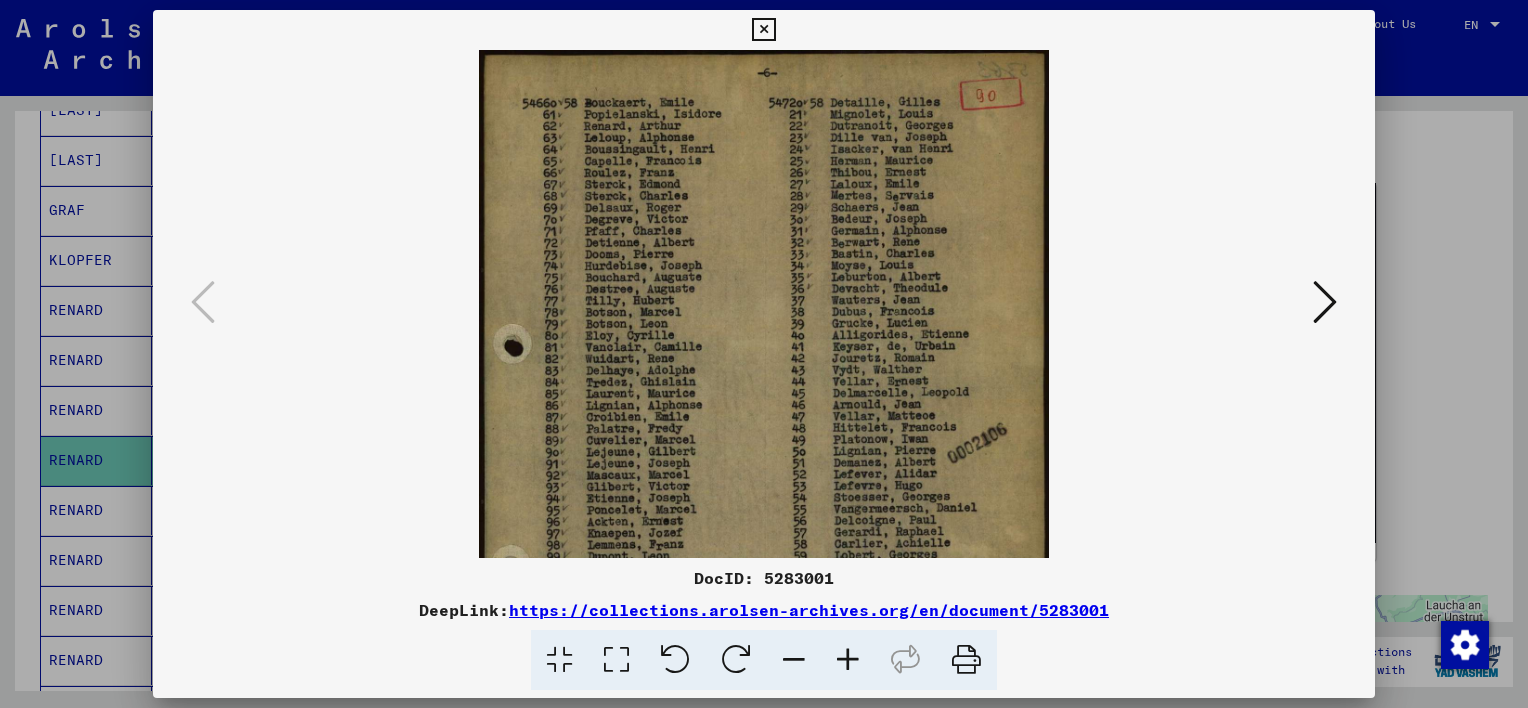 click at bounding box center [848, 660] 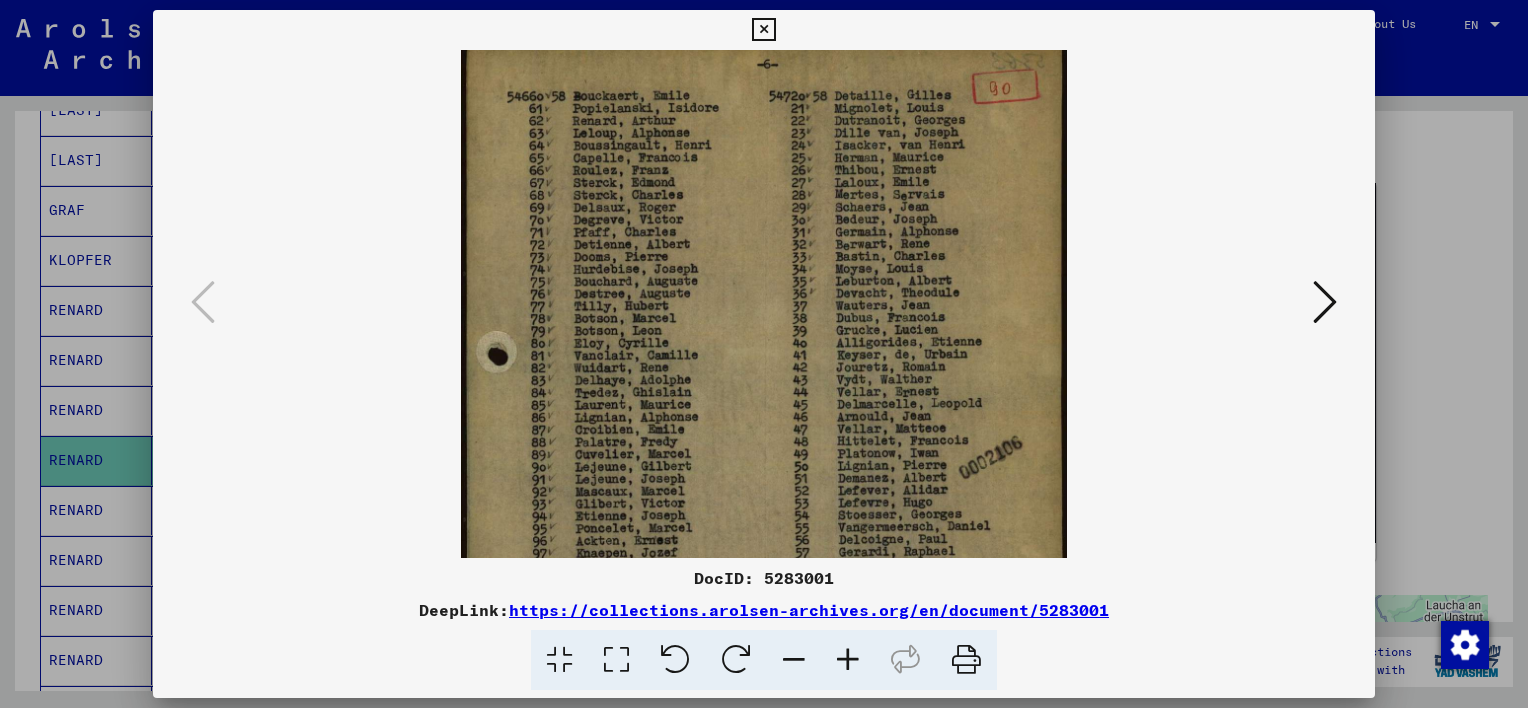 scroll, scrollTop: 0, scrollLeft: 0, axis: both 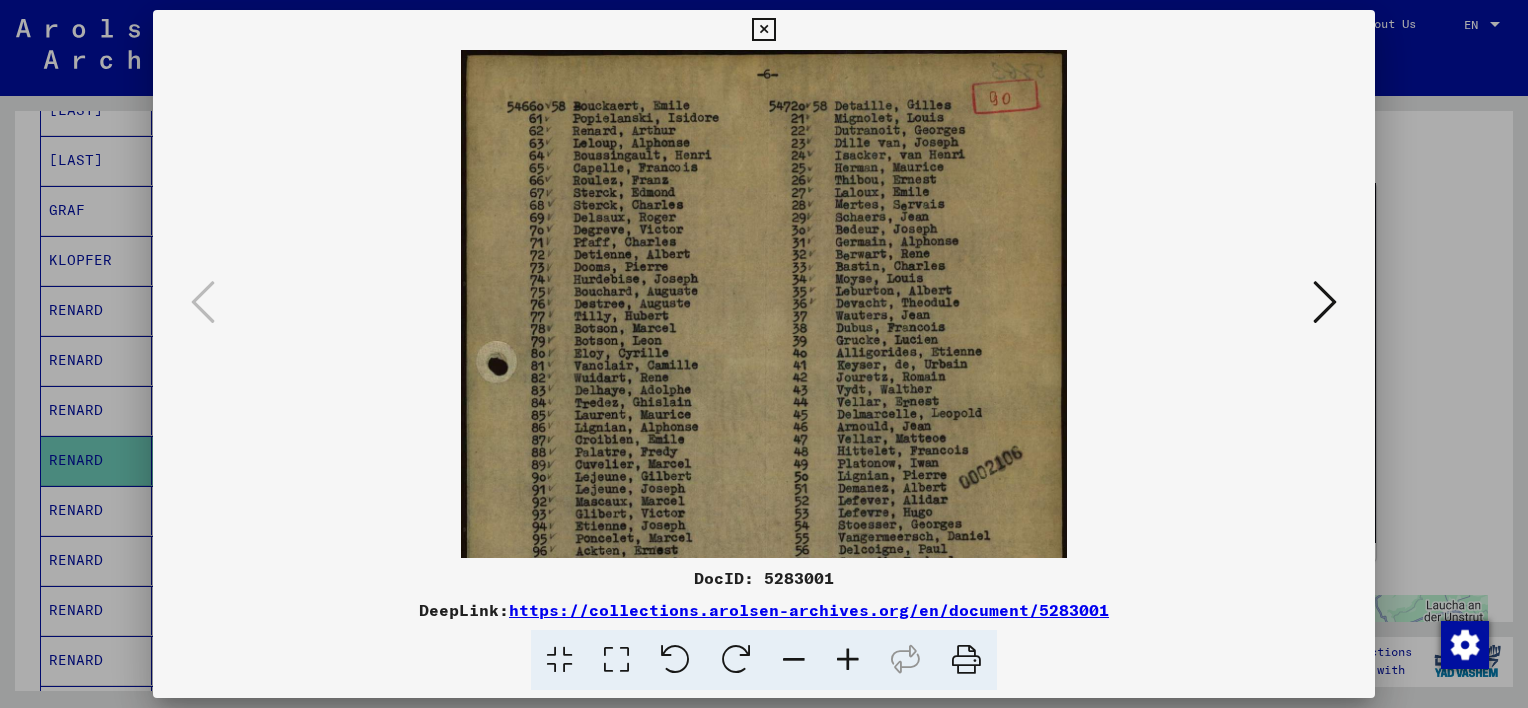 drag, startPoint x: 872, startPoint y: 472, endPoint x: 905, endPoint y: 559, distance: 93.04838 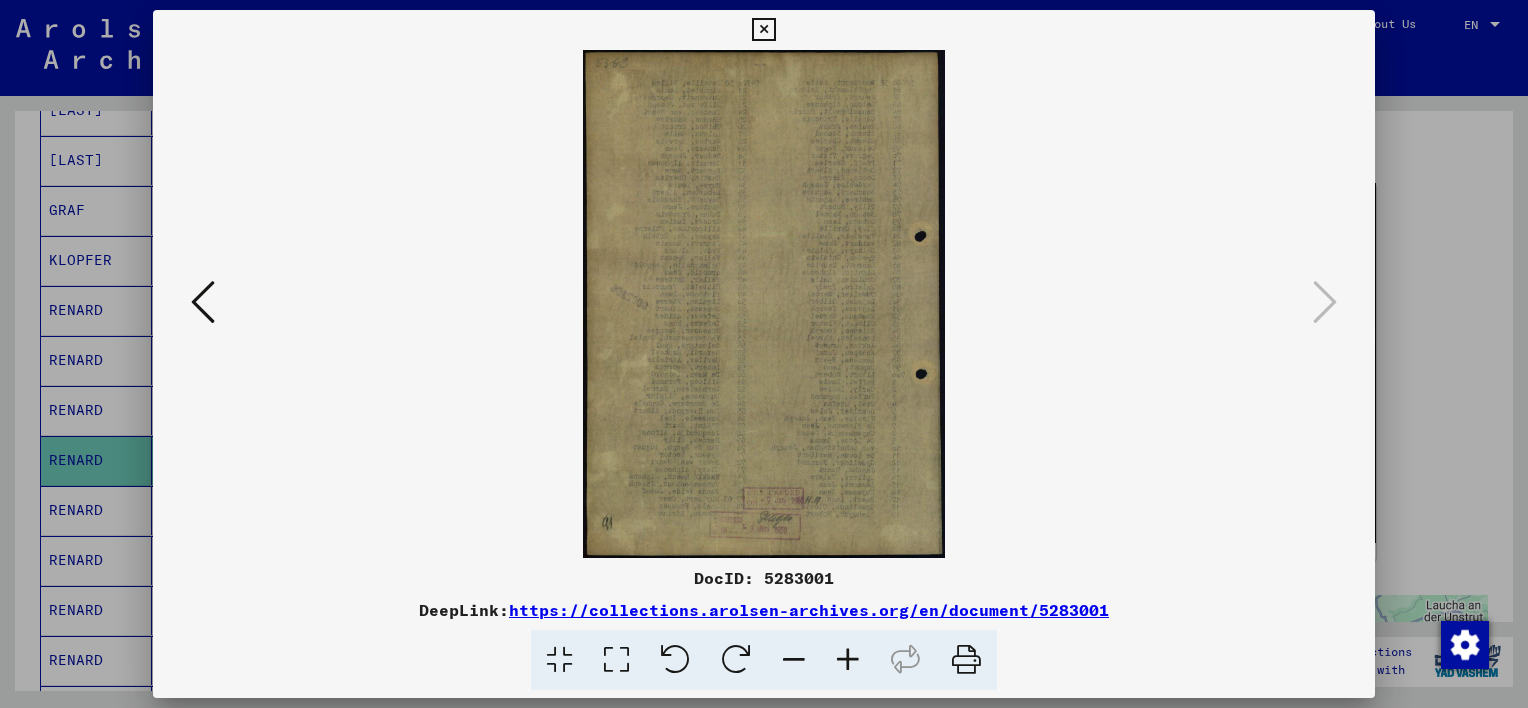 click at bounding box center [203, 302] 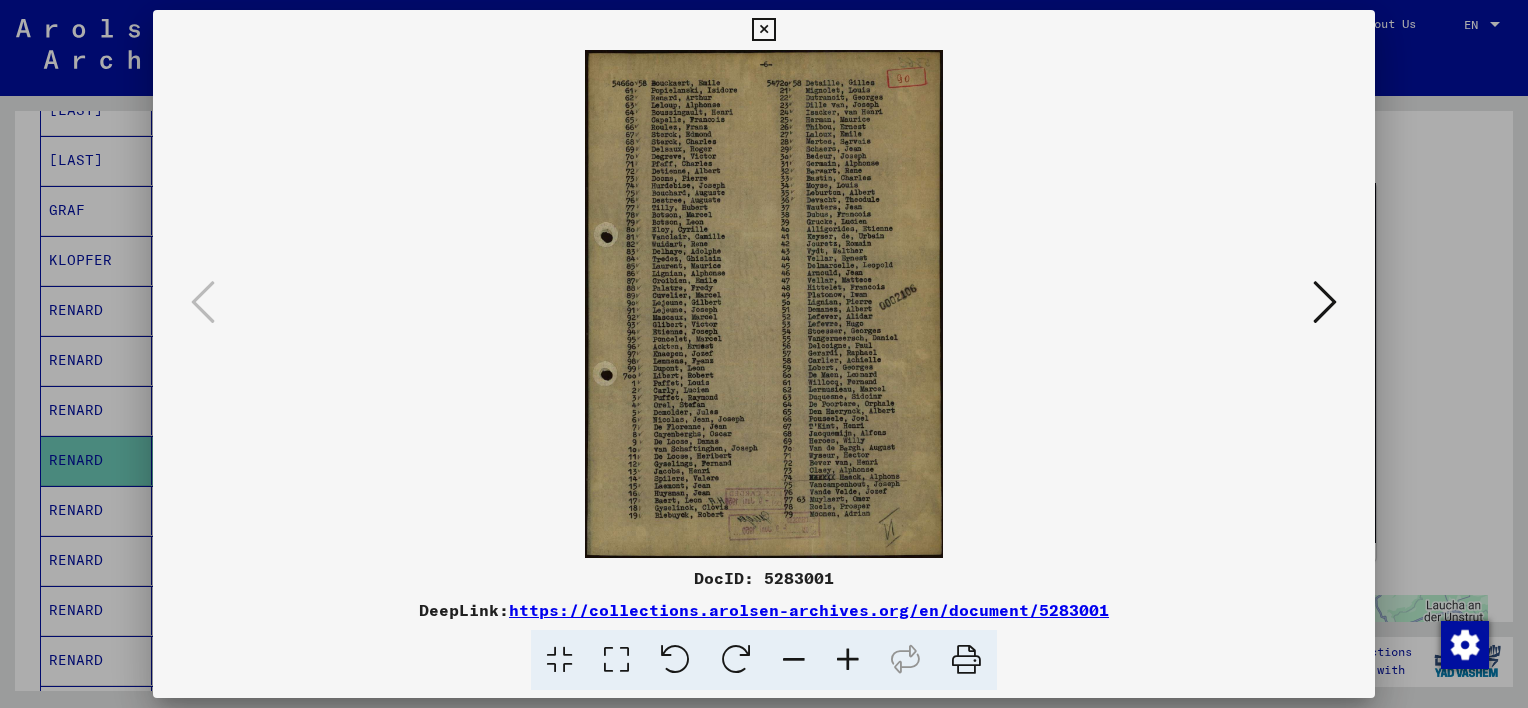 click at bounding box center [763, 30] 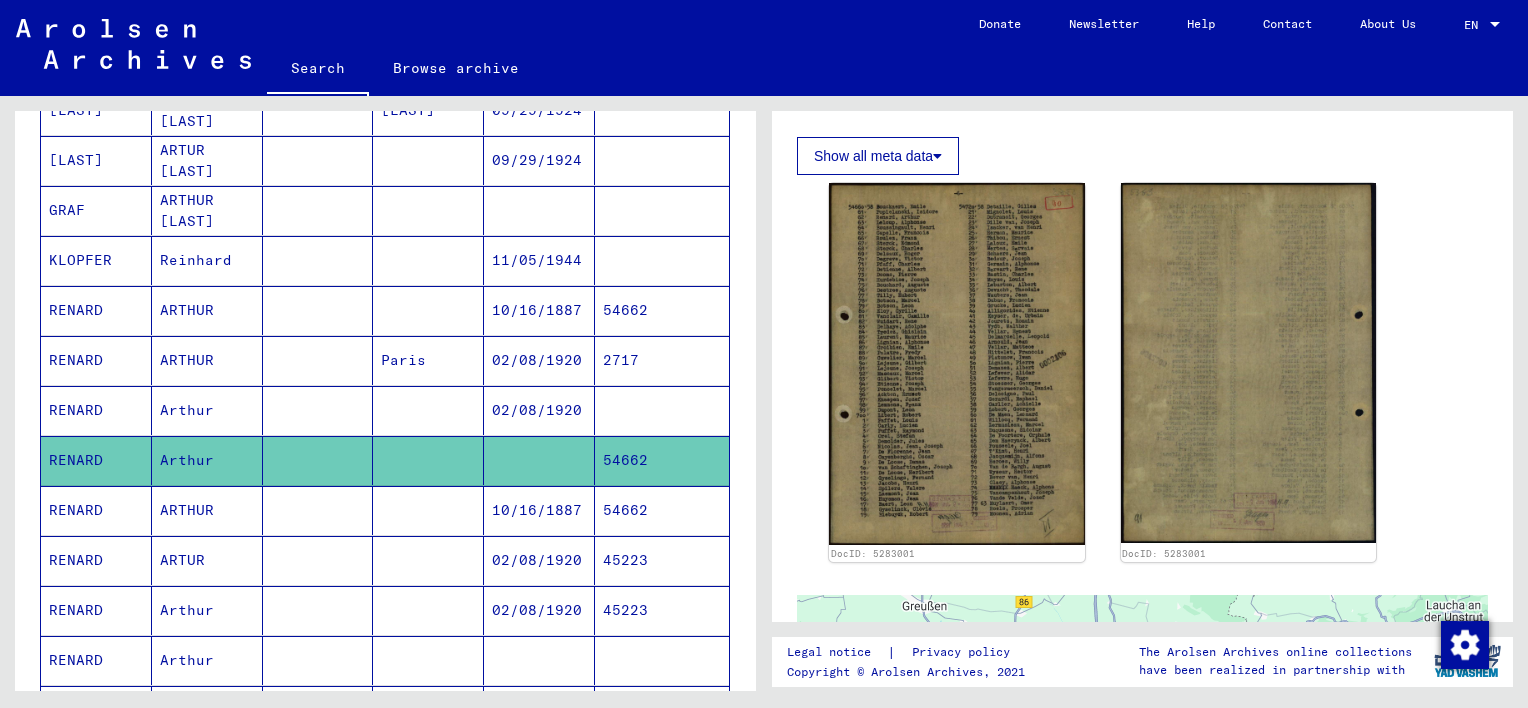 click on "ARTHUR" at bounding box center [207, 560] 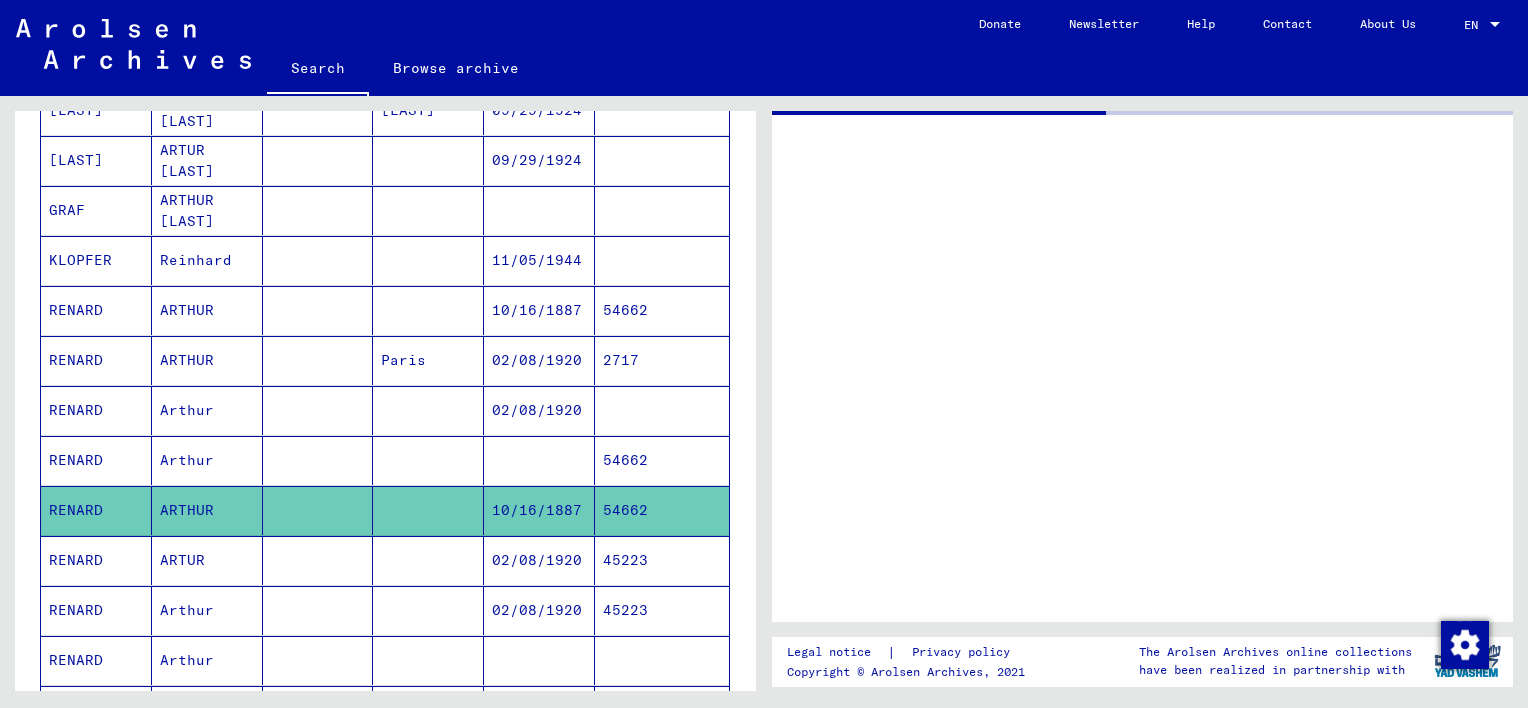 scroll, scrollTop: 0, scrollLeft: 0, axis: both 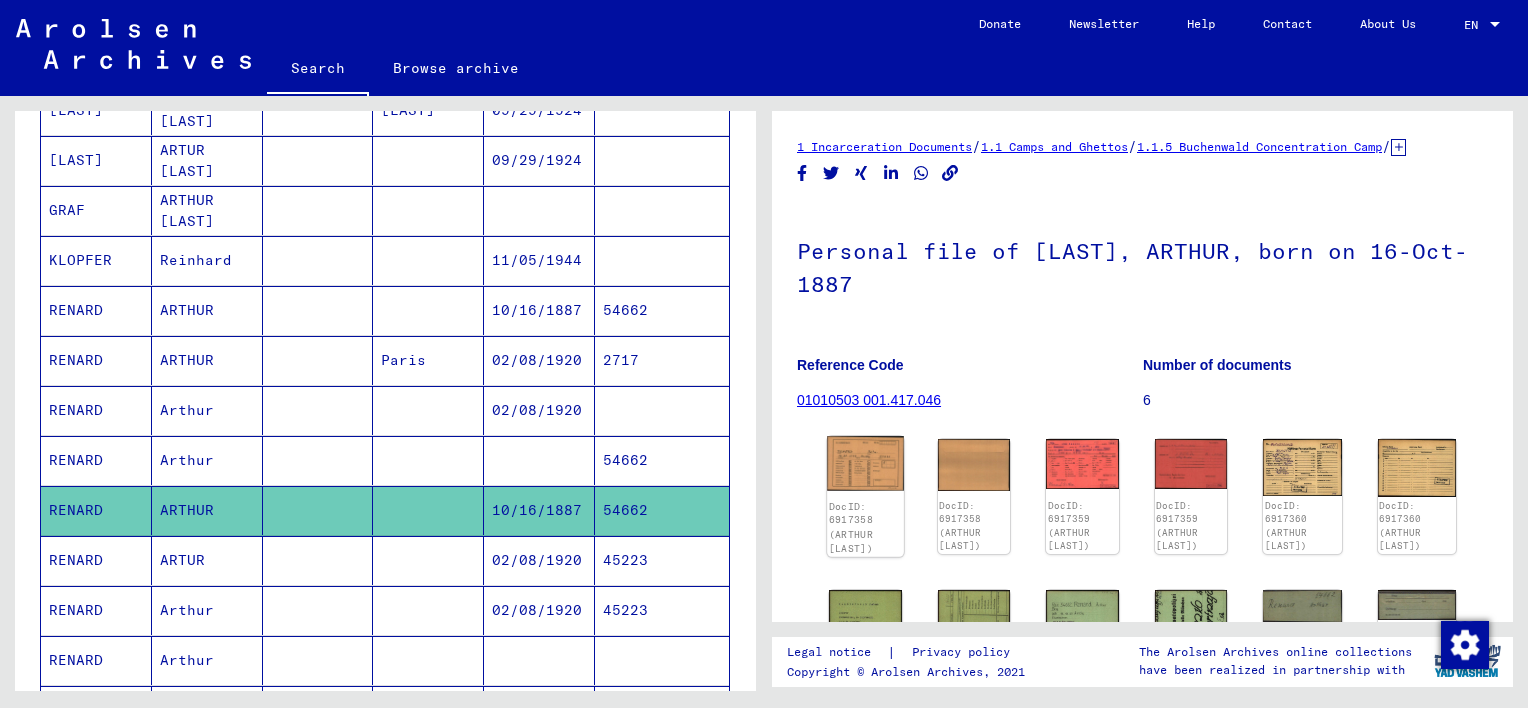 click 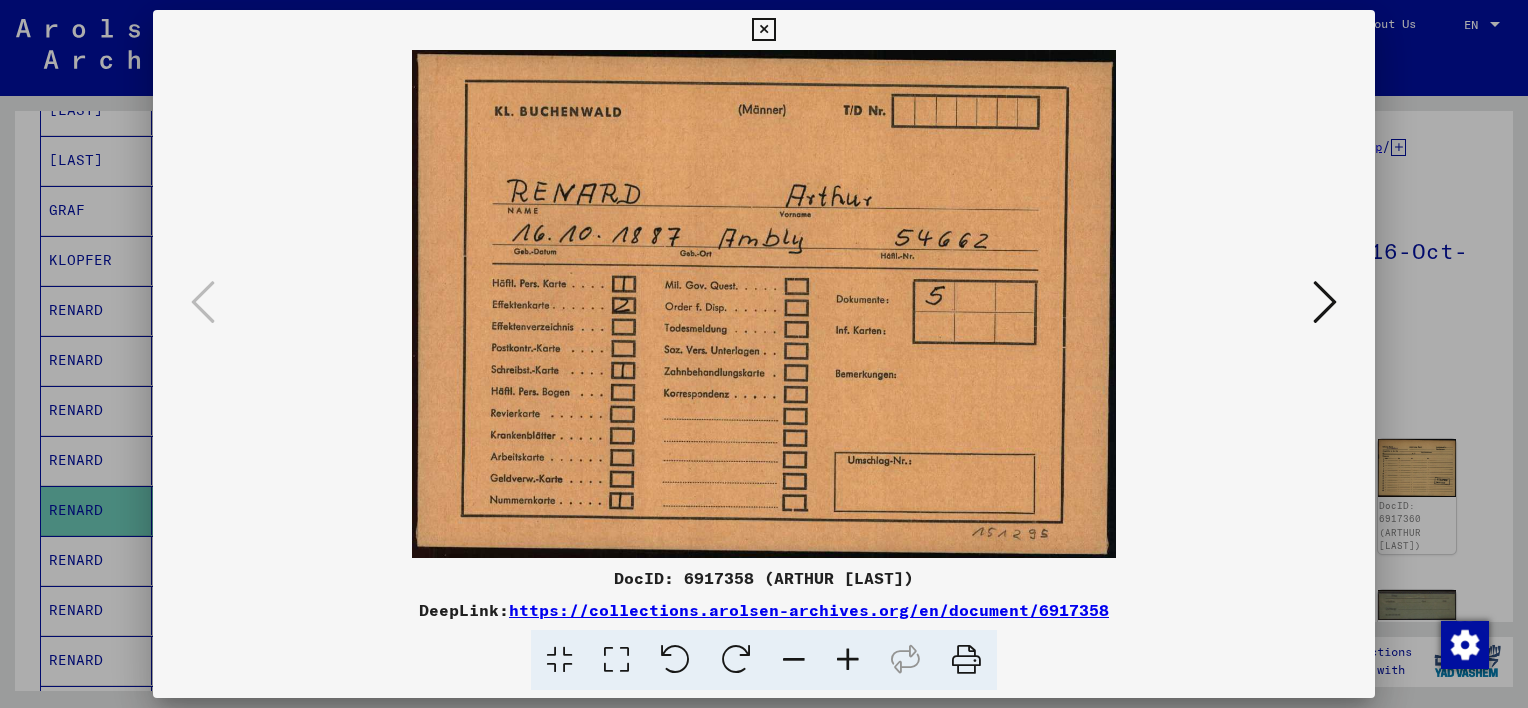 click at bounding box center [1325, 302] 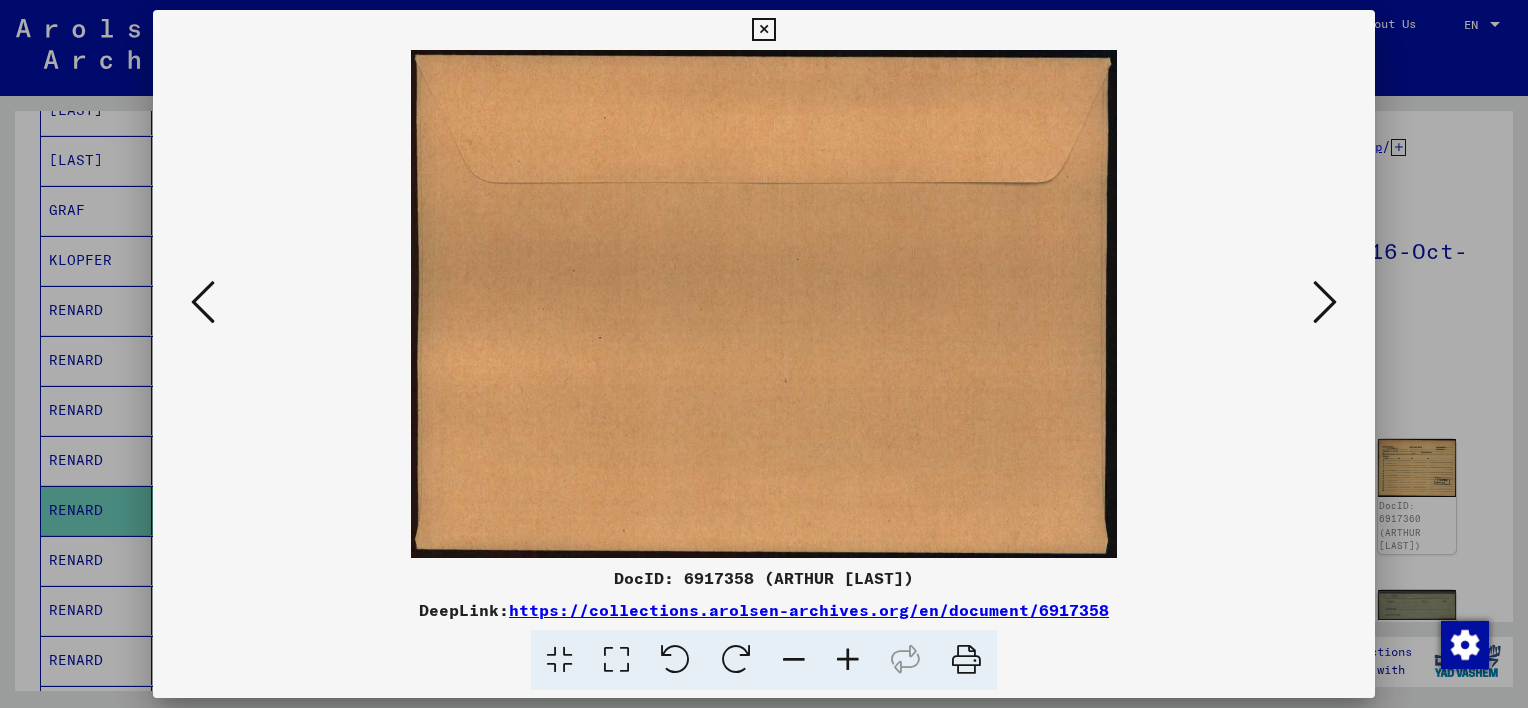 click at bounding box center (1325, 302) 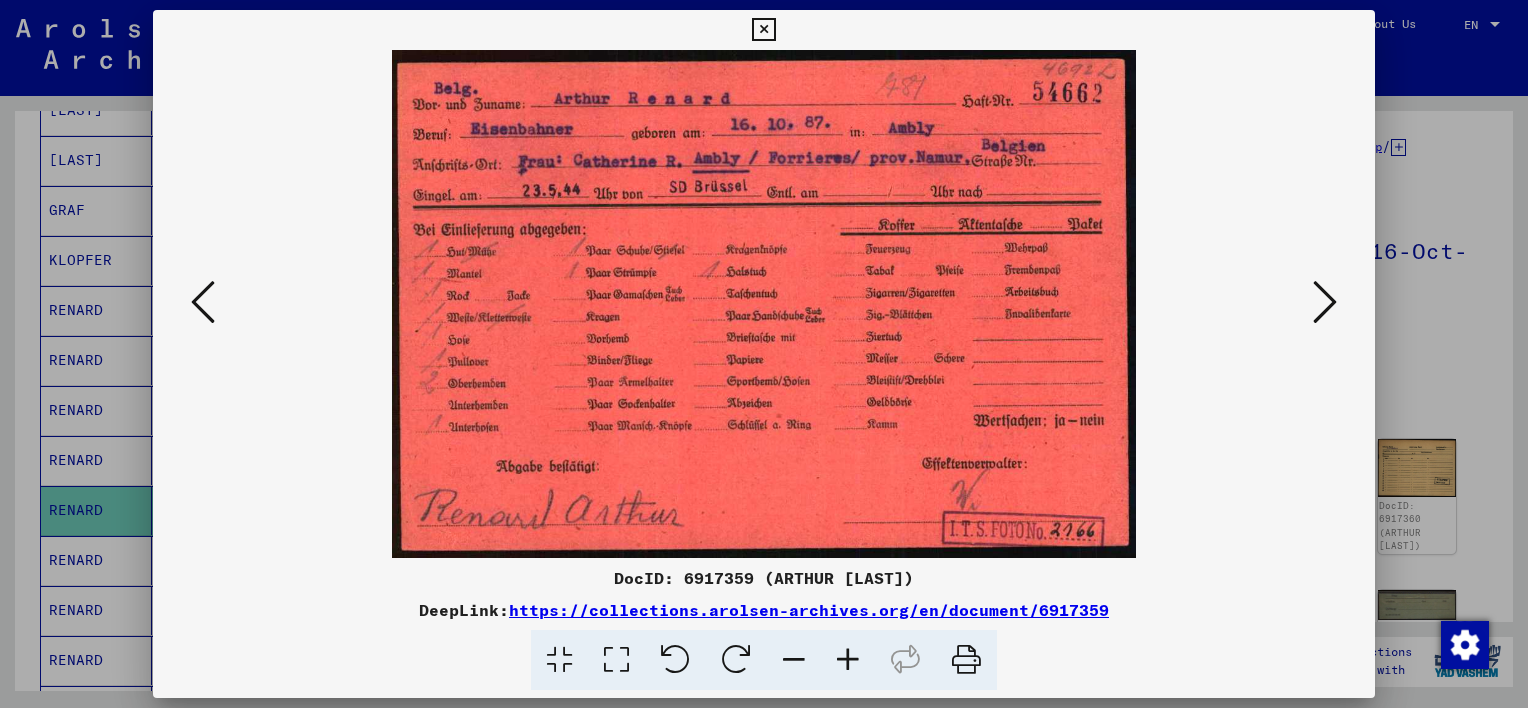click at bounding box center (1325, 302) 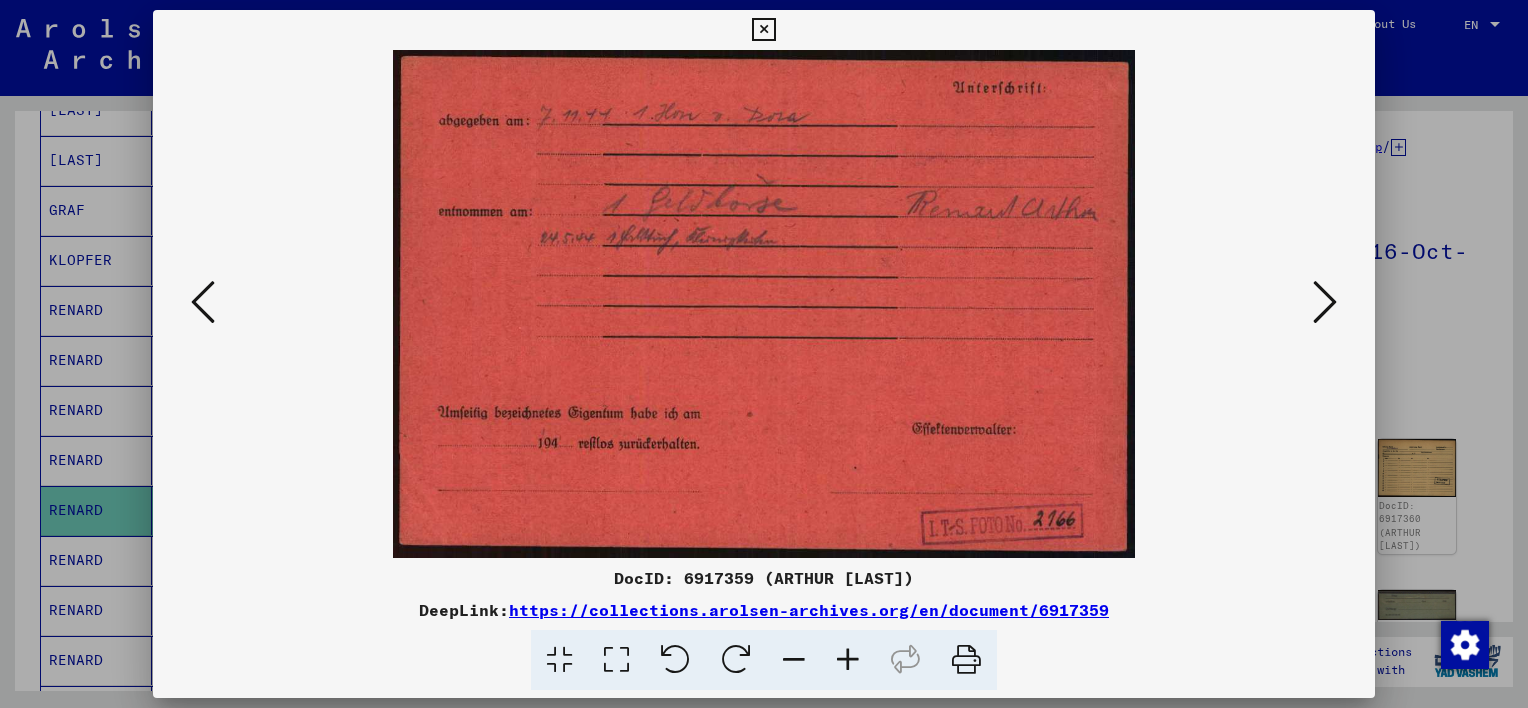 click at bounding box center [1325, 302] 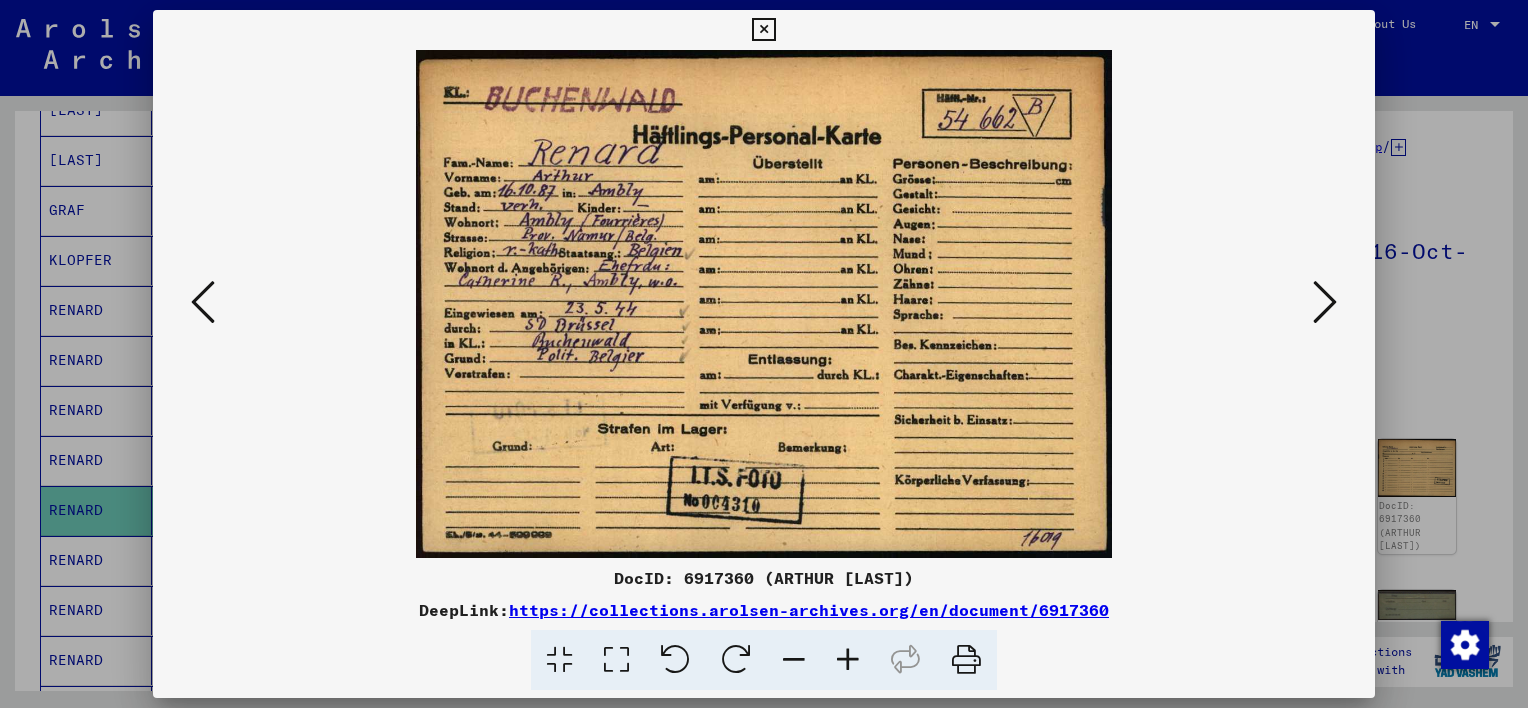 click at bounding box center [1325, 302] 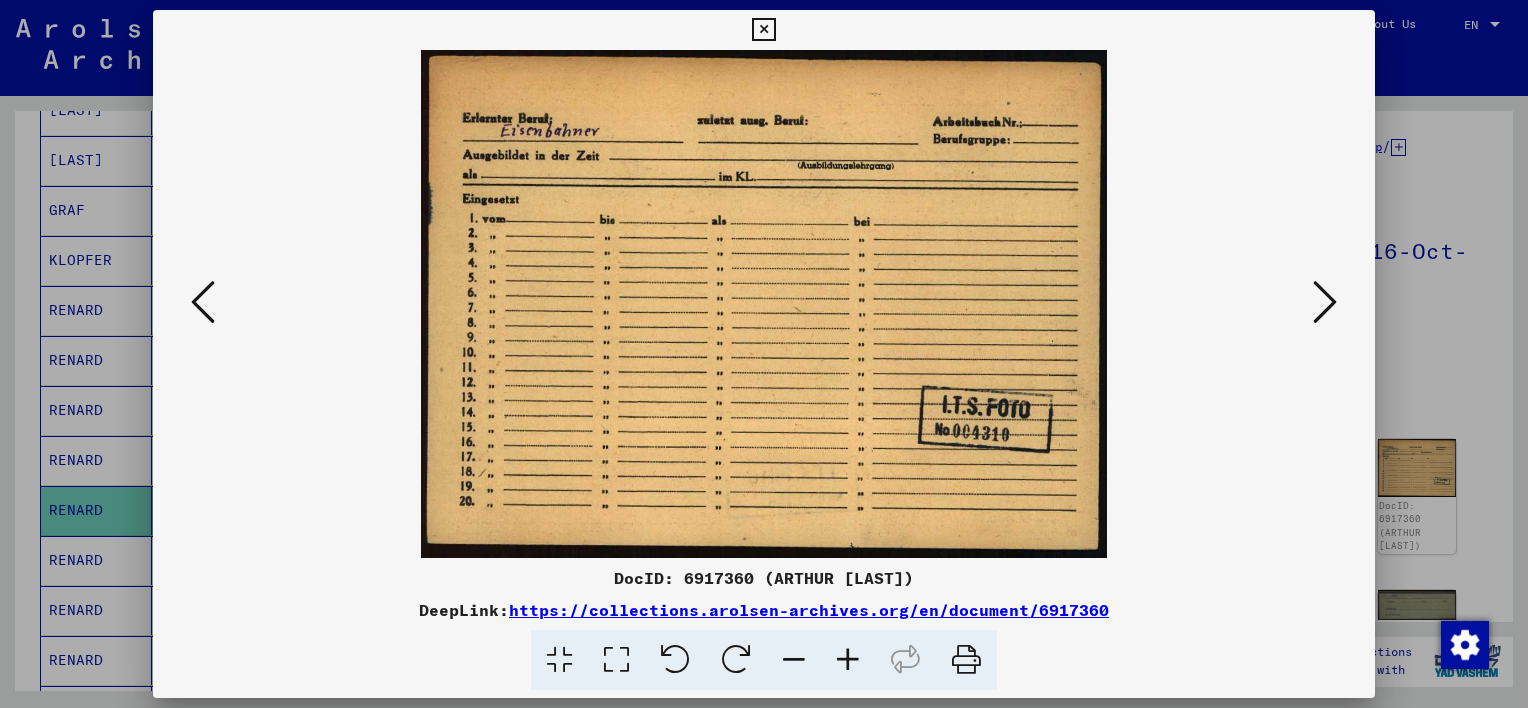 click at bounding box center (1325, 302) 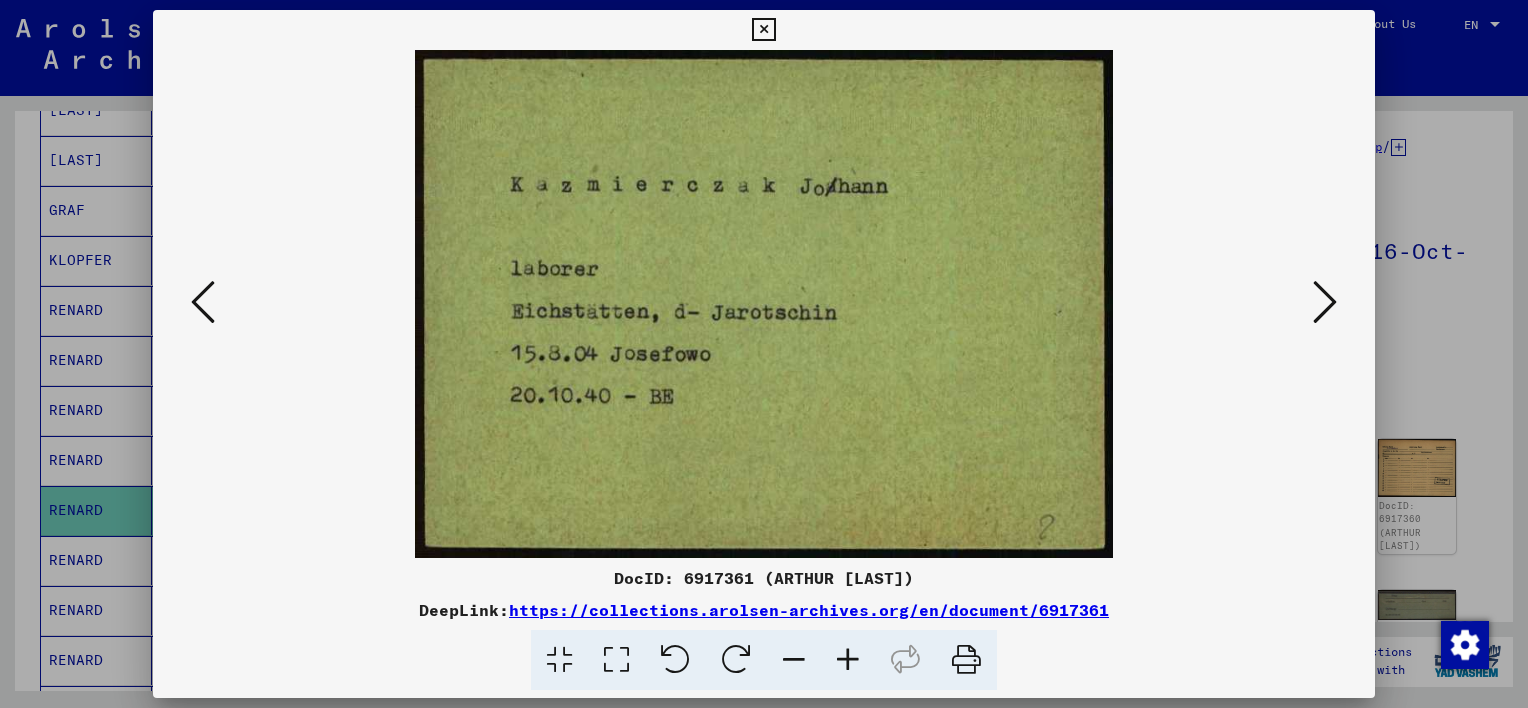 click at bounding box center (1325, 302) 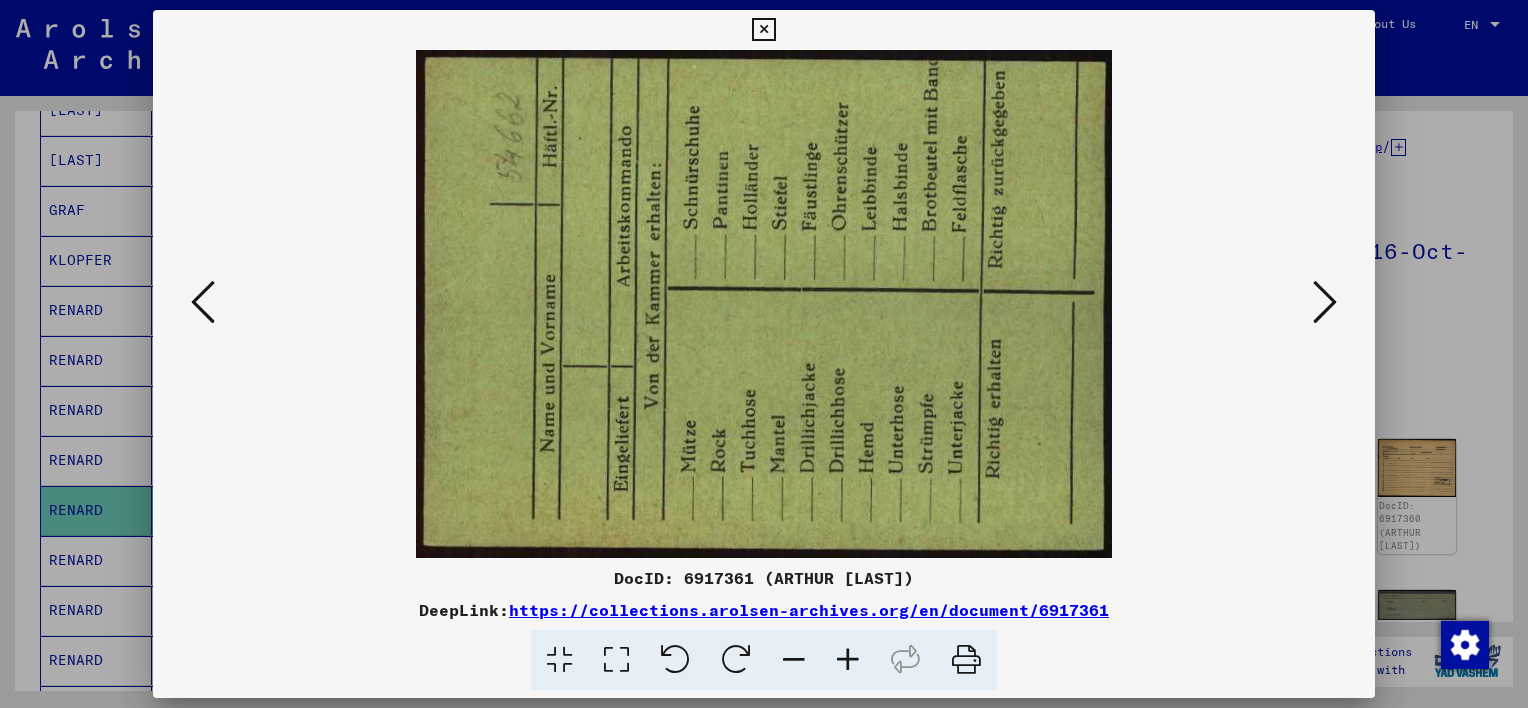 click at bounding box center (1325, 302) 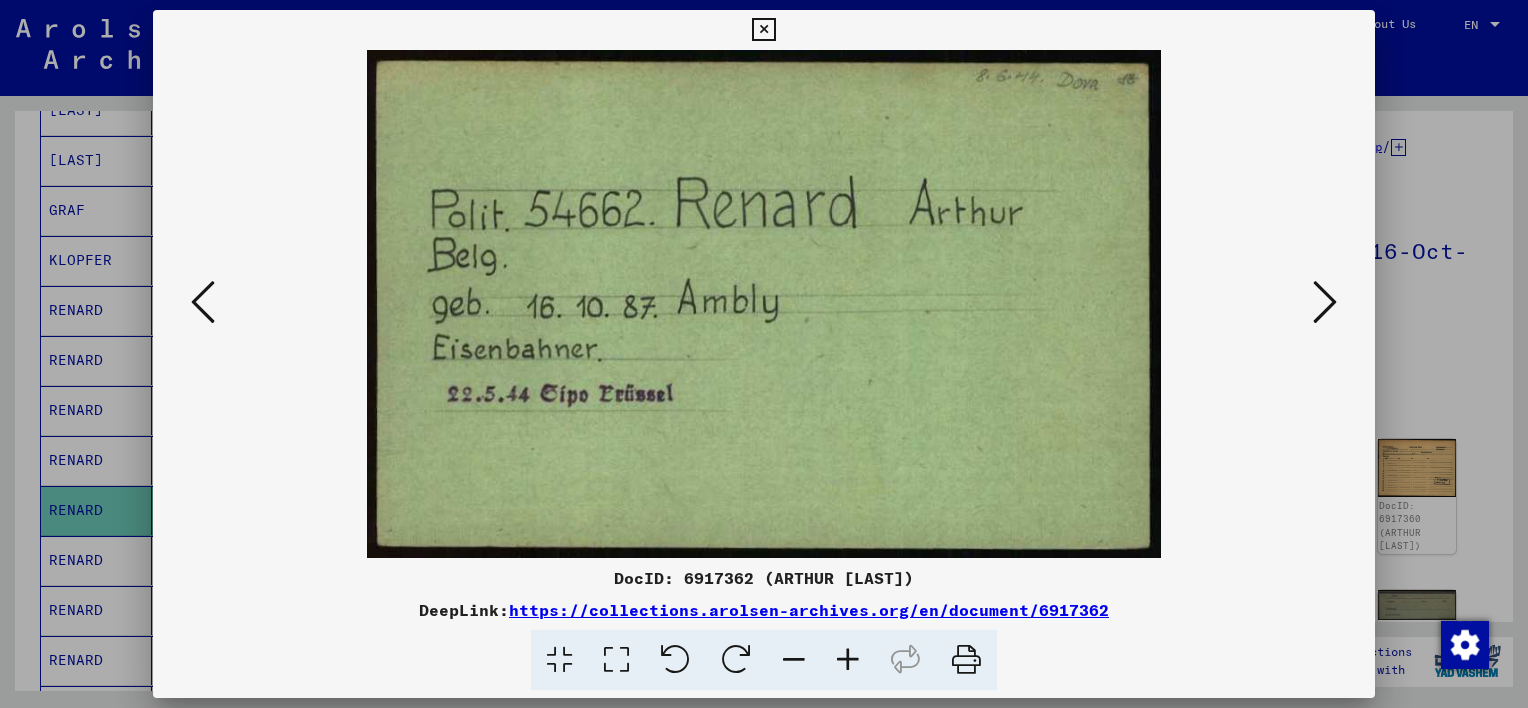 click at bounding box center (1325, 302) 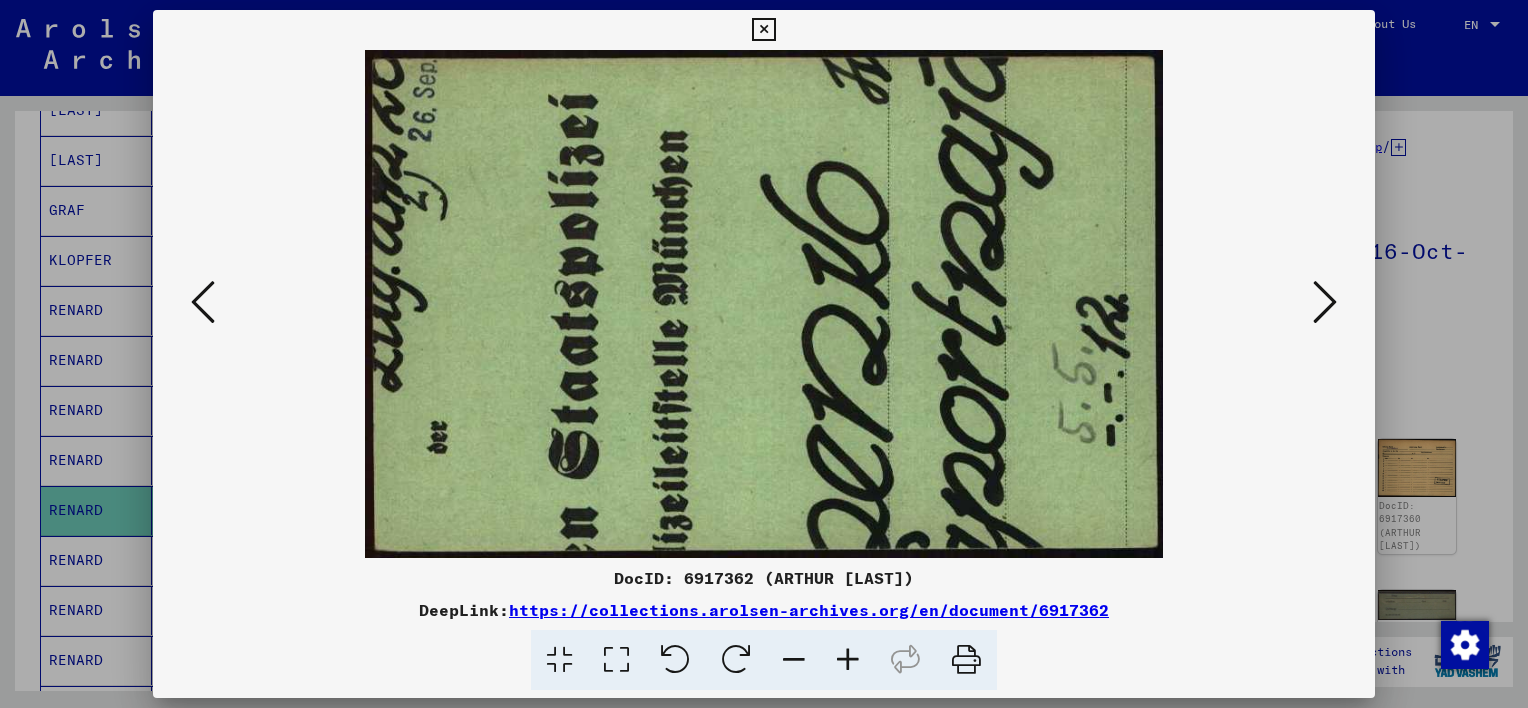 click at bounding box center (794, 660) 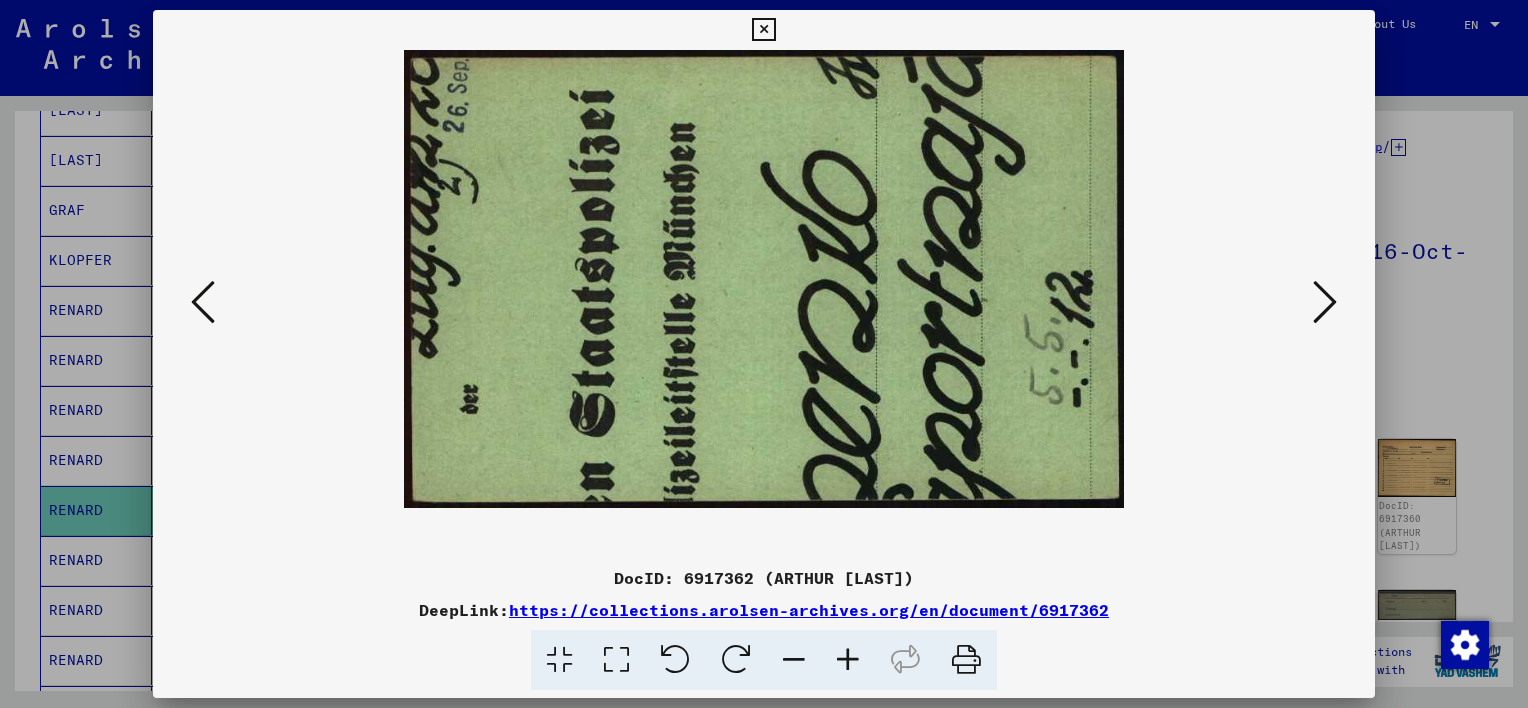 click at bounding box center (794, 660) 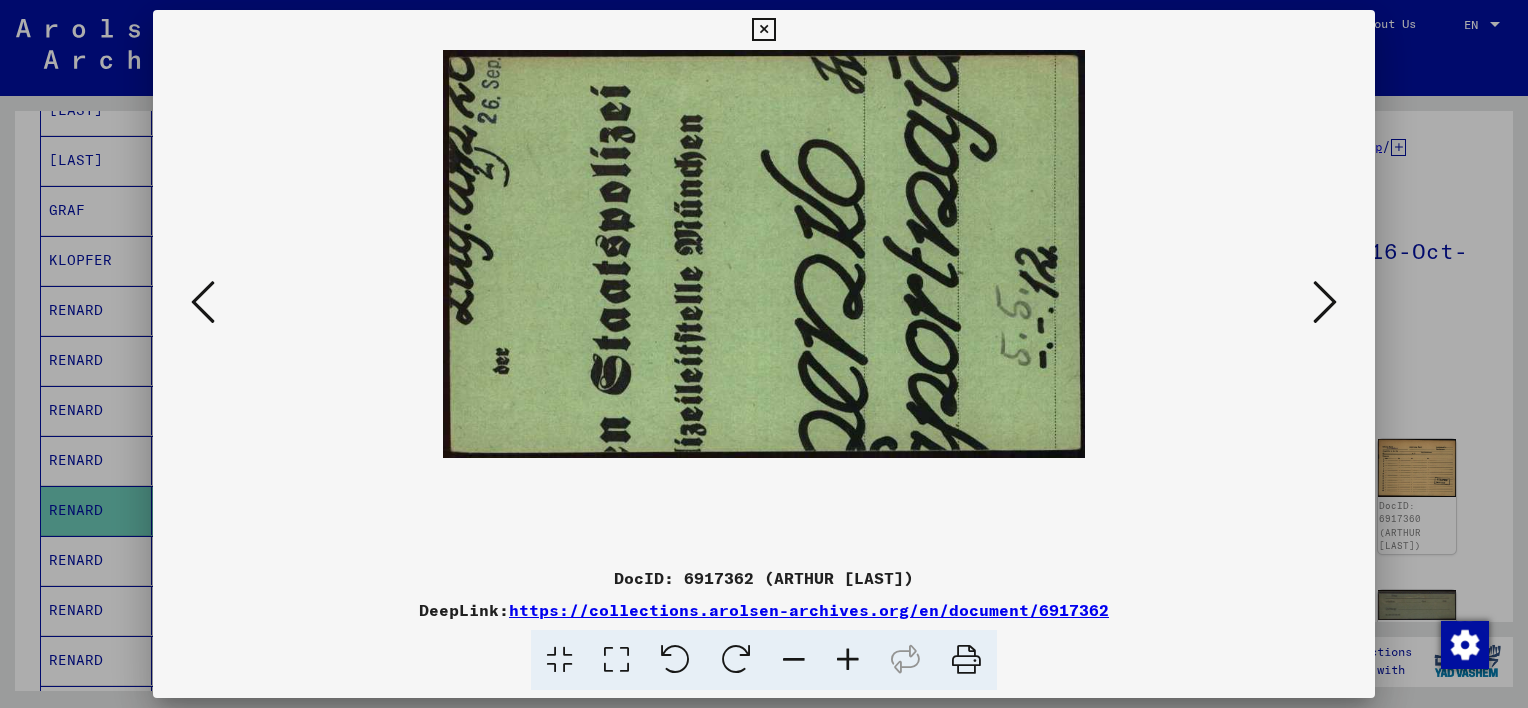click at bounding box center (1325, 302) 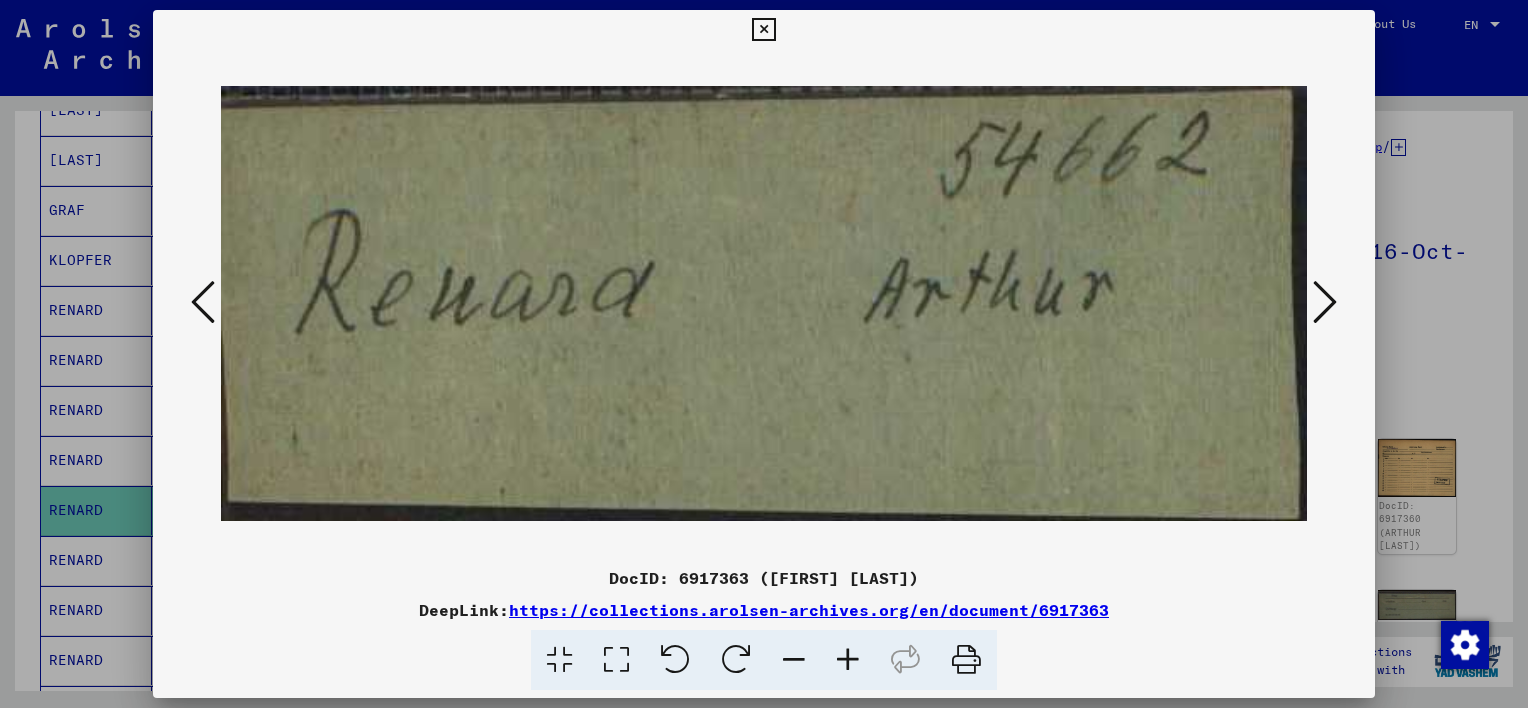 click at bounding box center [1325, 302] 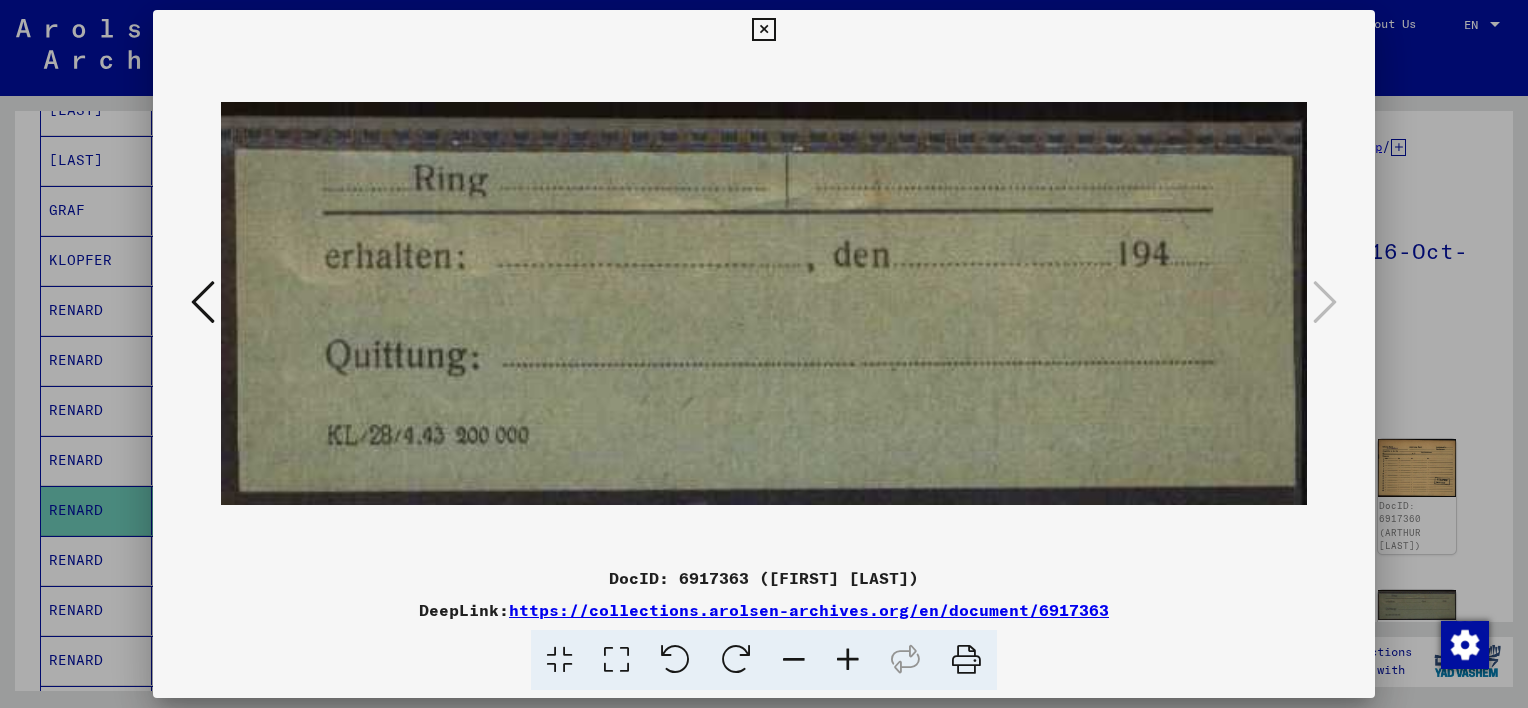 click at bounding box center [763, 30] 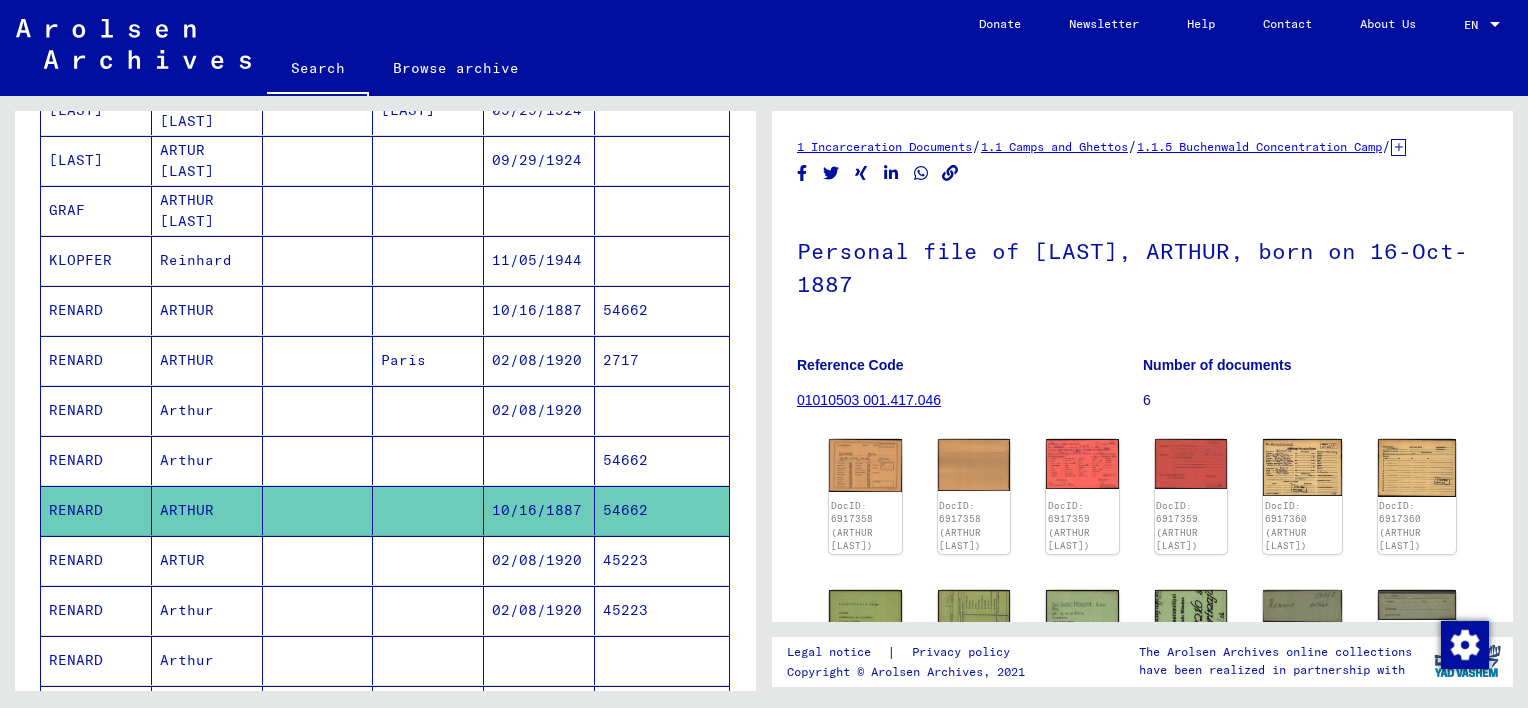 click on "ARTUR" at bounding box center (207, 610) 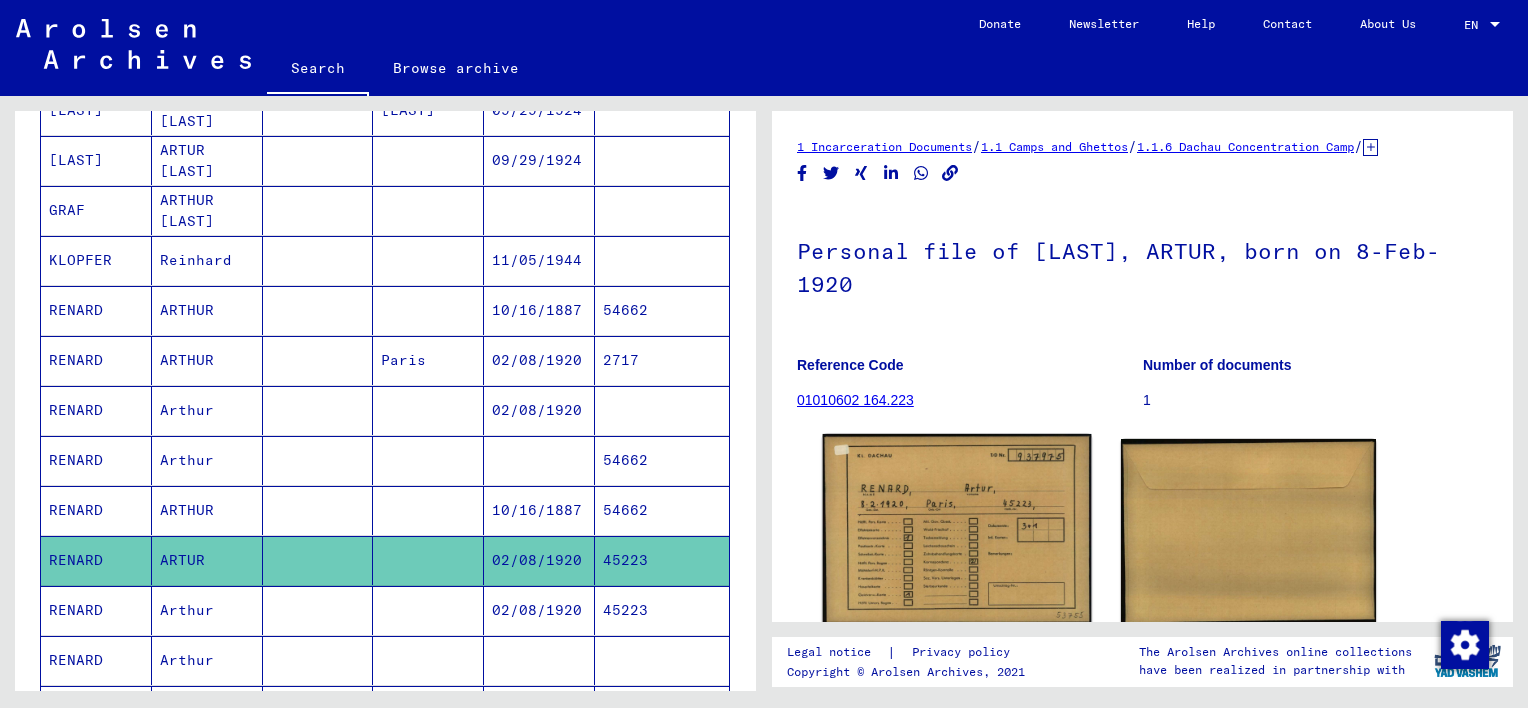 click 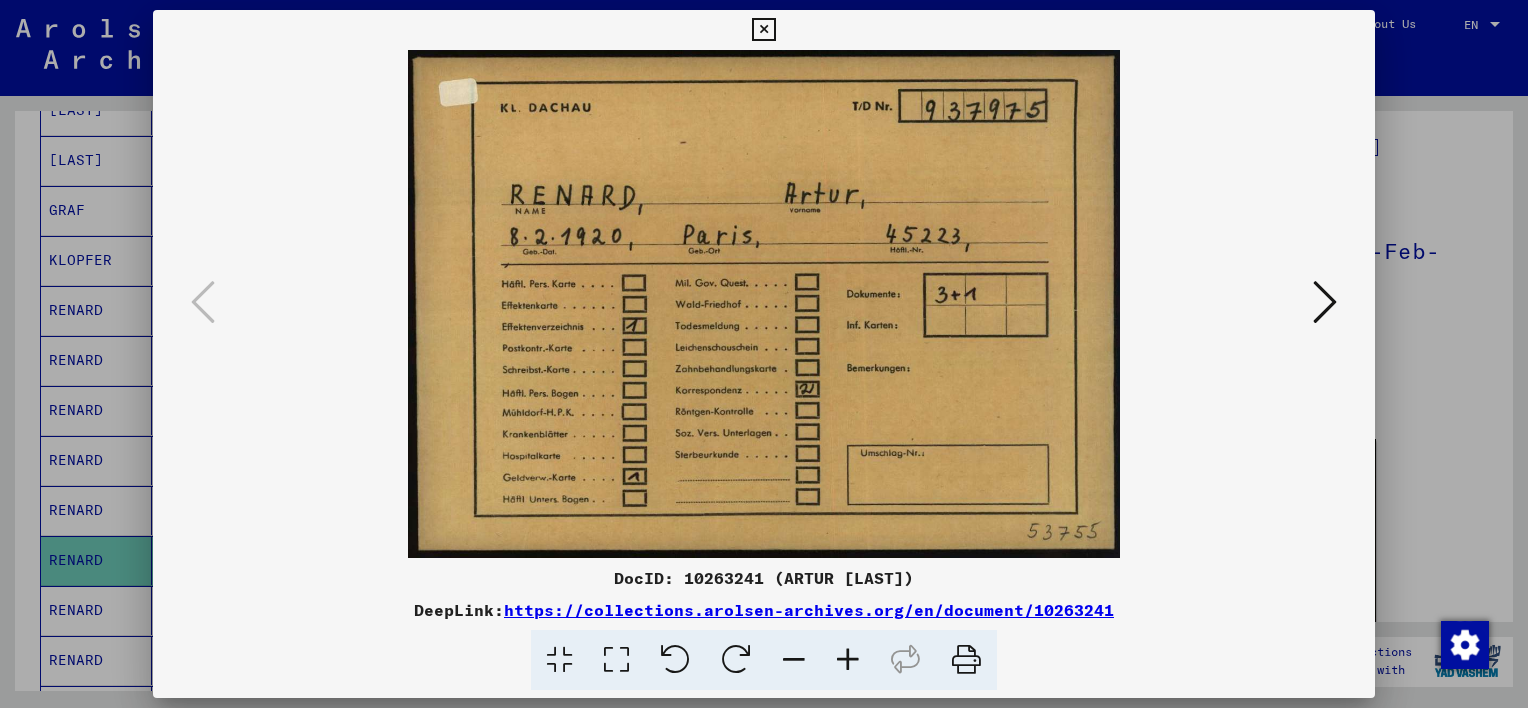 click at bounding box center (1325, 302) 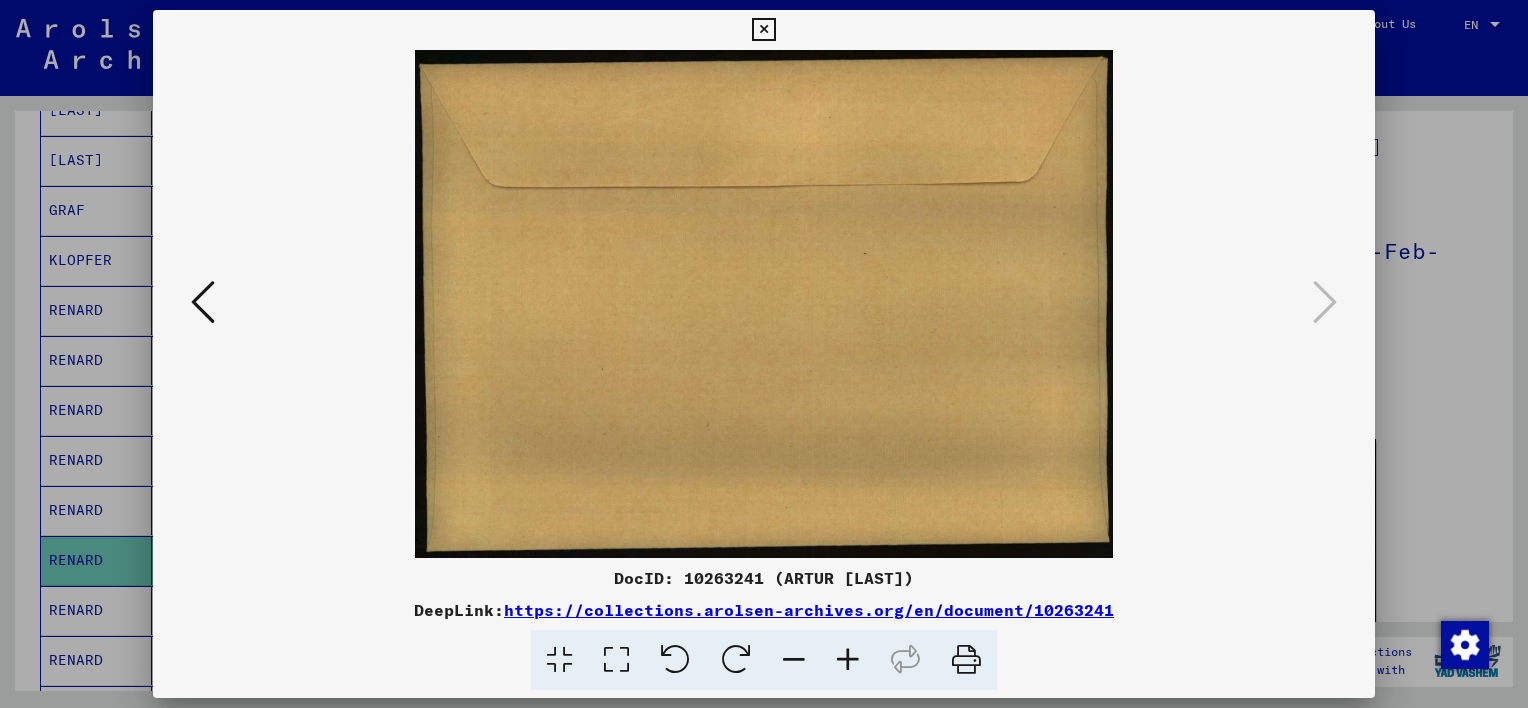 click at bounding box center [763, 30] 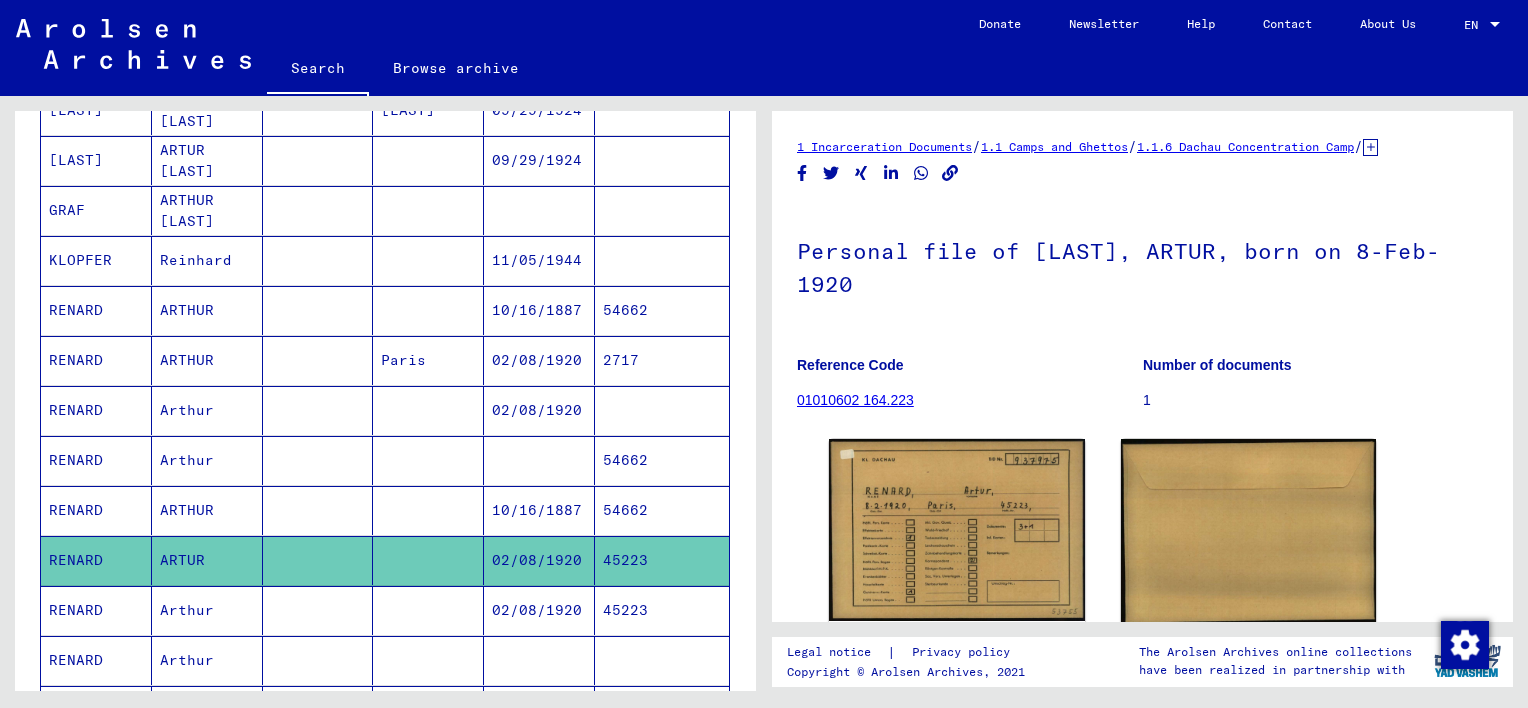 click on "Arthur" at bounding box center [207, 660] 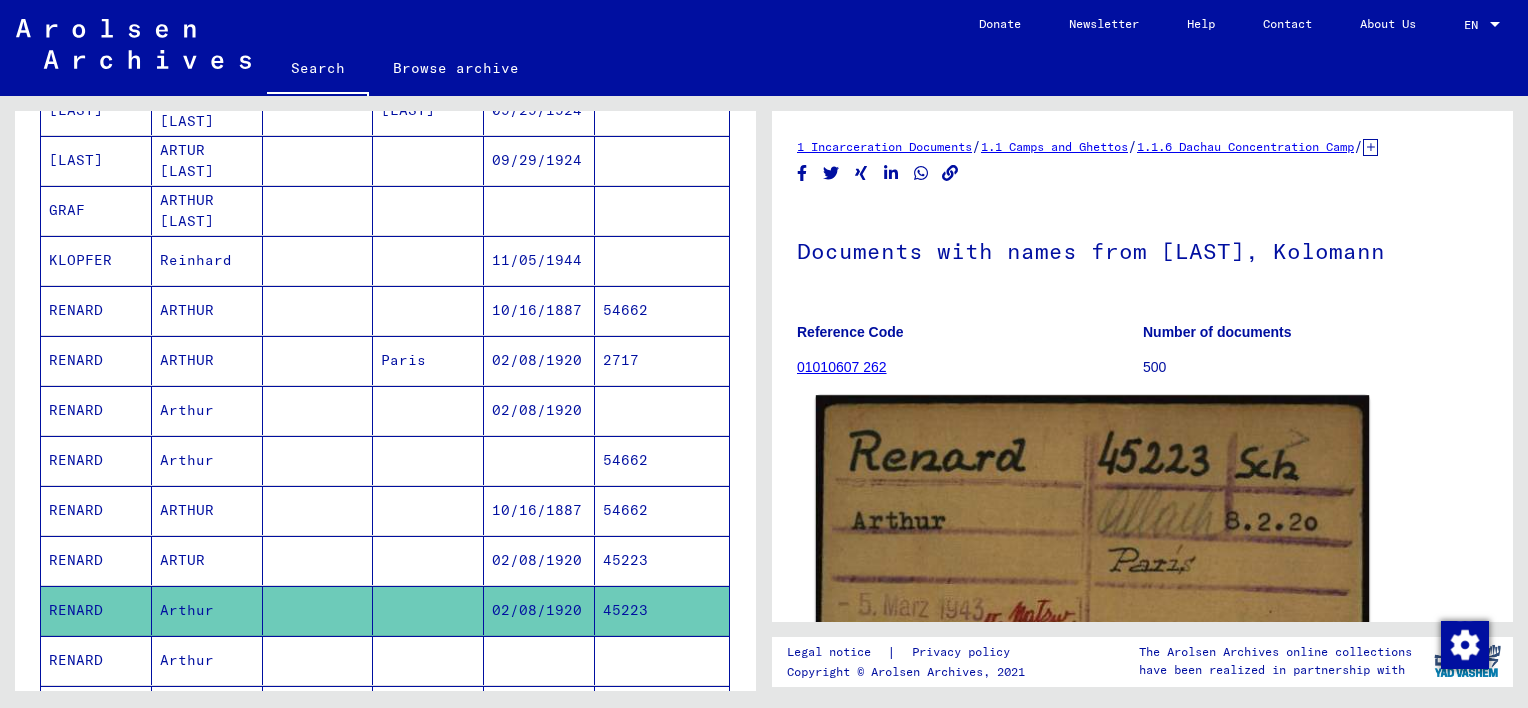 click 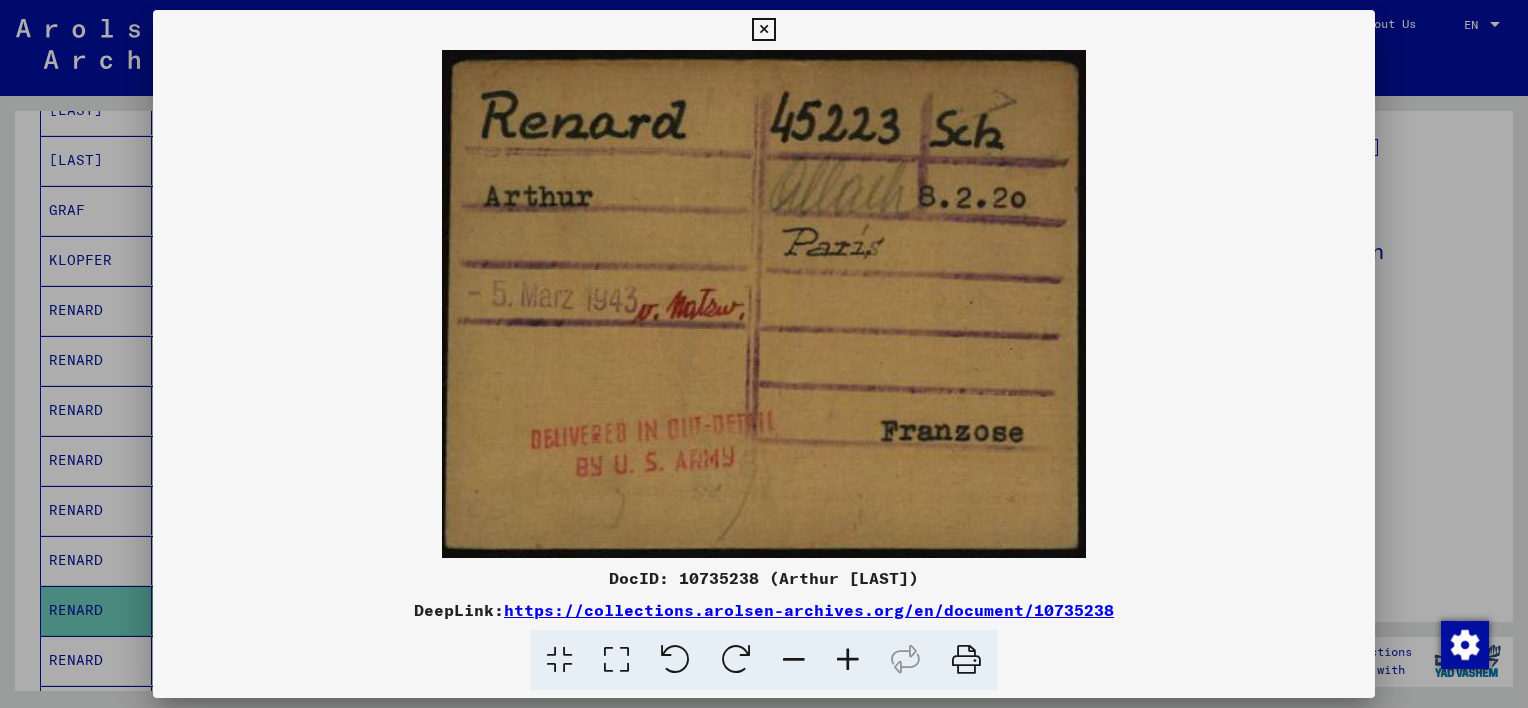 click at bounding box center [763, 30] 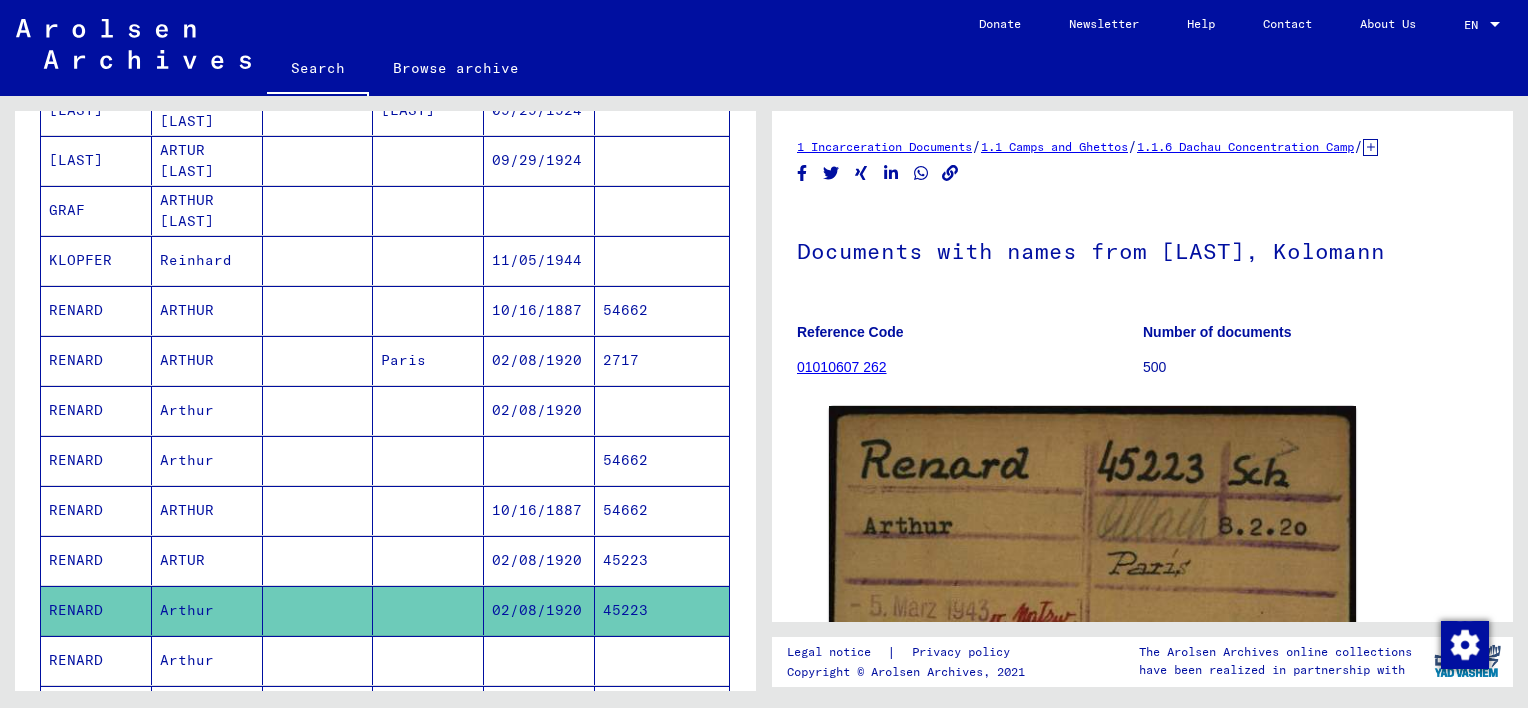 click on "Arthur" at bounding box center [207, 710] 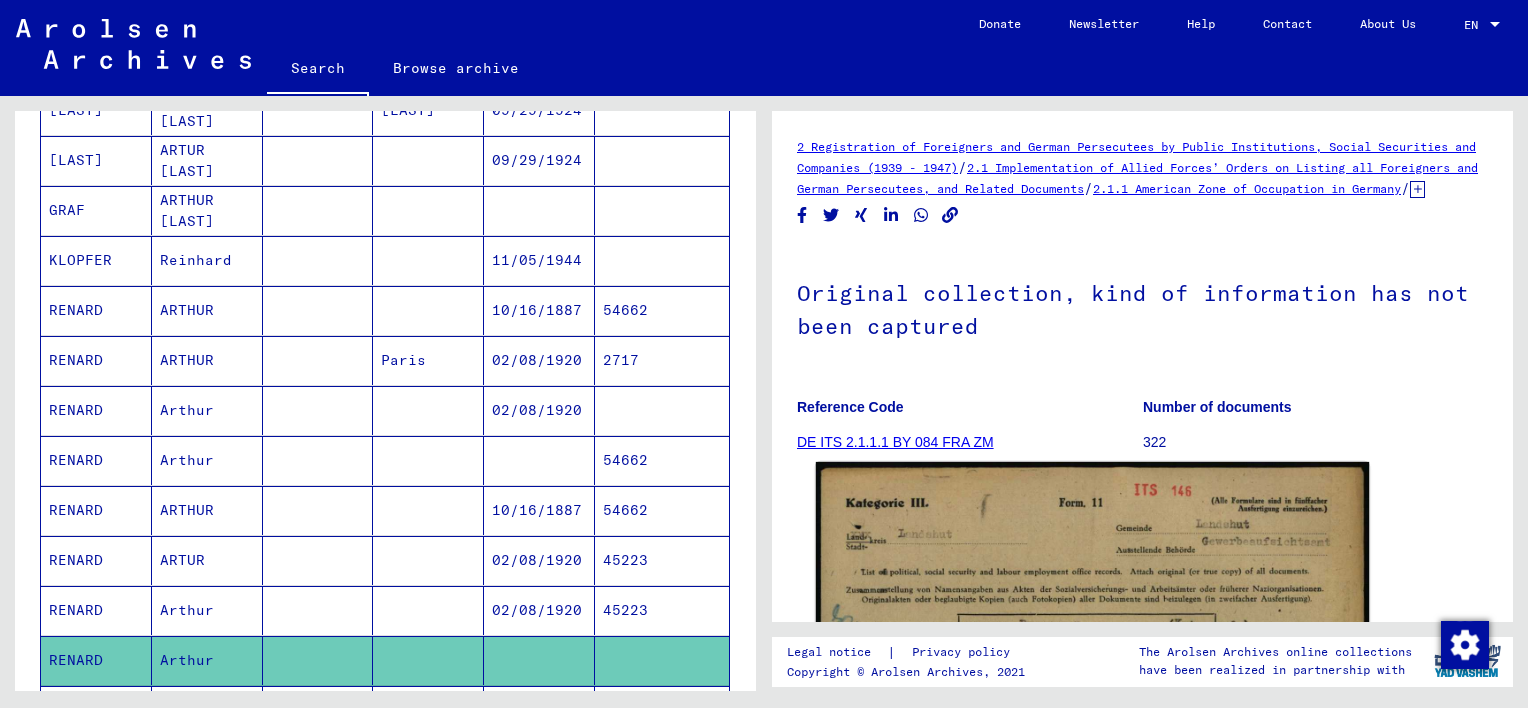 click 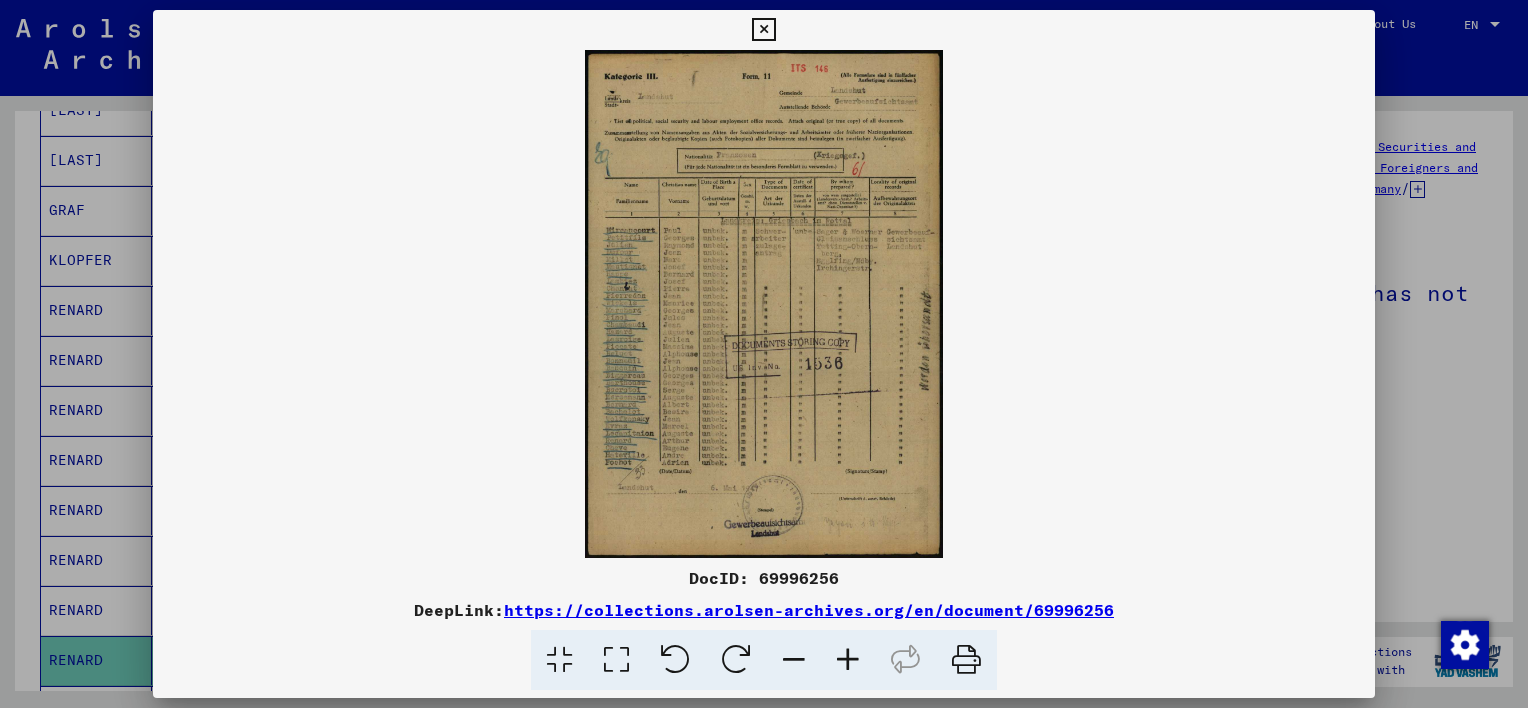 click at bounding box center [848, 660] 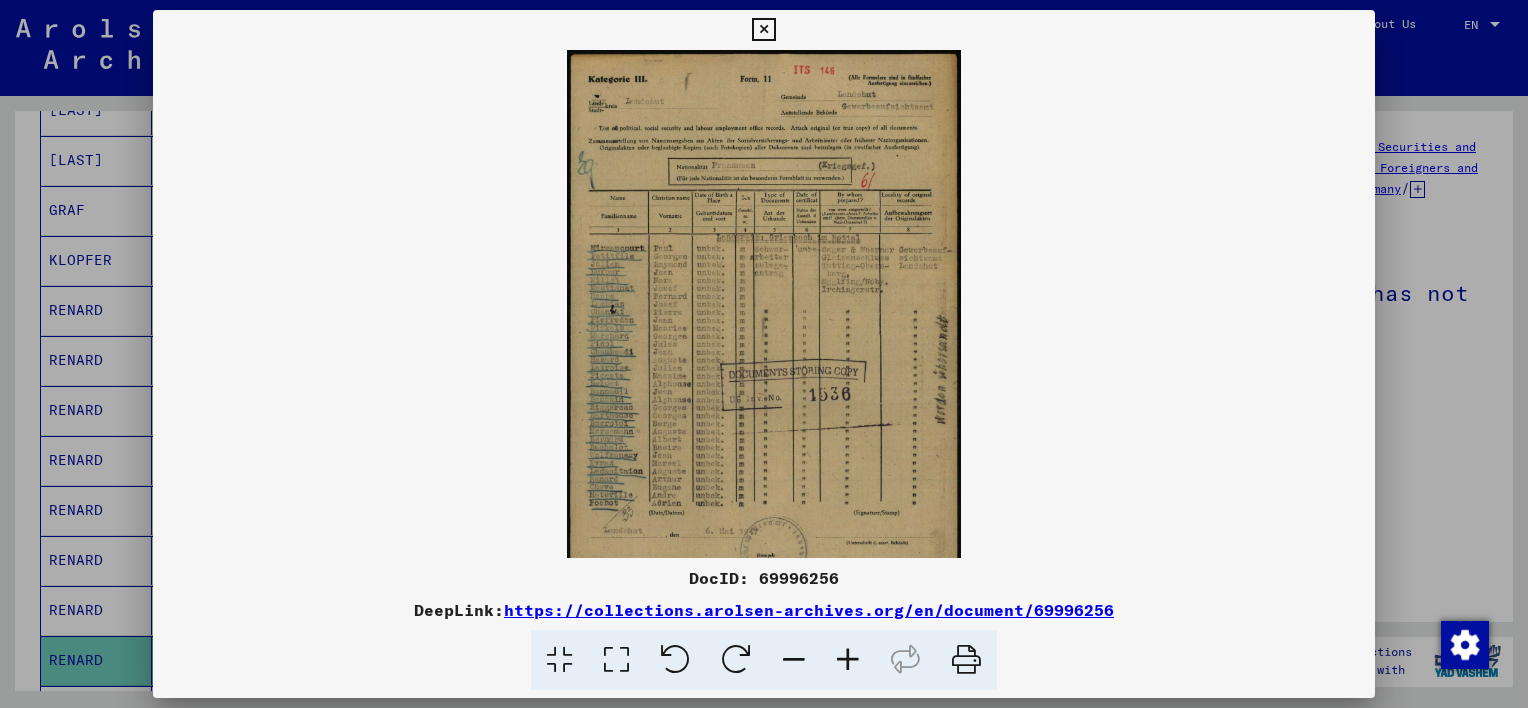 click at bounding box center (848, 660) 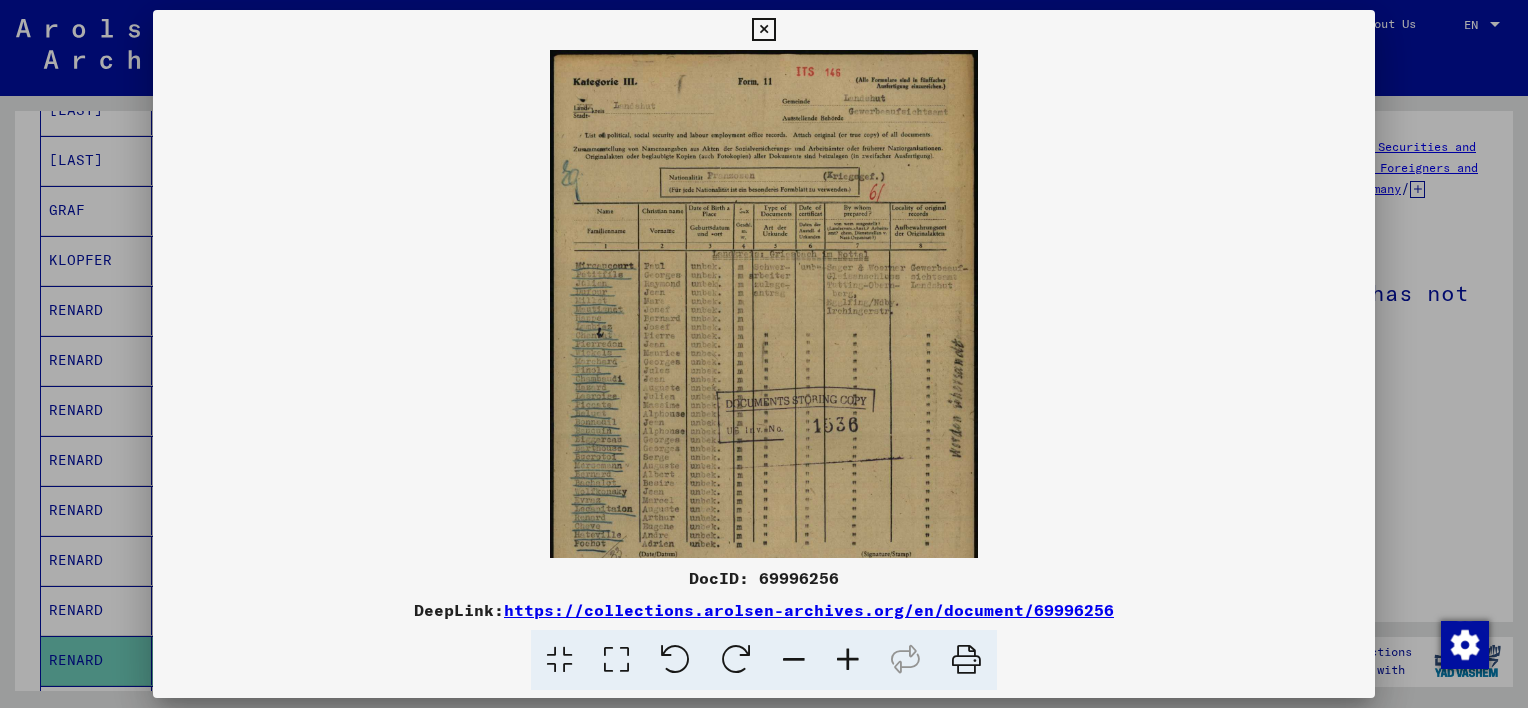 click at bounding box center [848, 660] 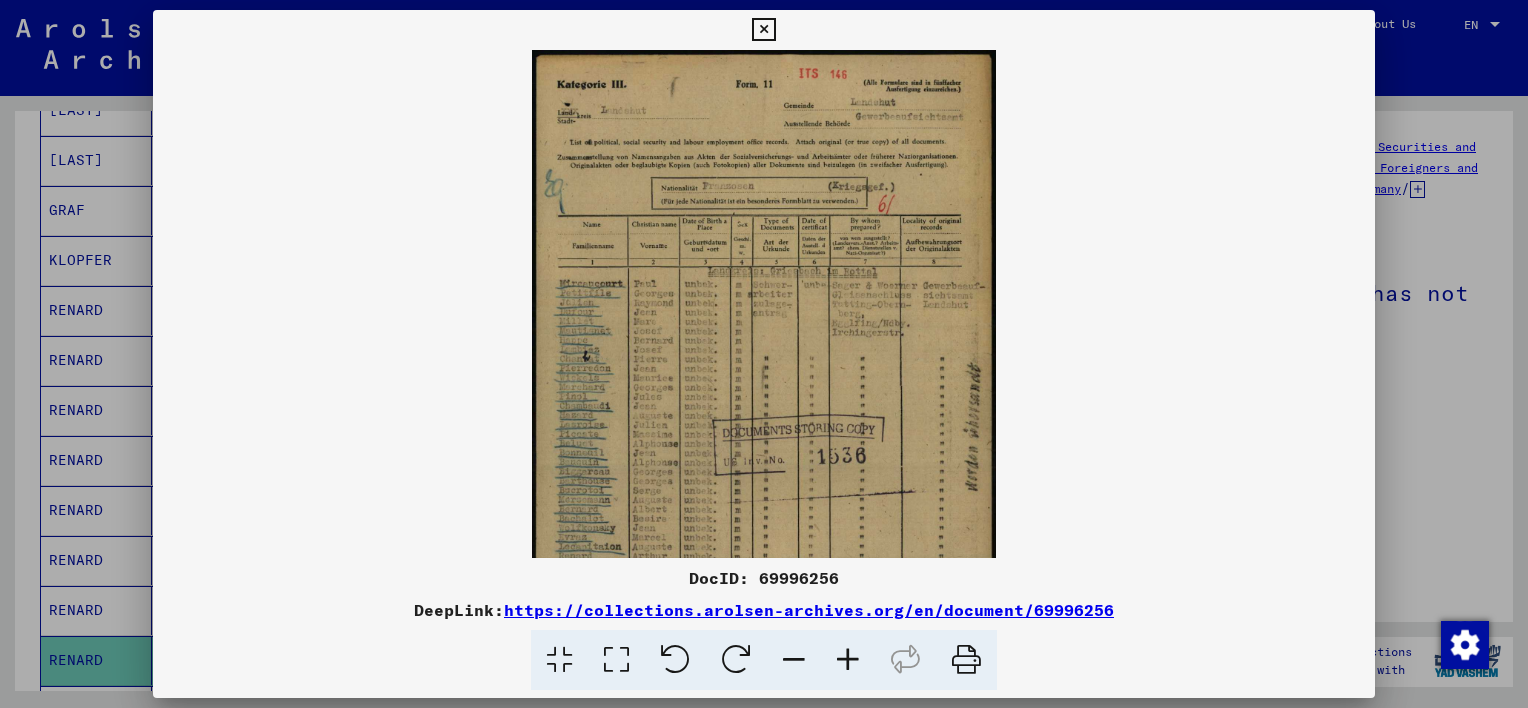 click at bounding box center (848, 660) 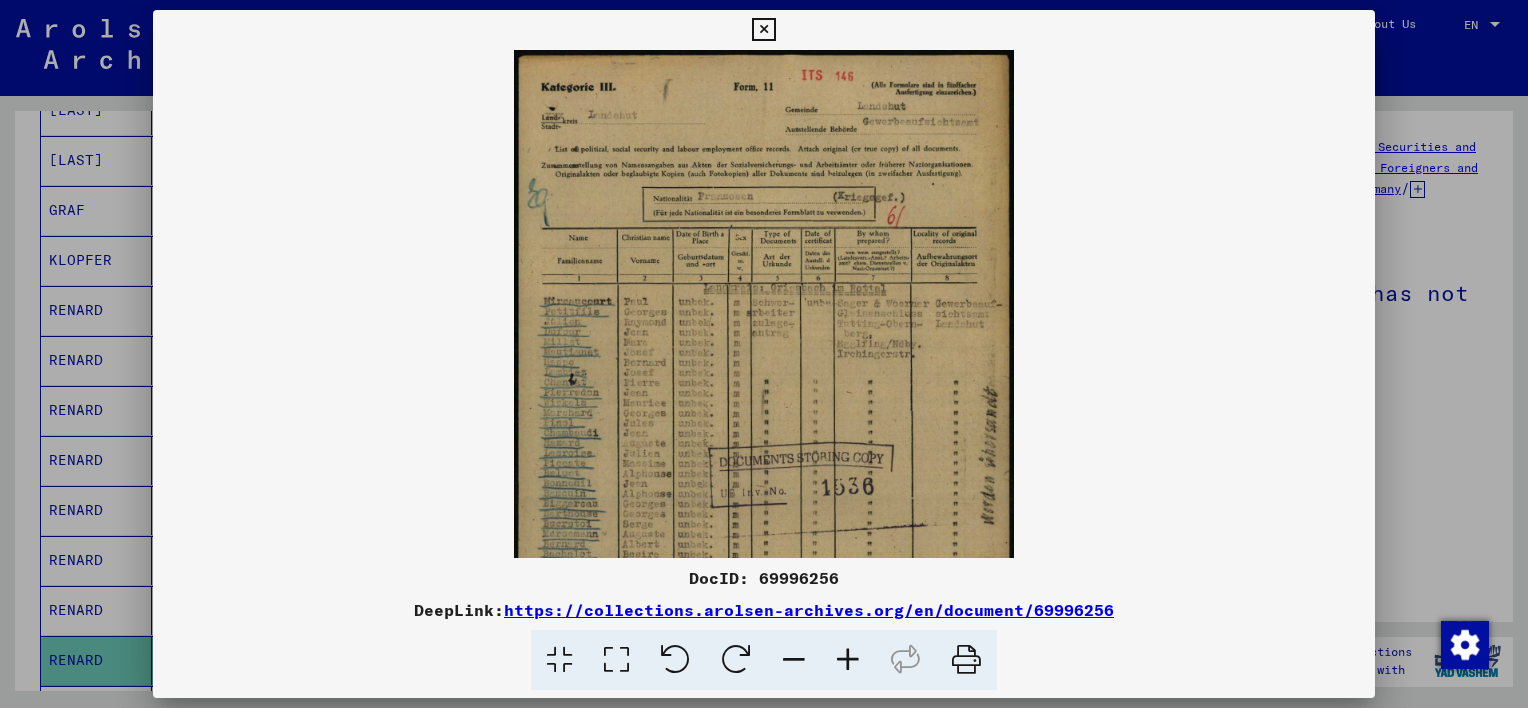 click at bounding box center (848, 660) 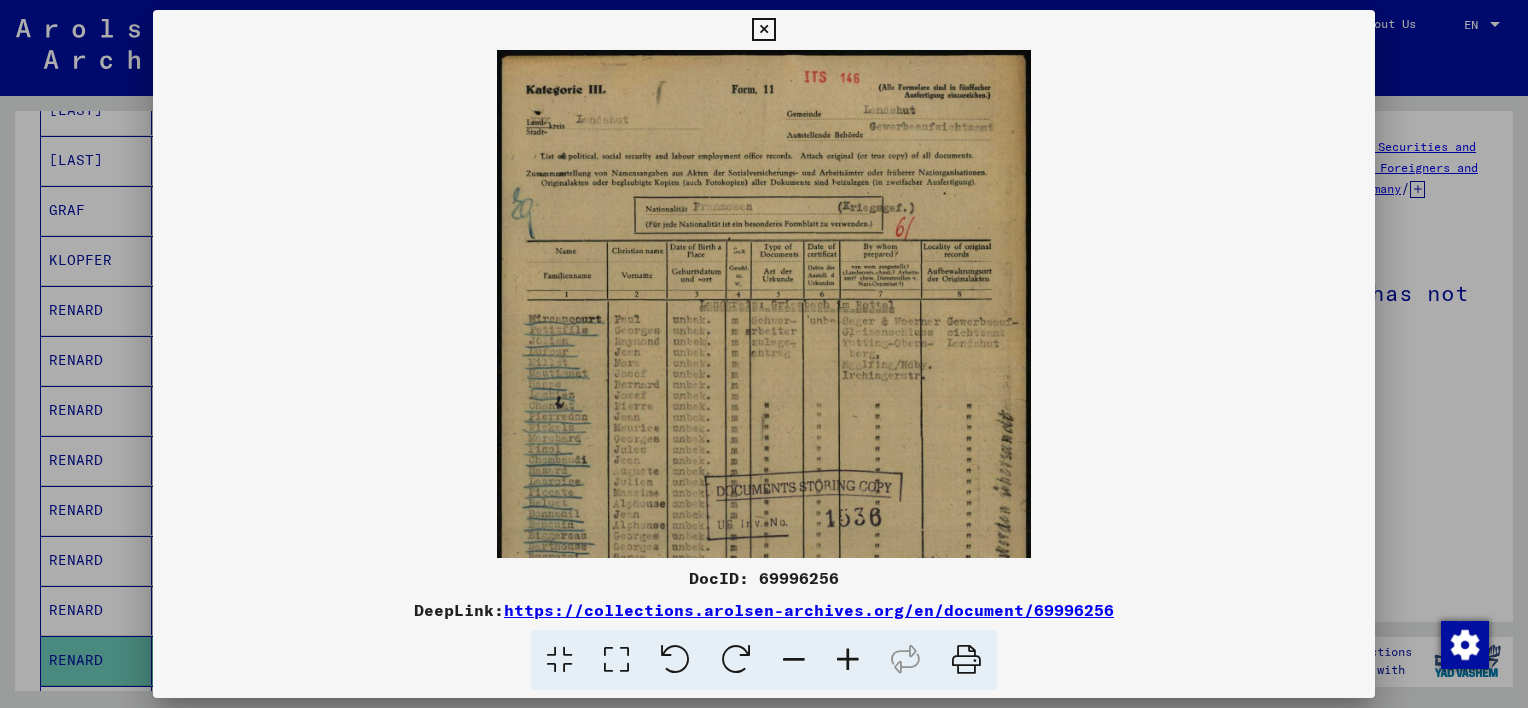 click at bounding box center [848, 660] 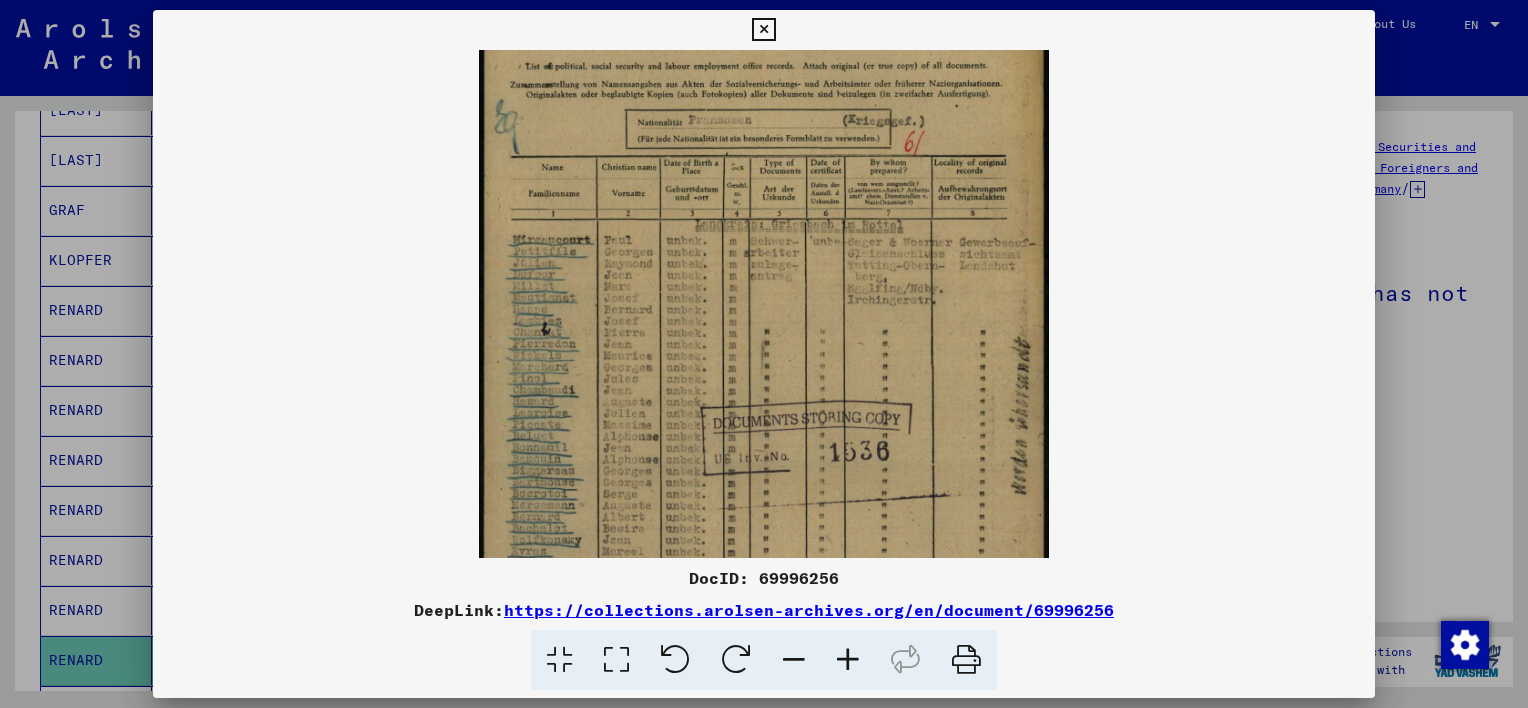 scroll, scrollTop: 97, scrollLeft: 0, axis: vertical 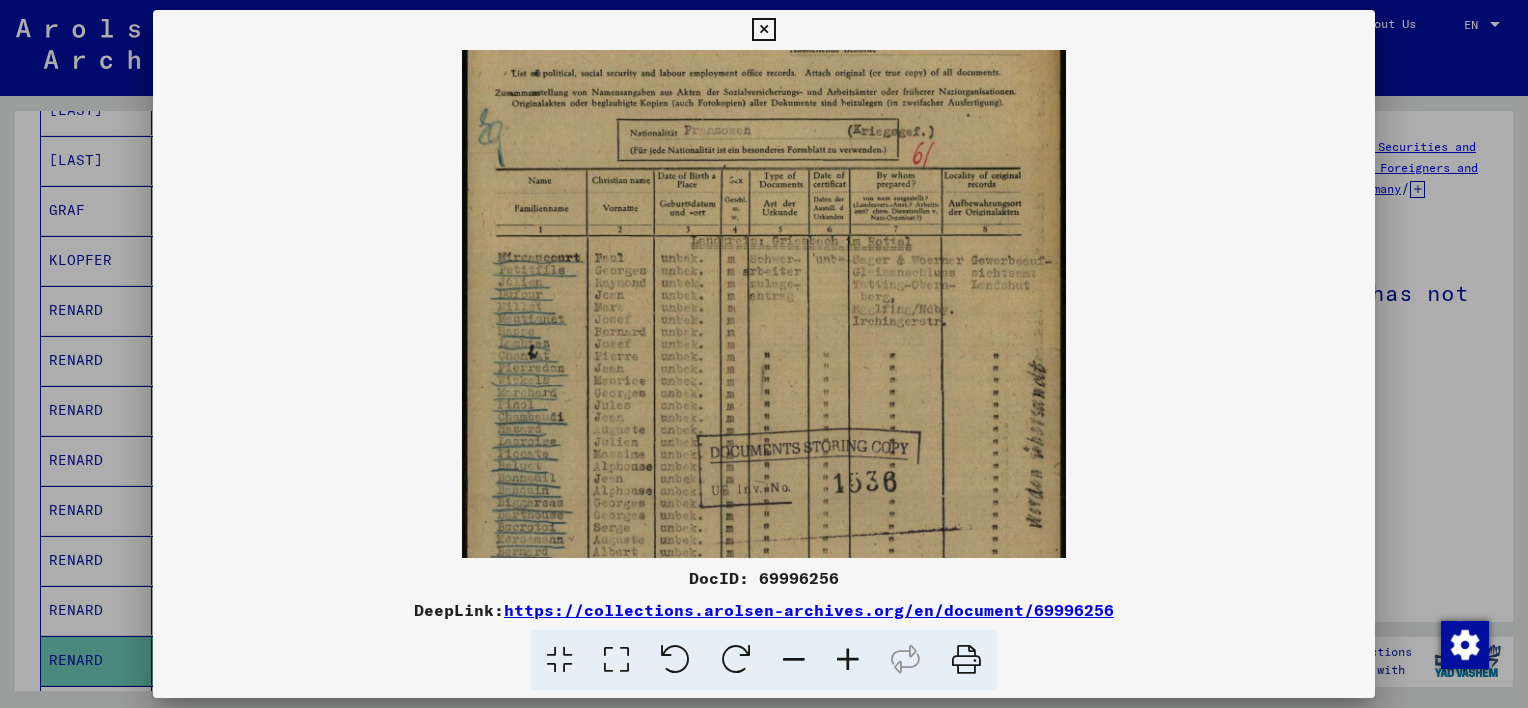 click at bounding box center [848, 660] 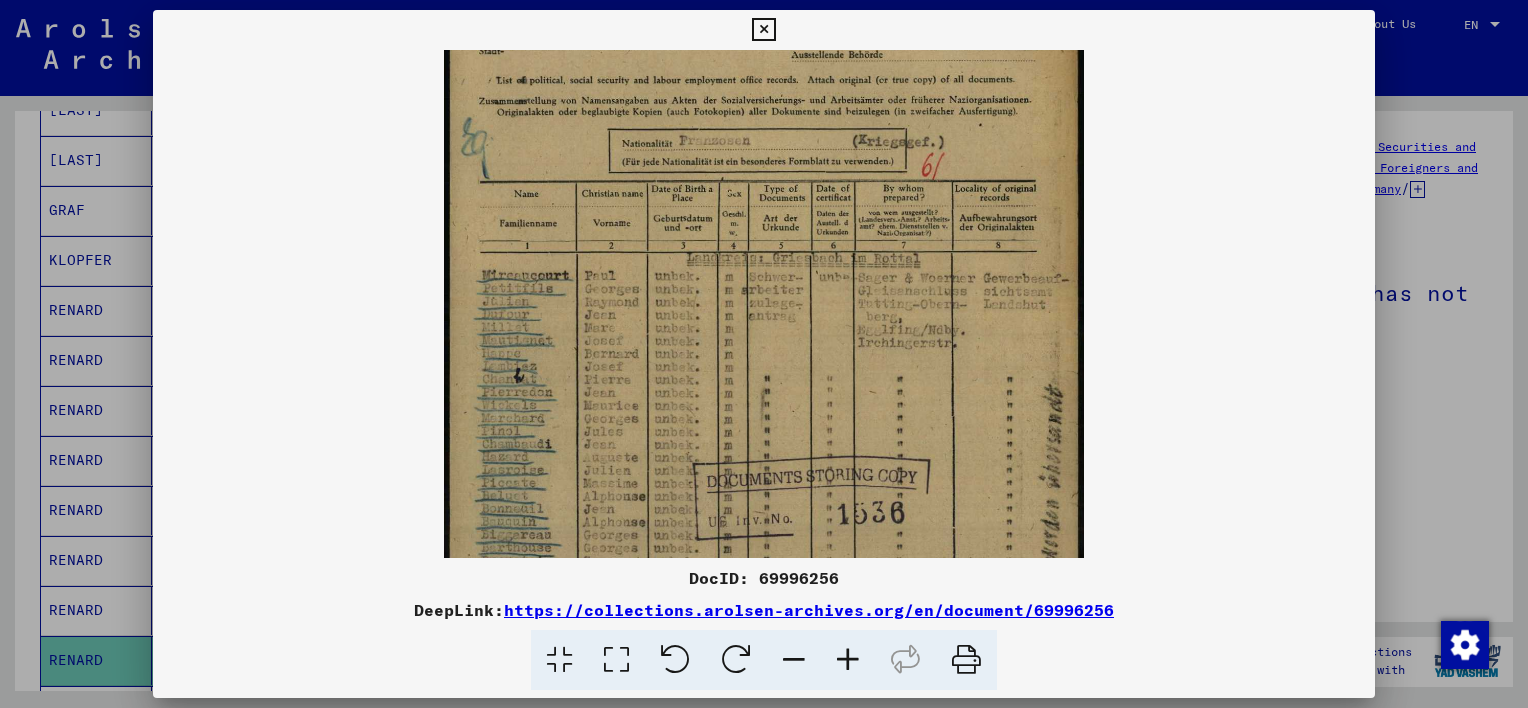 click at bounding box center [848, 660] 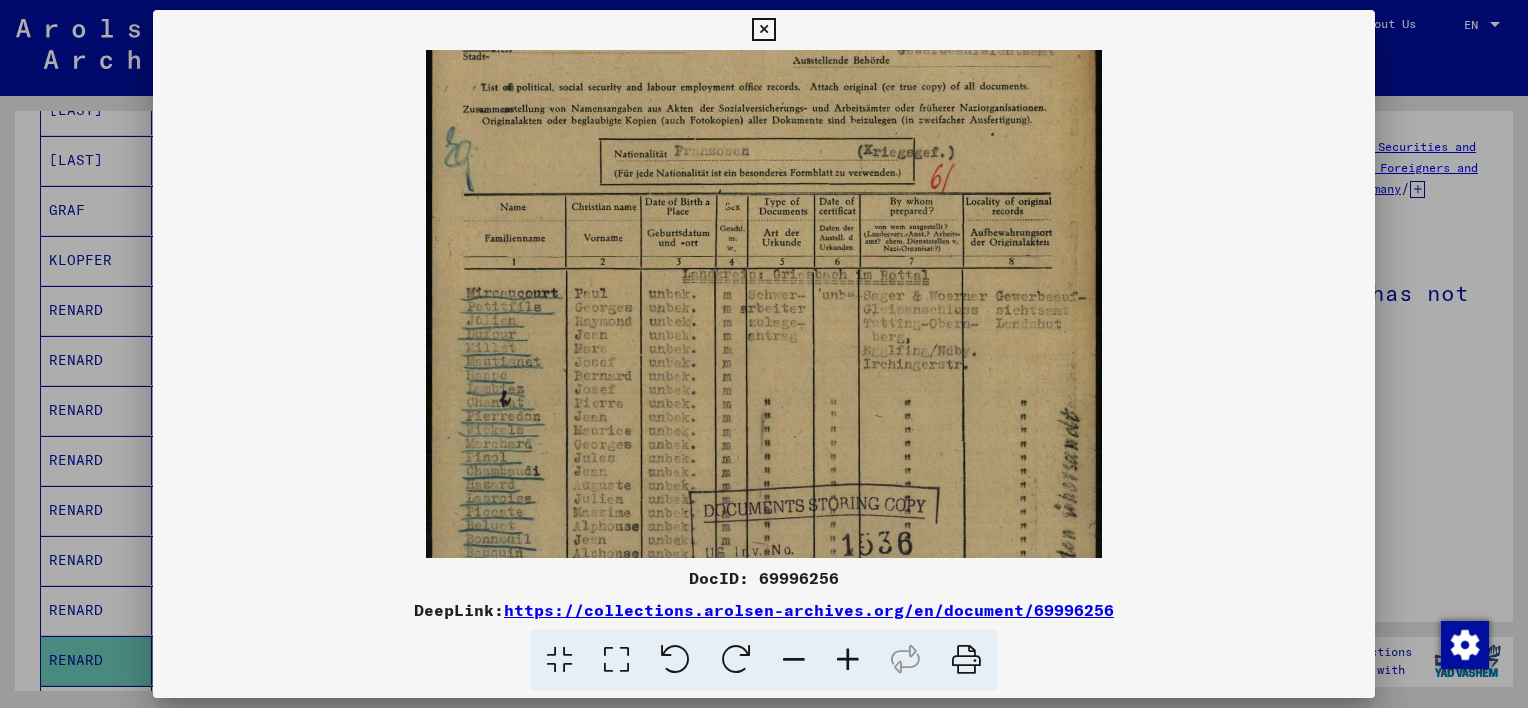 click at bounding box center [848, 660] 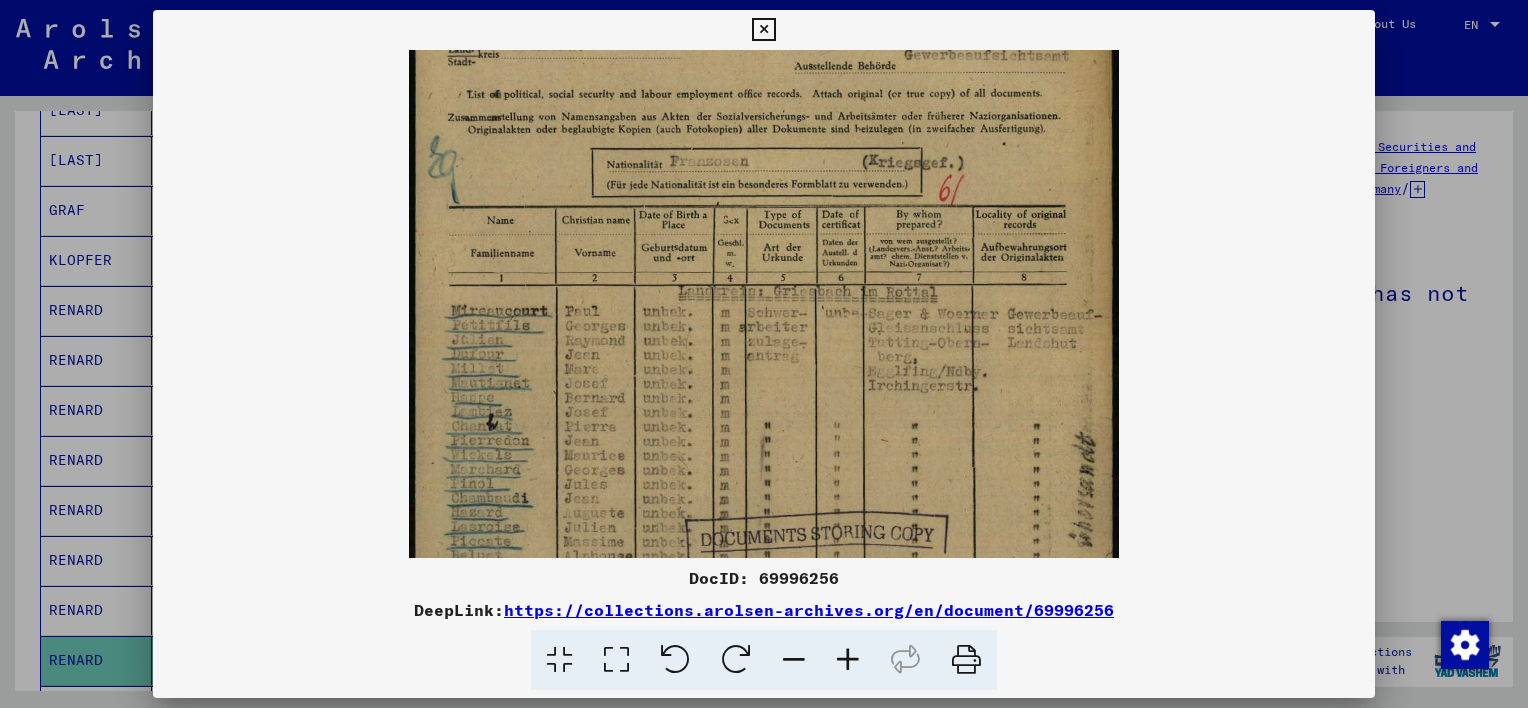 click at bounding box center [848, 660] 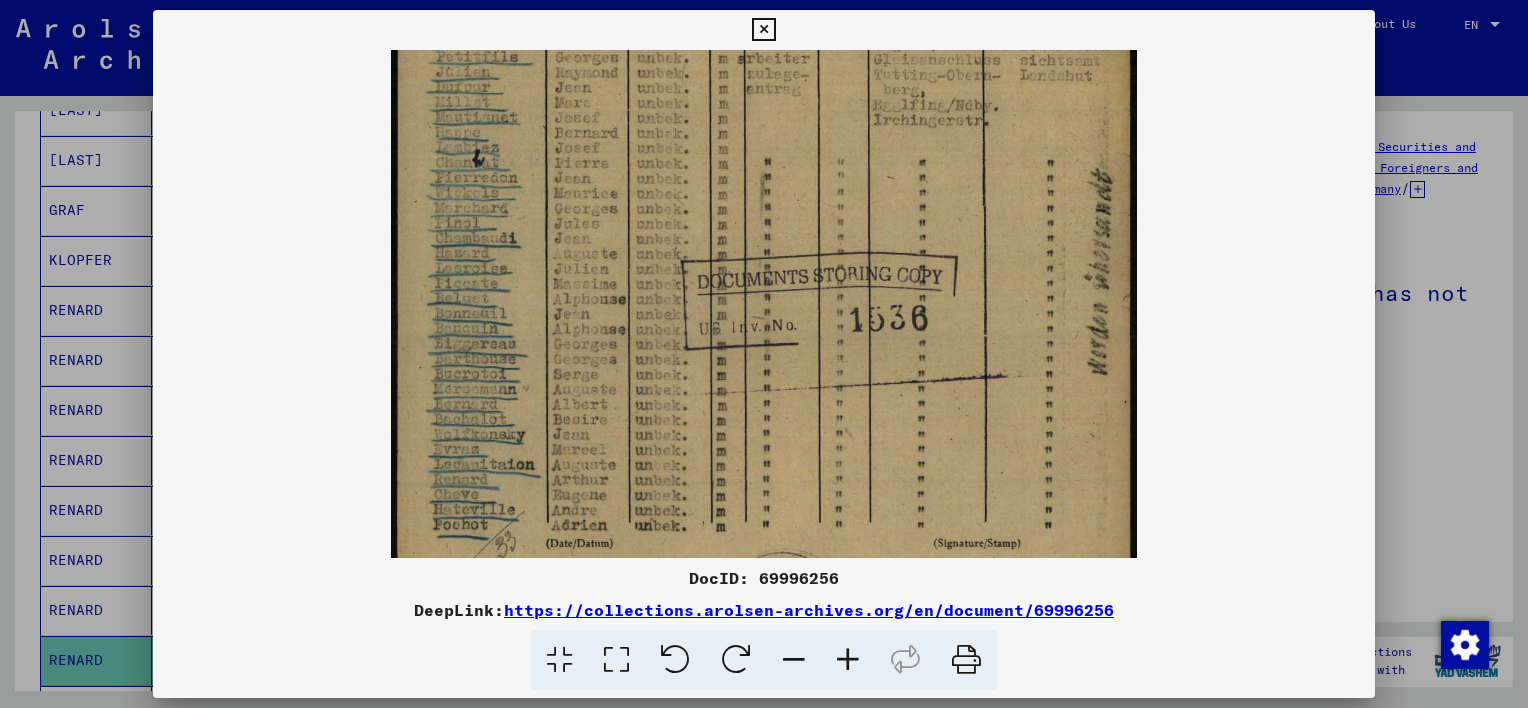 scroll, scrollTop: 384, scrollLeft: 0, axis: vertical 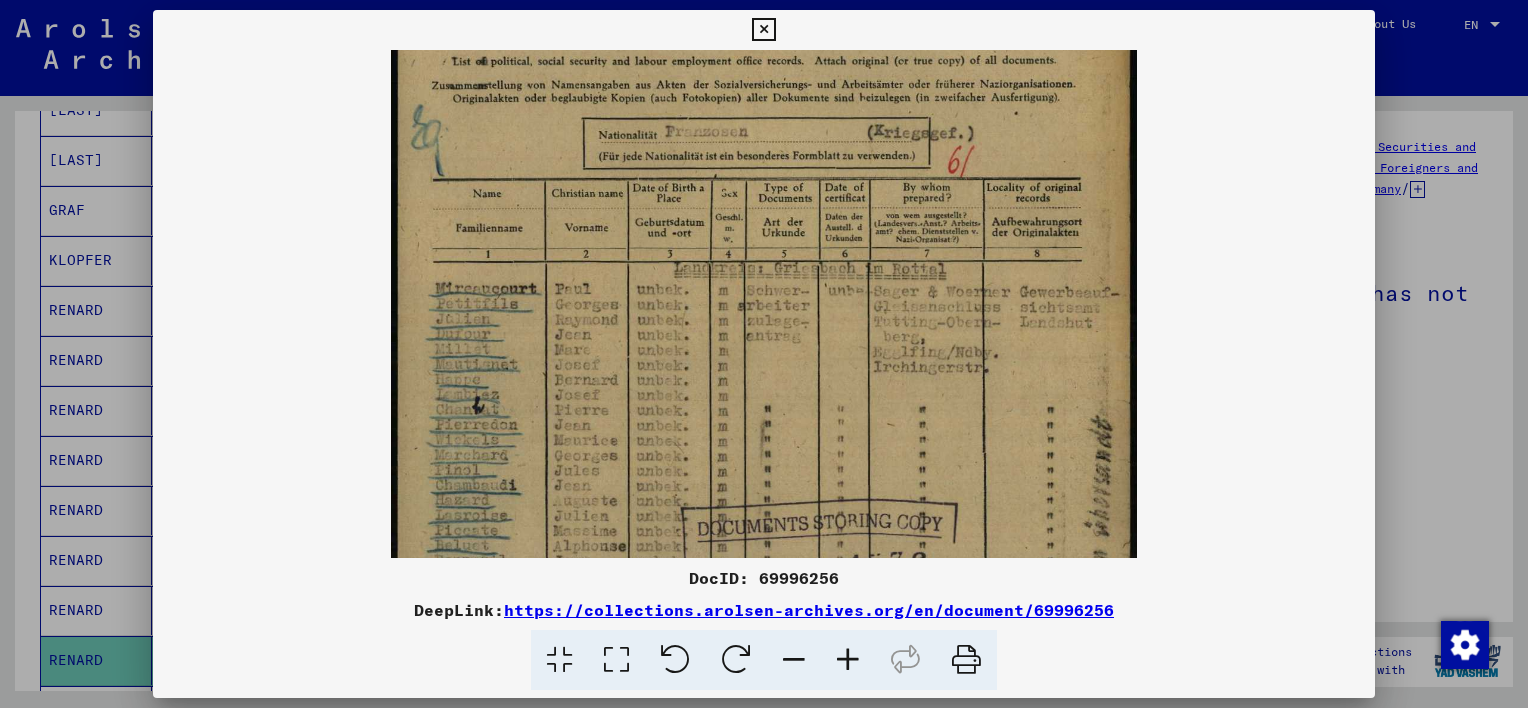 drag, startPoint x: 951, startPoint y: 244, endPoint x: 929, endPoint y: 501, distance: 257.9399 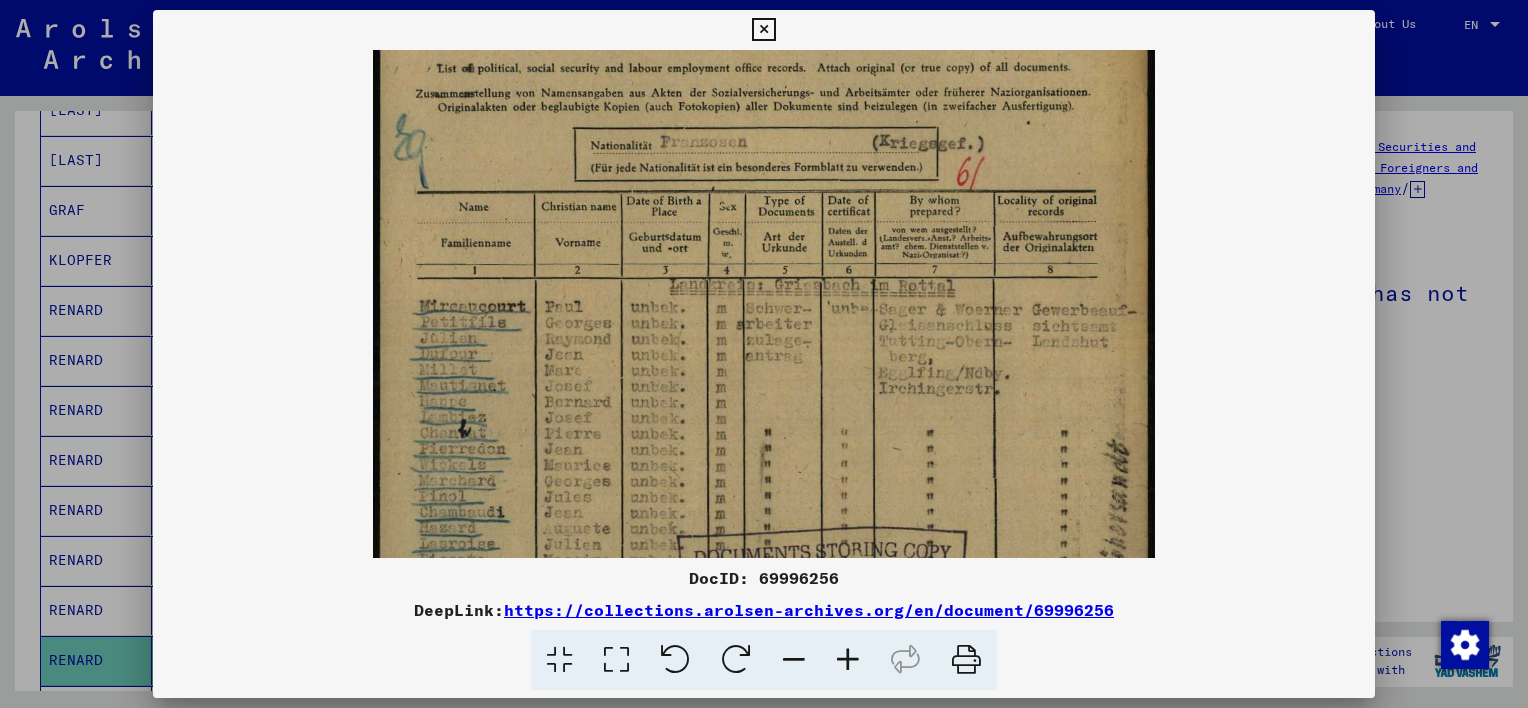 click at bounding box center [848, 660] 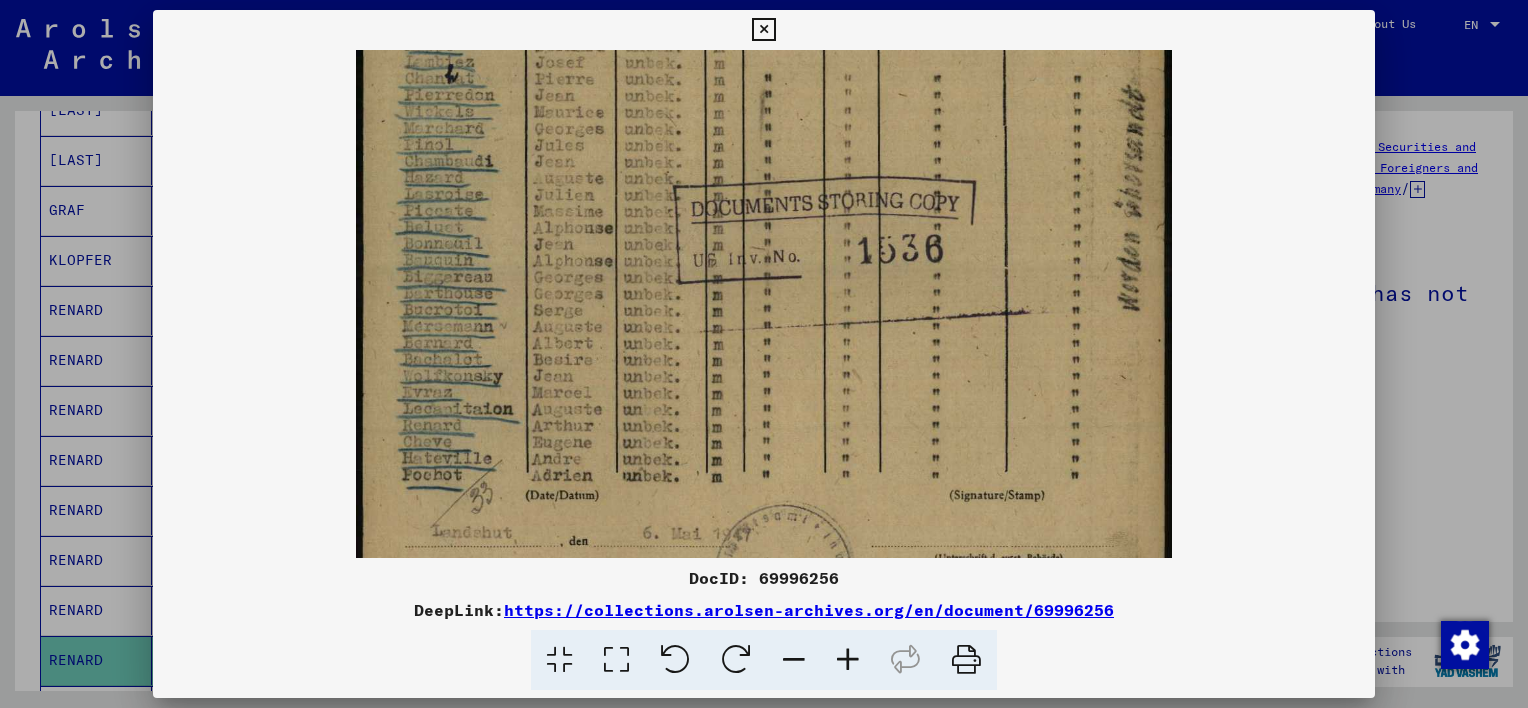 scroll, scrollTop: 513, scrollLeft: 0, axis: vertical 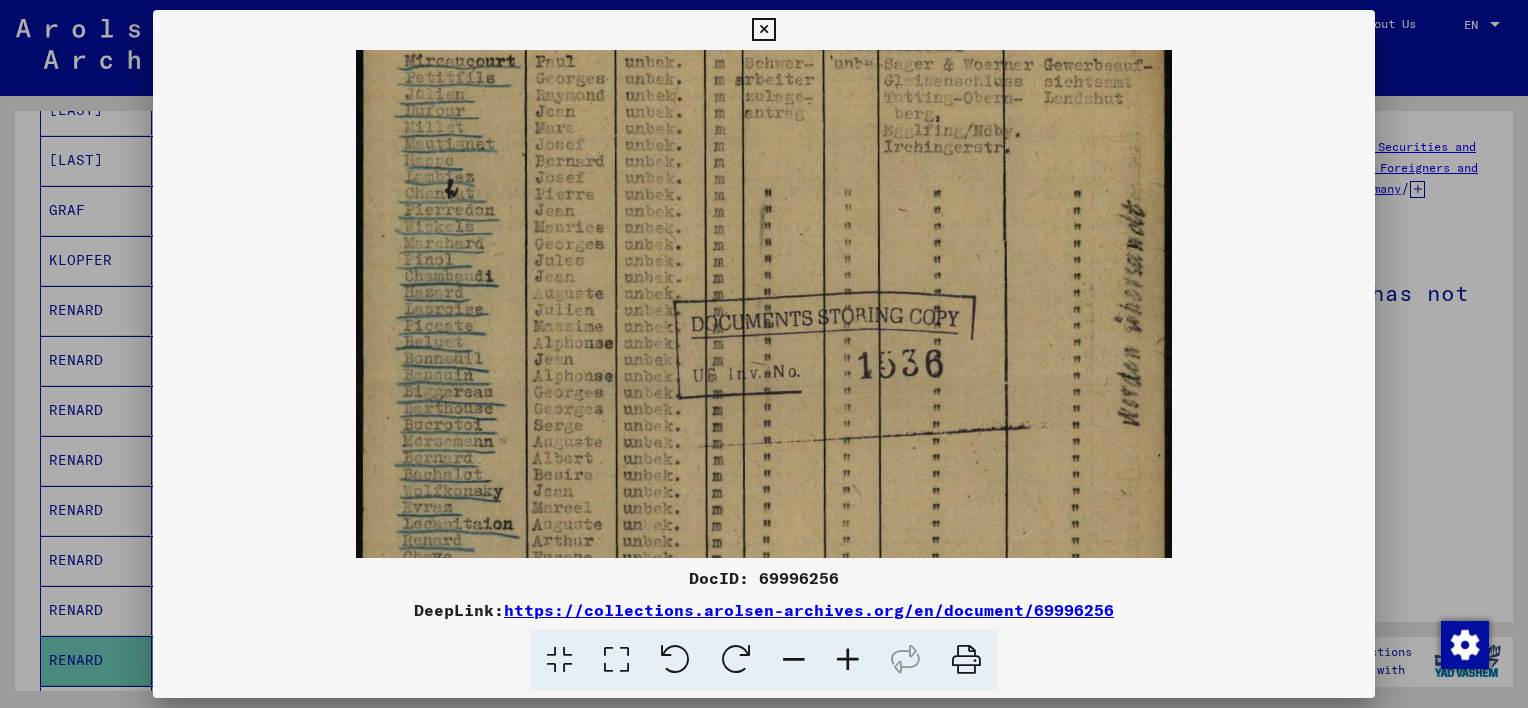 drag, startPoint x: 765, startPoint y: 425, endPoint x: 742, endPoint y: 184, distance: 242.09502 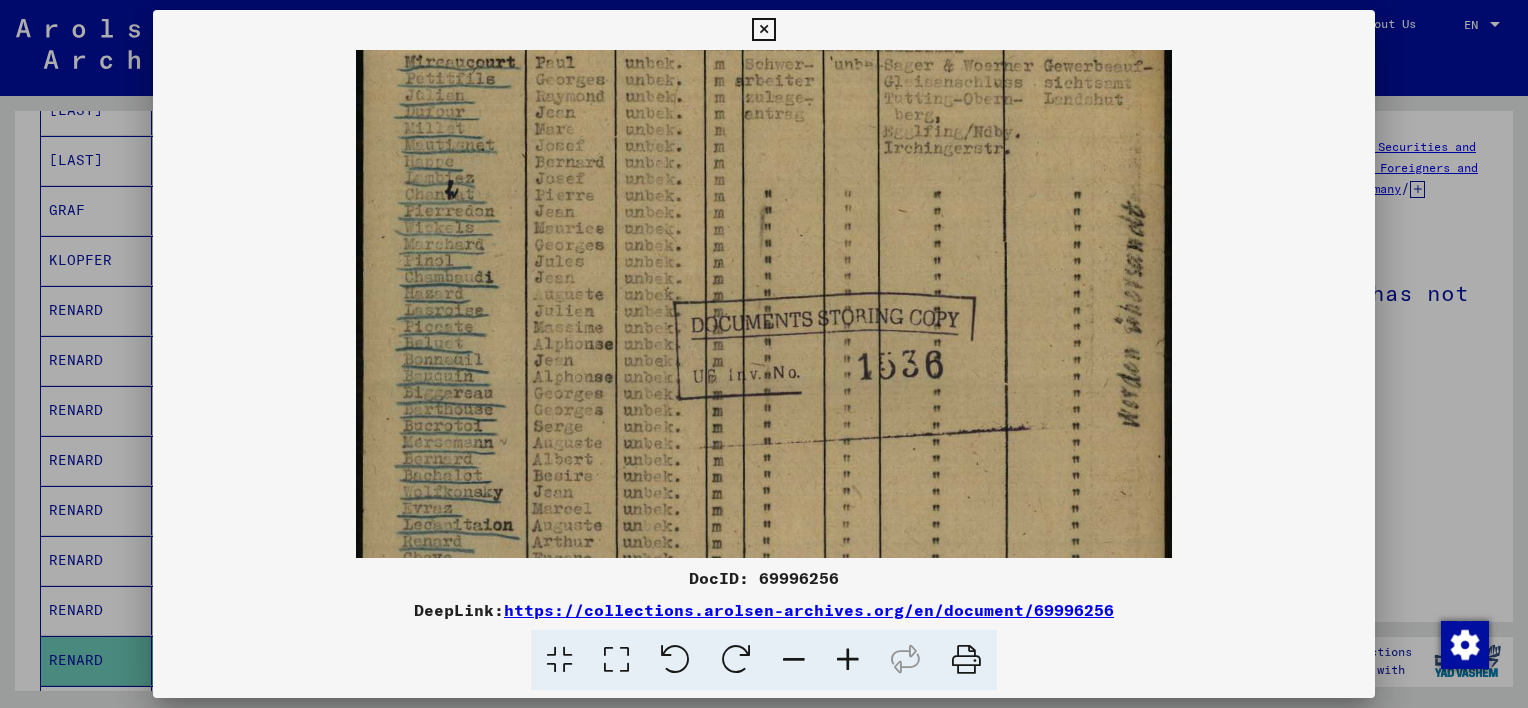 click at bounding box center [763, 30] 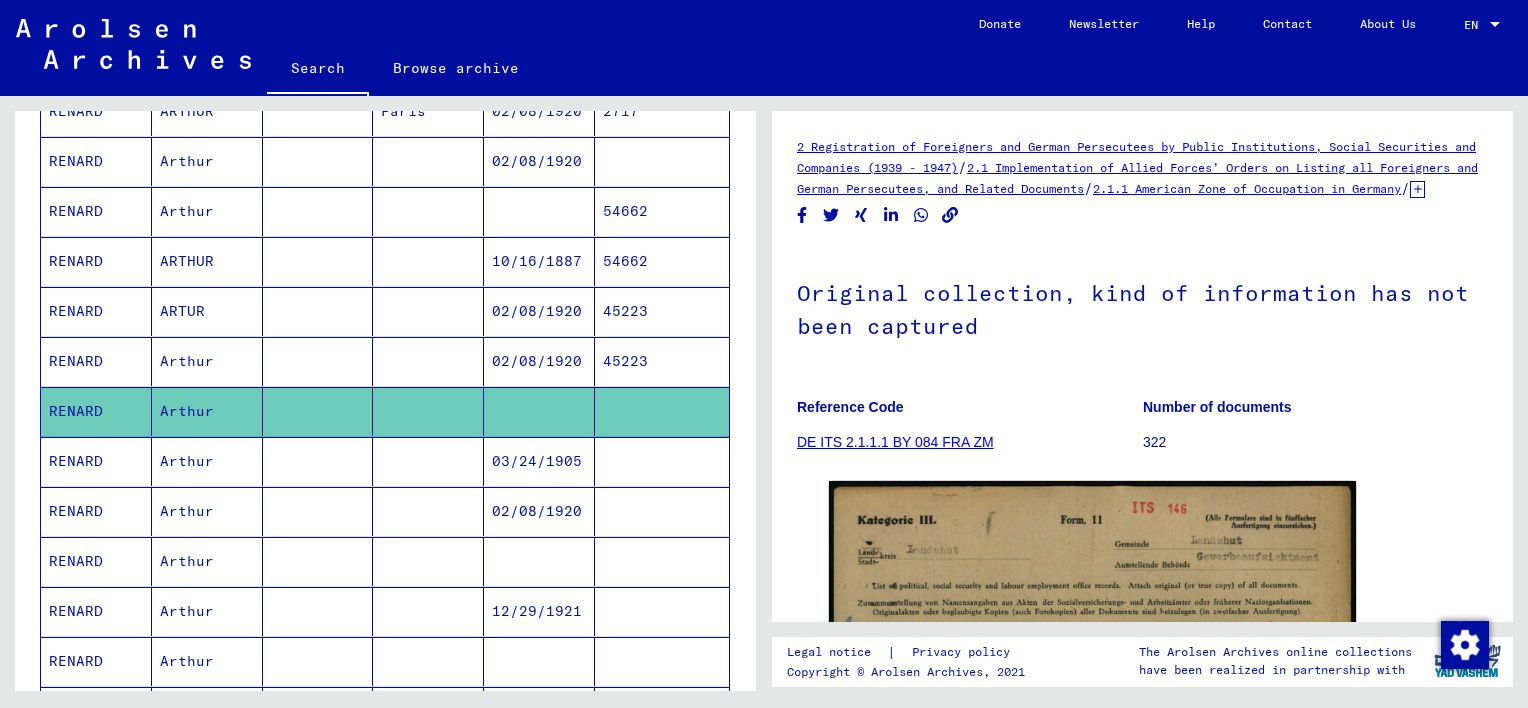 scroll, scrollTop: 776, scrollLeft: 0, axis: vertical 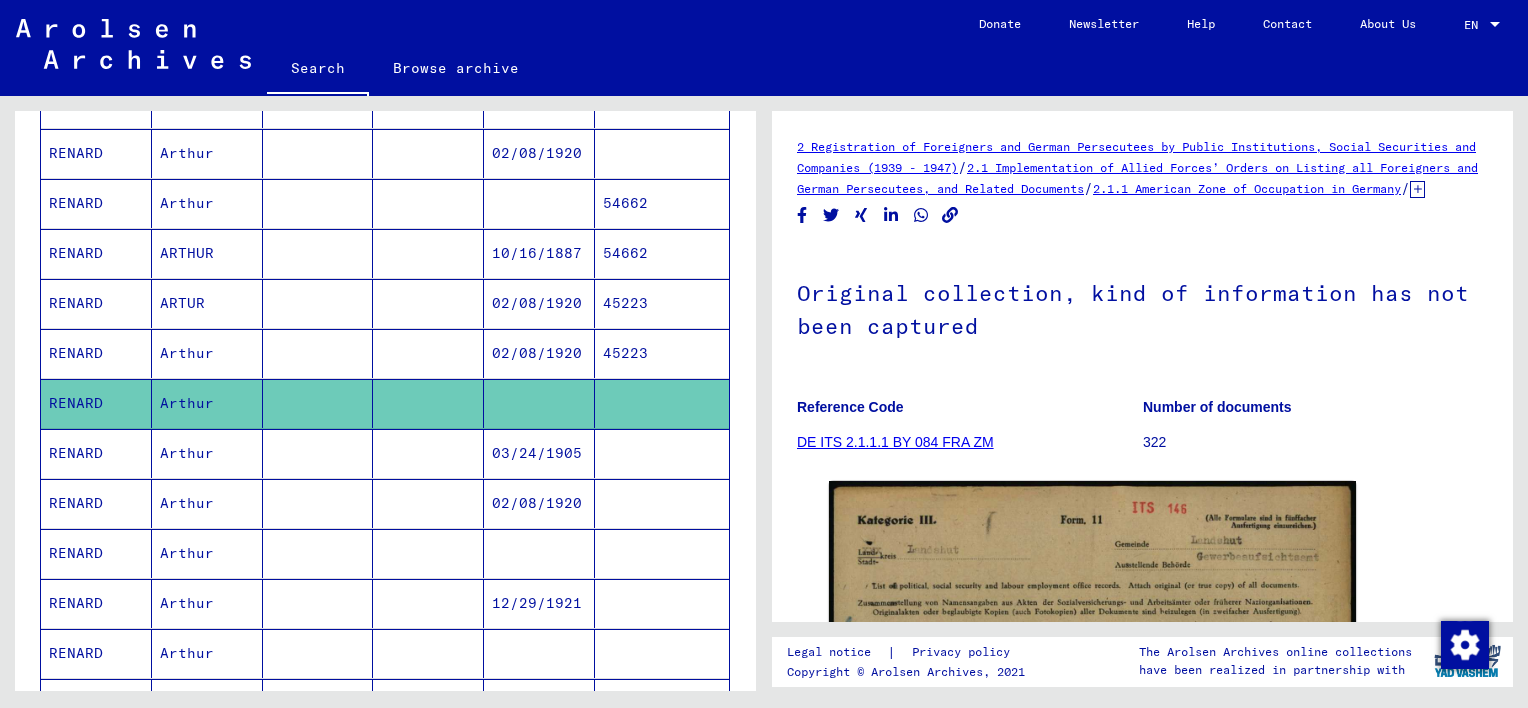 click on "RENARD" at bounding box center (96, 553) 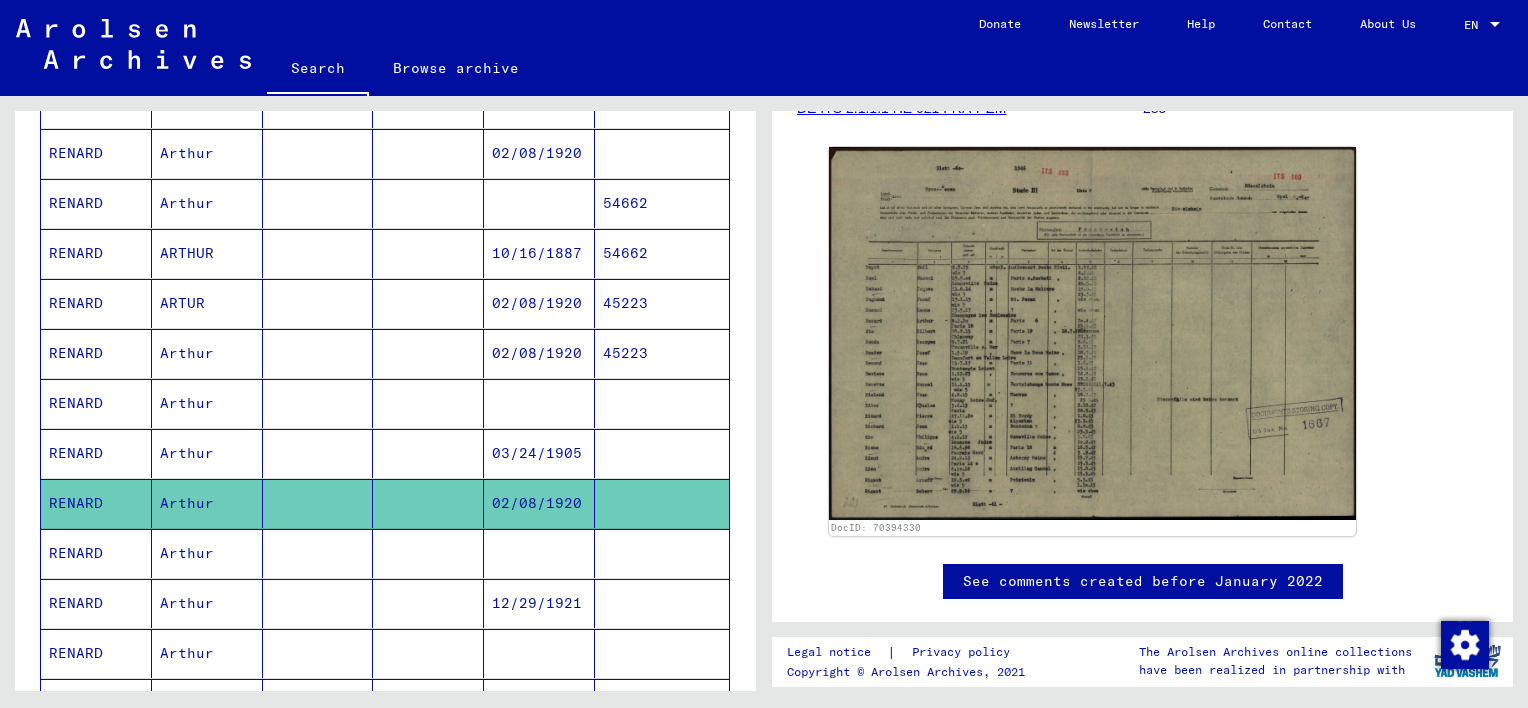 scroll, scrollTop: 309, scrollLeft: 0, axis: vertical 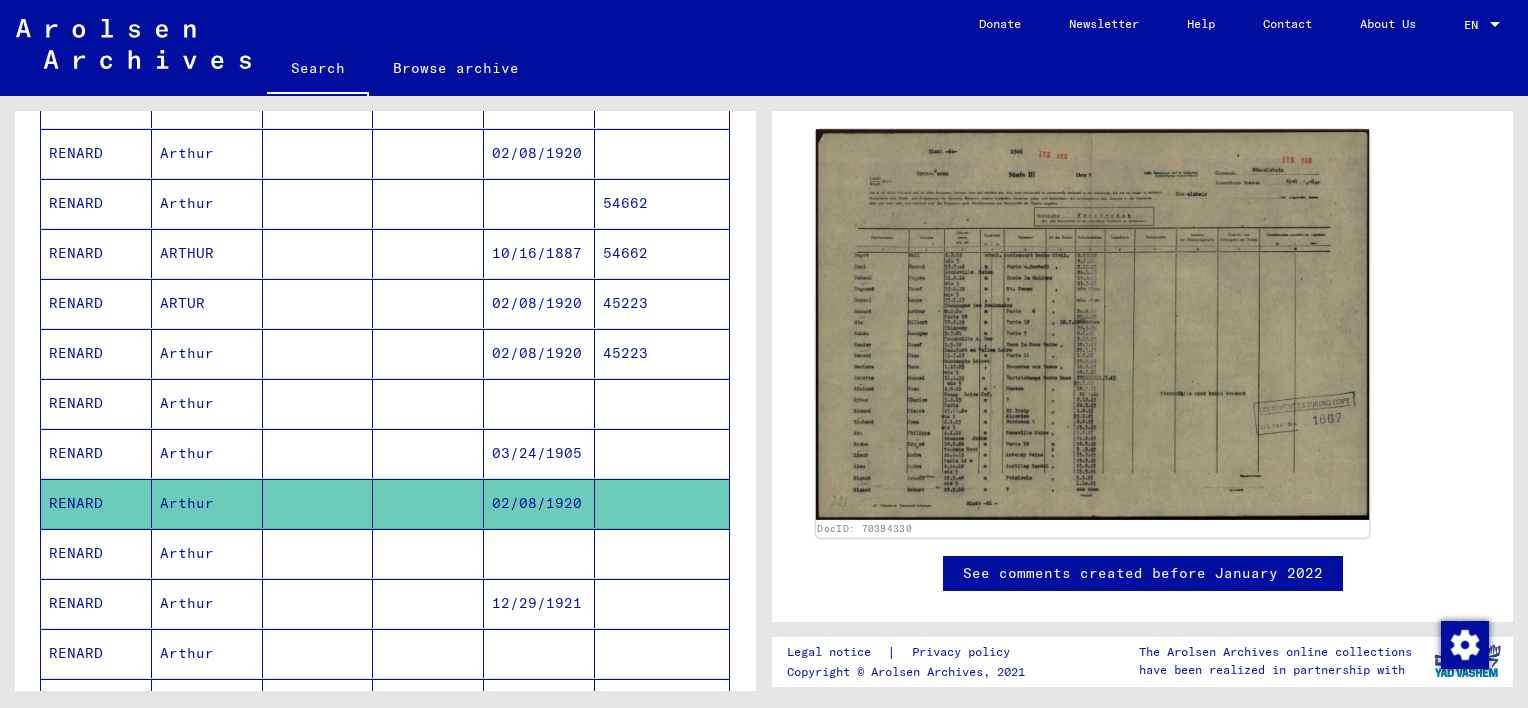 click 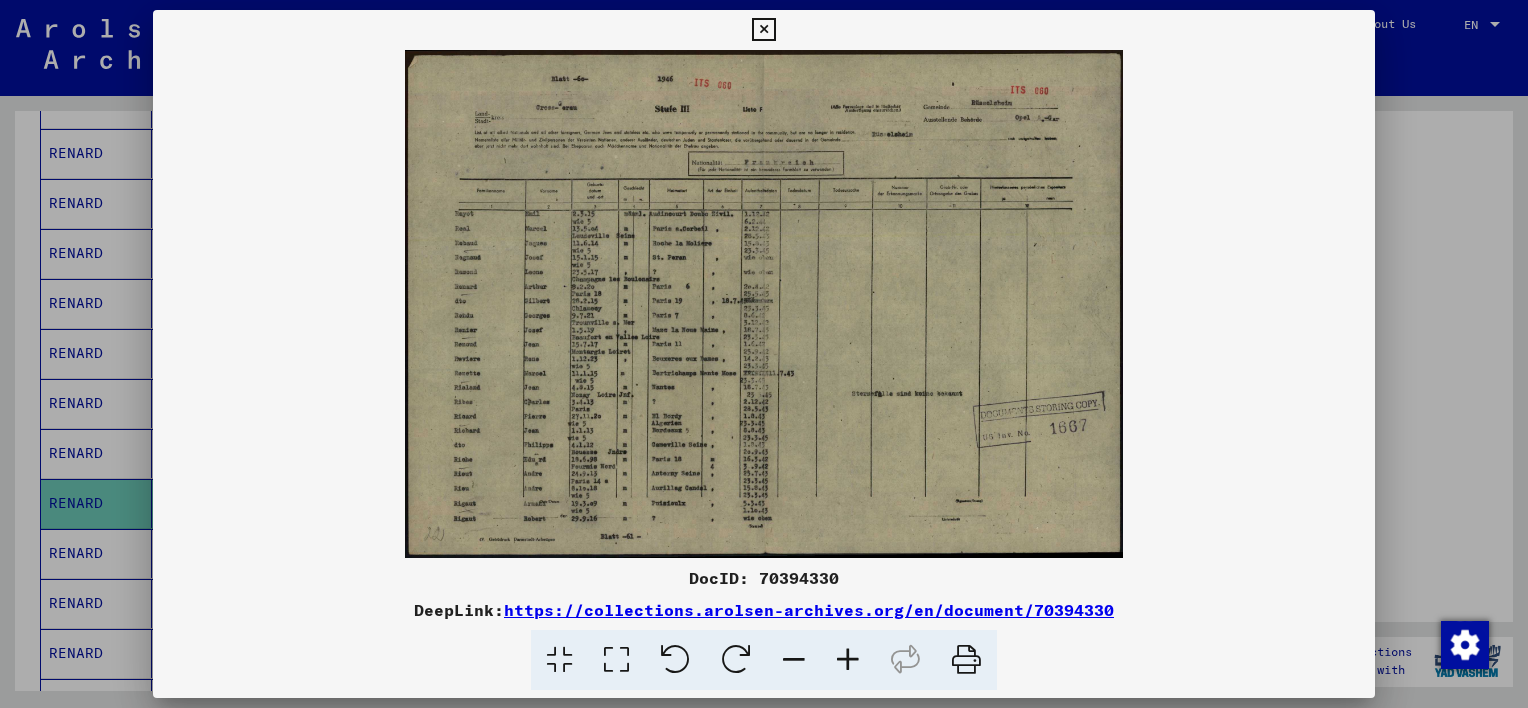 click at bounding box center (848, 660) 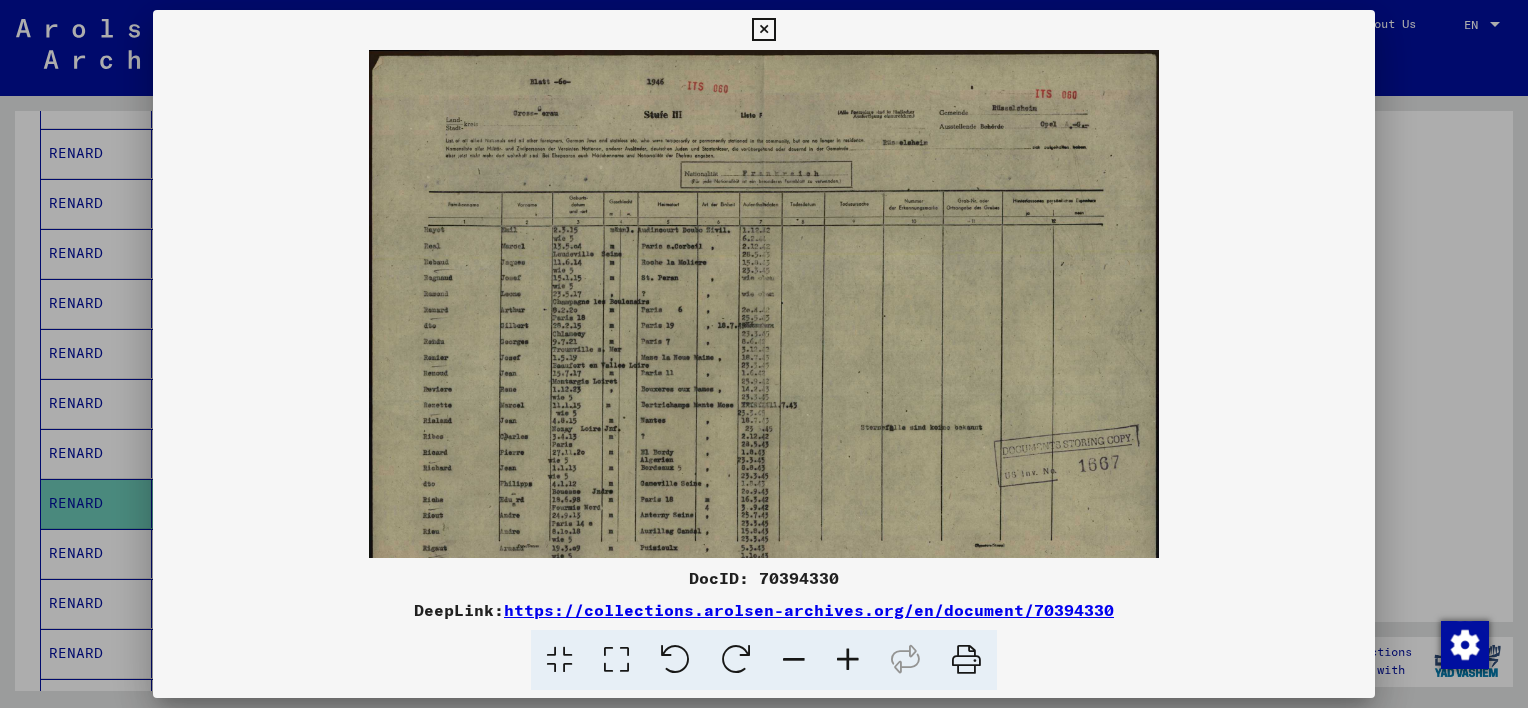 click at bounding box center [848, 660] 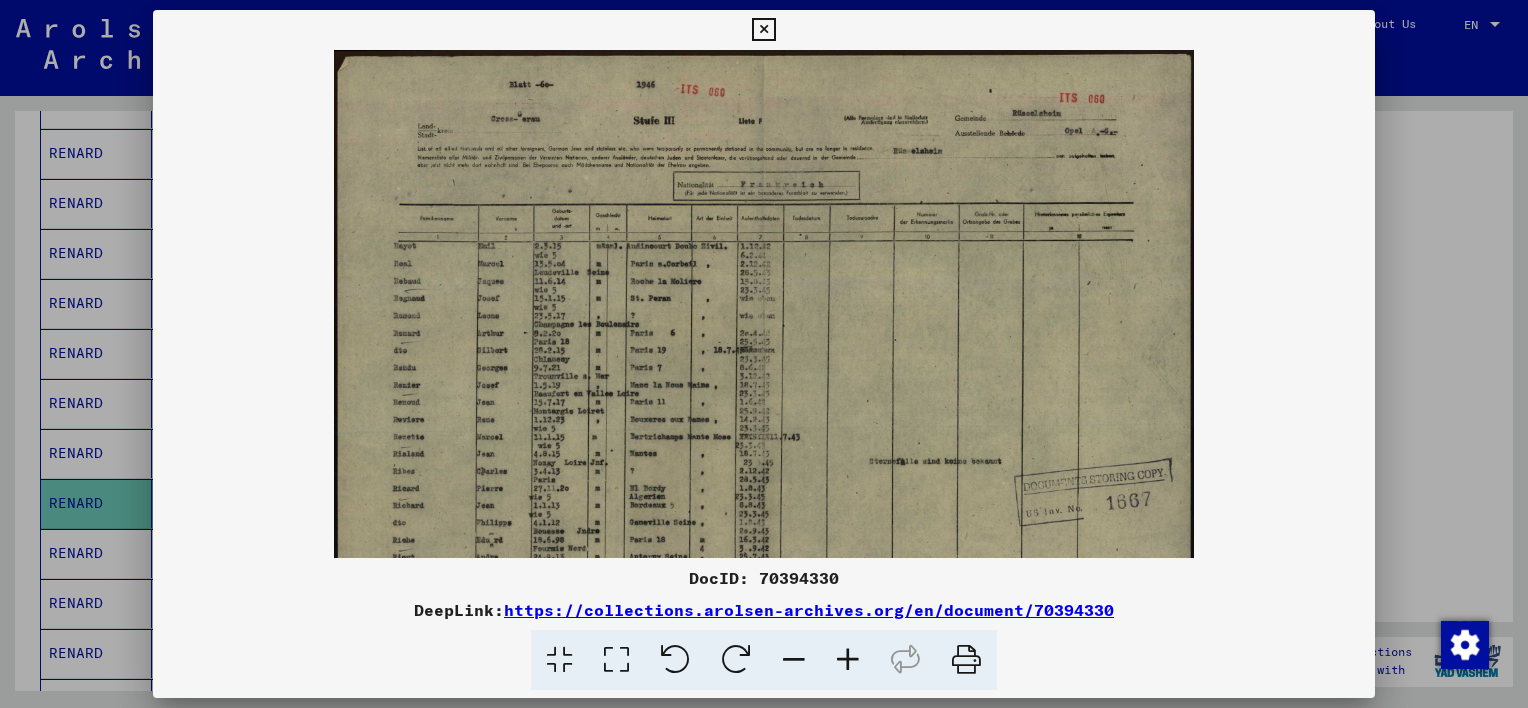 click at bounding box center [848, 660] 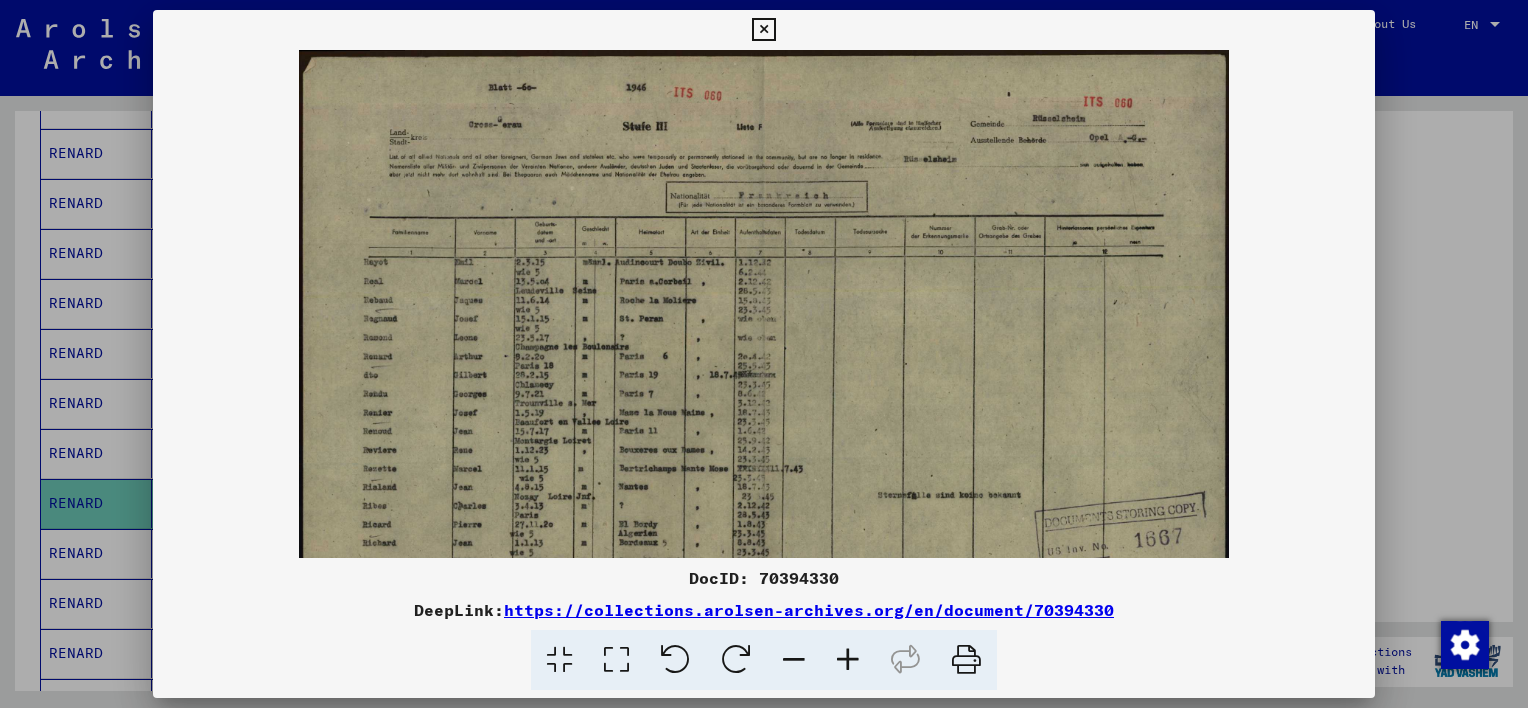click at bounding box center (848, 660) 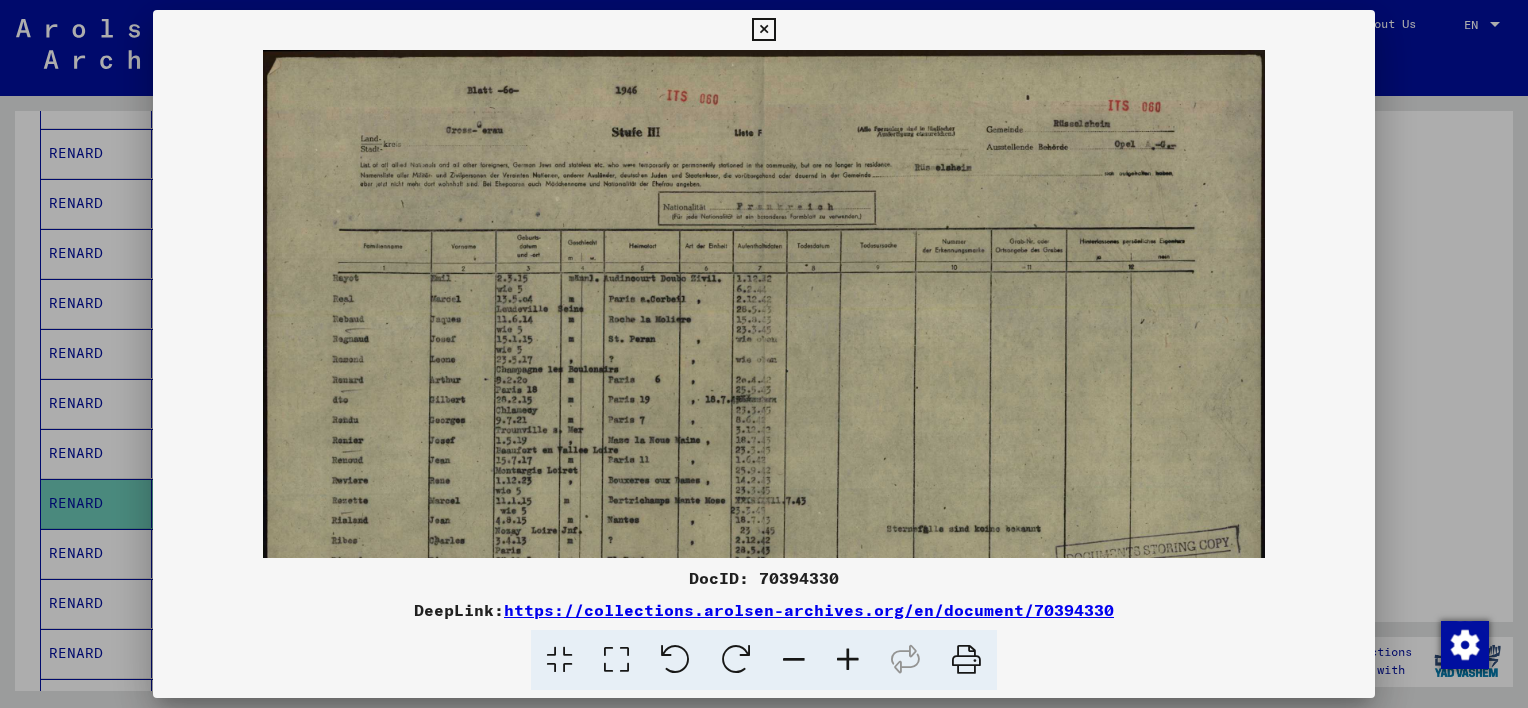 click at bounding box center [848, 660] 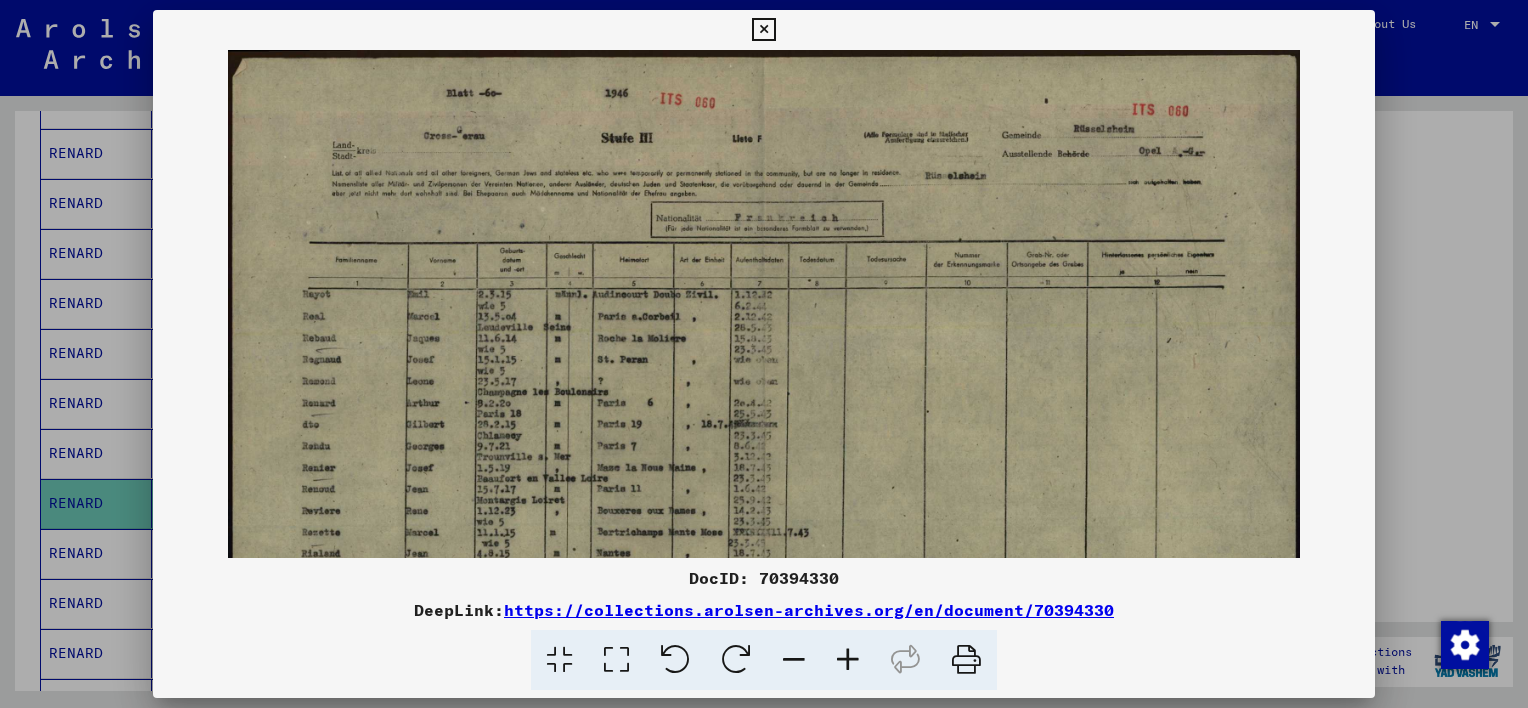 click at bounding box center [848, 660] 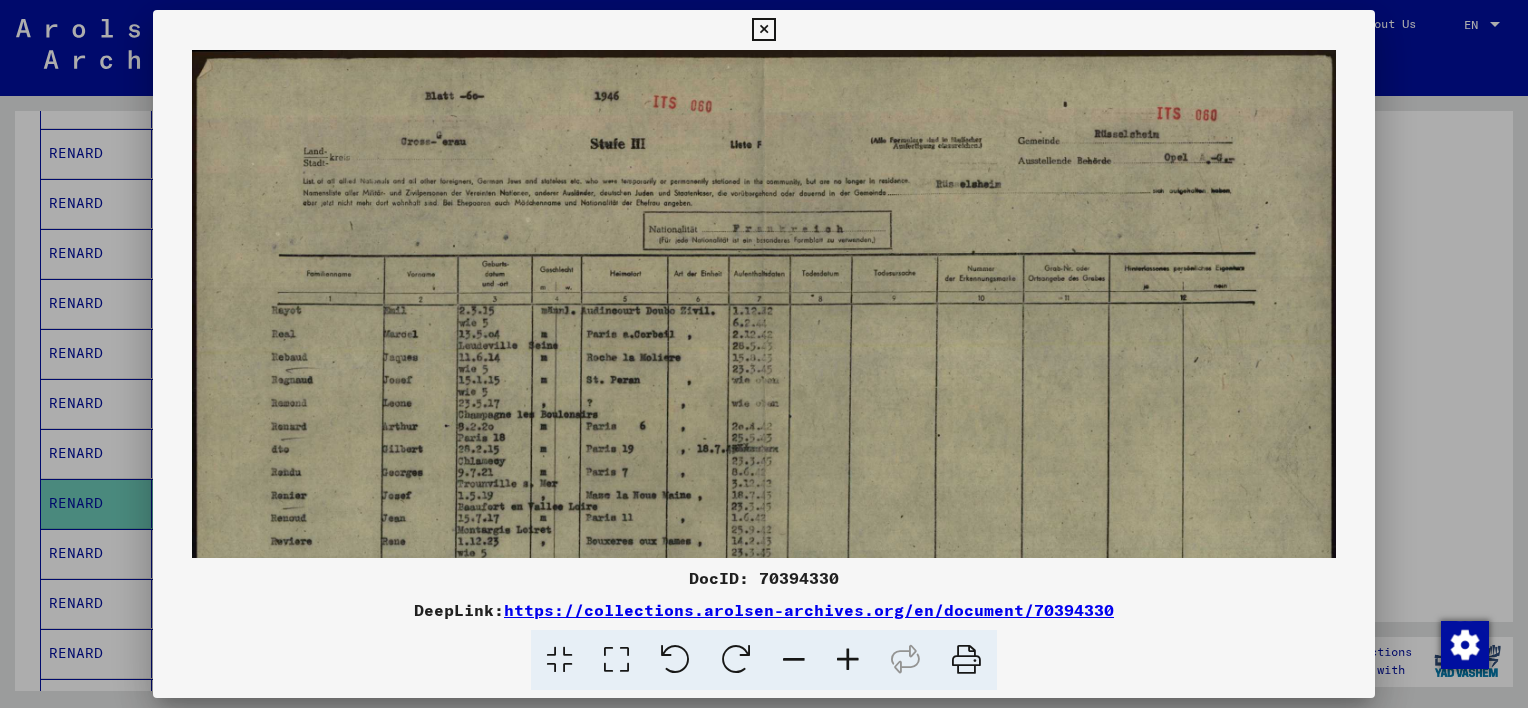 click at bounding box center [848, 660] 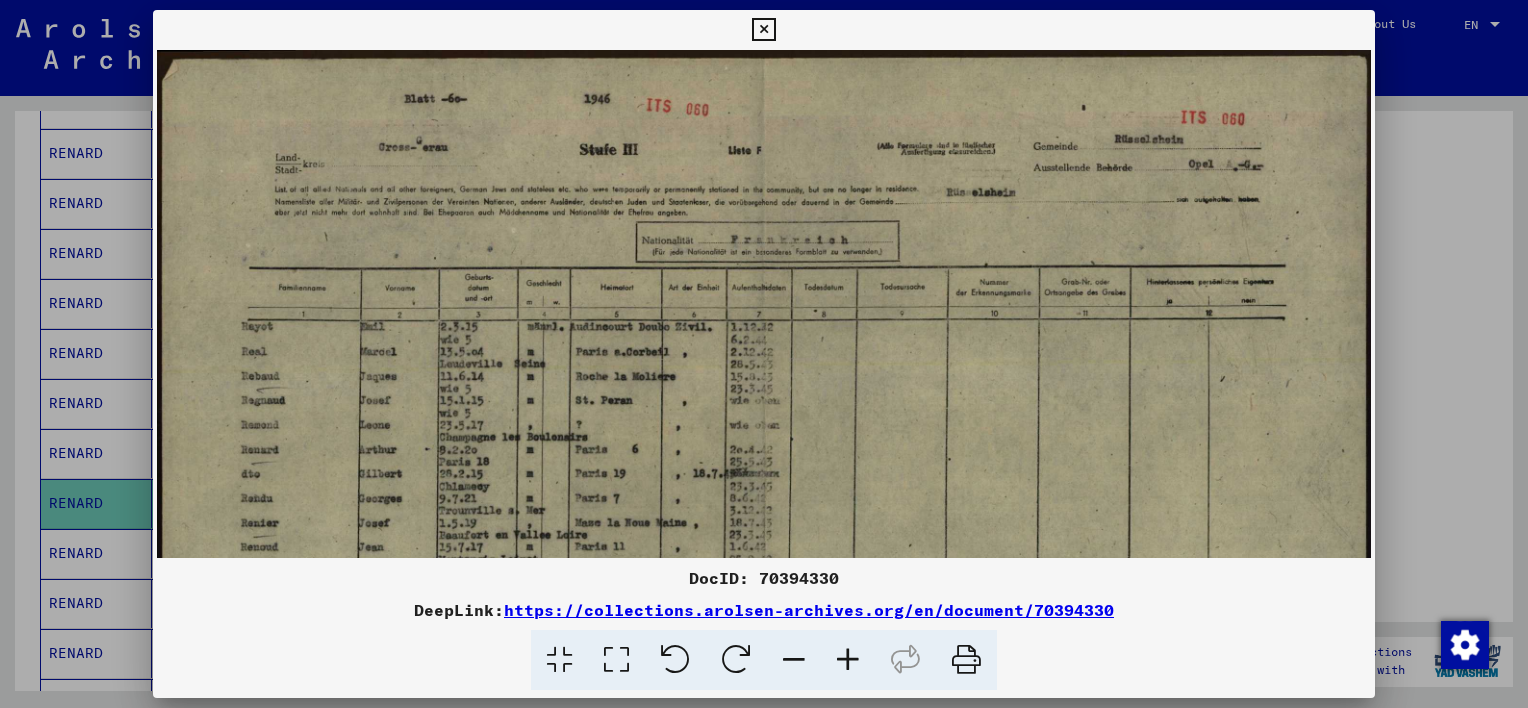 click at bounding box center [848, 660] 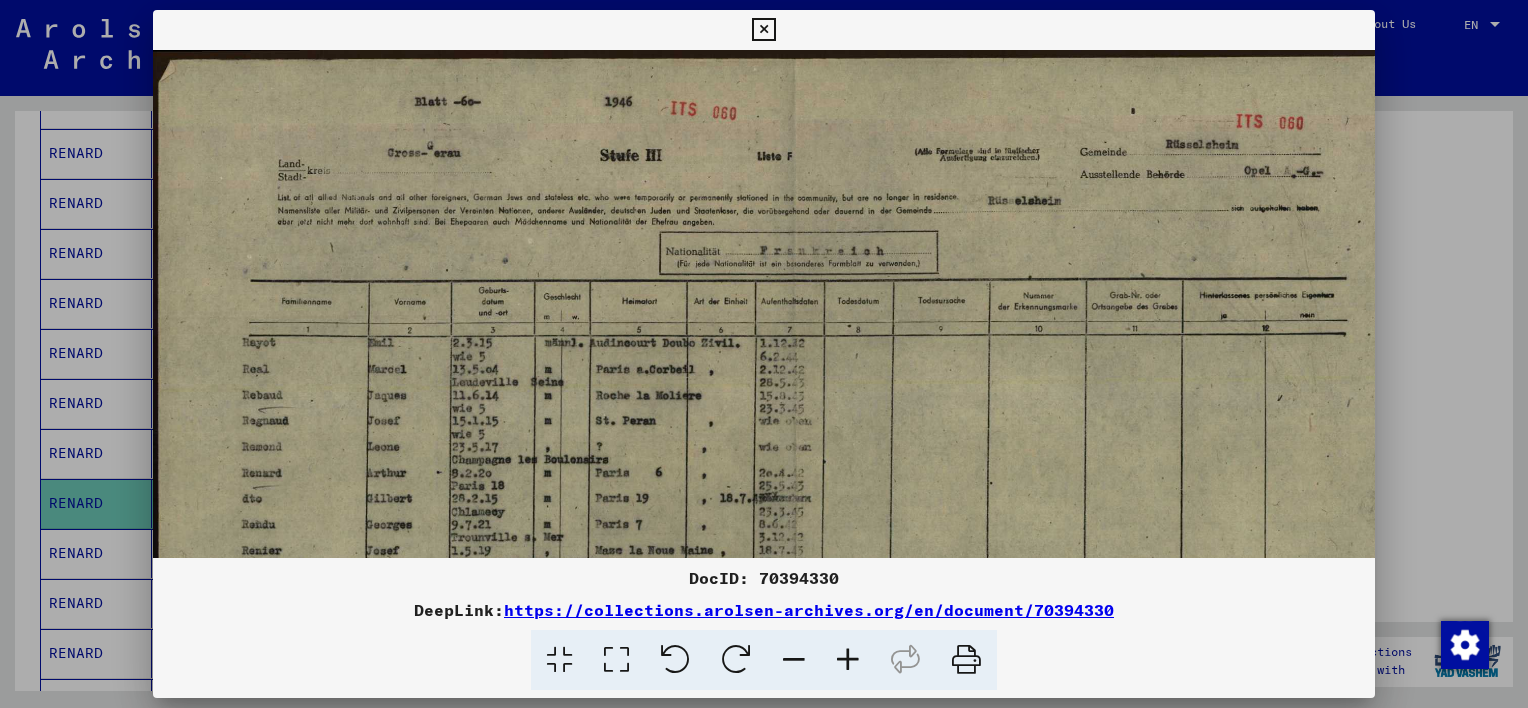 click at bounding box center (848, 660) 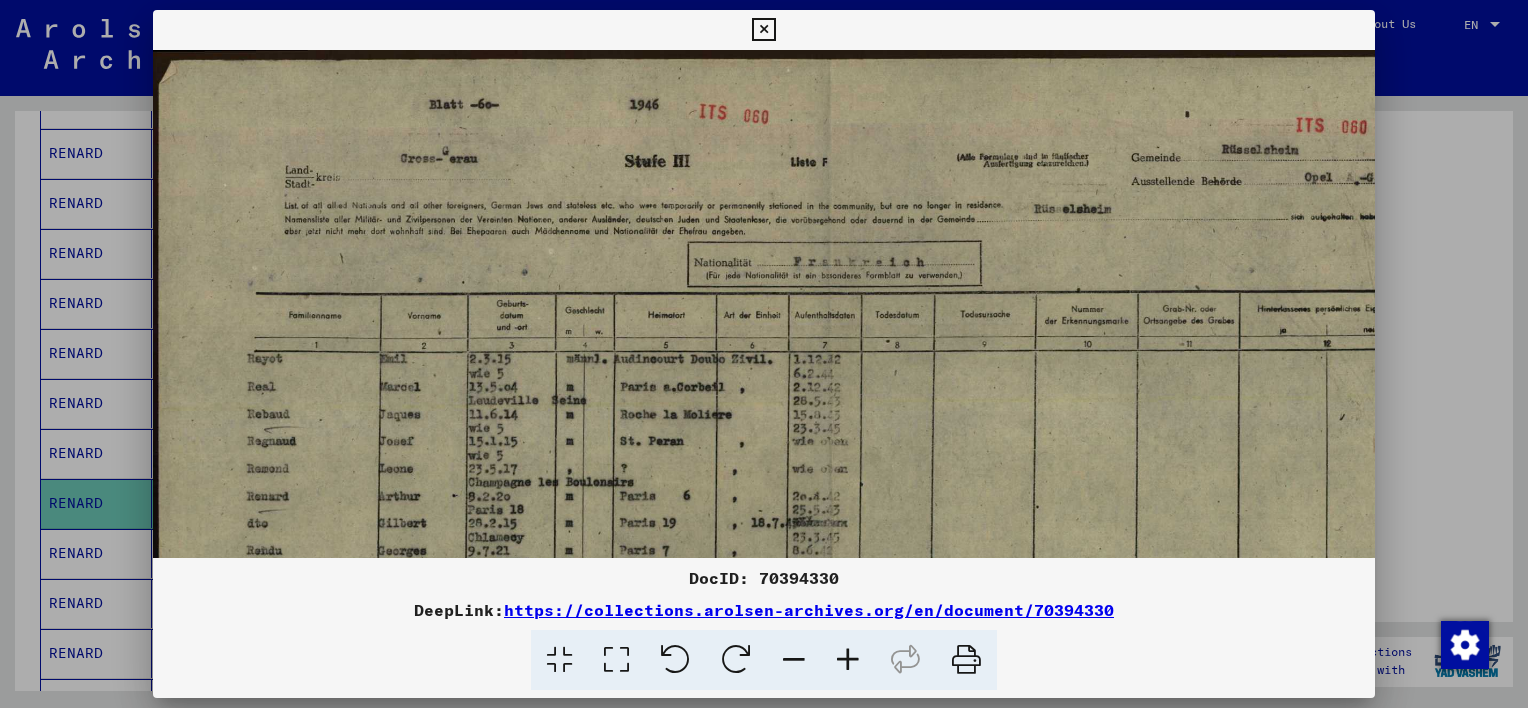 click at bounding box center (848, 660) 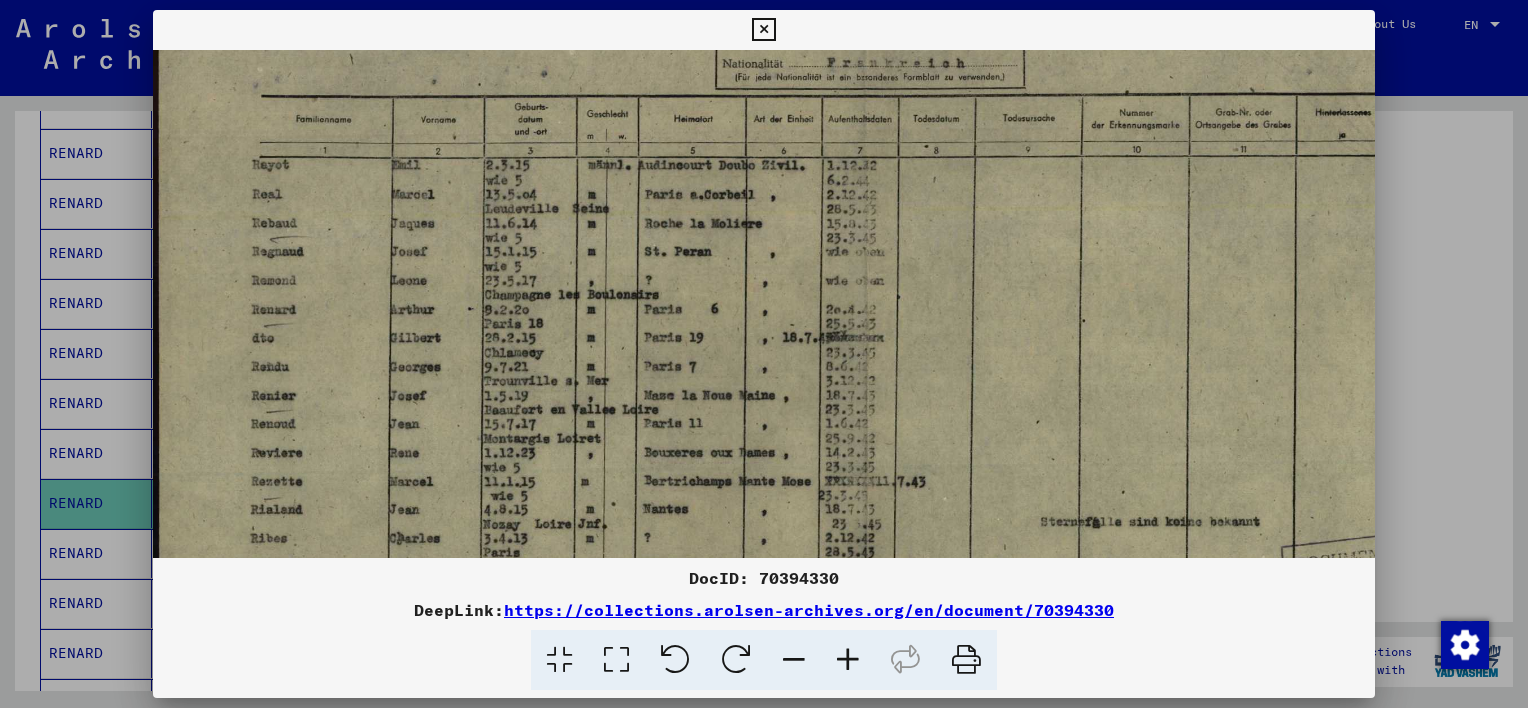 scroll, scrollTop: 208, scrollLeft: 0, axis: vertical 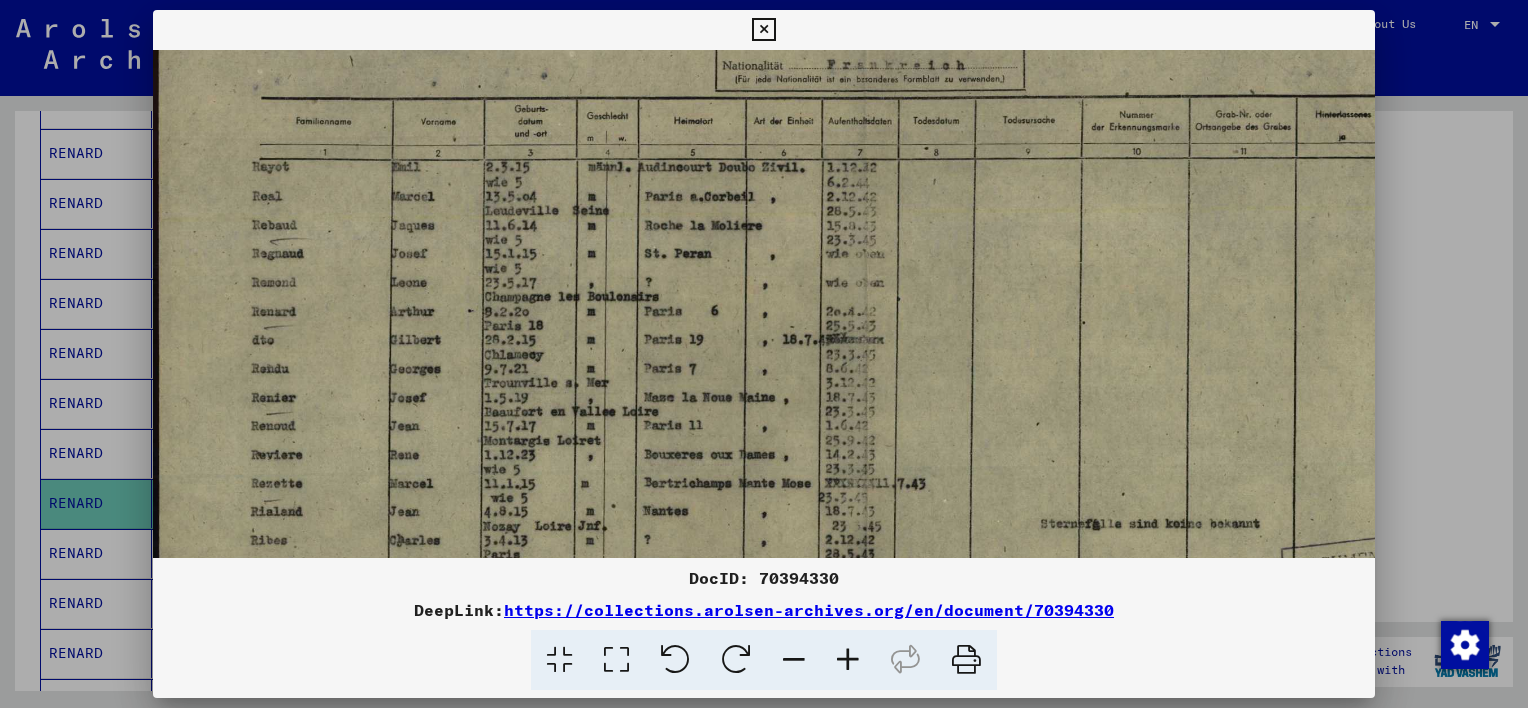 drag, startPoint x: 828, startPoint y: 514, endPoint x: 942, endPoint y: 324, distance: 221.57617 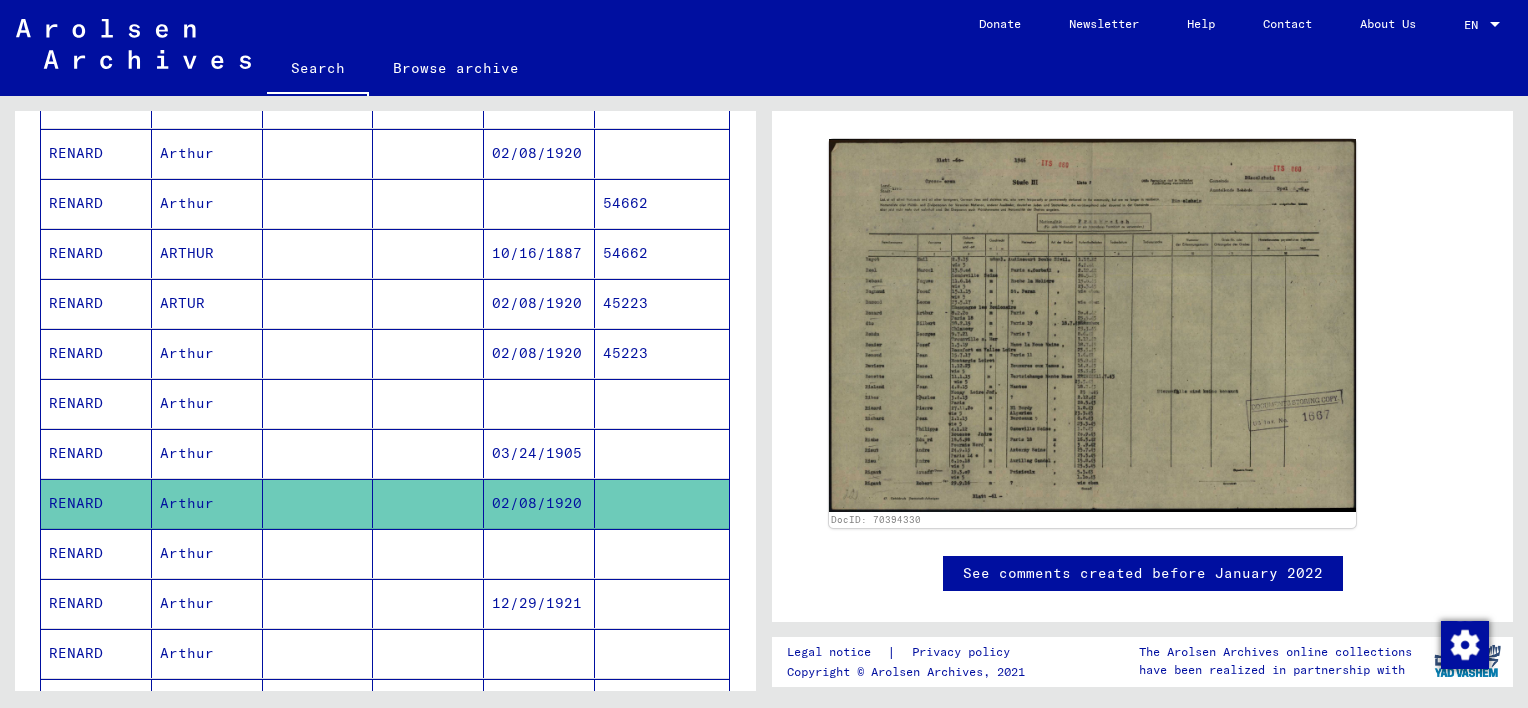 click on "RENARD" at bounding box center (96, 603) 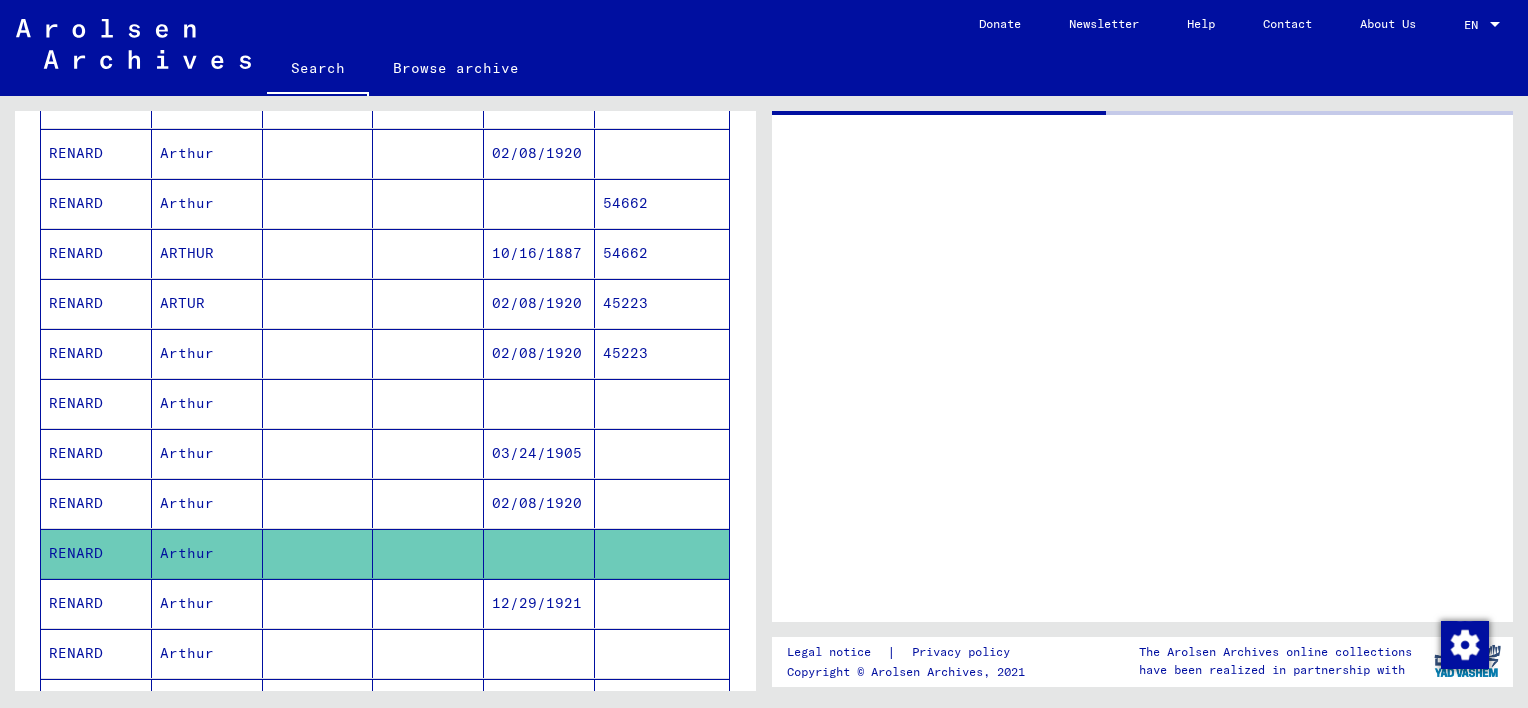 scroll, scrollTop: 0, scrollLeft: 0, axis: both 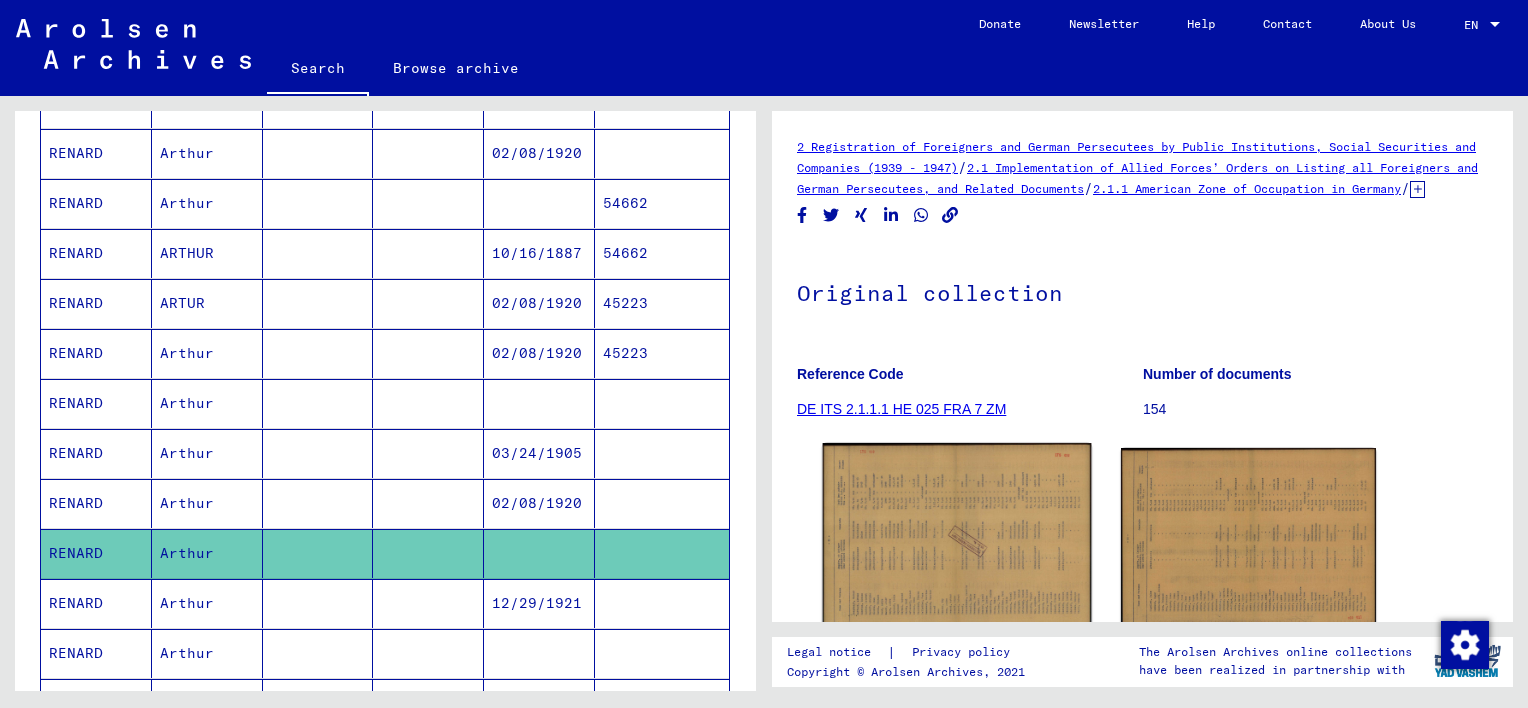 click 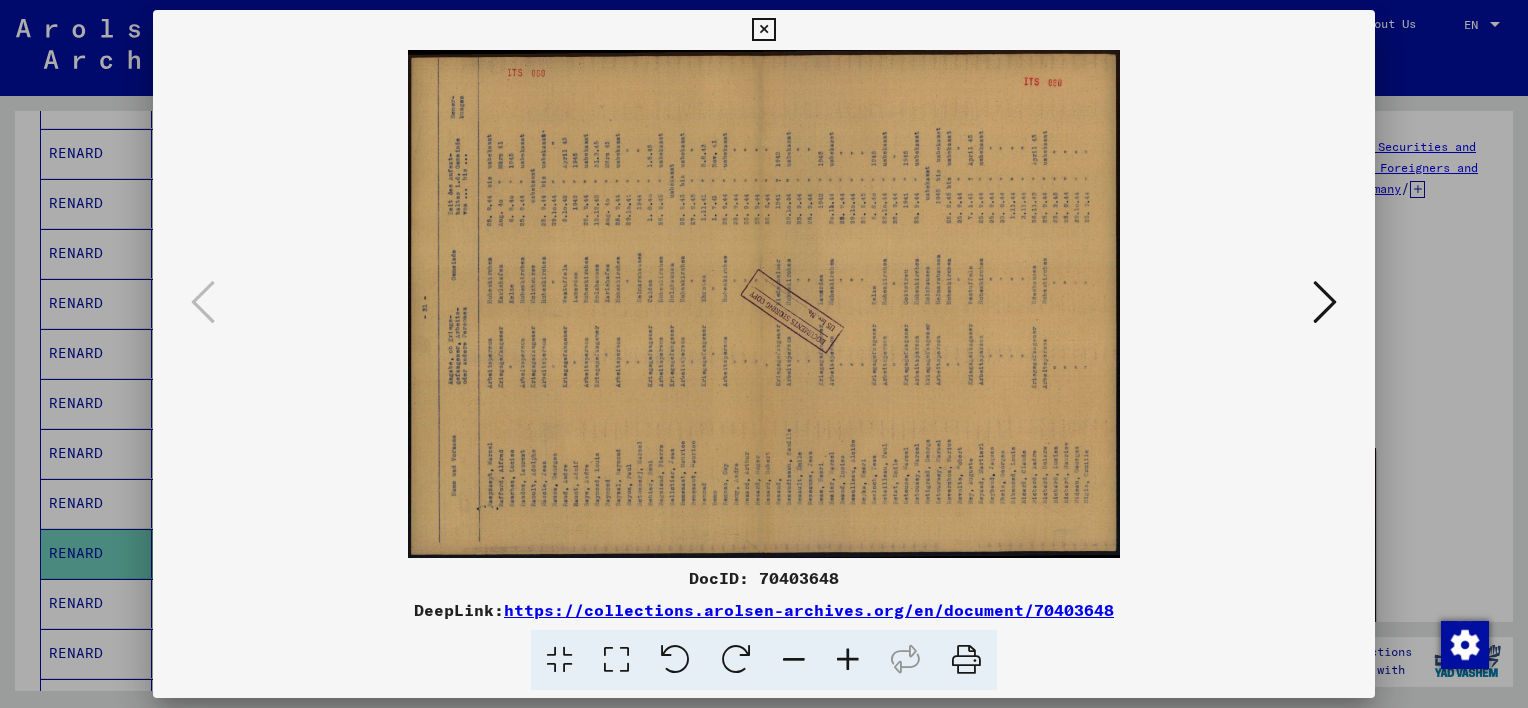 click at bounding box center (736, 660) 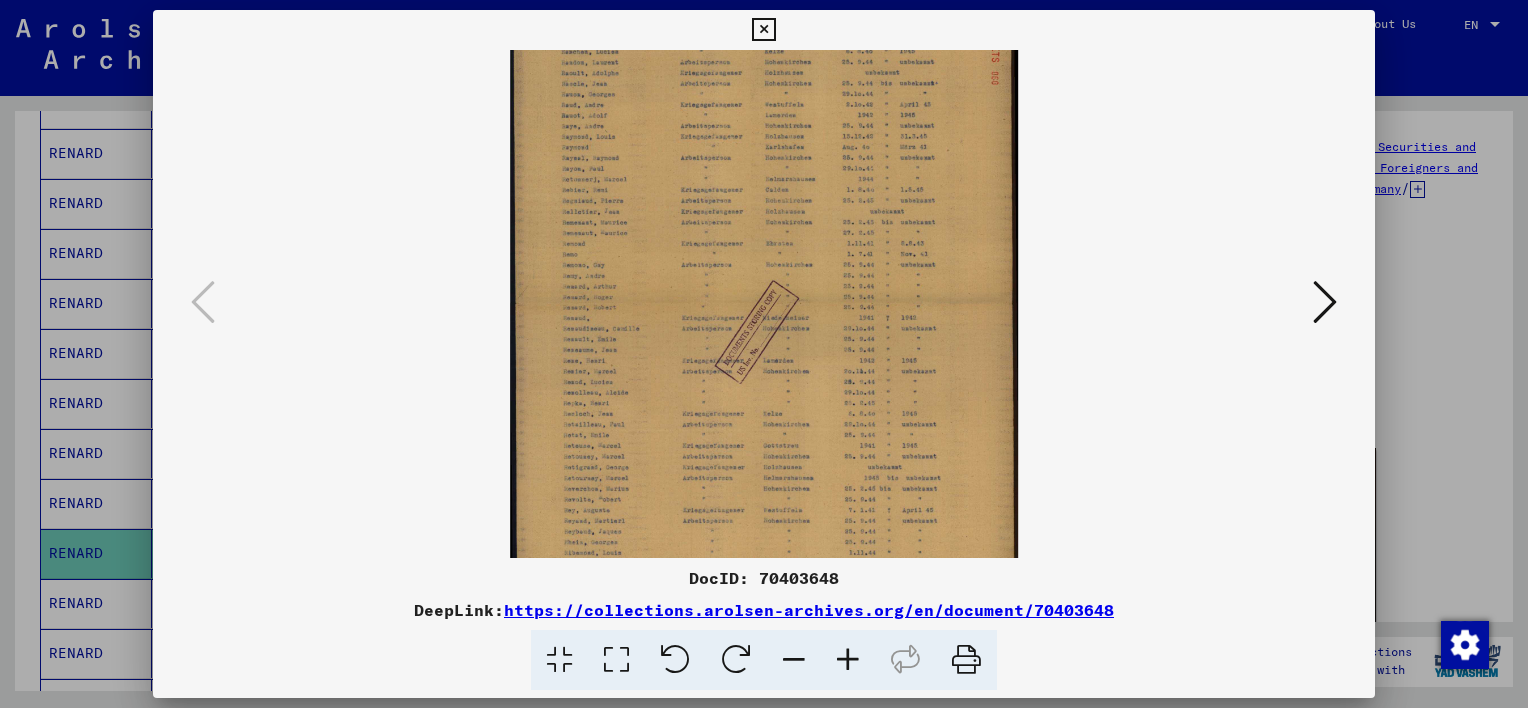 click at bounding box center [848, 660] 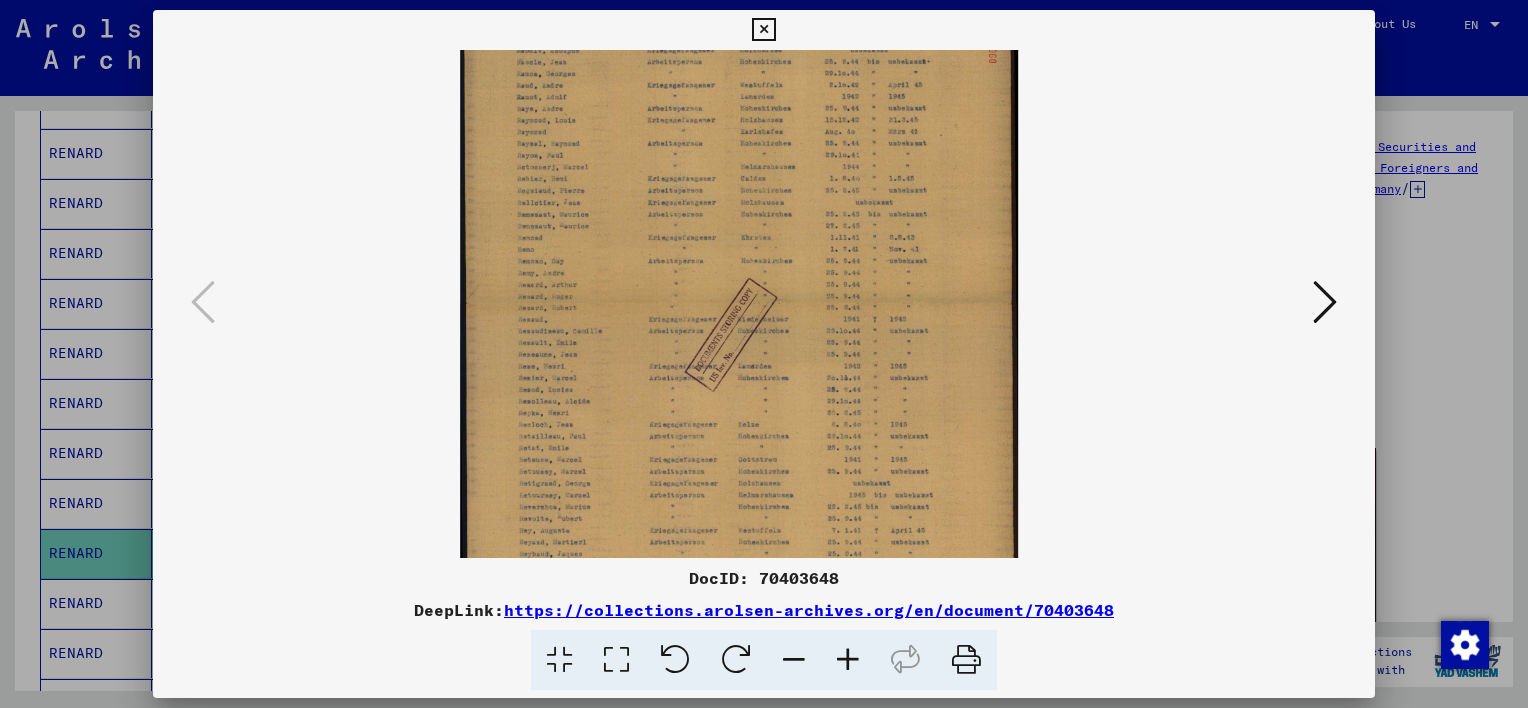 click at bounding box center (848, 660) 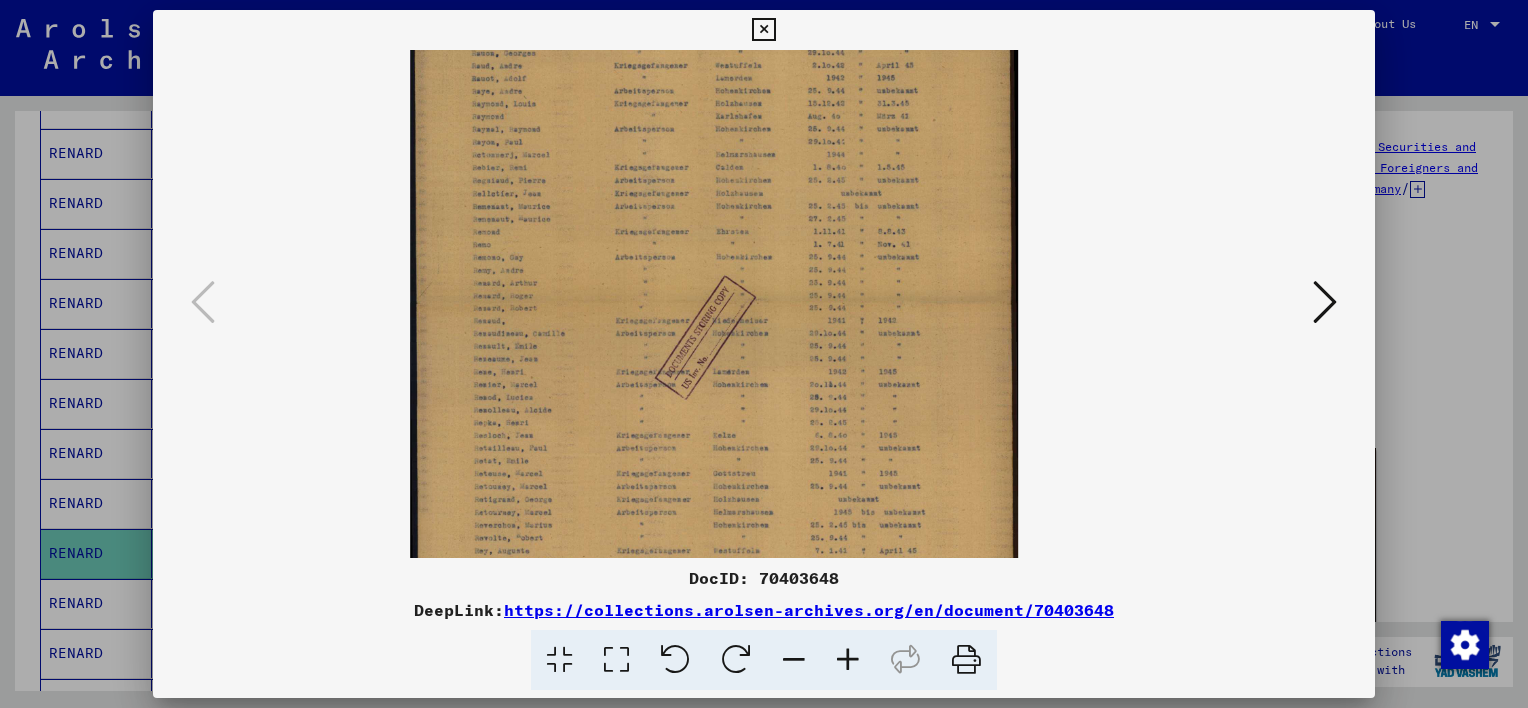 click at bounding box center (848, 660) 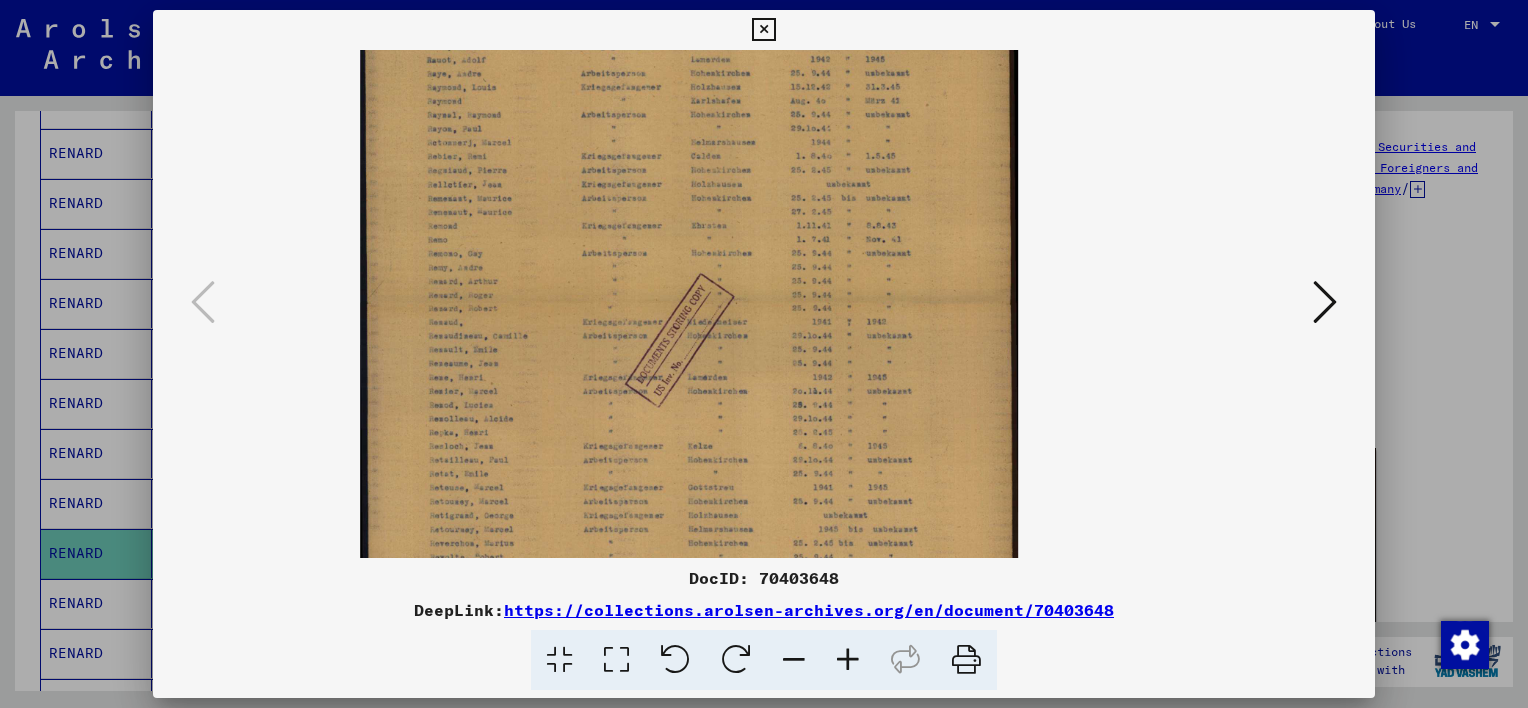 click at bounding box center (848, 660) 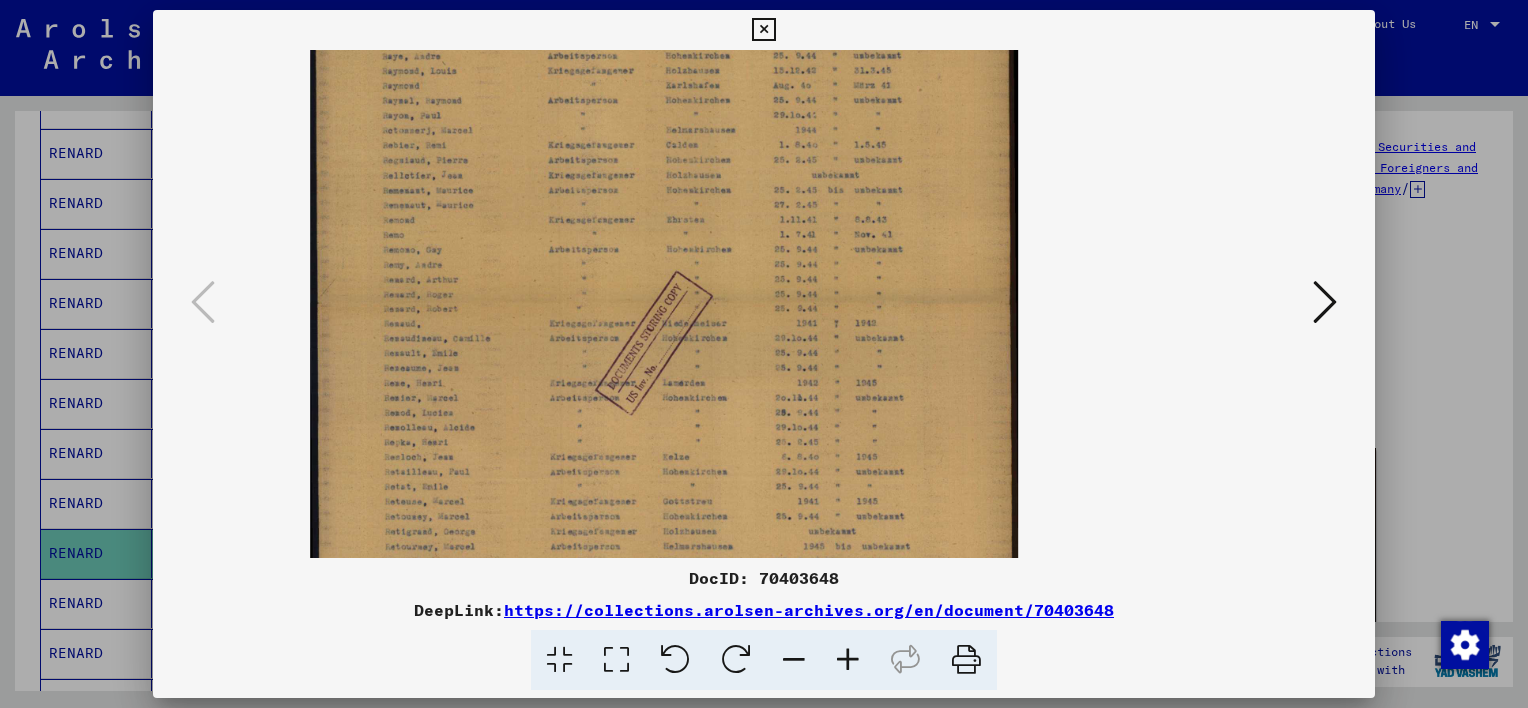 click at bounding box center (848, 660) 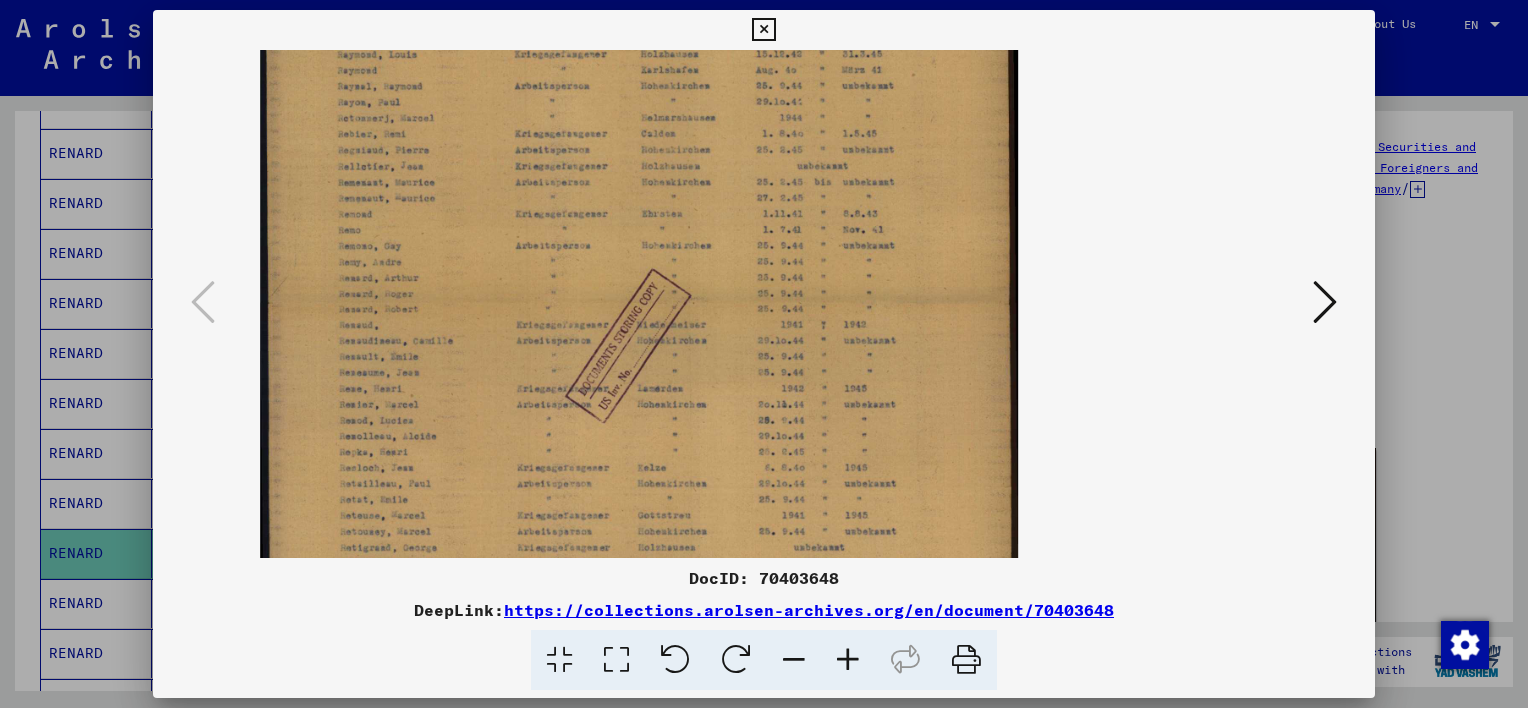 click at bounding box center (848, 660) 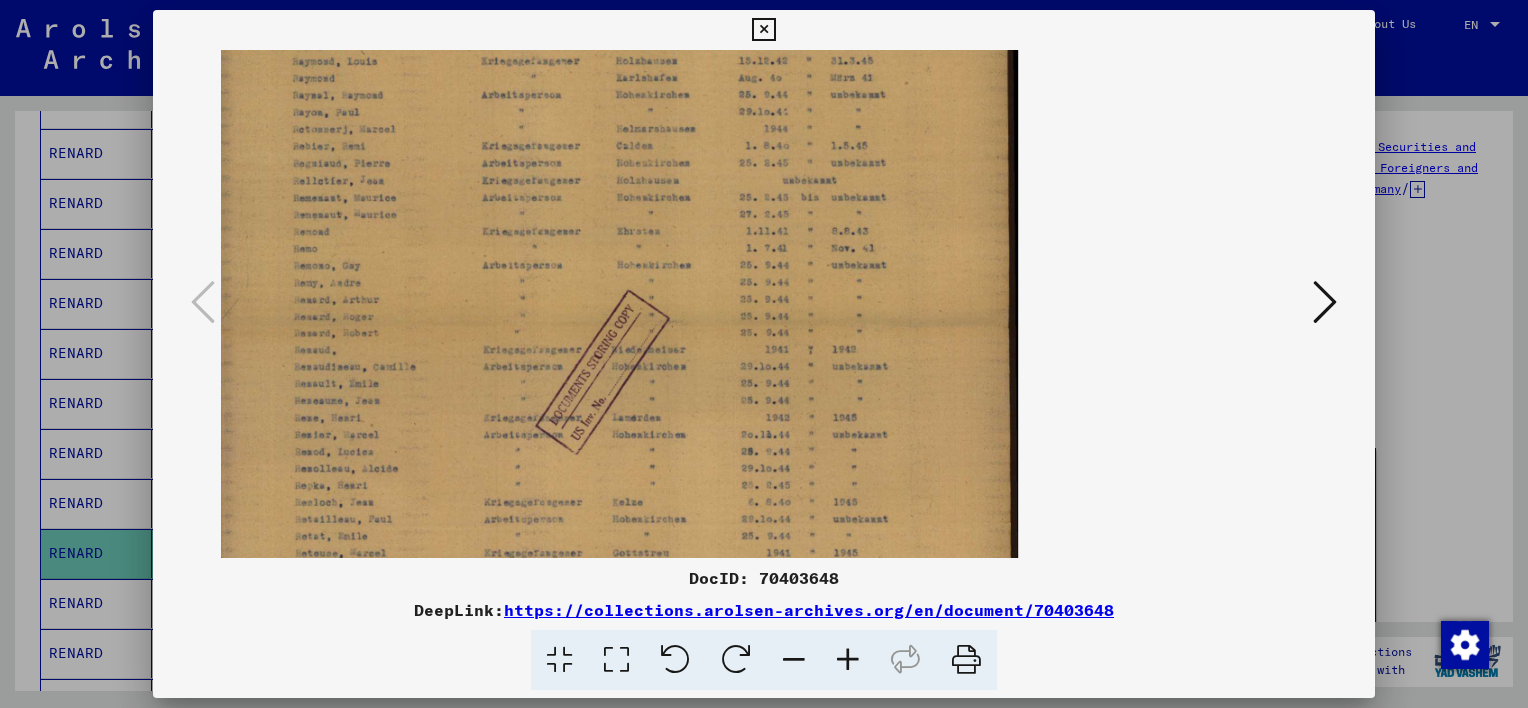 drag, startPoint x: 433, startPoint y: 319, endPoint x: 437, endPoint y: 443, distance: 124.0645 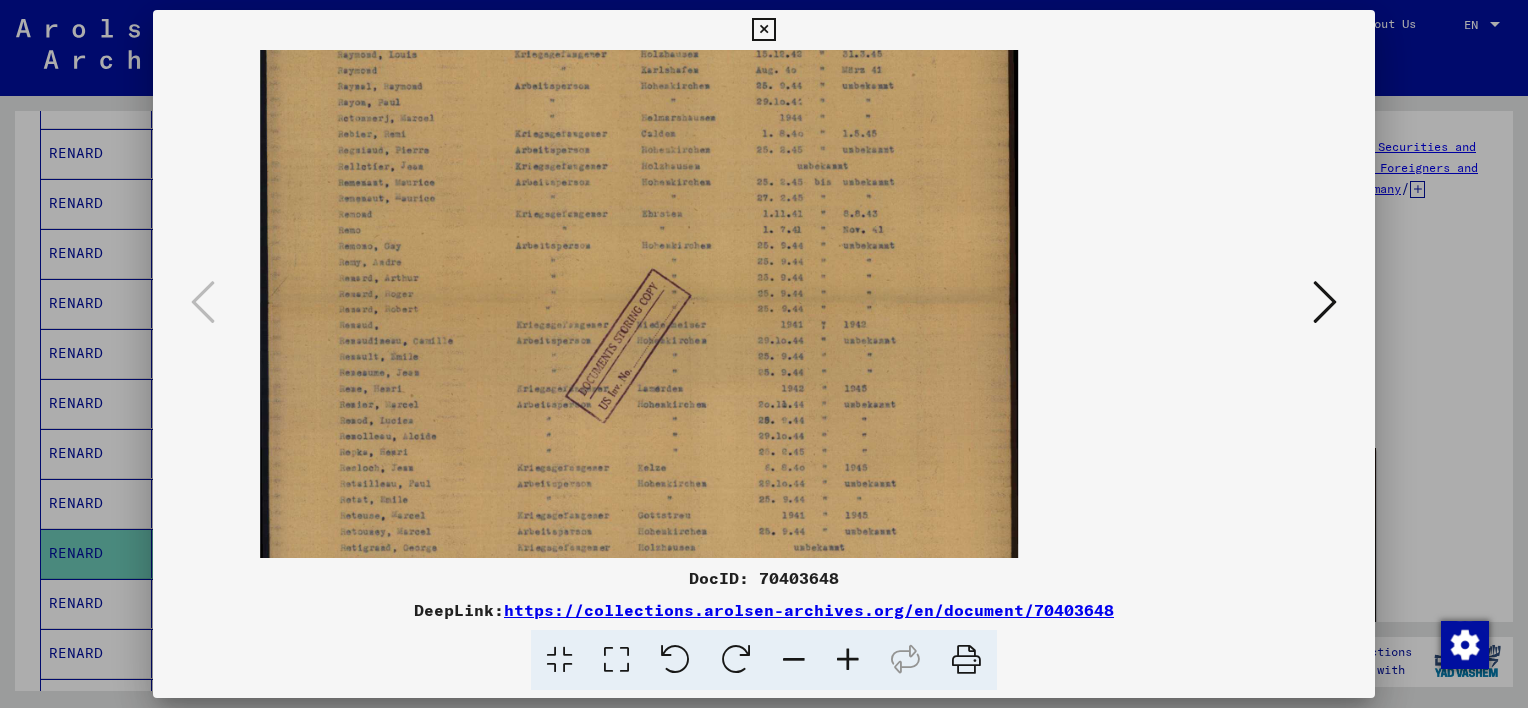 click at bounding box center [794, 660] 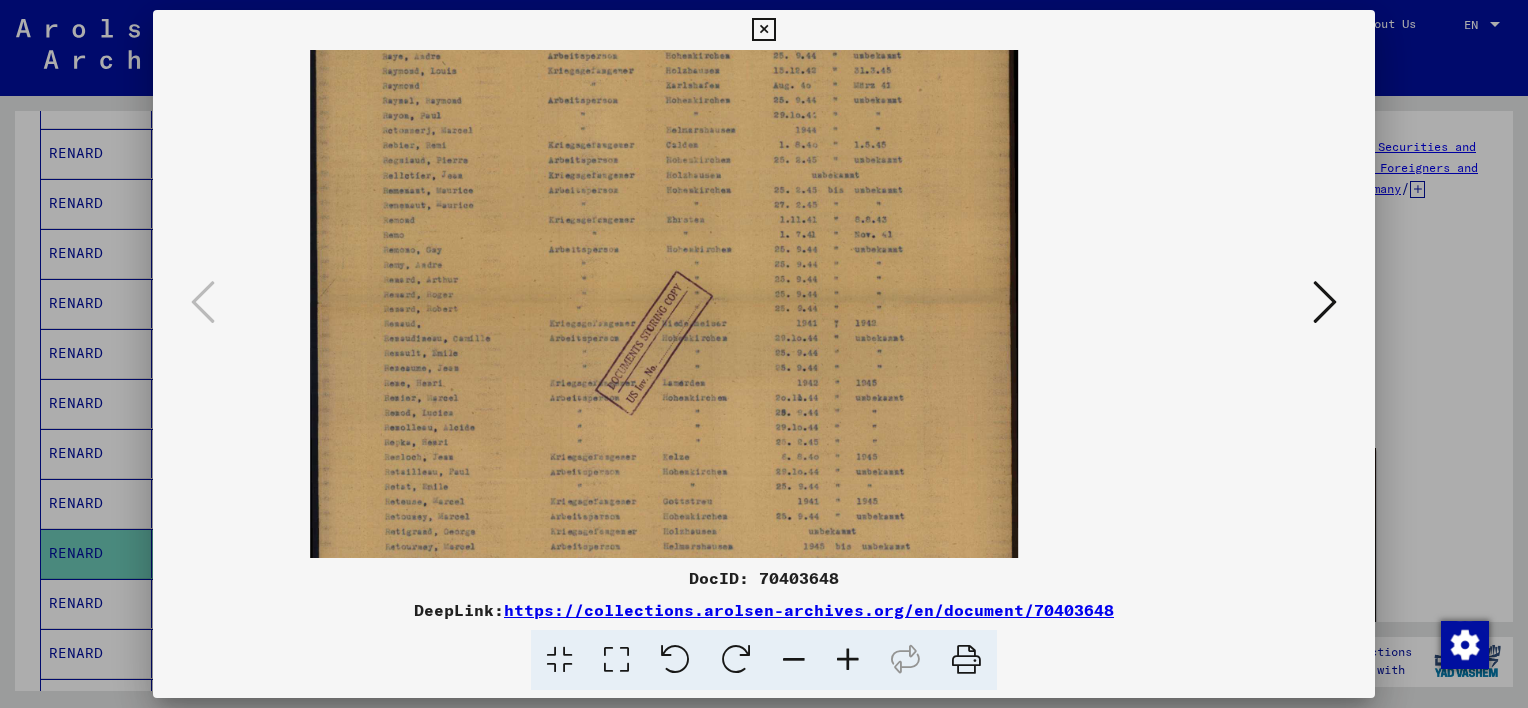 click at bounding box center (794, 660) 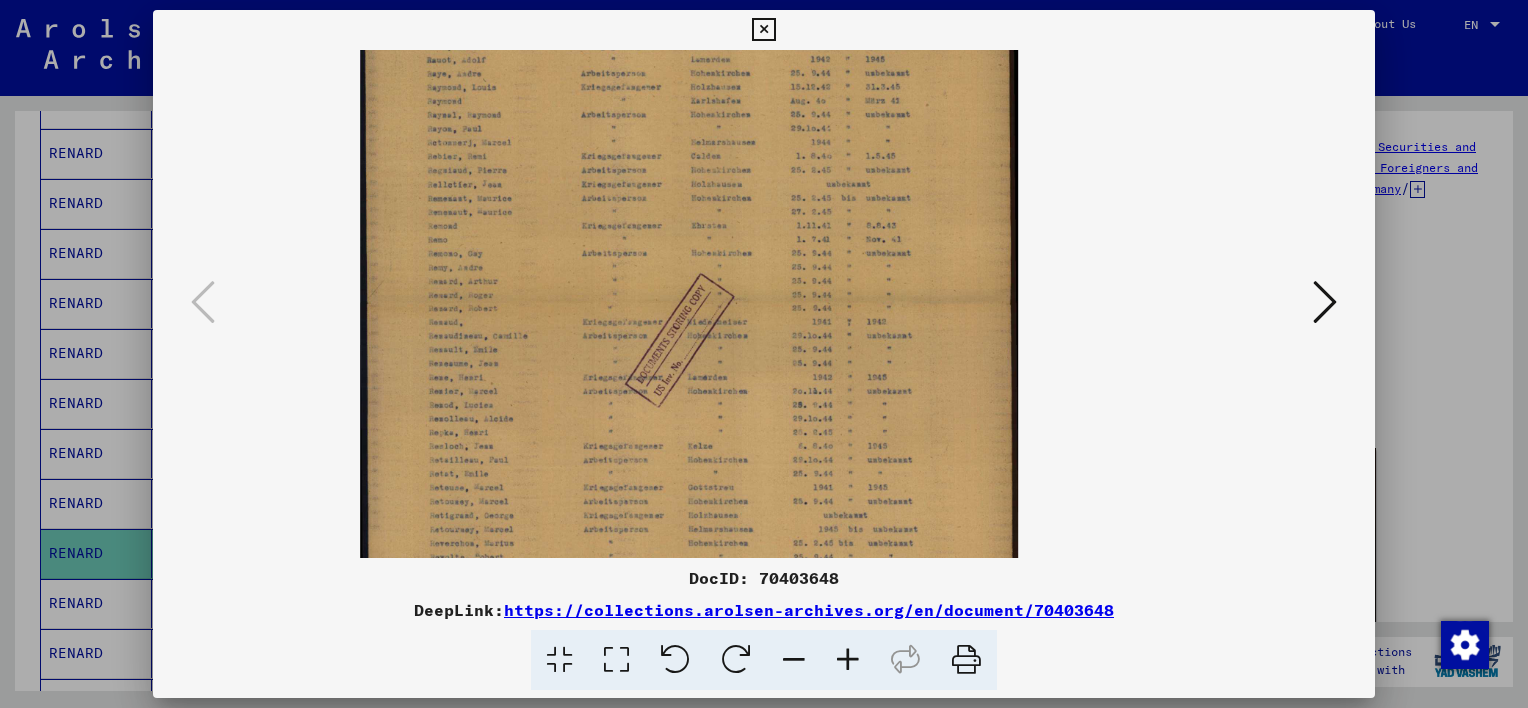 click at bounding box center (794, 660) 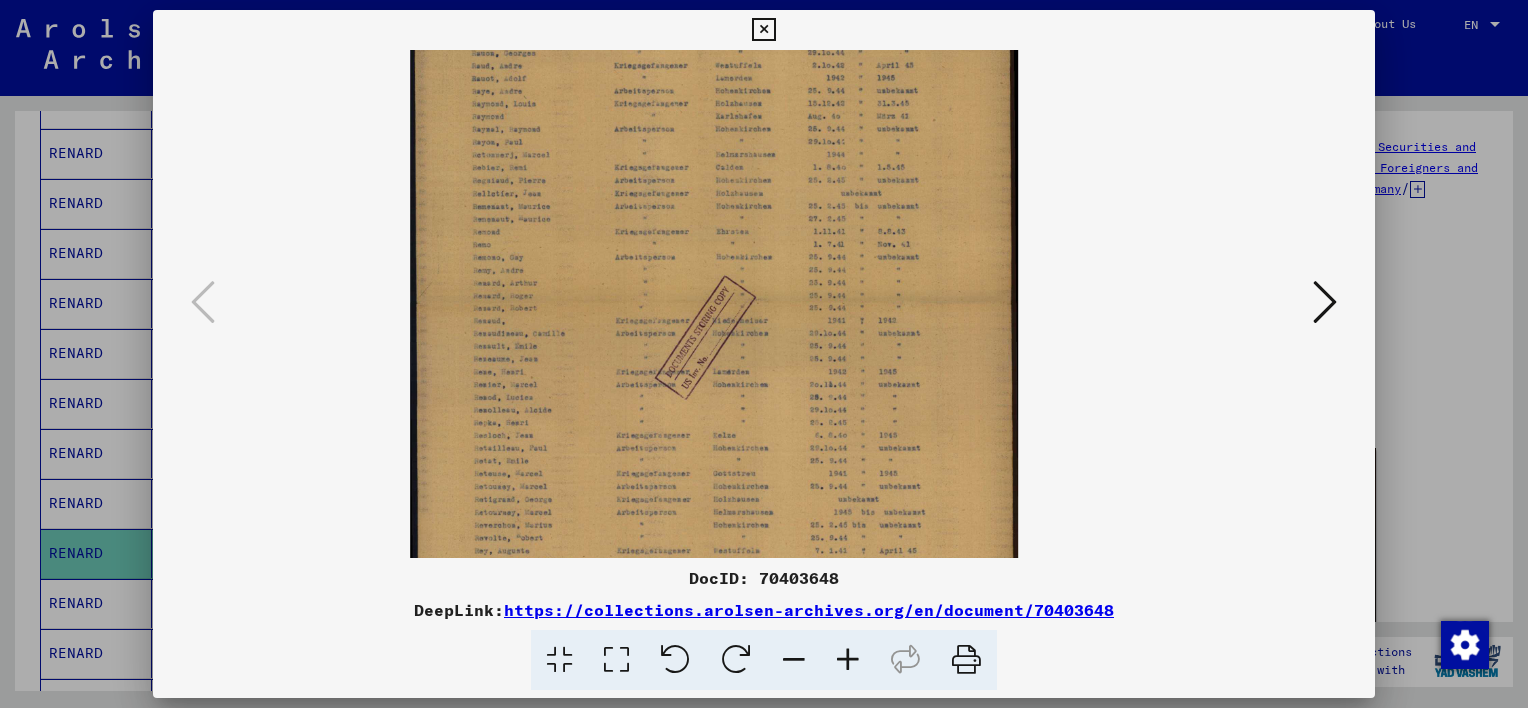 click at bounding box center (794, 660) 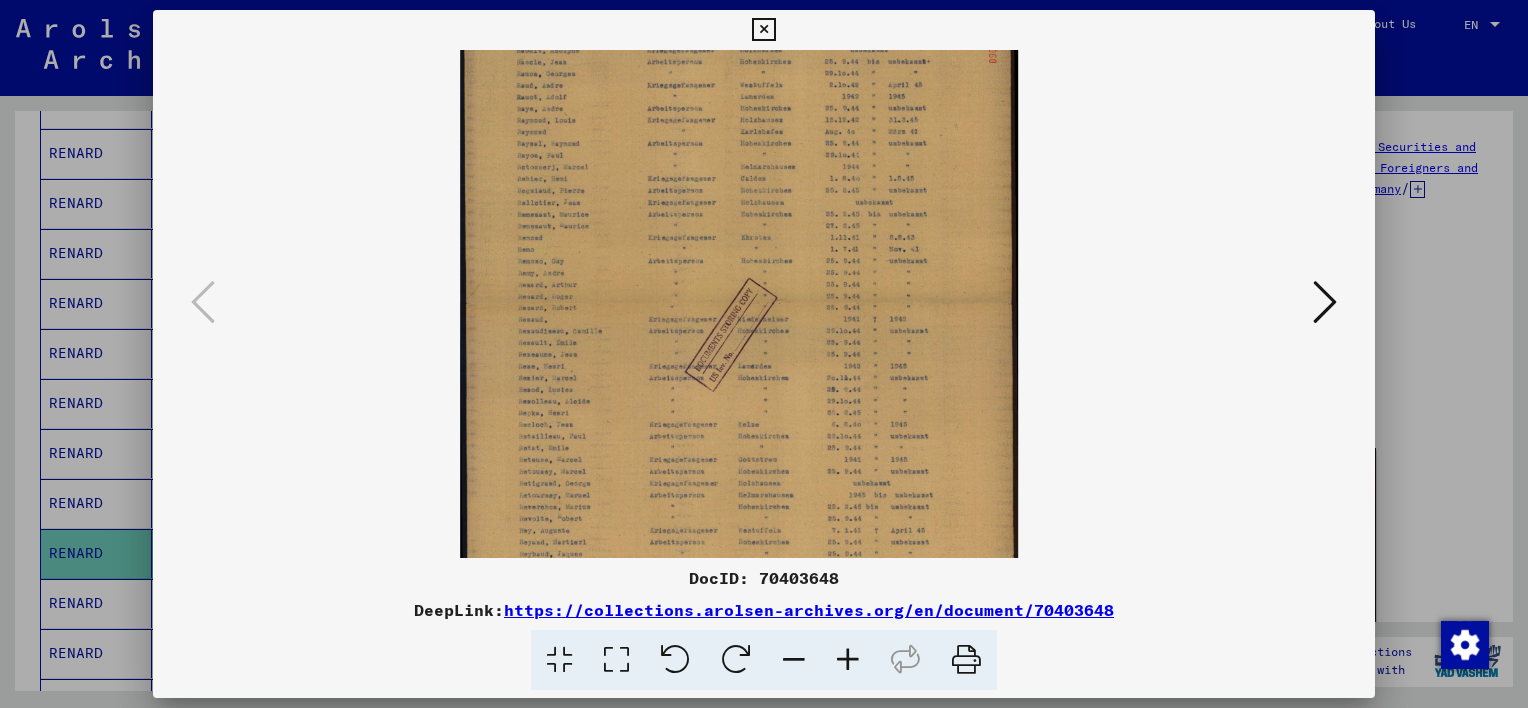 click at bounding box center (794, 660) 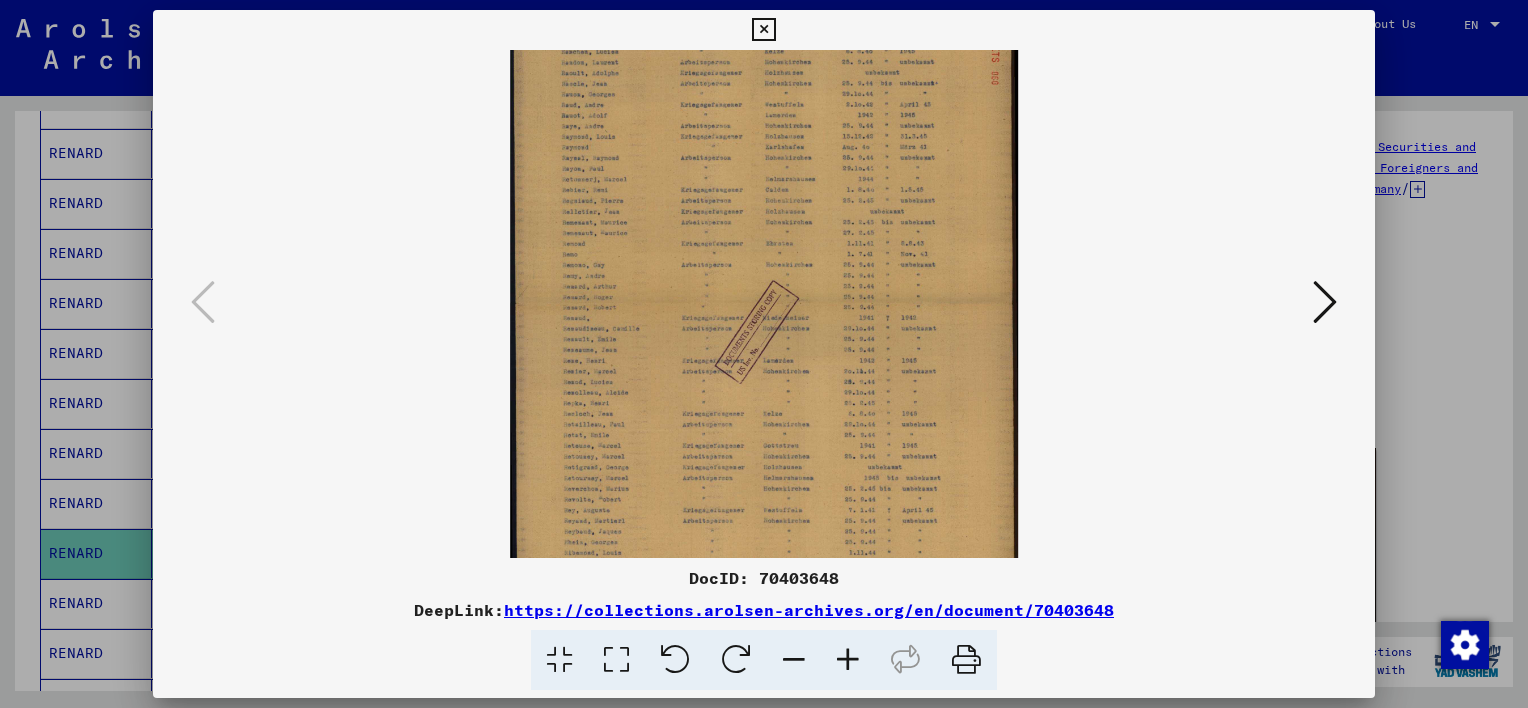 click at bounding box center (794, 660) 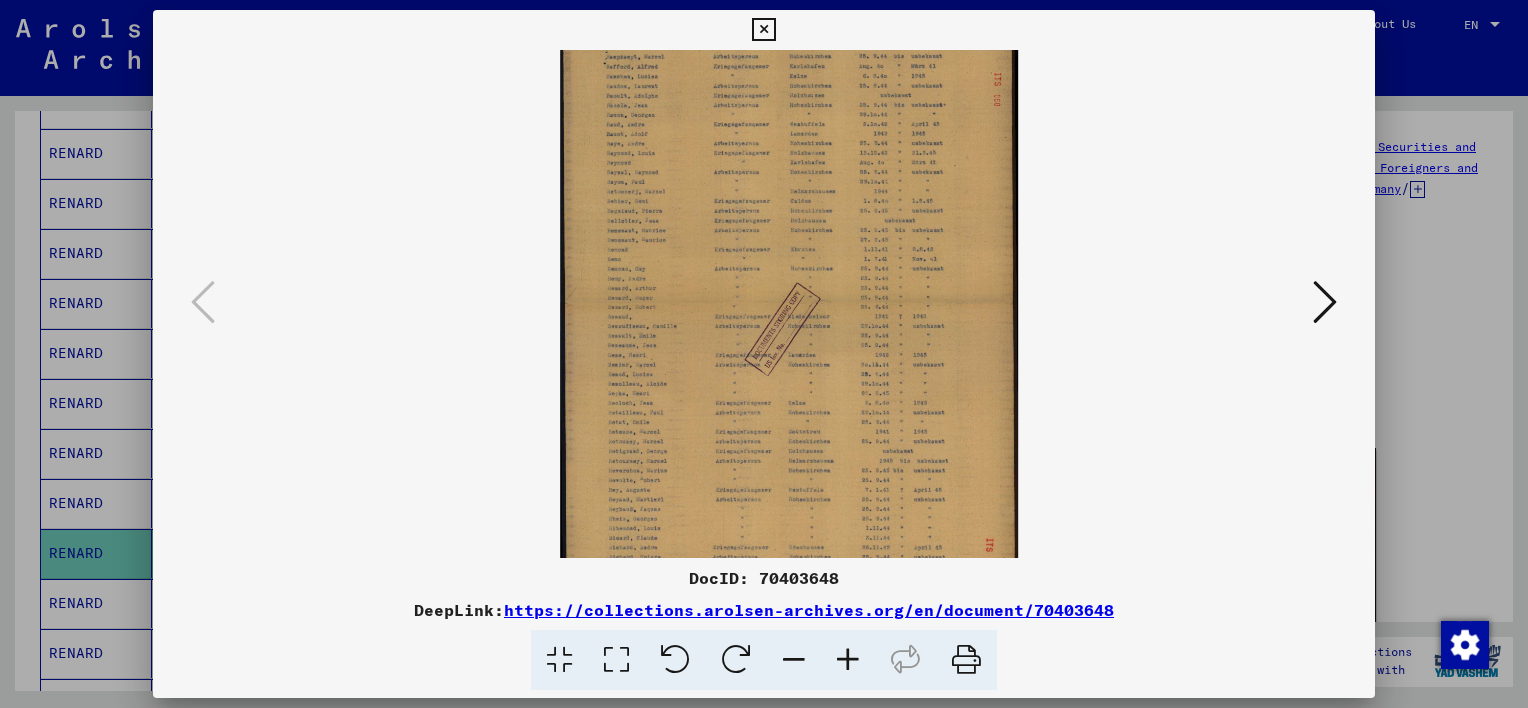 click at bounding box center (794, 660) 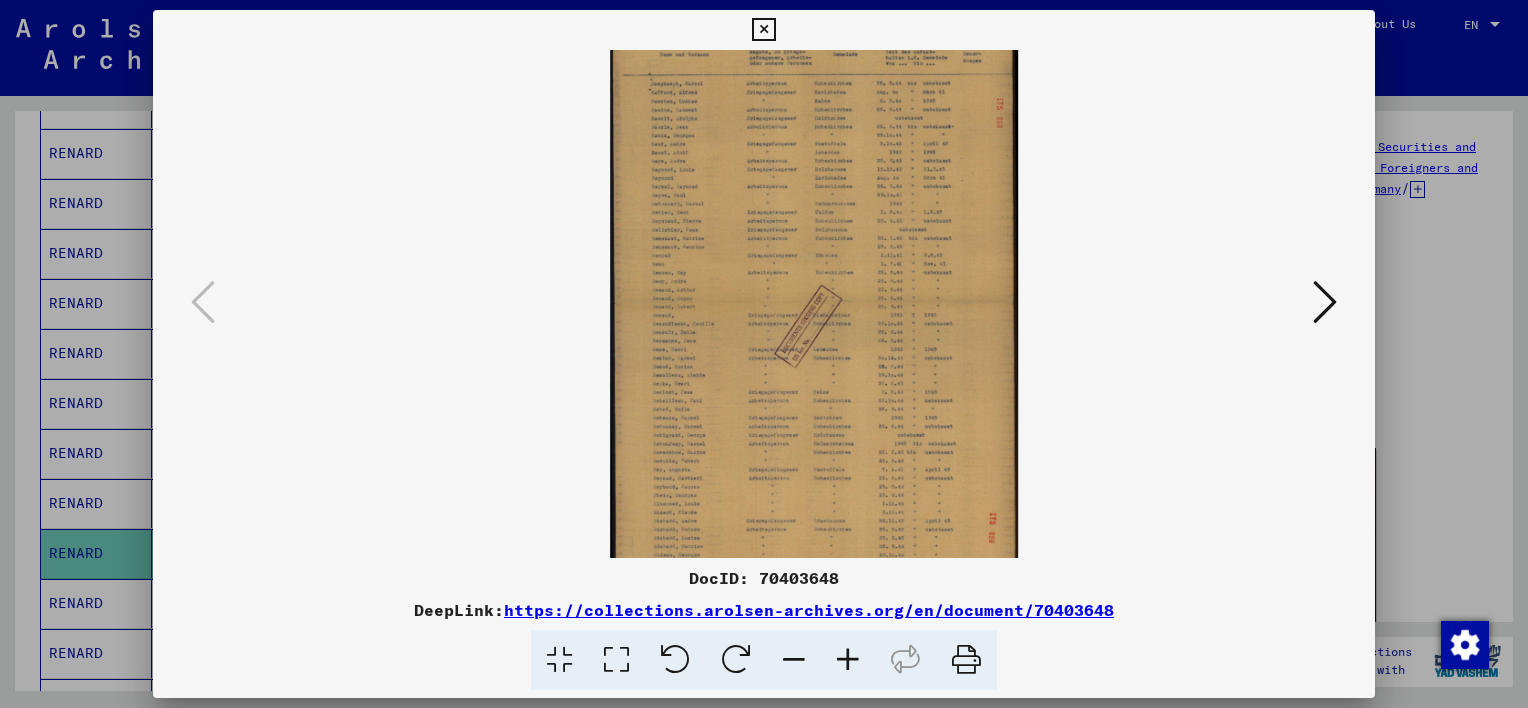 click at bounding box center [794, 660] 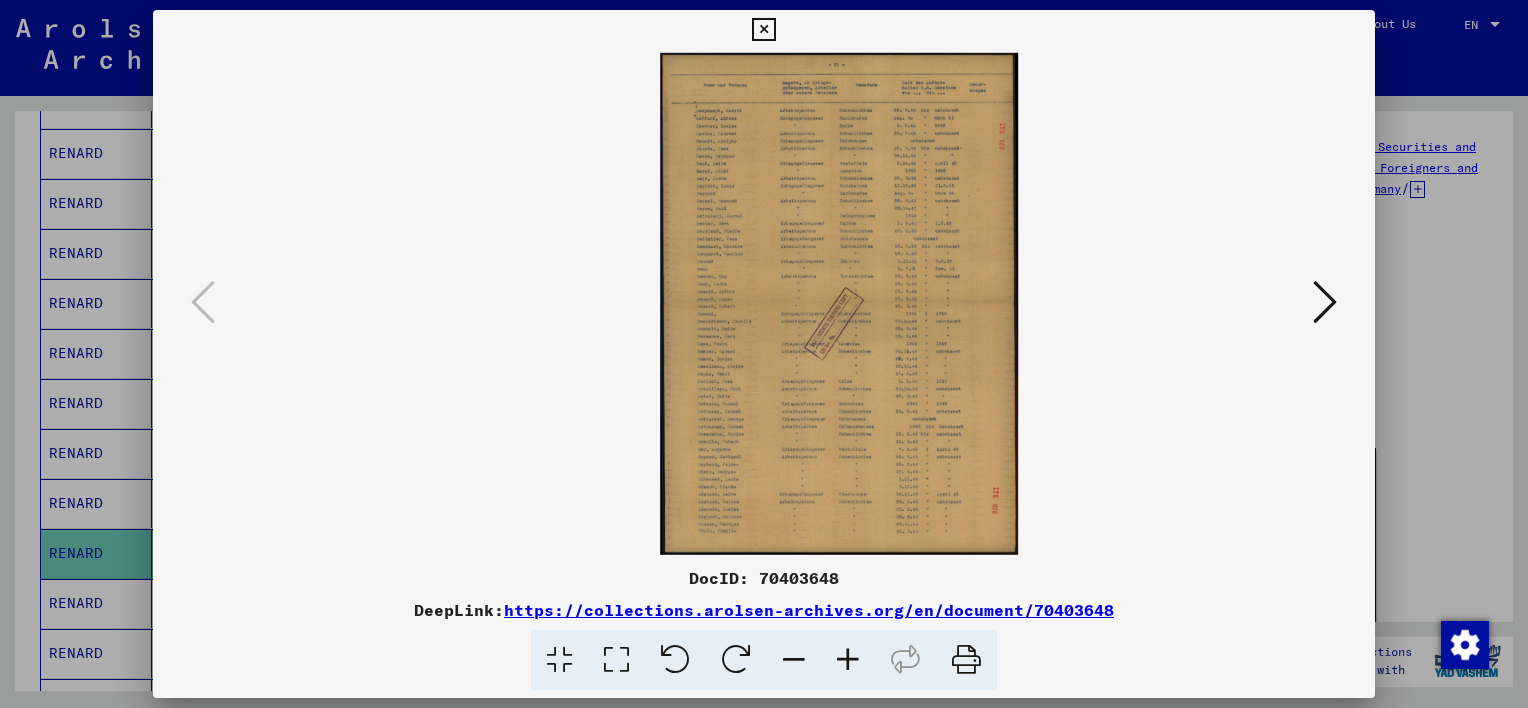drag, startPoint x: 851, startPoint y: 152, endPoint x: 776, endPoint y: 299, distance: 165.02727 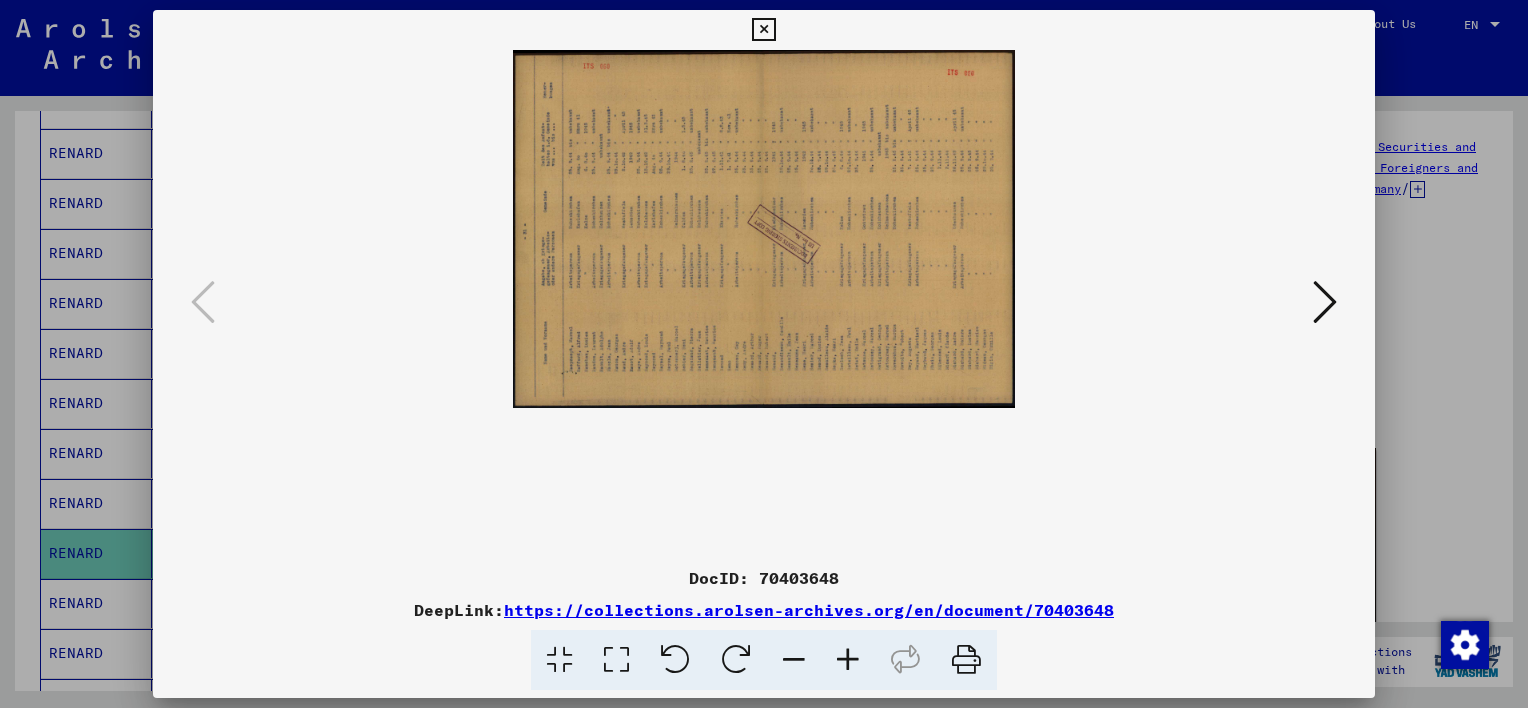 click at bounding box center [848, 660] 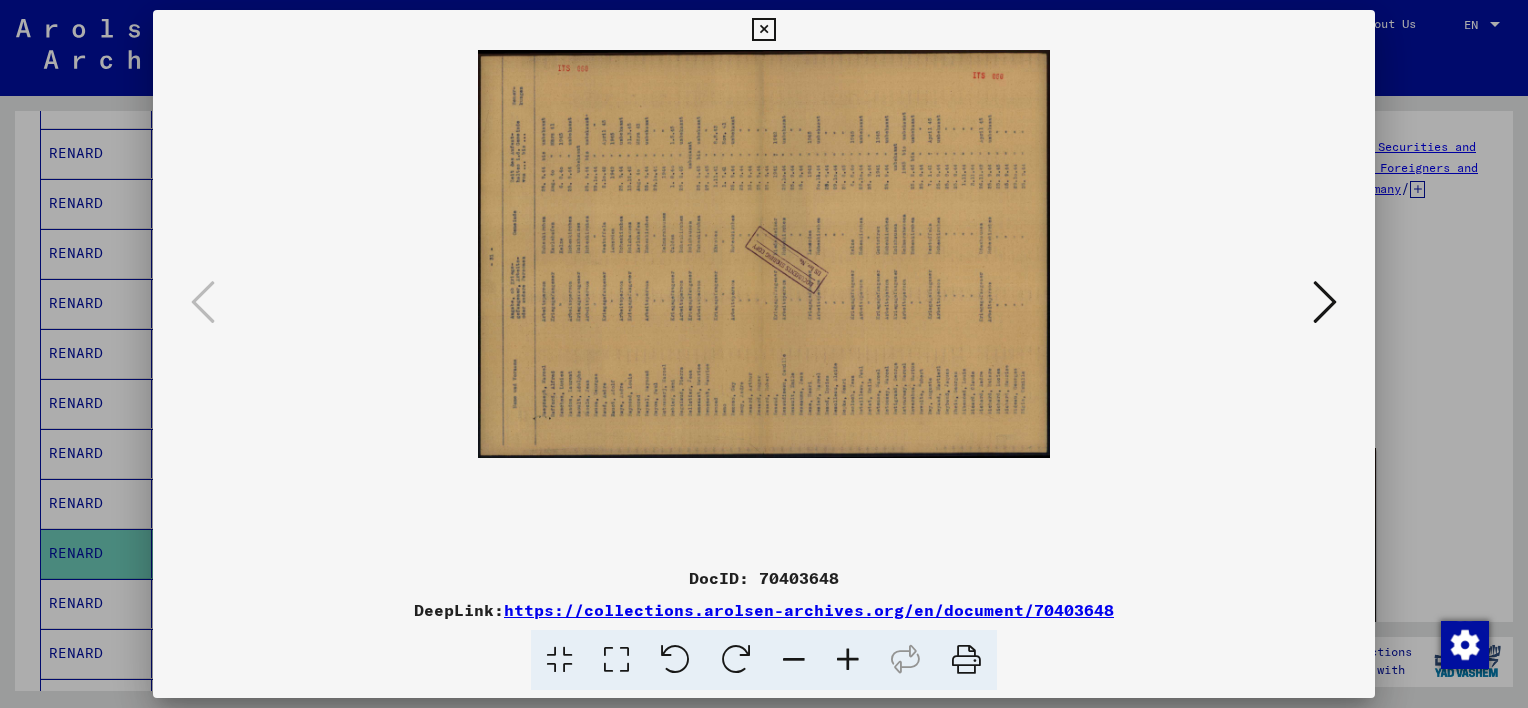 click at bounding box center (848, 660) 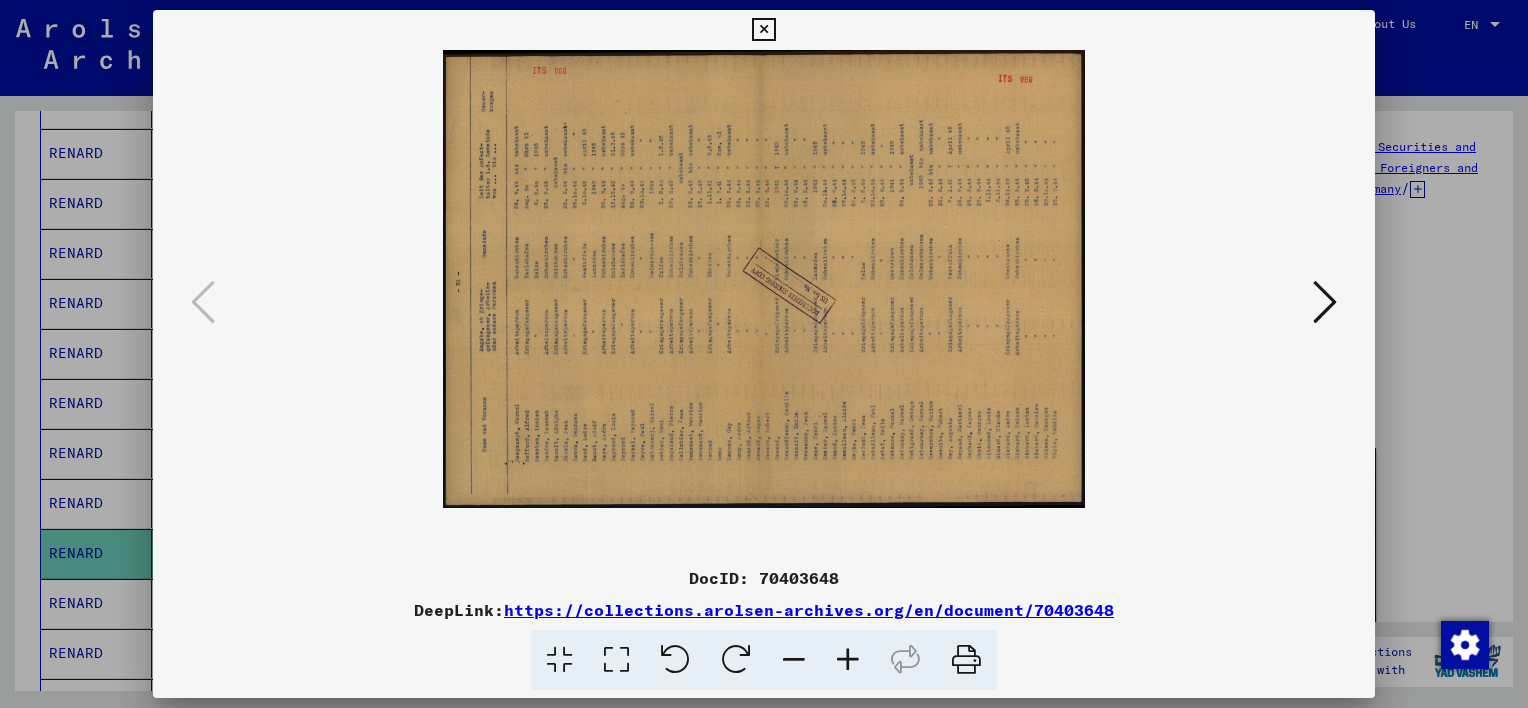 click at bounding box center (848, 660) 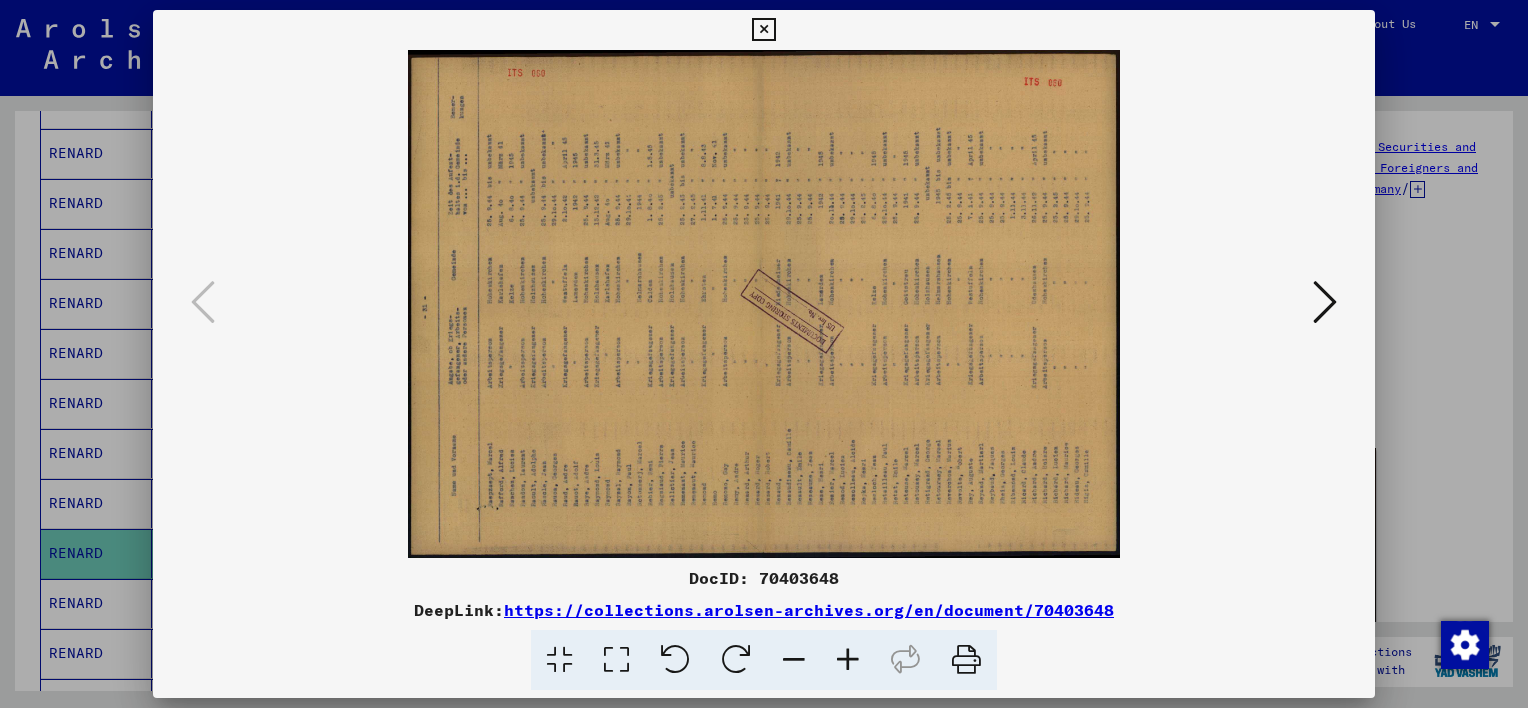 click at bounding box center [848, 660] 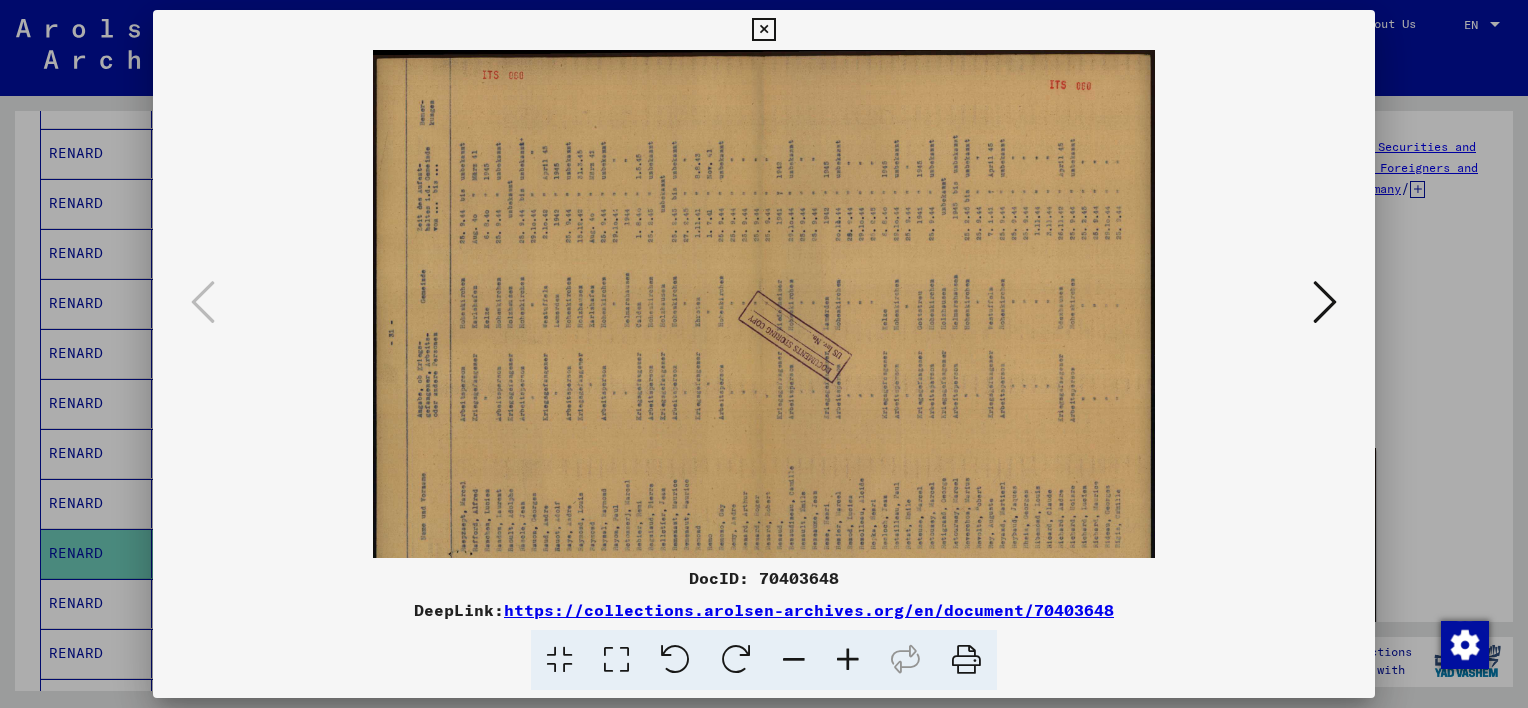 click at bounding box center (848, 660) 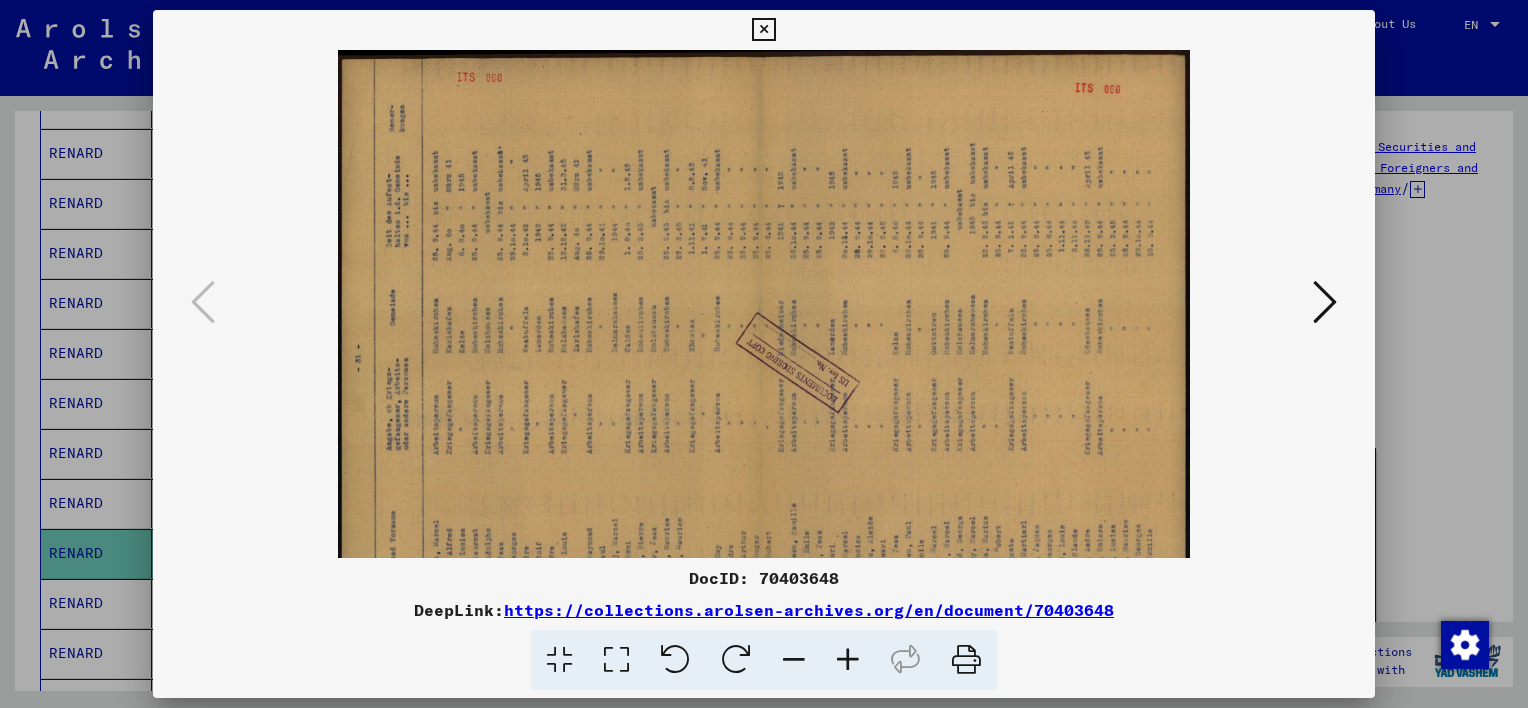 click at bounding box center (848, 660) 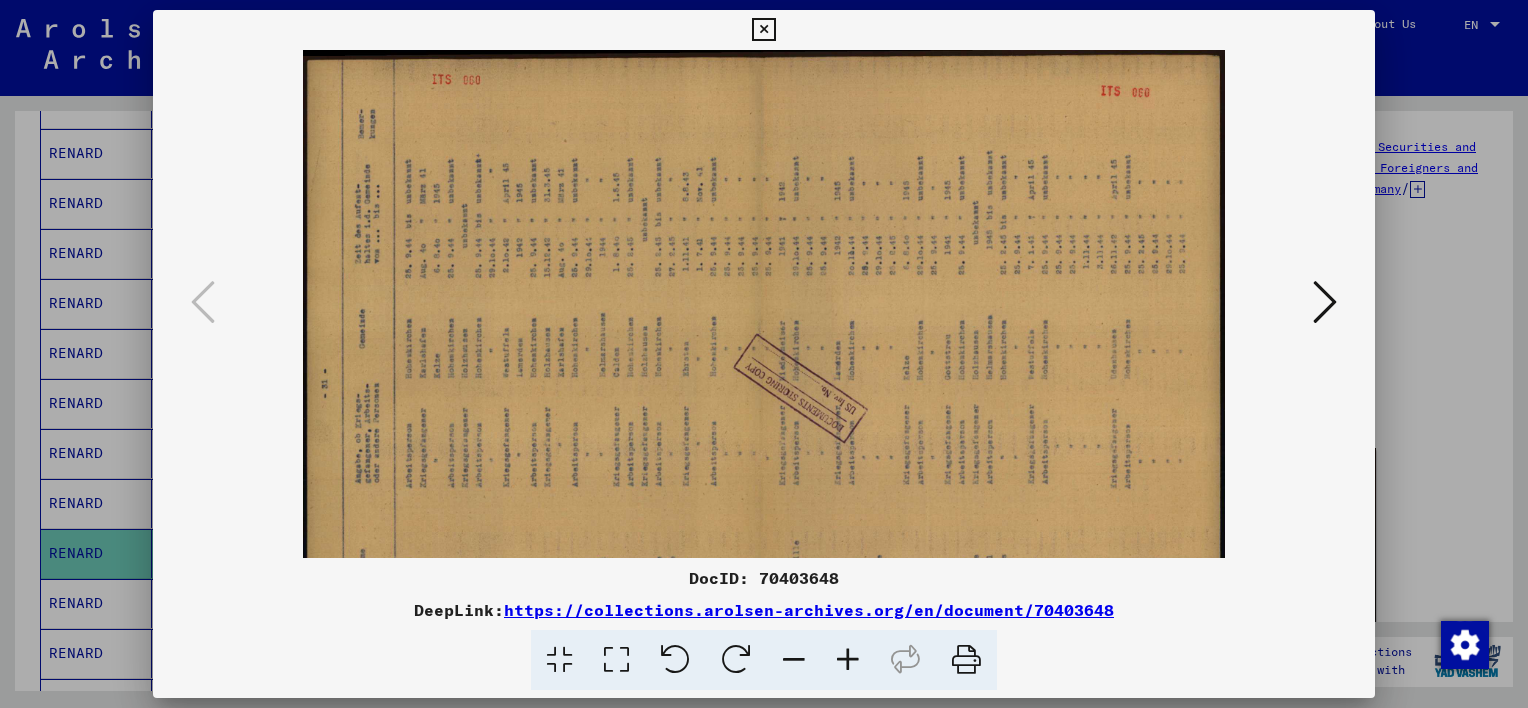 click at bounding box center [848, 660] 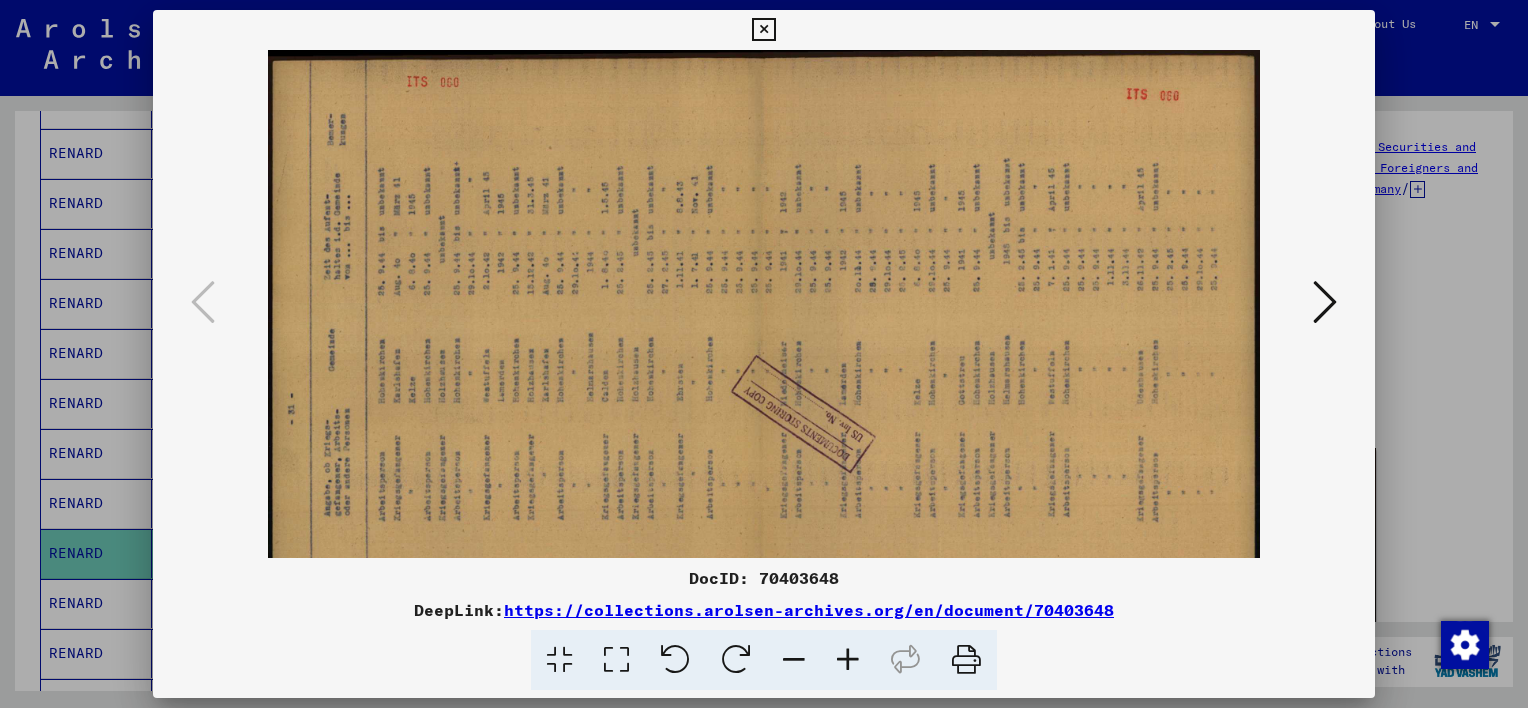 click at bounding box center (848, 660) 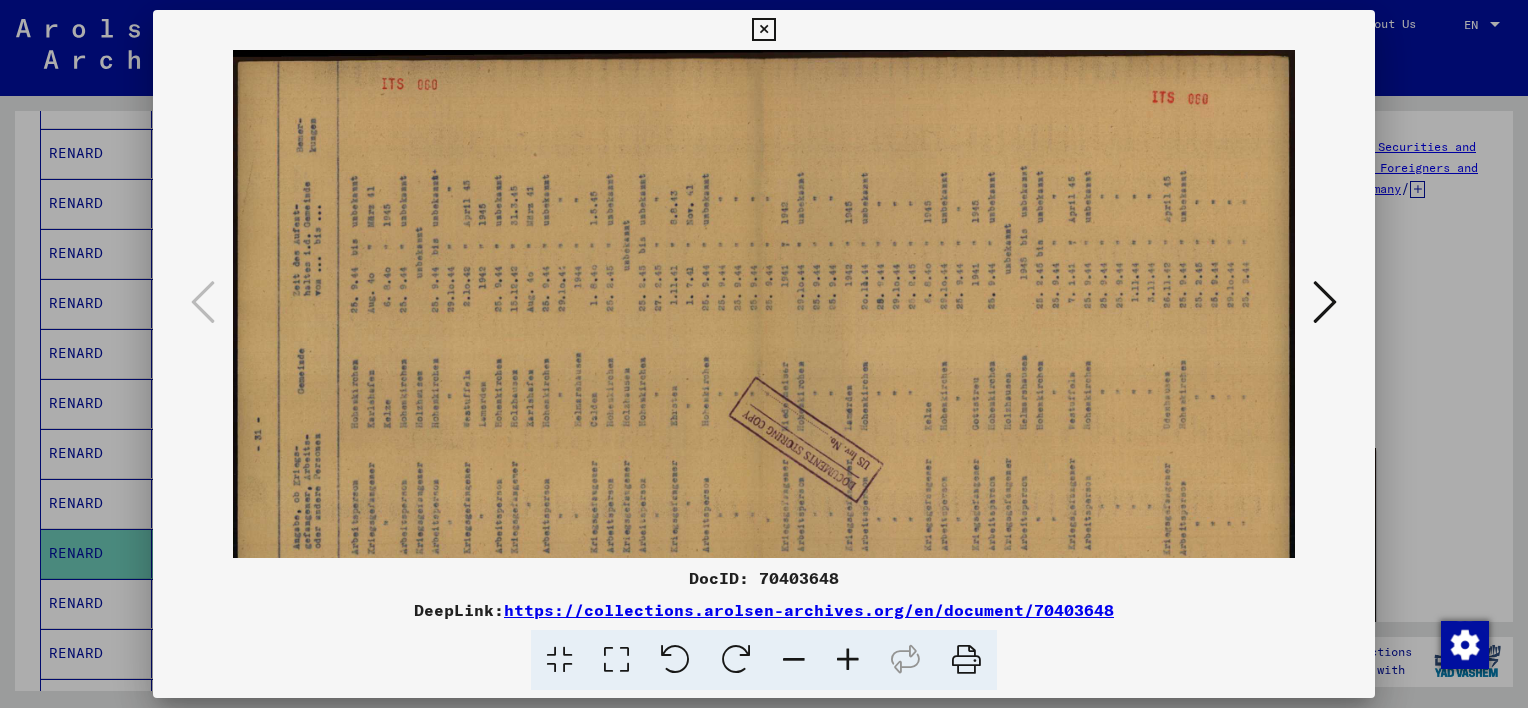 click at bounding box center [848, 660] 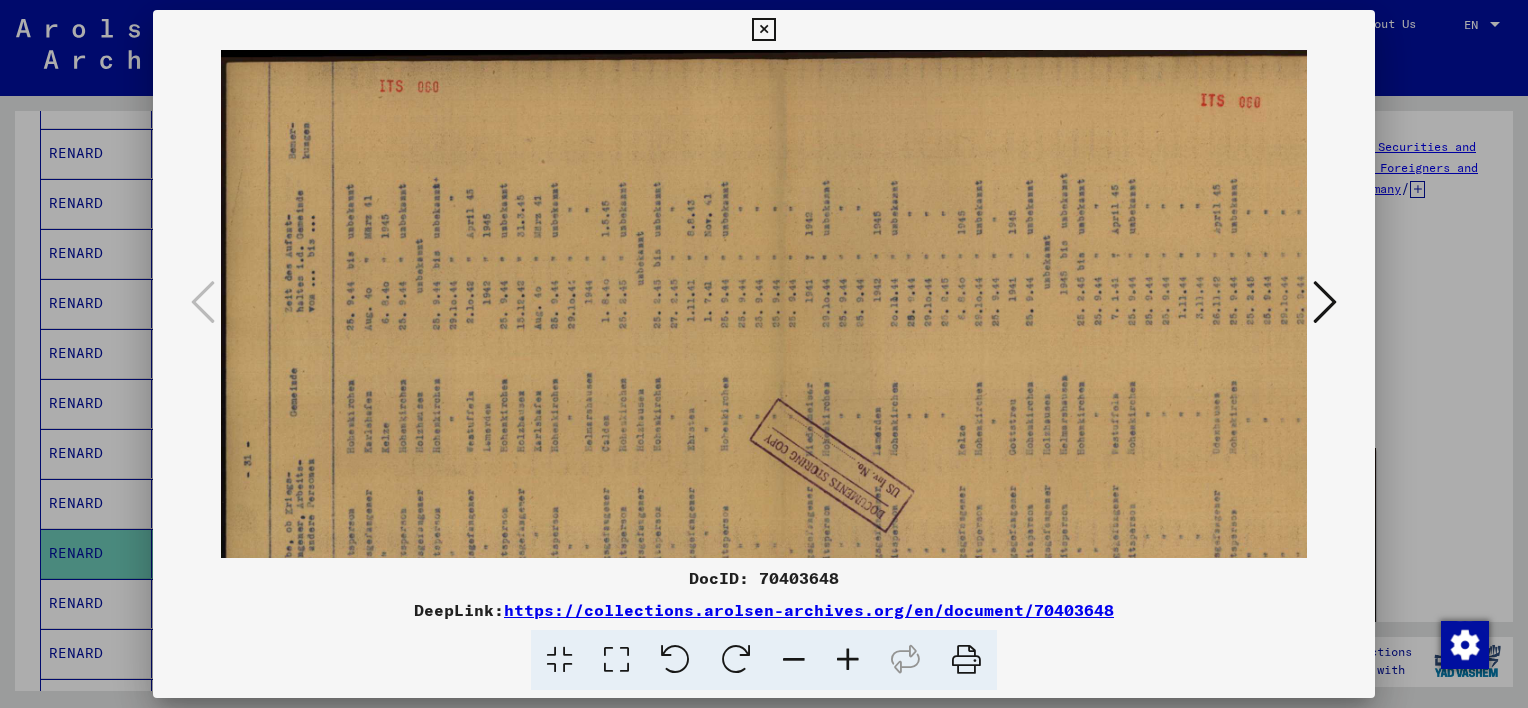 click at bounding box center (848, 660) 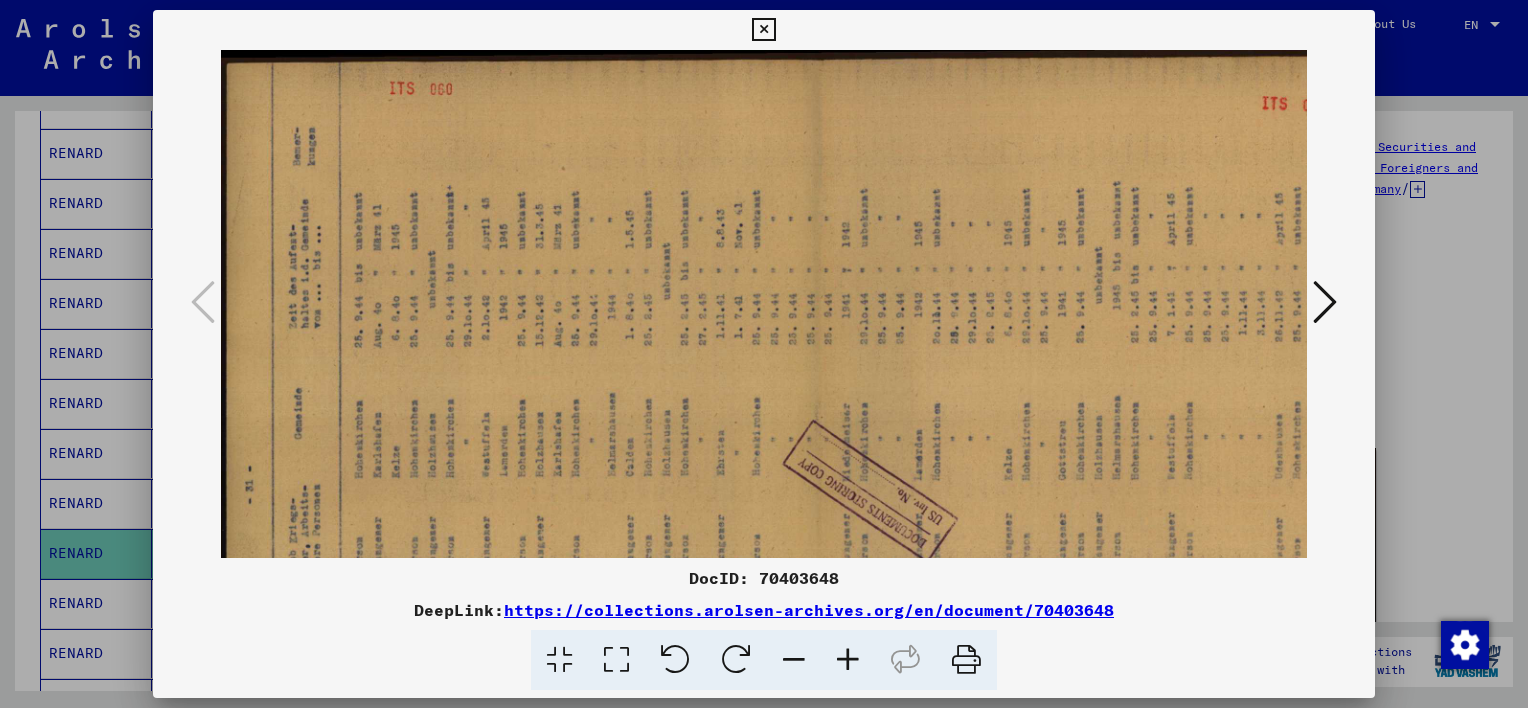 click at bounding box center (848, 660) 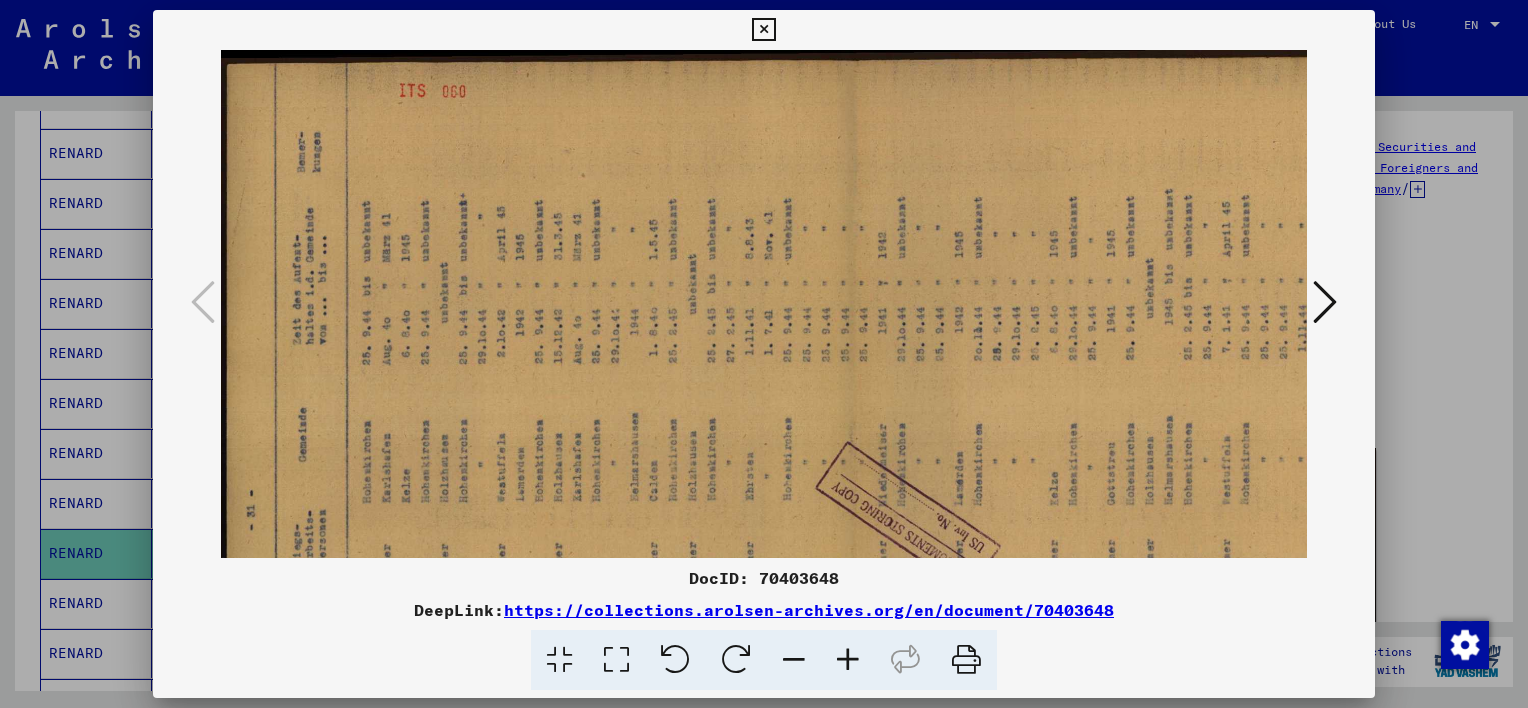 click at bounding box center [848, 660] 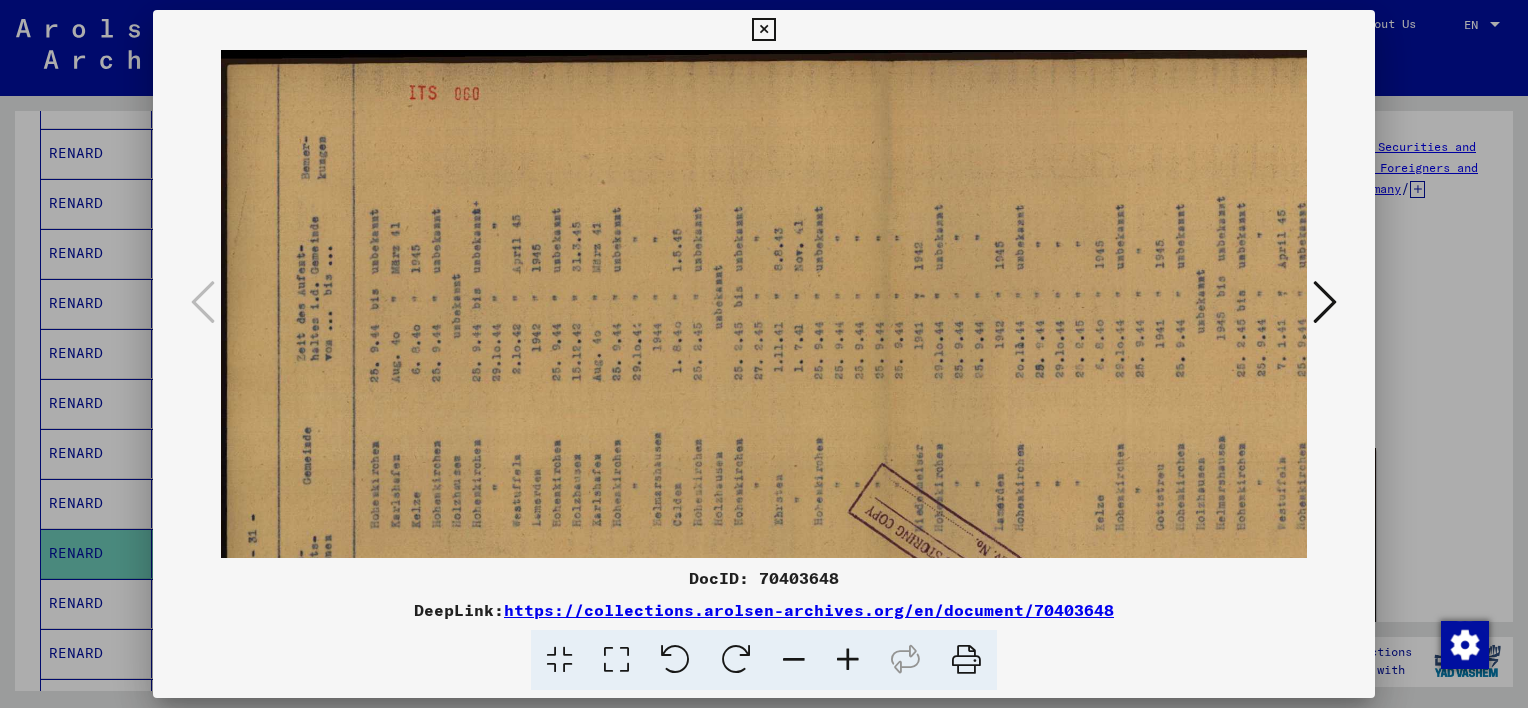 click at bounding box center [848, 660] 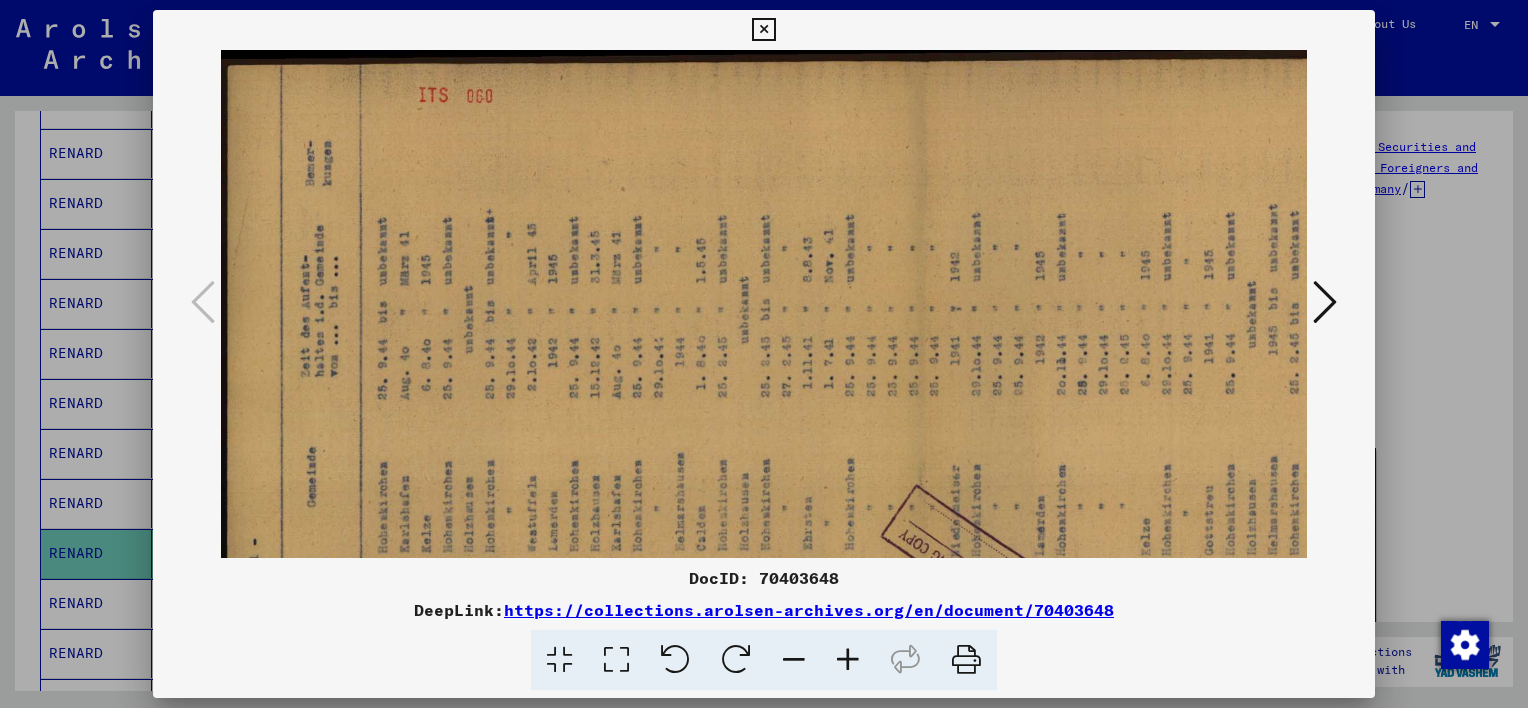 click at bounding box center [848, 660] 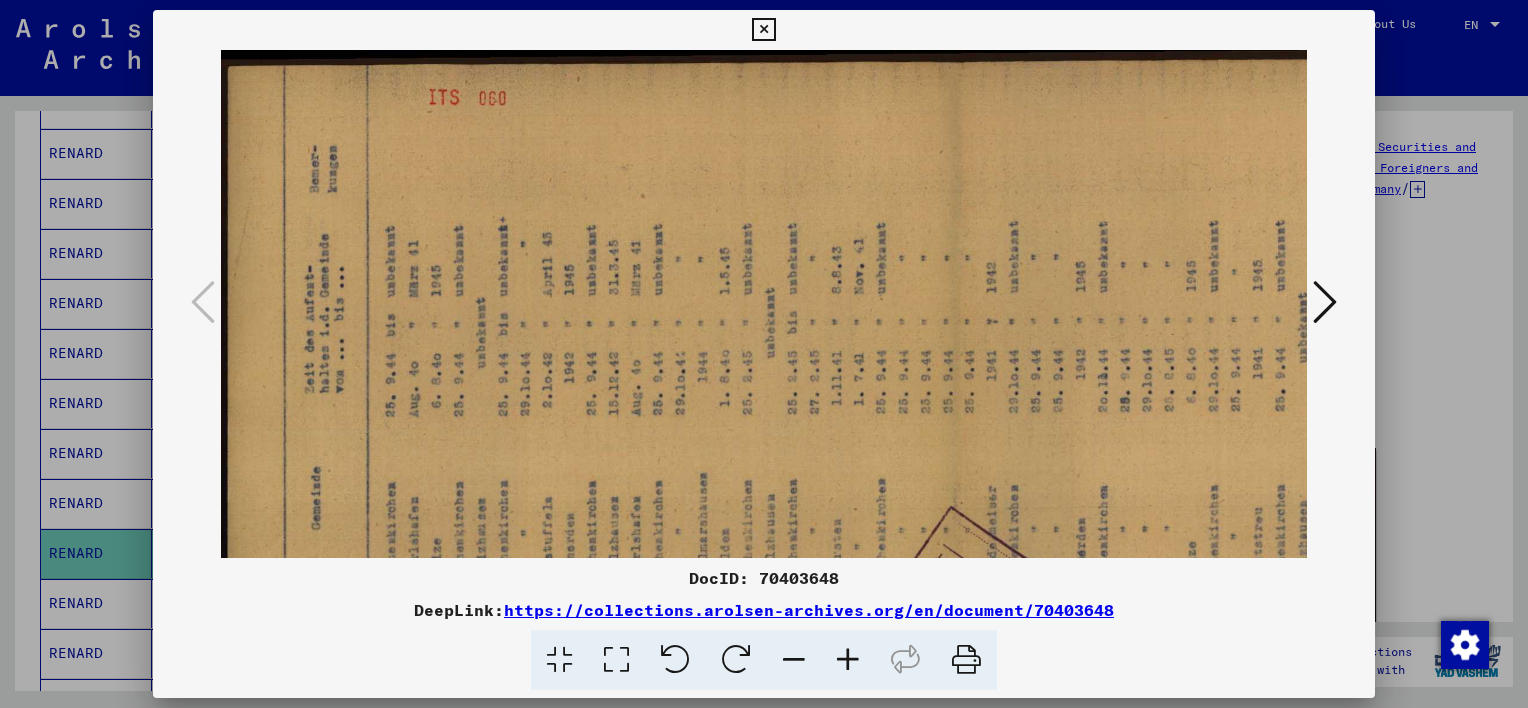 click at bounding box center (848, 660) 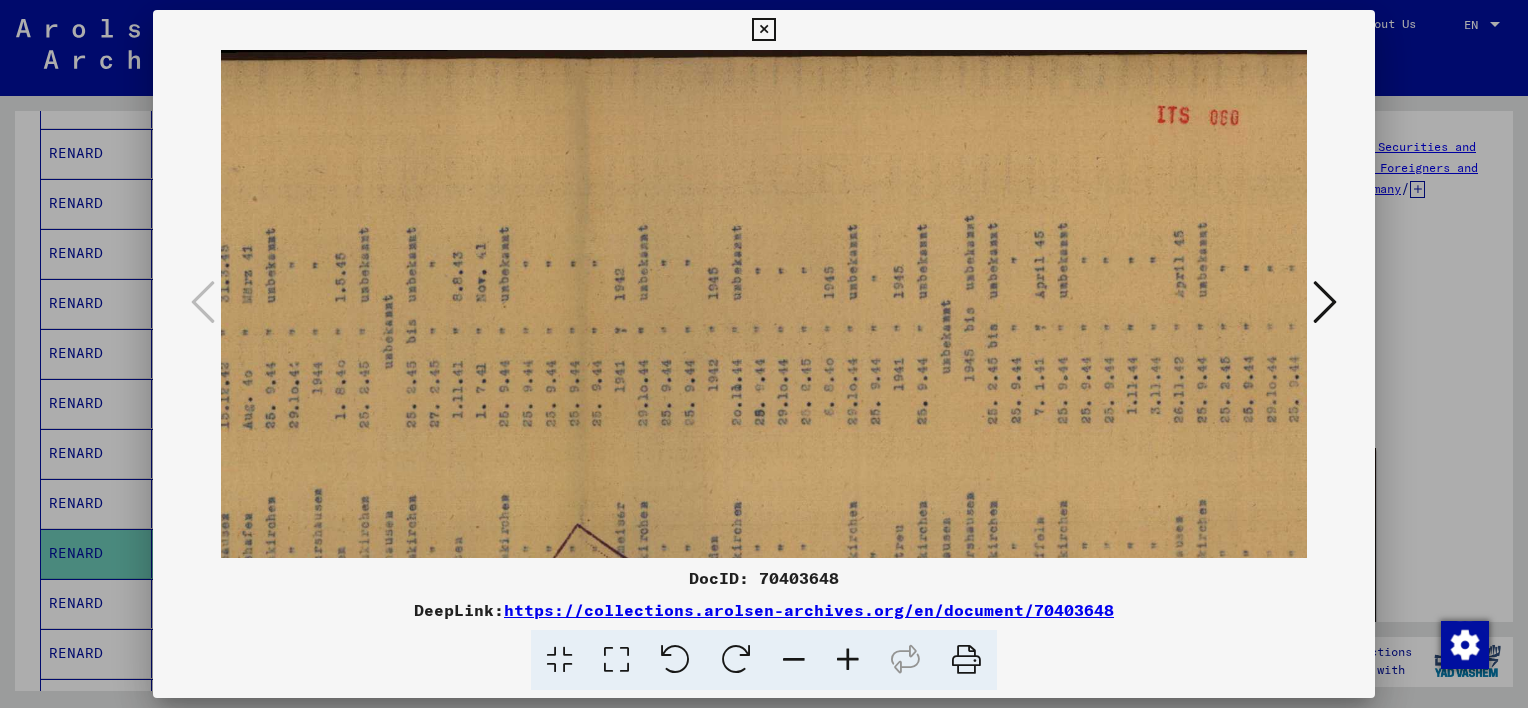 scroll, scrollTop: 0, scrollLeft: 408, axis: horizontal 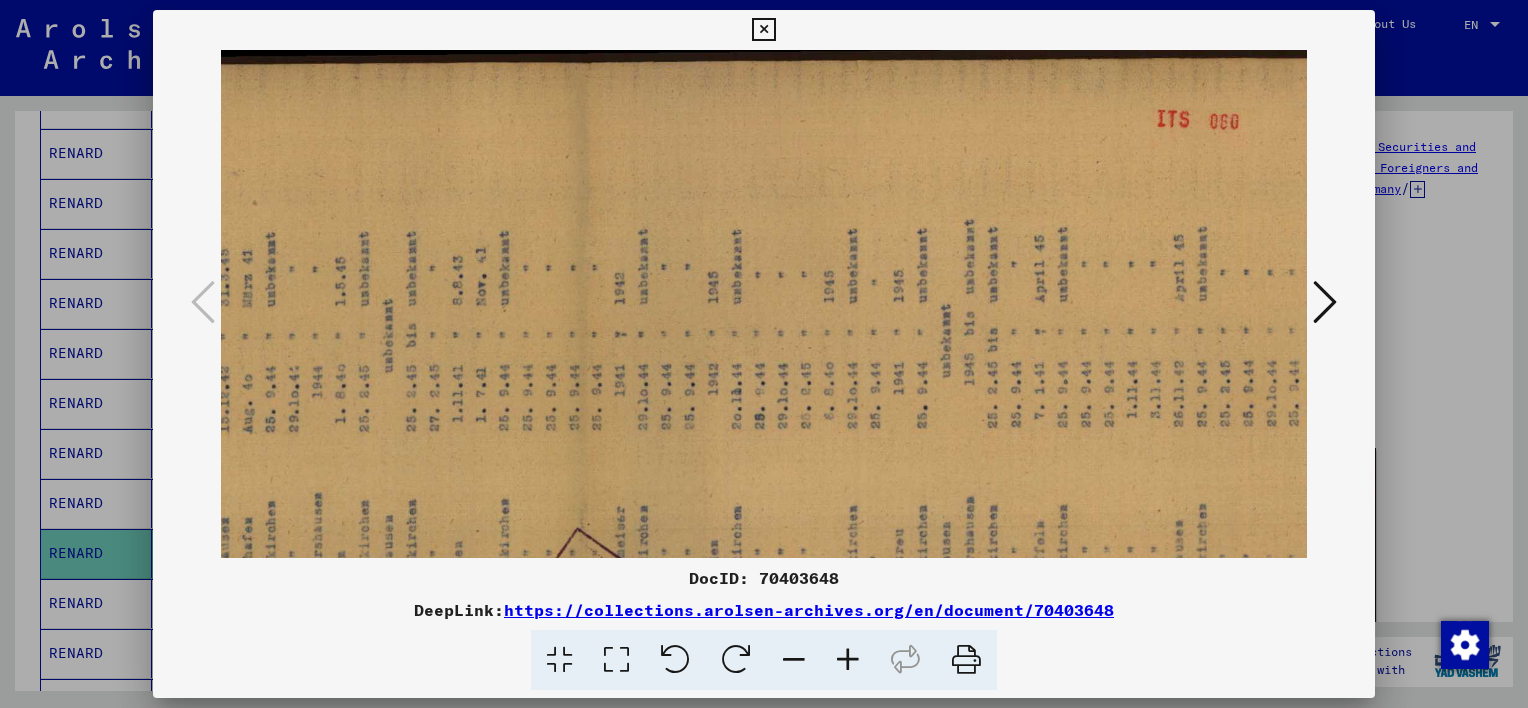 drag, startPoint x: 768, startPoint y: 424, endPoint x: 563, endPoint y: 604, distance: 272.80945 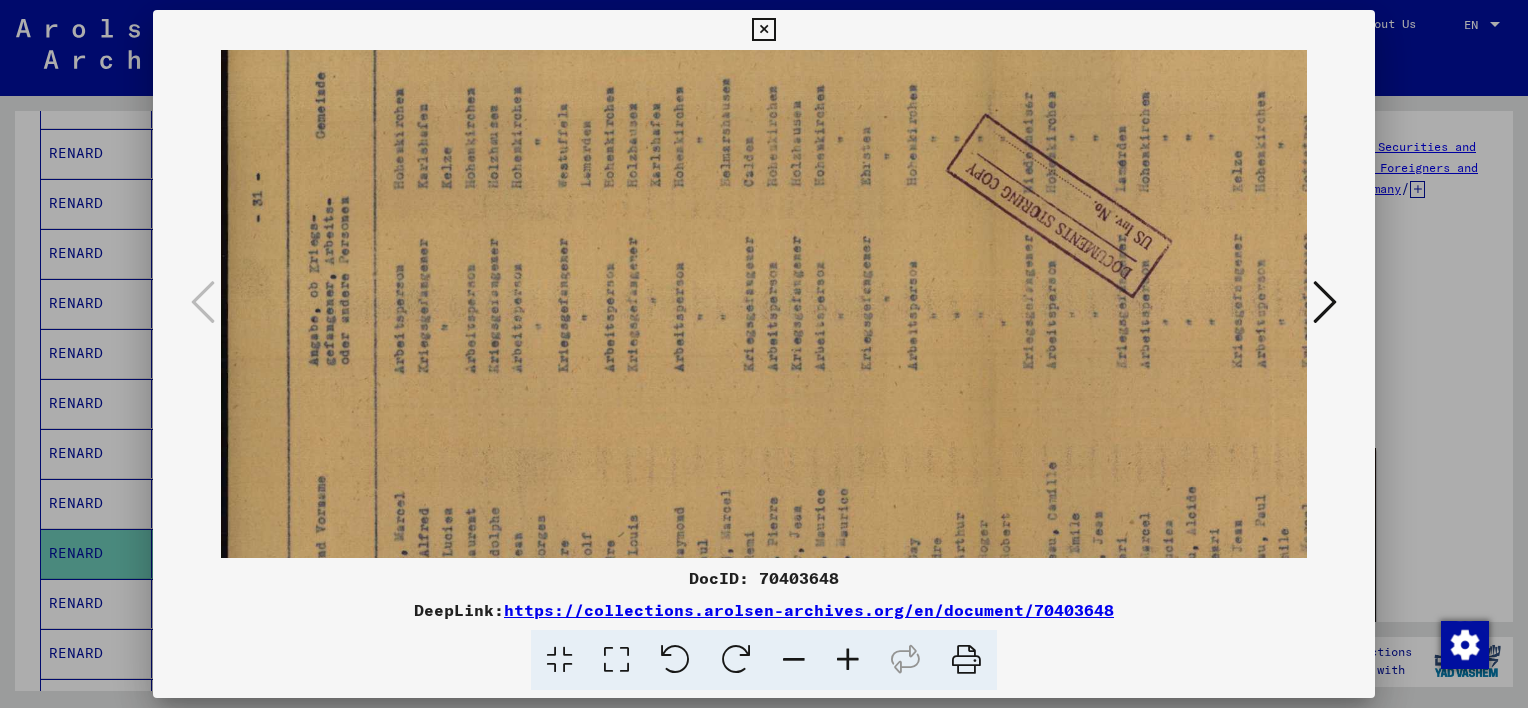 scroll, scrollTop: 426, scrollLeft: 0, axis: vertical 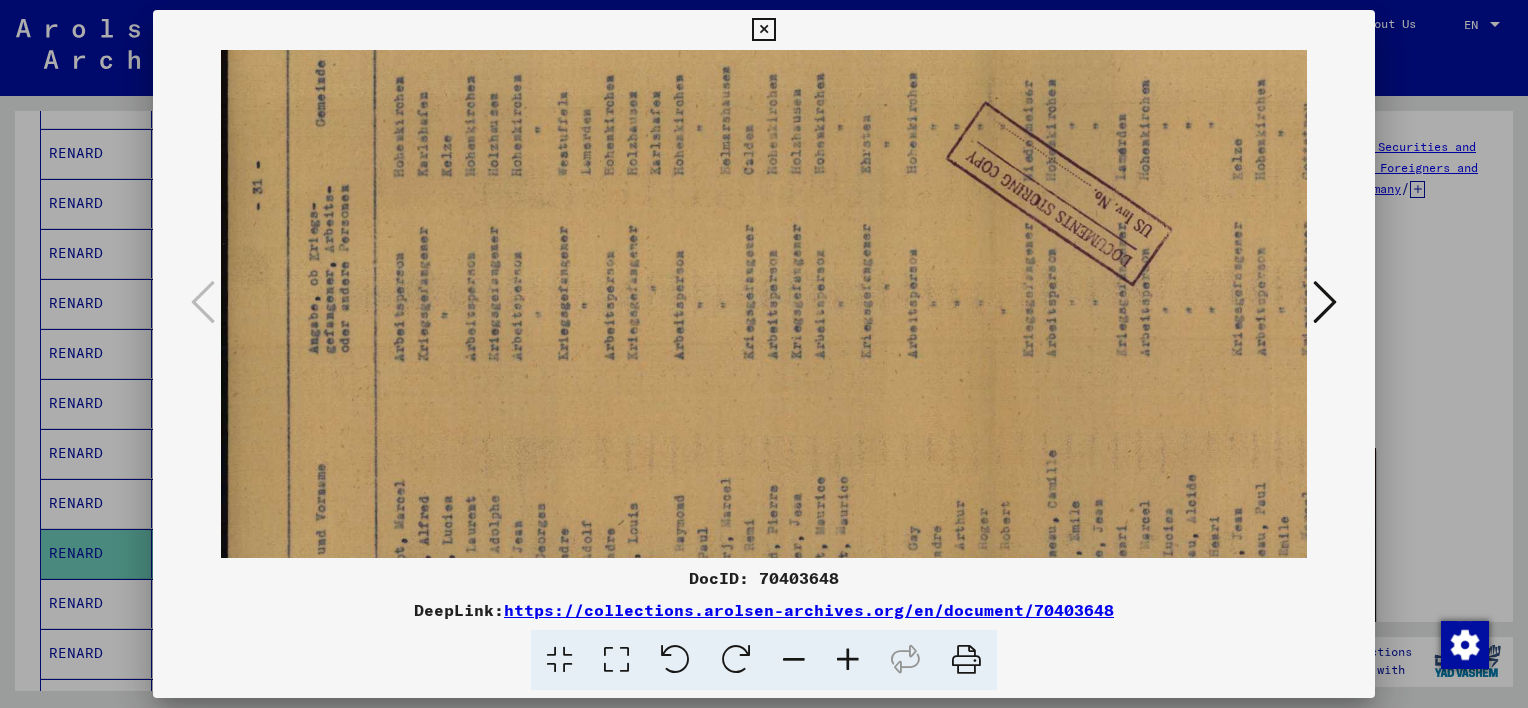 drag, startPoint x: 405, startPoint y: 304, endPoint x: 1246, endPoint y: -104, distance: 934.7433 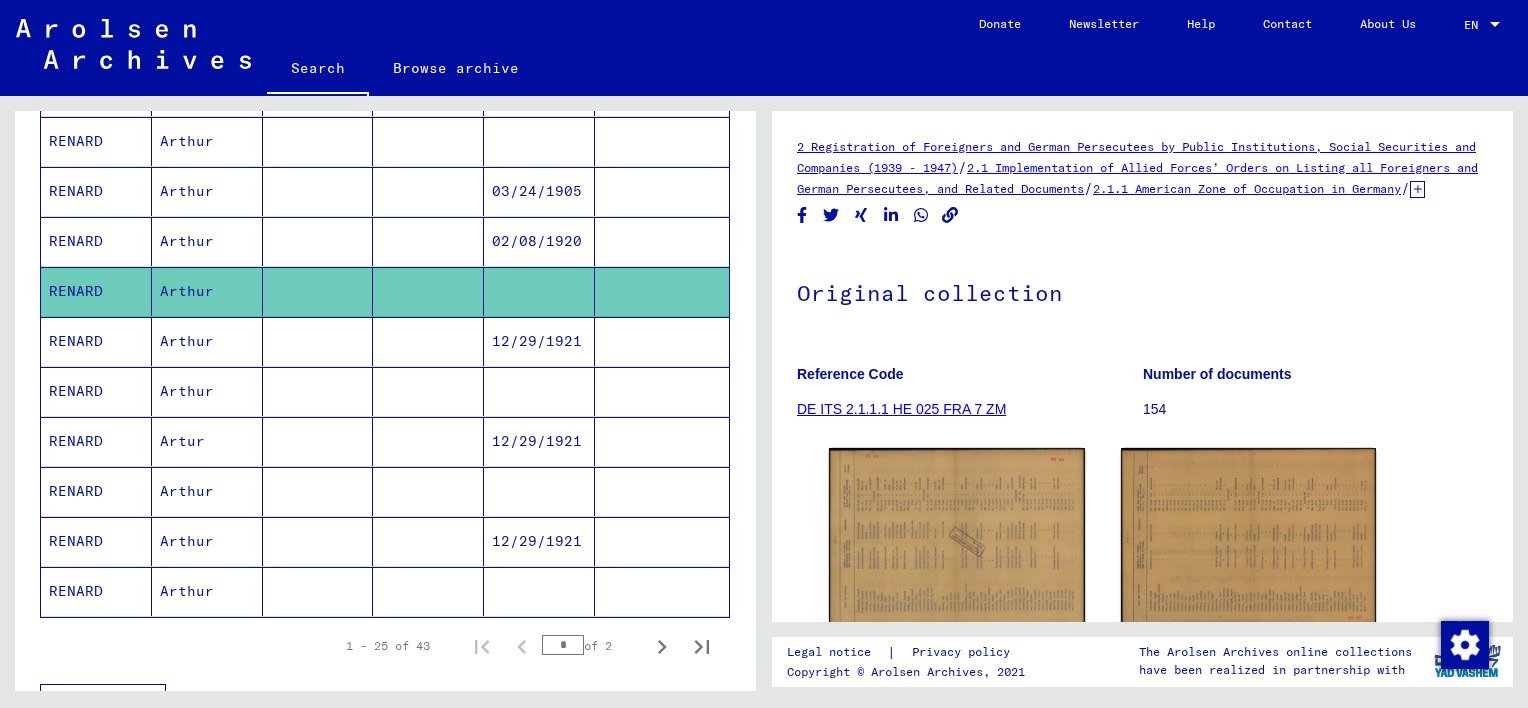scroll, scrollTop: 1052, scrollLeft: 0, axis: vertical 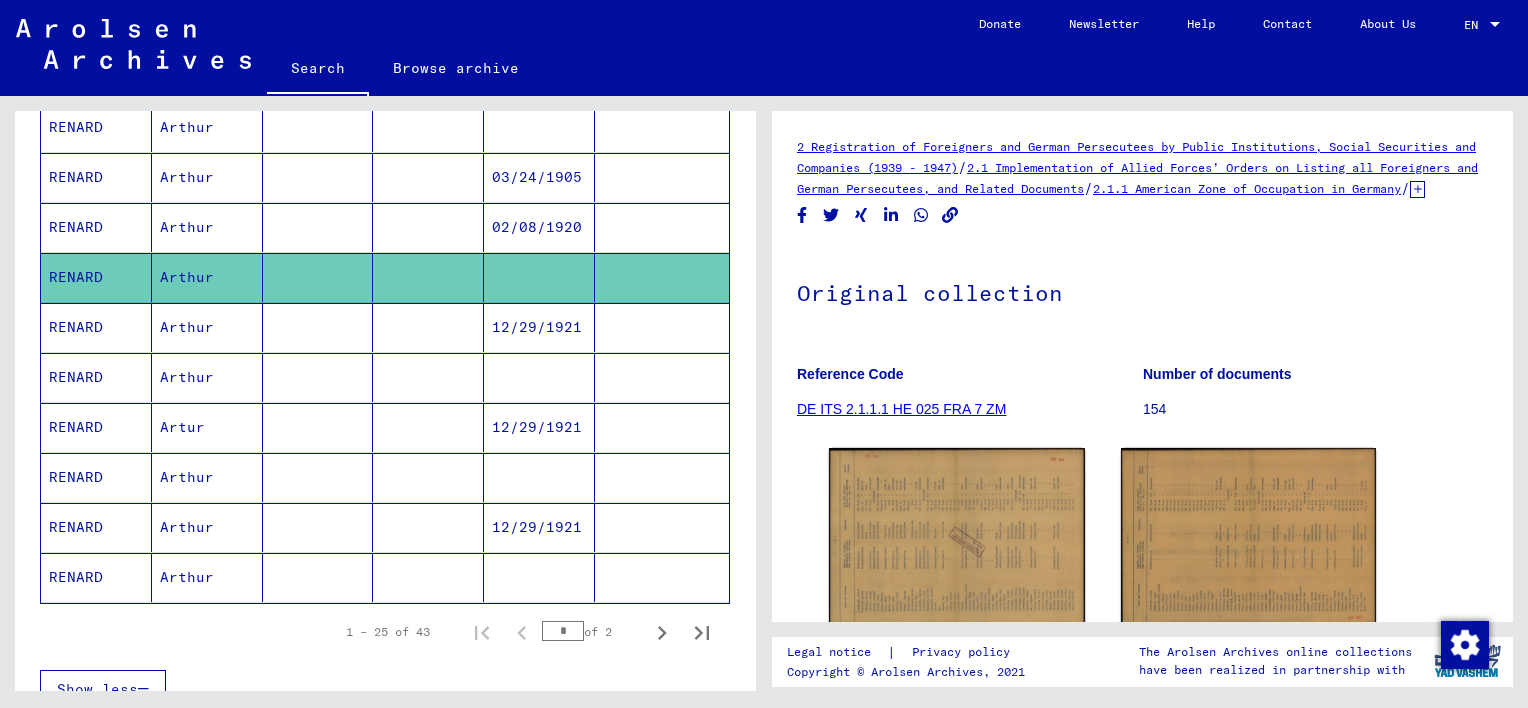 click on "RENARD" at bounding box center (96, 427) 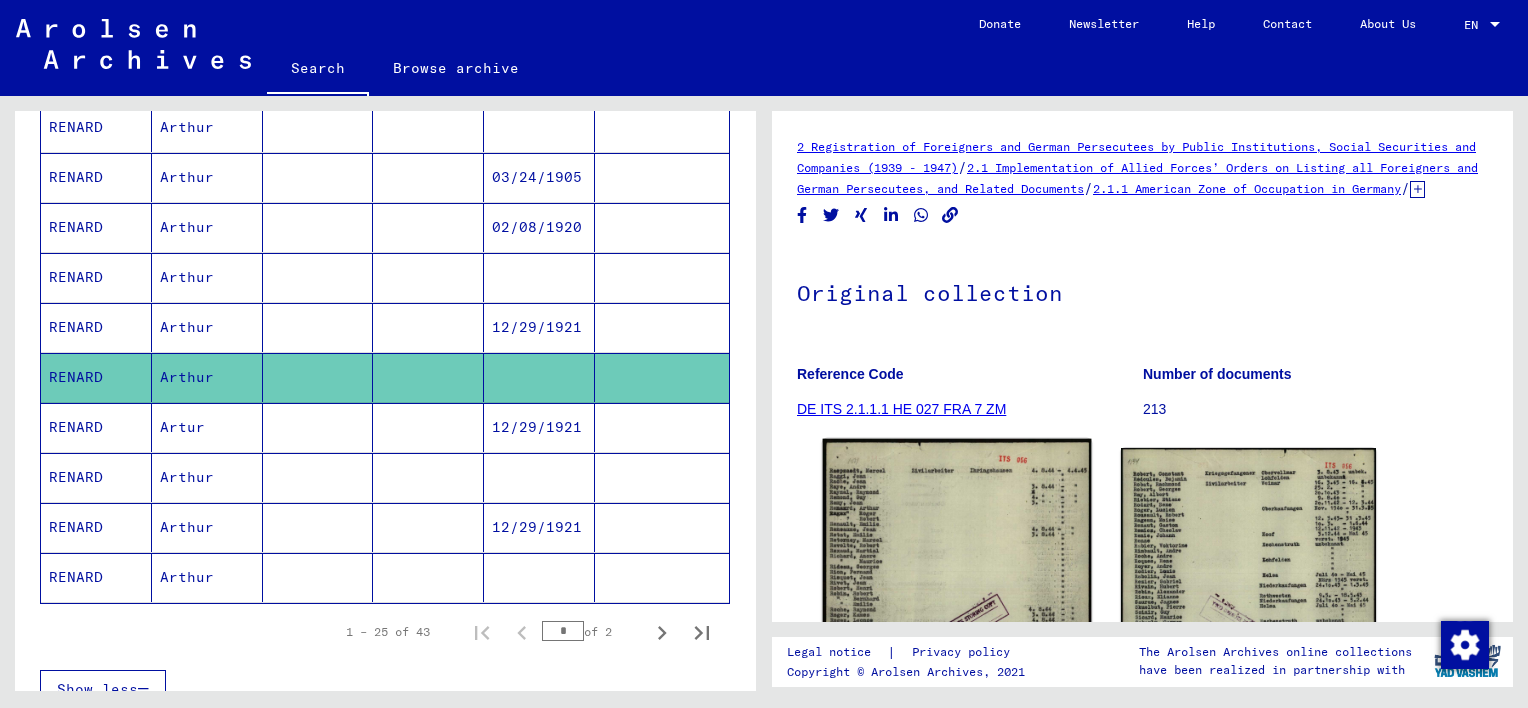 click 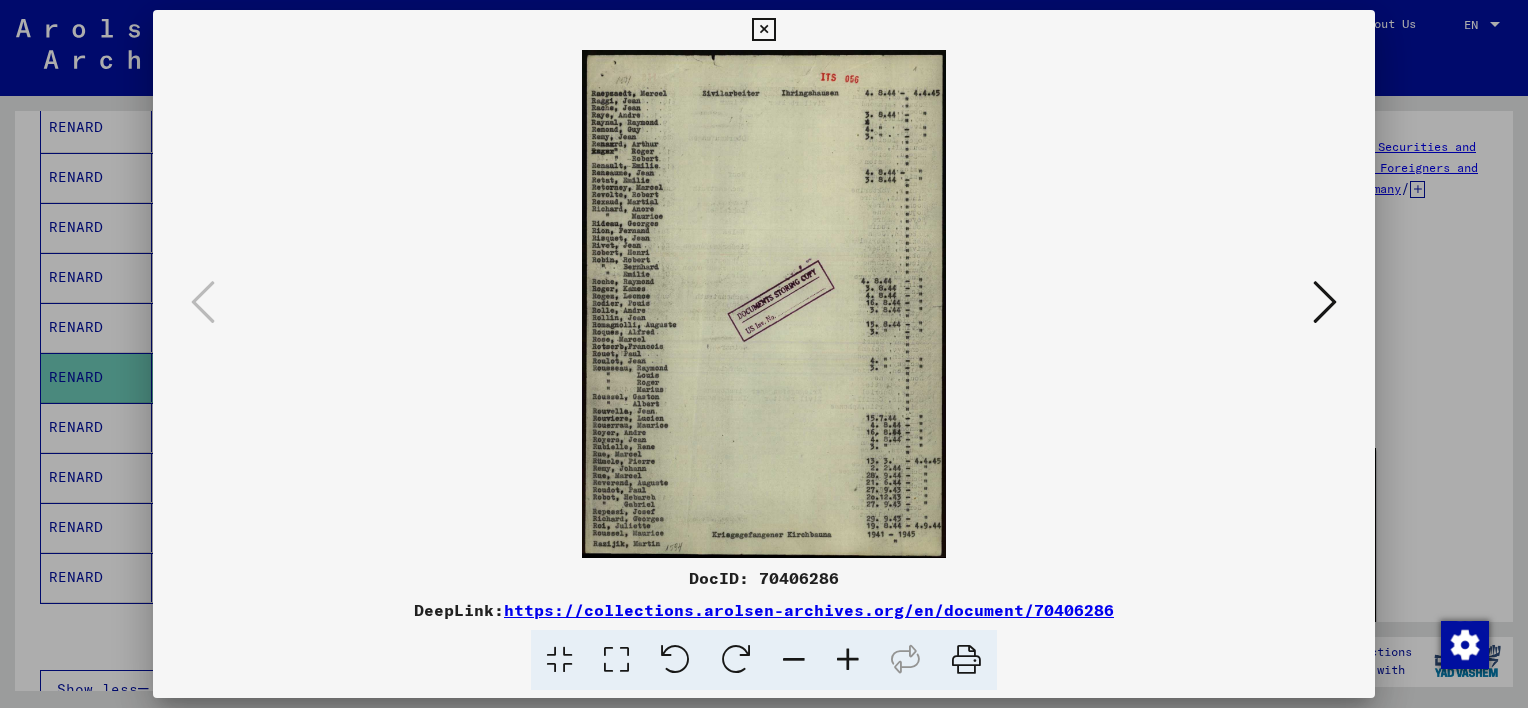 click at bounding box center (848, 660) 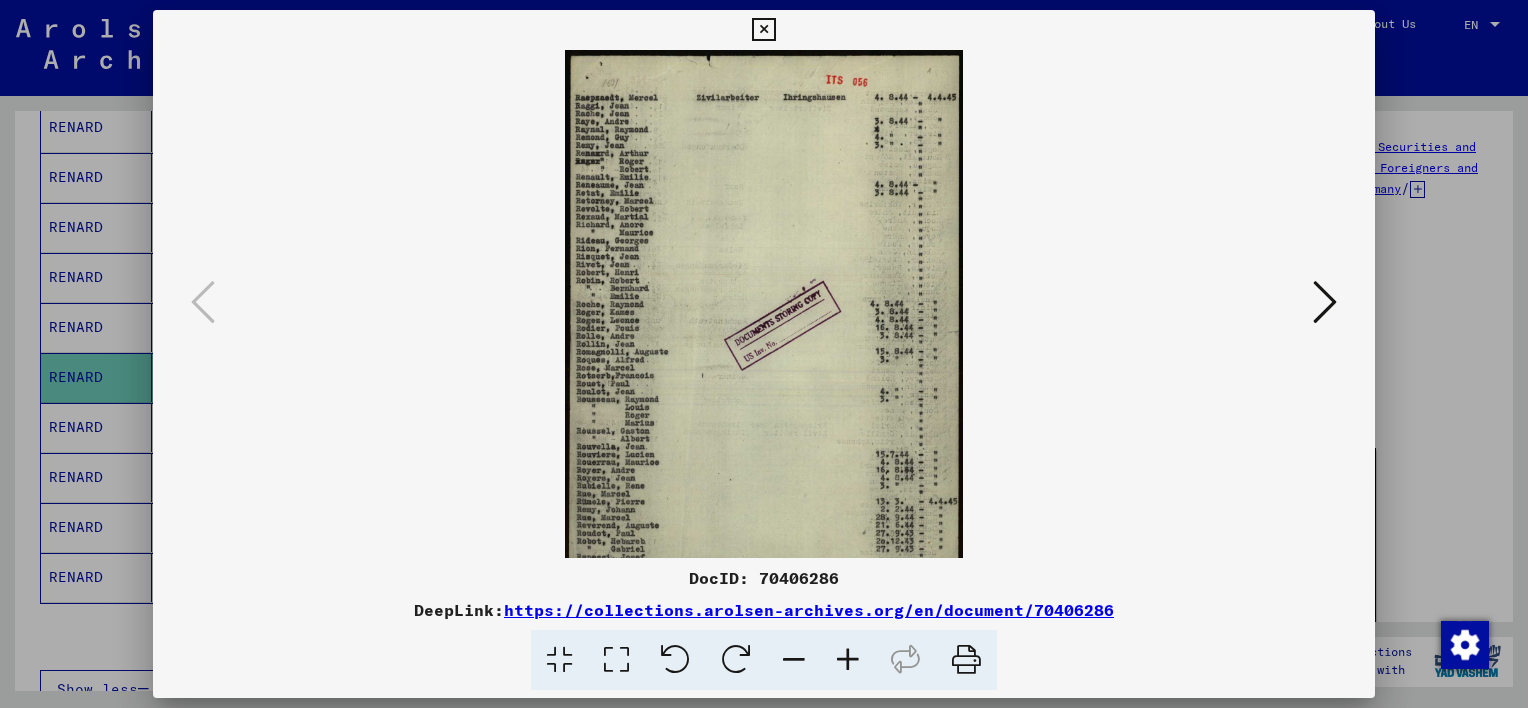 click at bounding box center [848, 660] 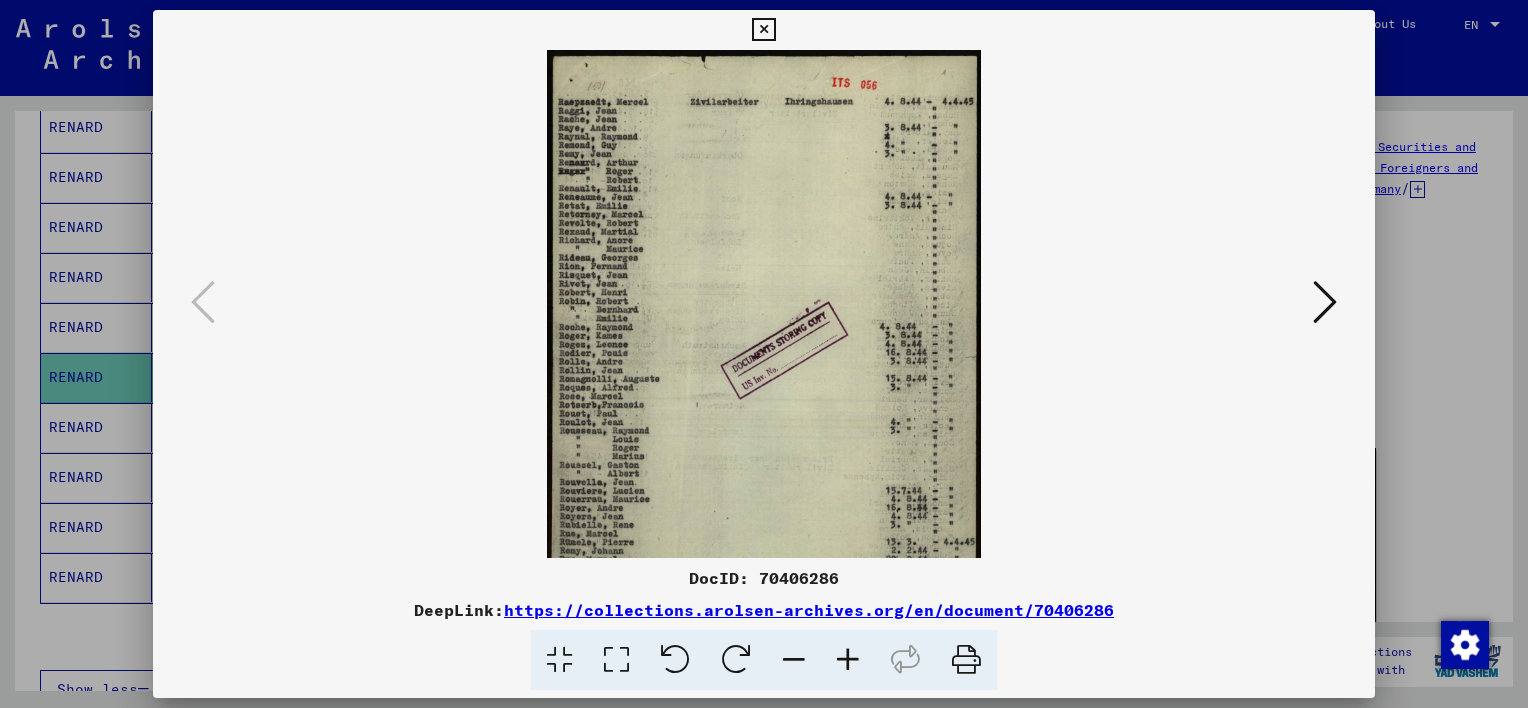 click at bounding box center [848, 660] 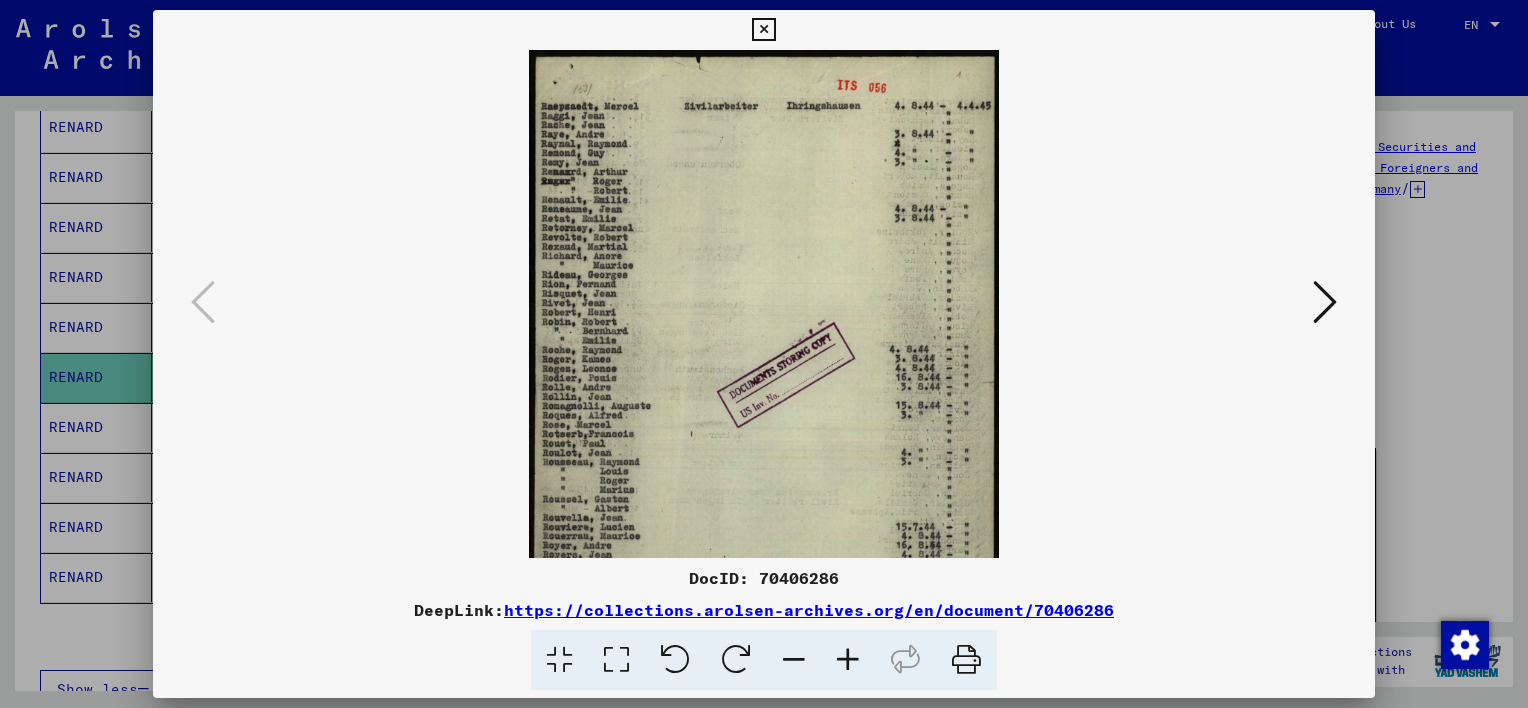 click at bounding box center (848, 660) 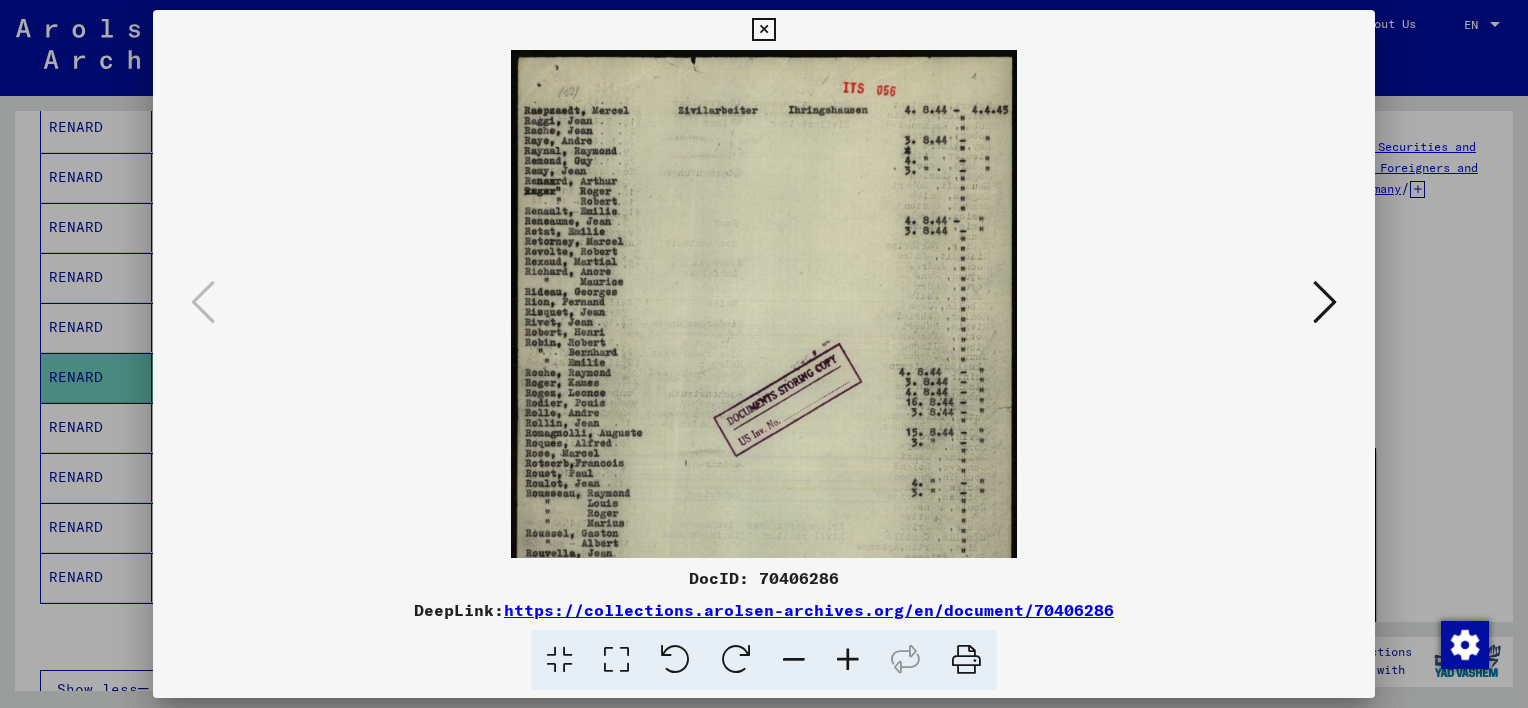 click at bounding box center (848, 660) 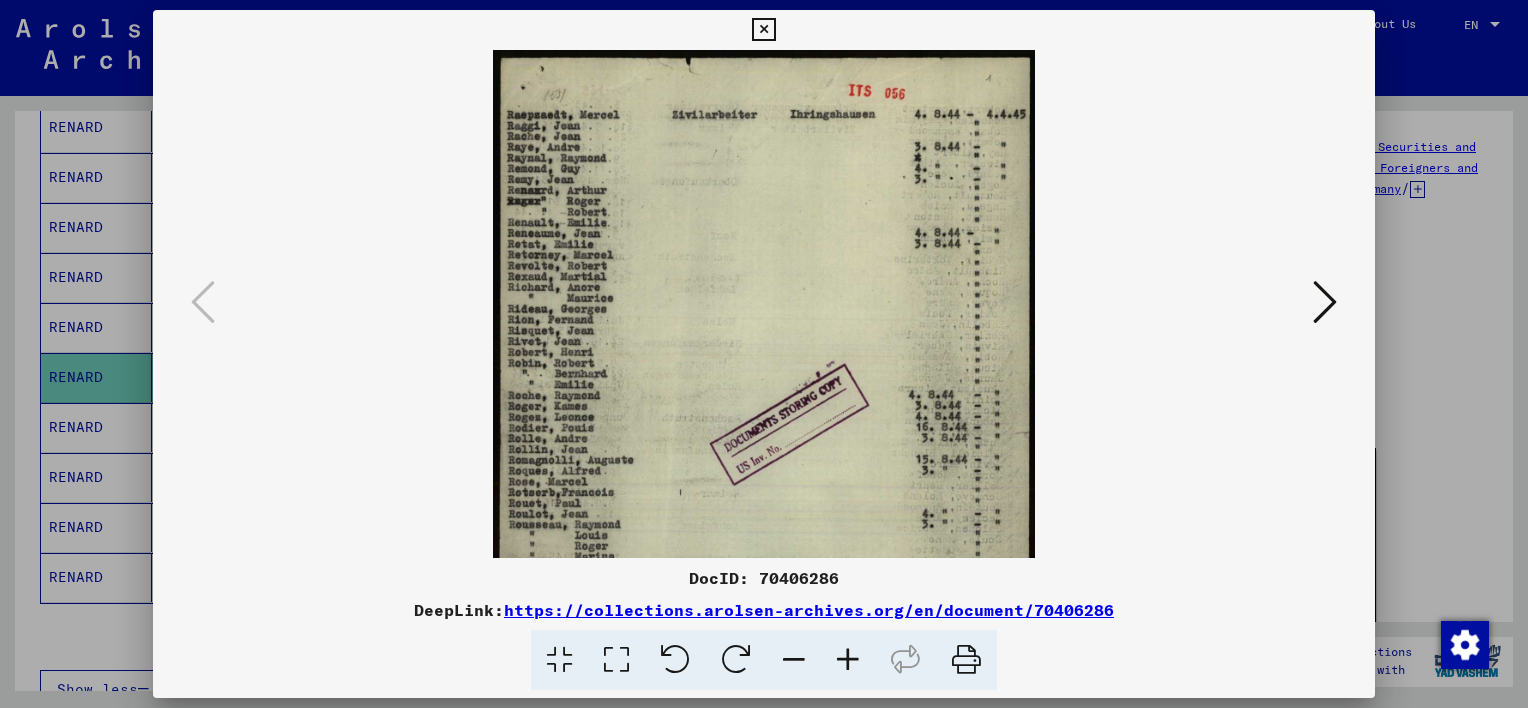 click at bounding box center (848, 660) 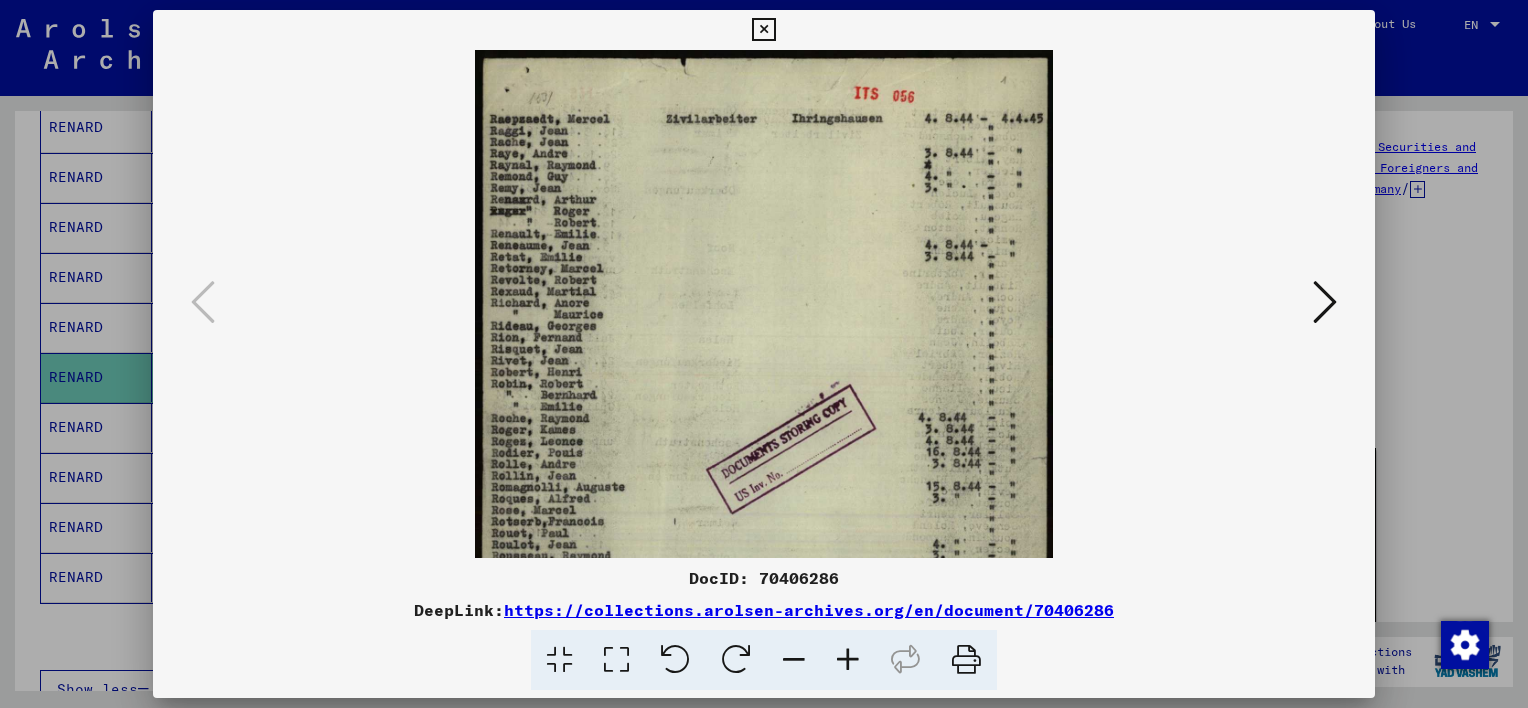 click at bounding box center (848, 660) 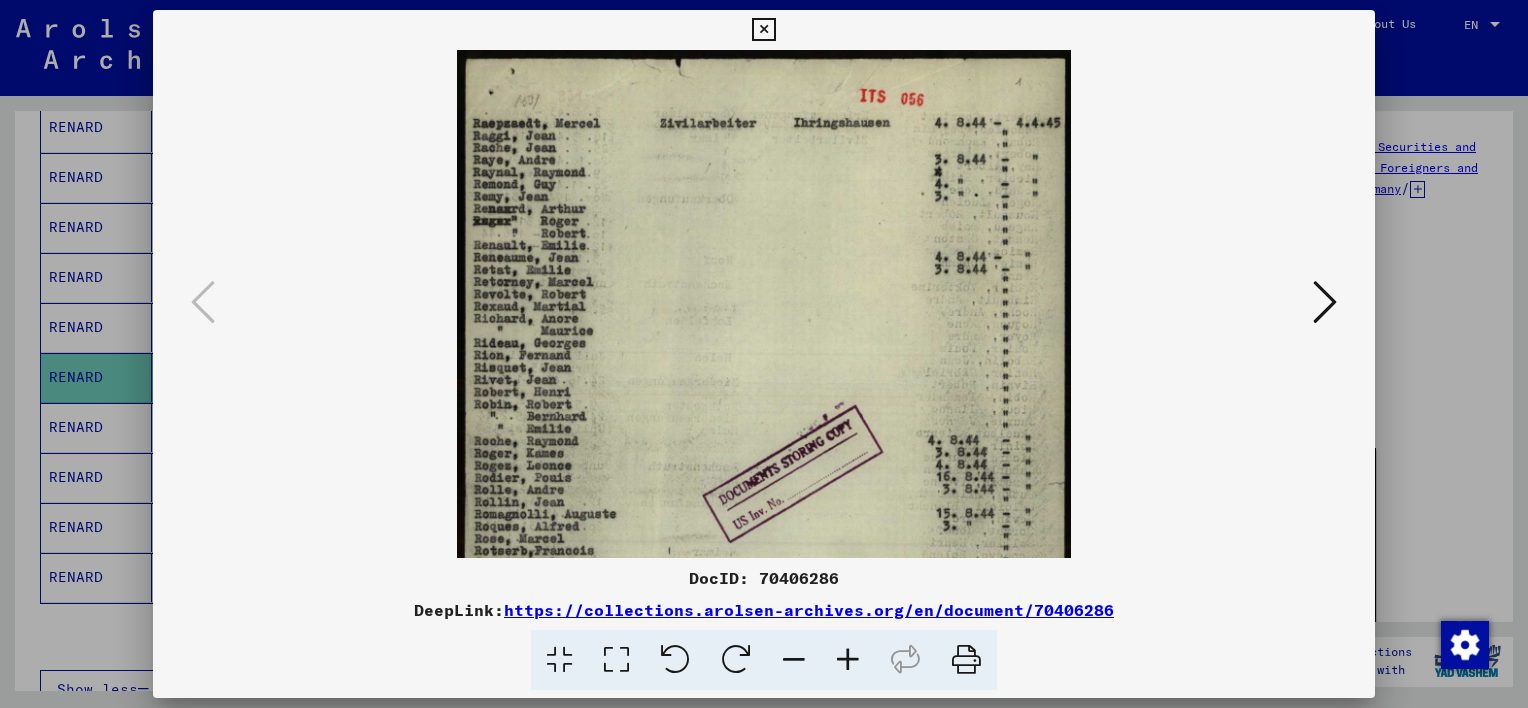 click at bounding box center (1325, 302) 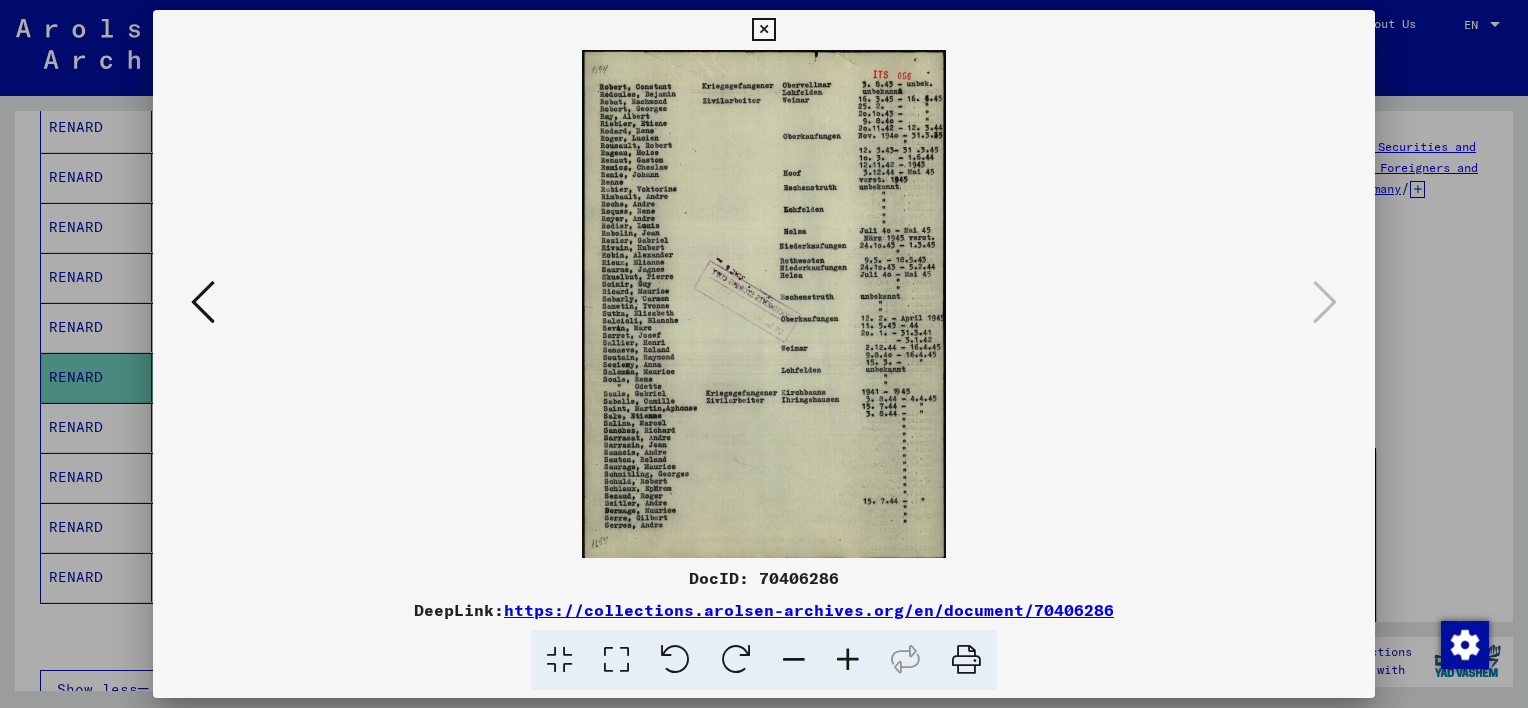 click at bounding box center [848, 660] 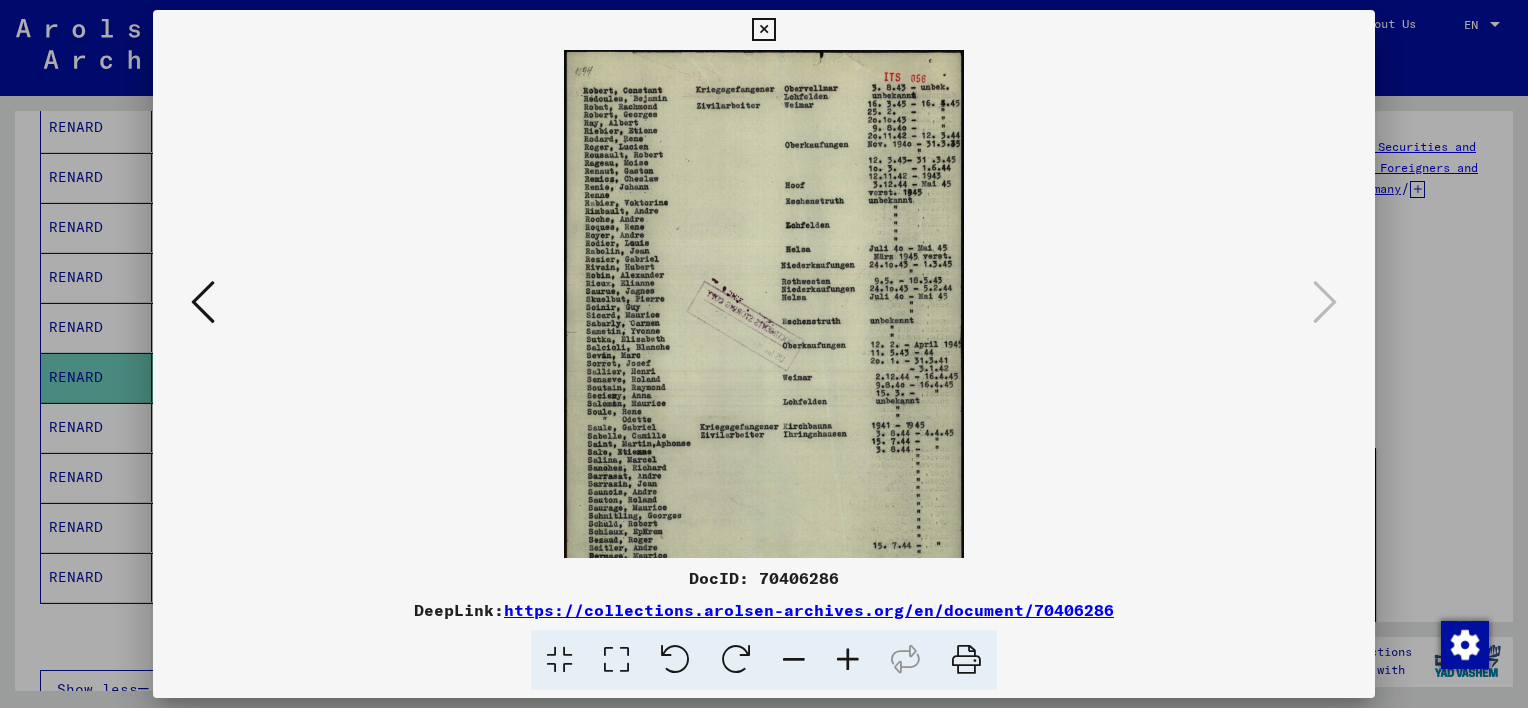 click at bounding box center (848, 660) 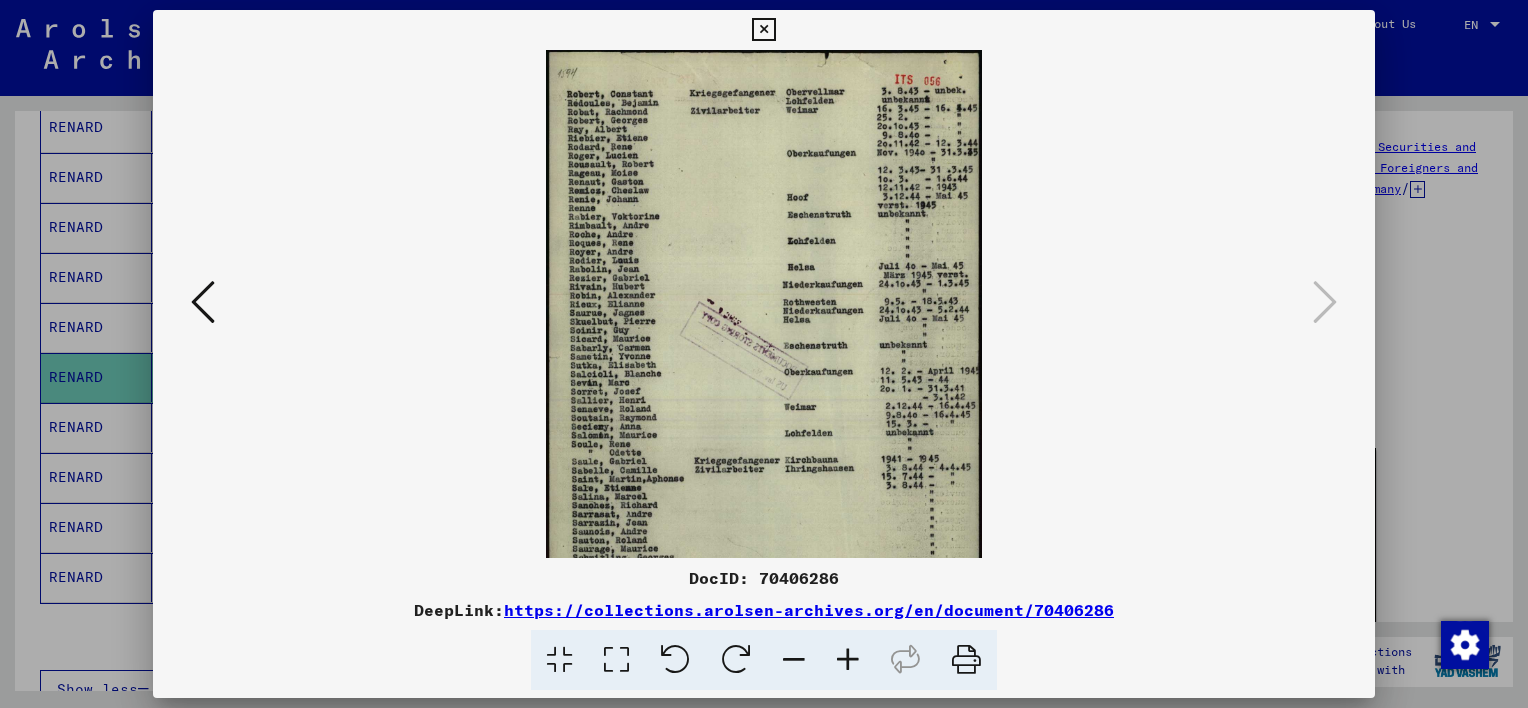 click at bounding box center (848, 660) 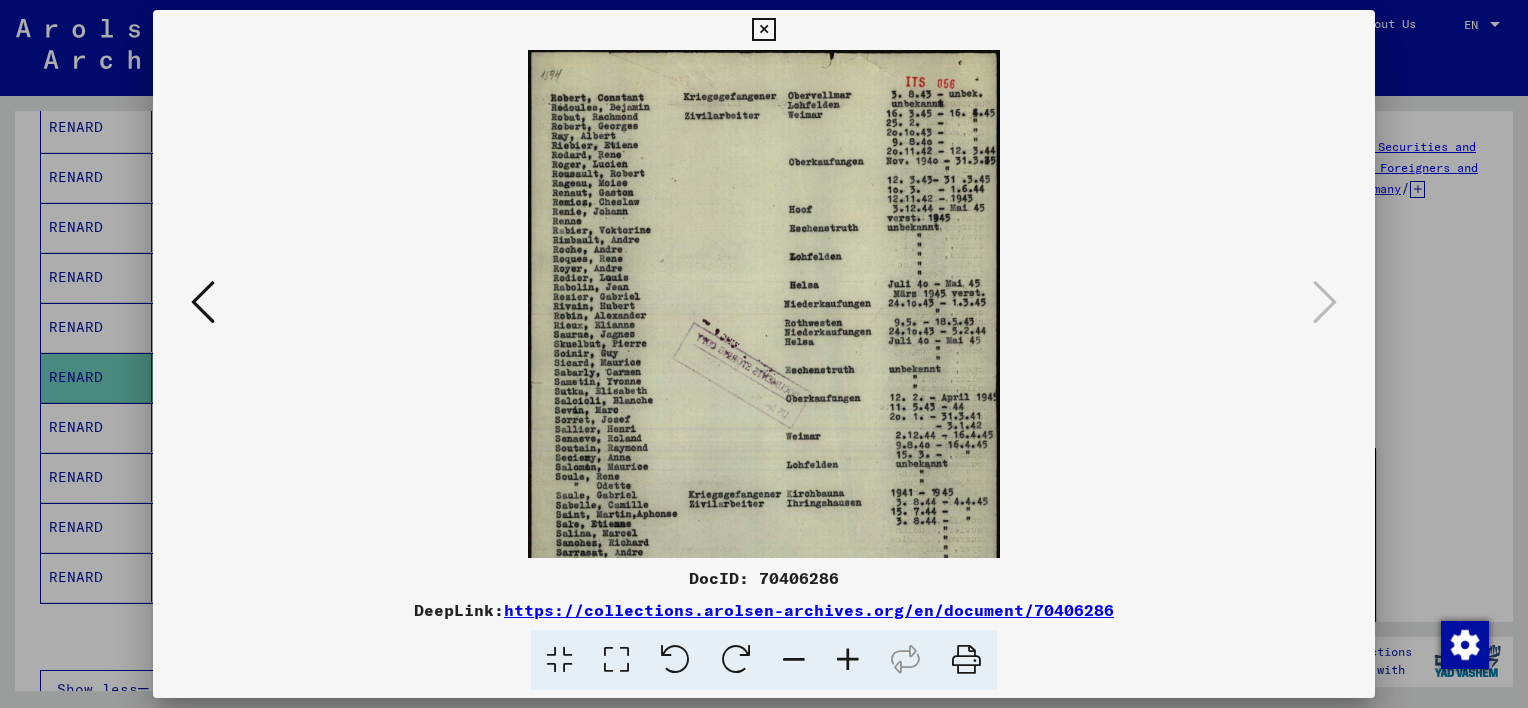 click at bounding box center (848, 660) 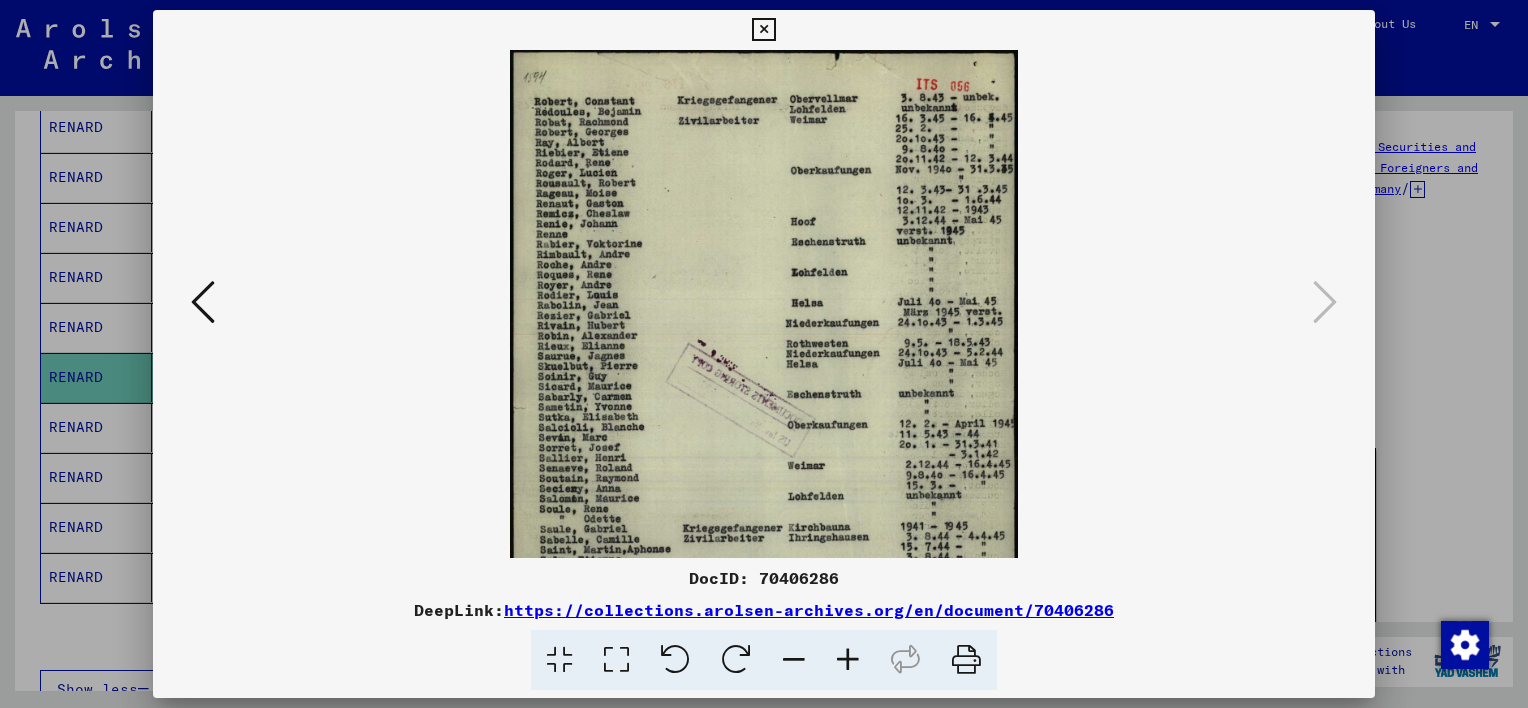 click at bounding box center (848, 660) 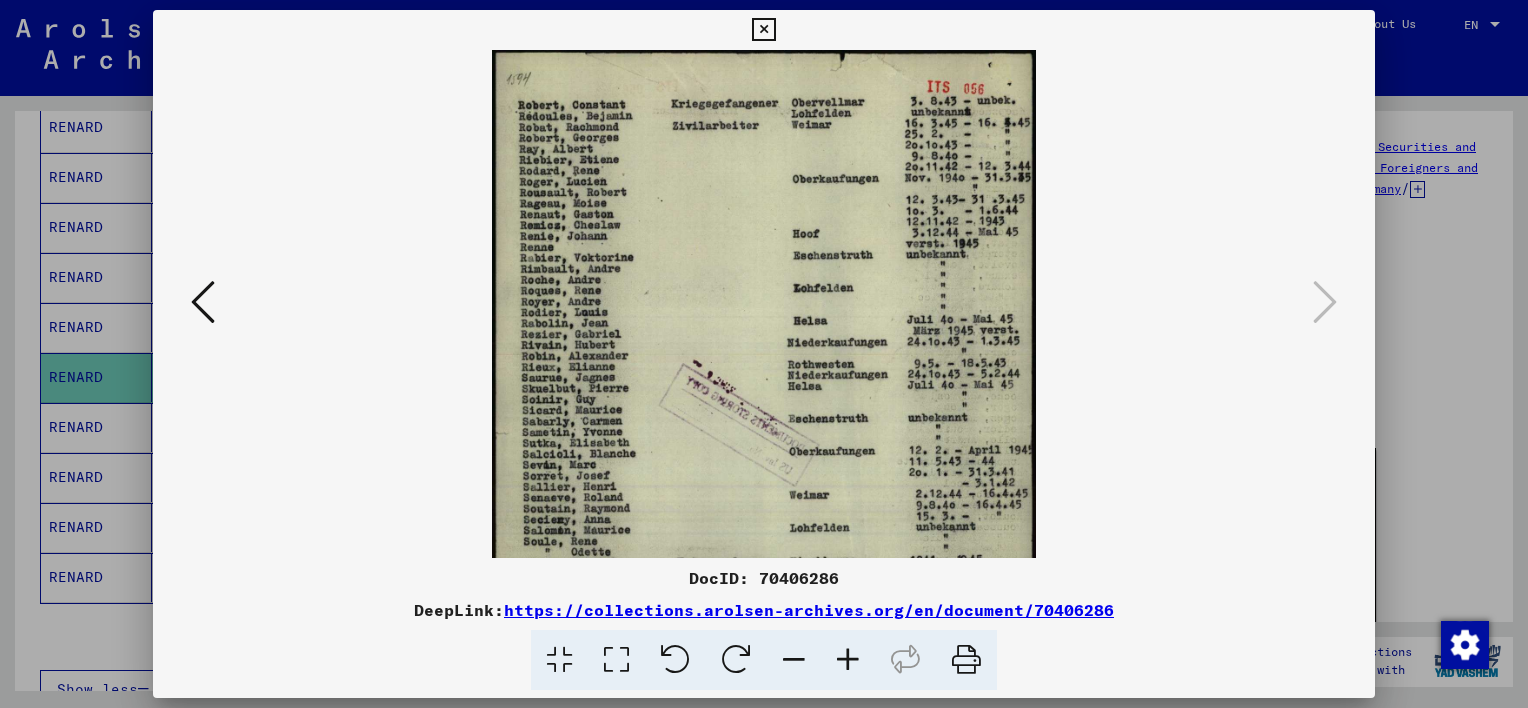 click at bounding box center [848, 660] 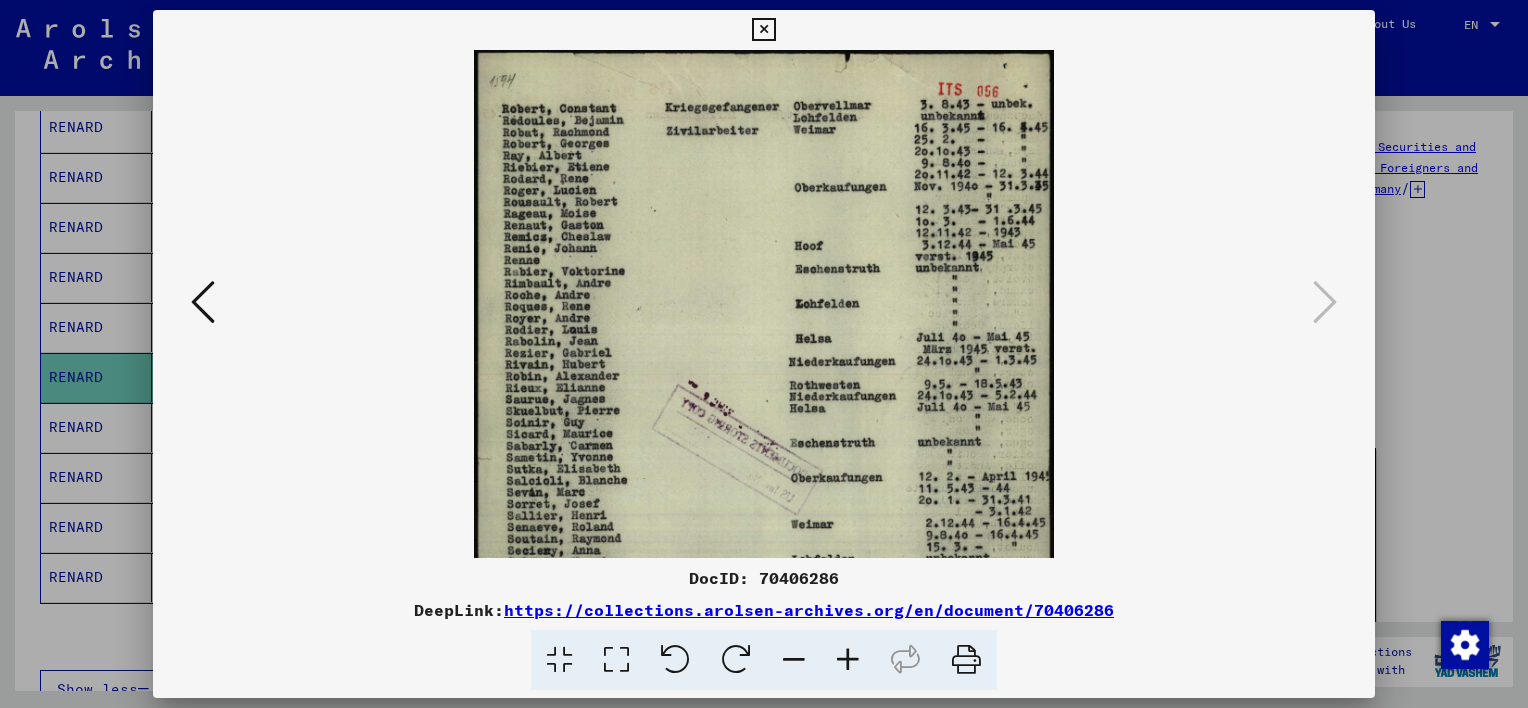 click at bounding box center (848, 660) 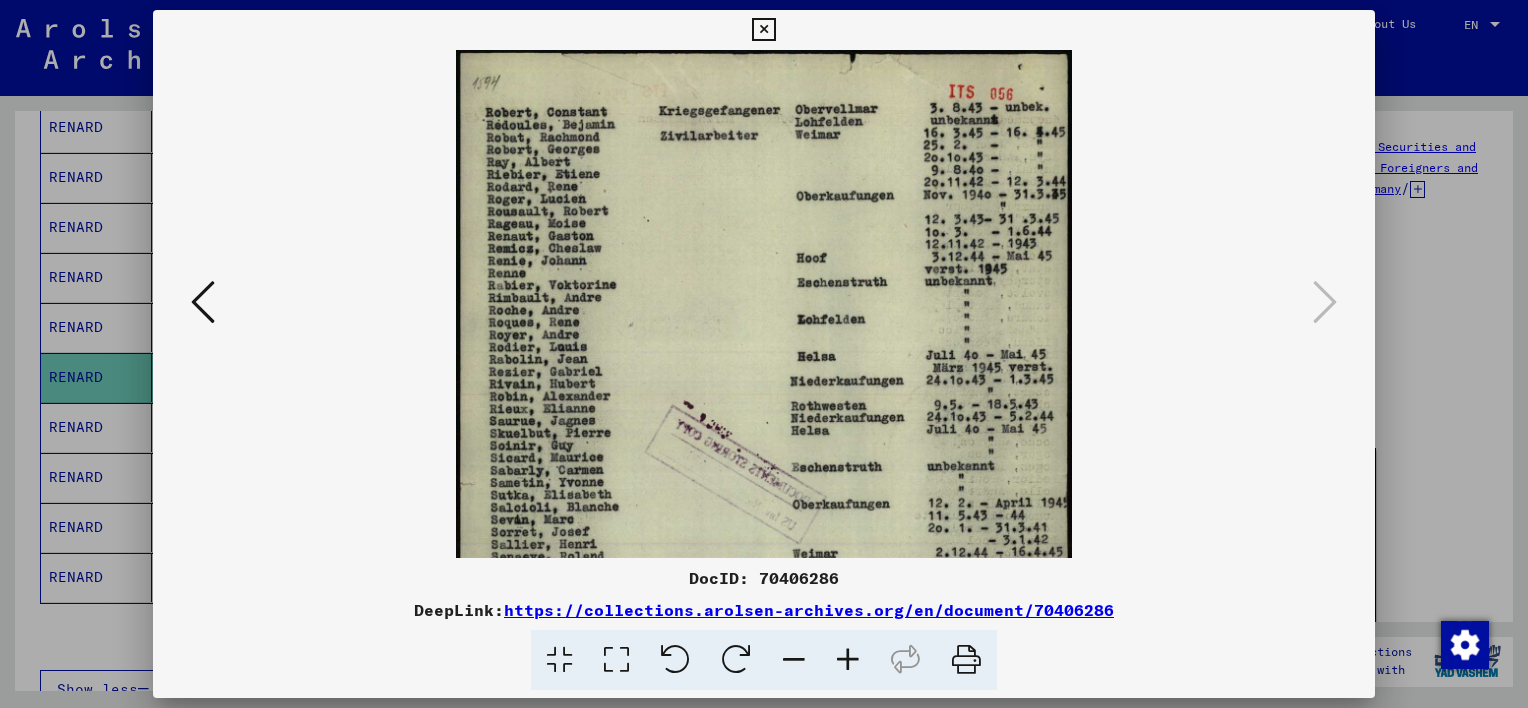 click at bounding box center [203, 302] 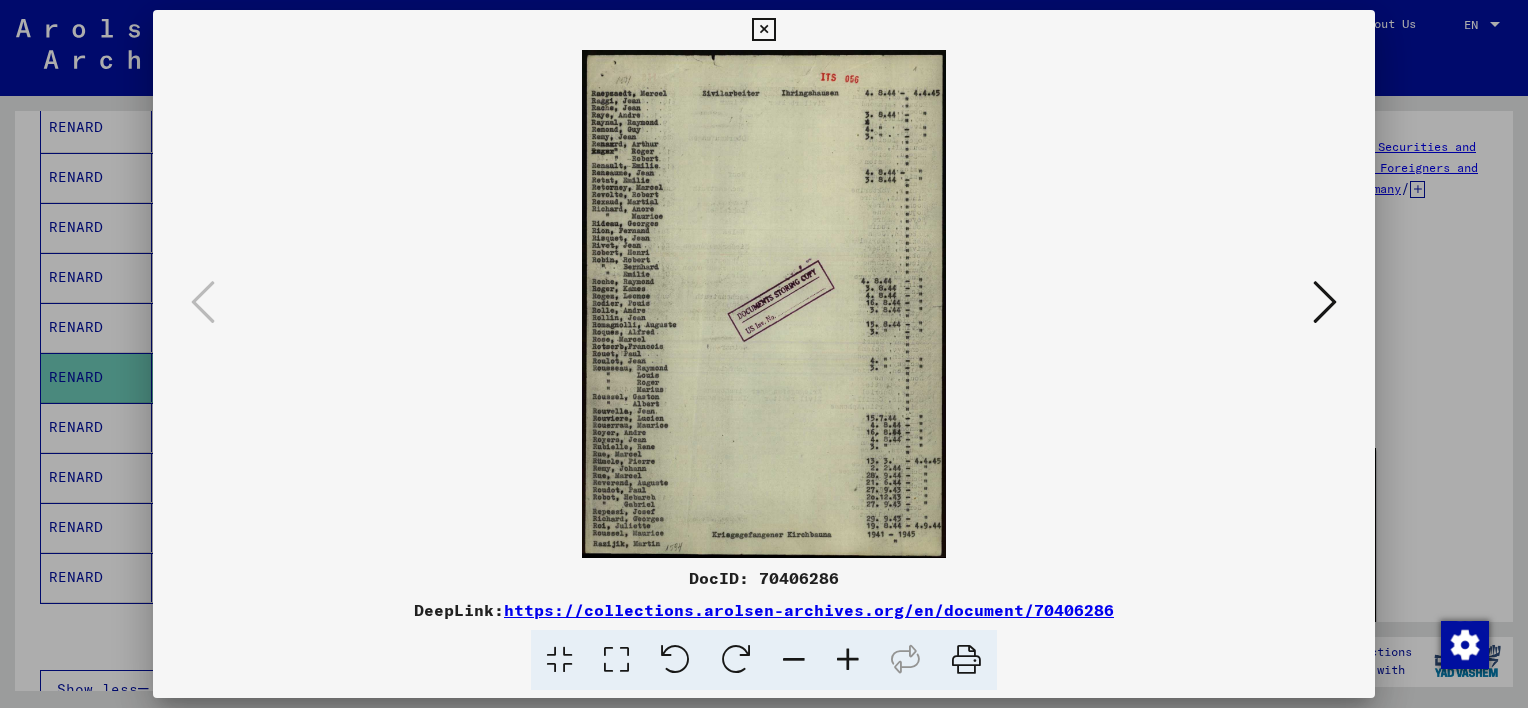 click at bounding box center [848, 660] 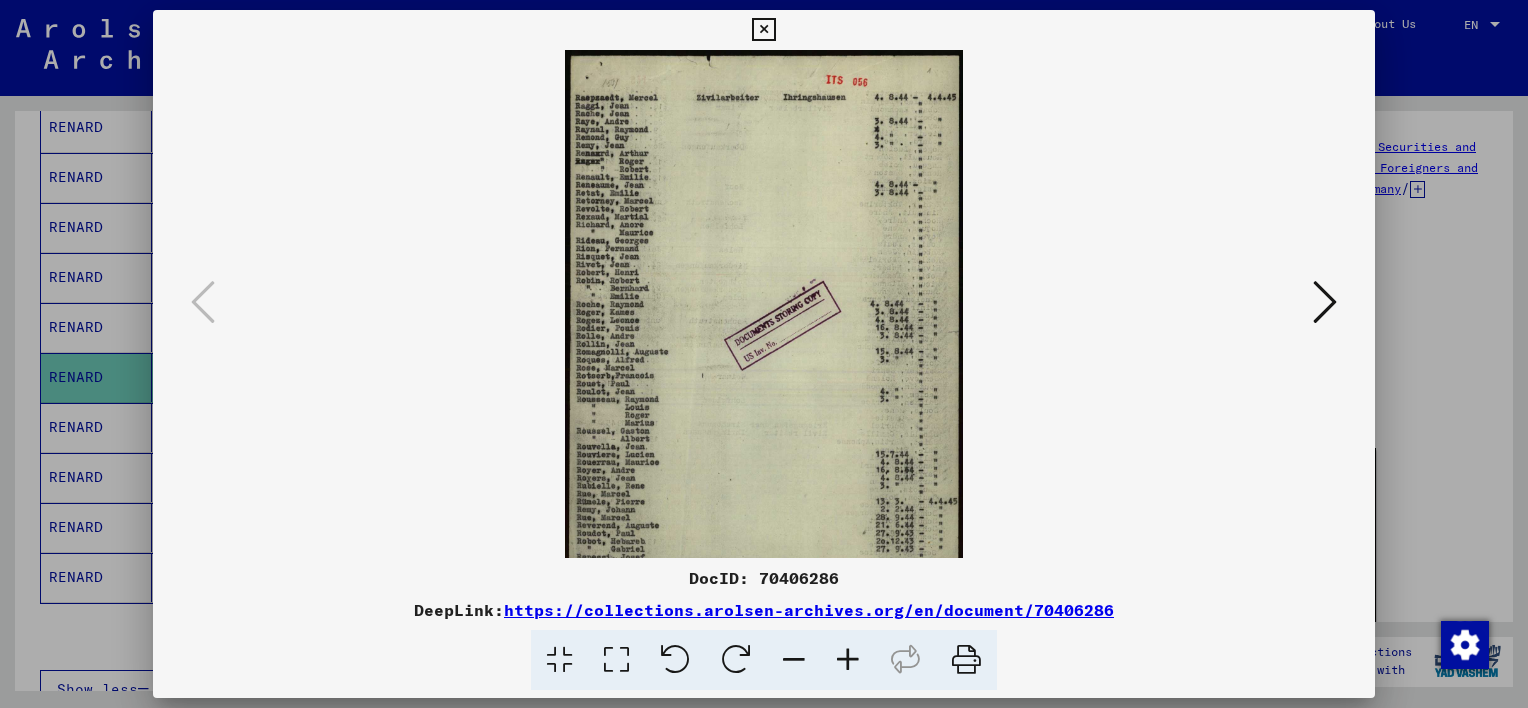 click at bounding box center (848, 660) 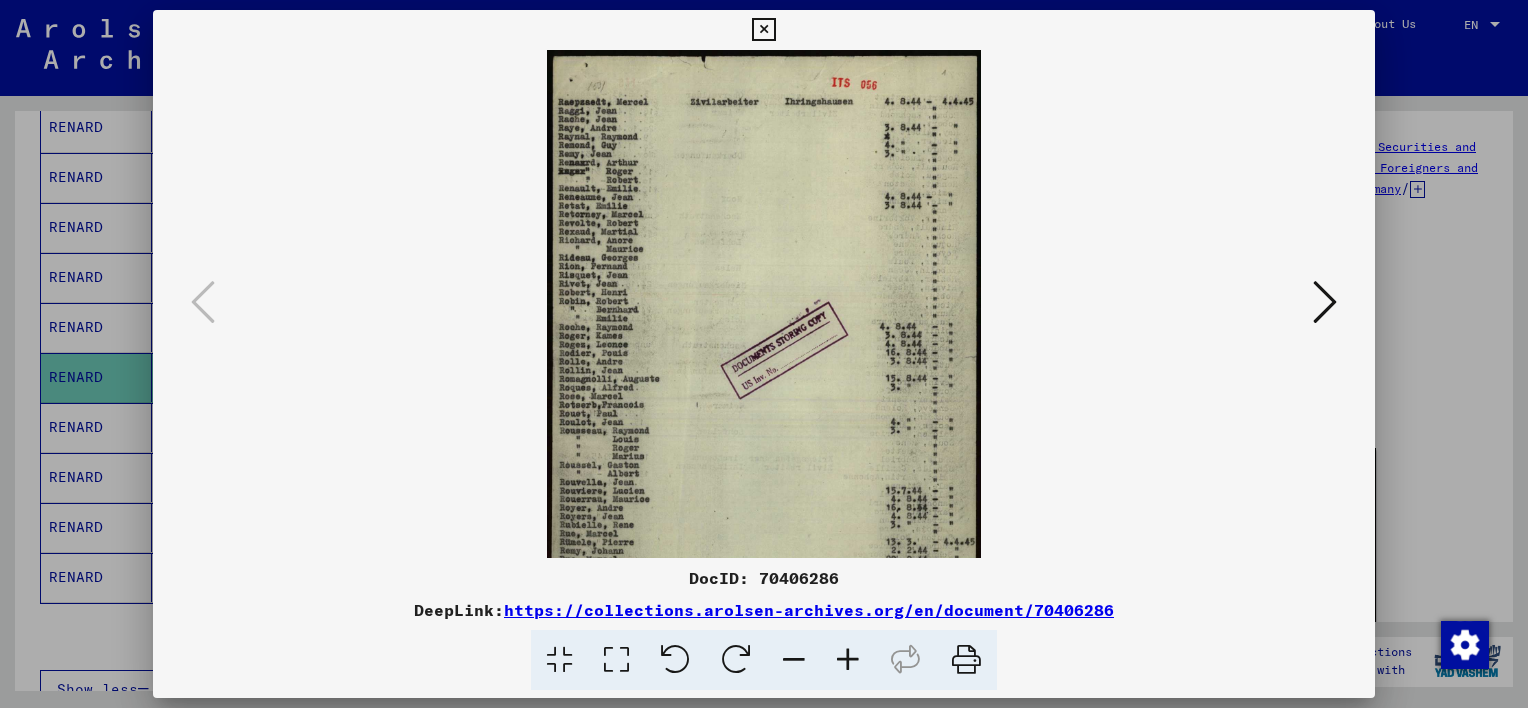 click at bounding box center [848, 660] 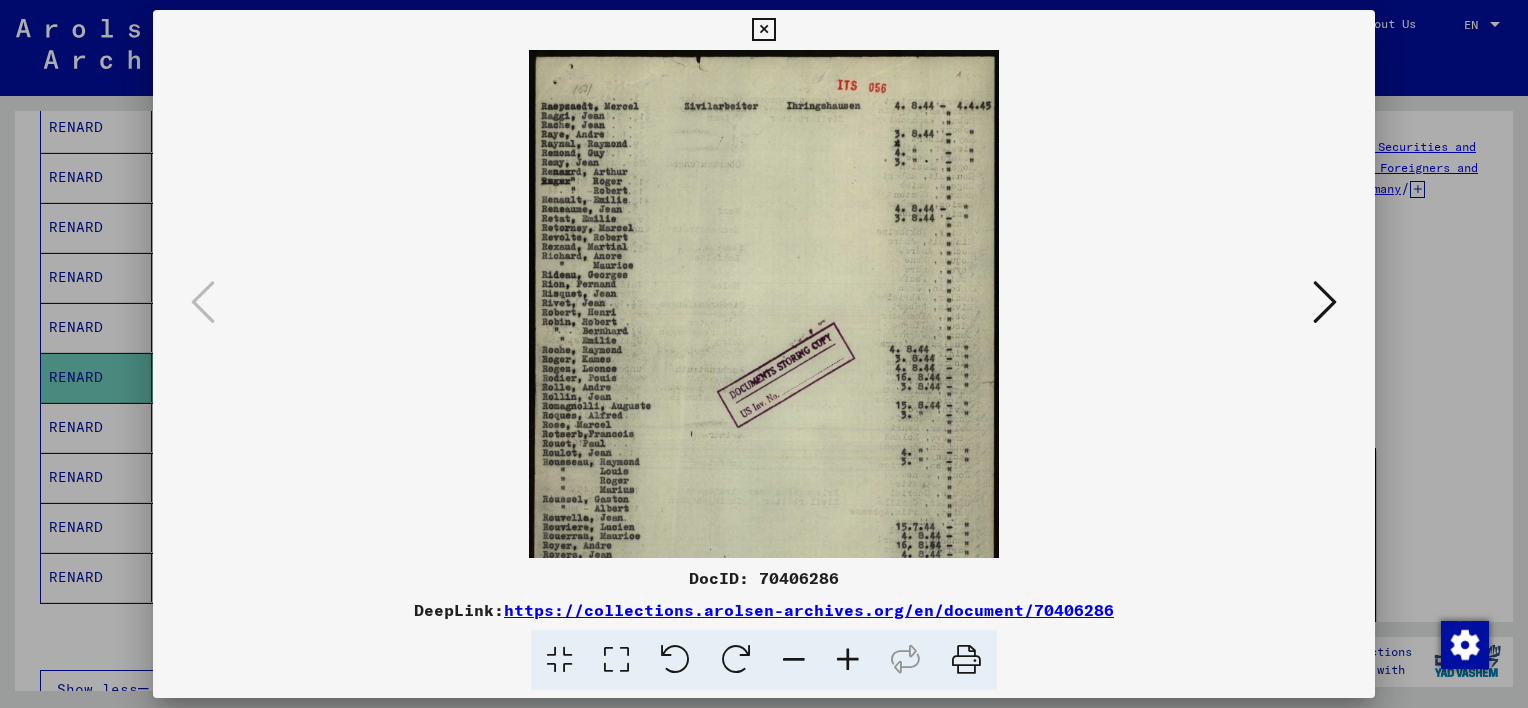 click at bounding box center [848, 660] 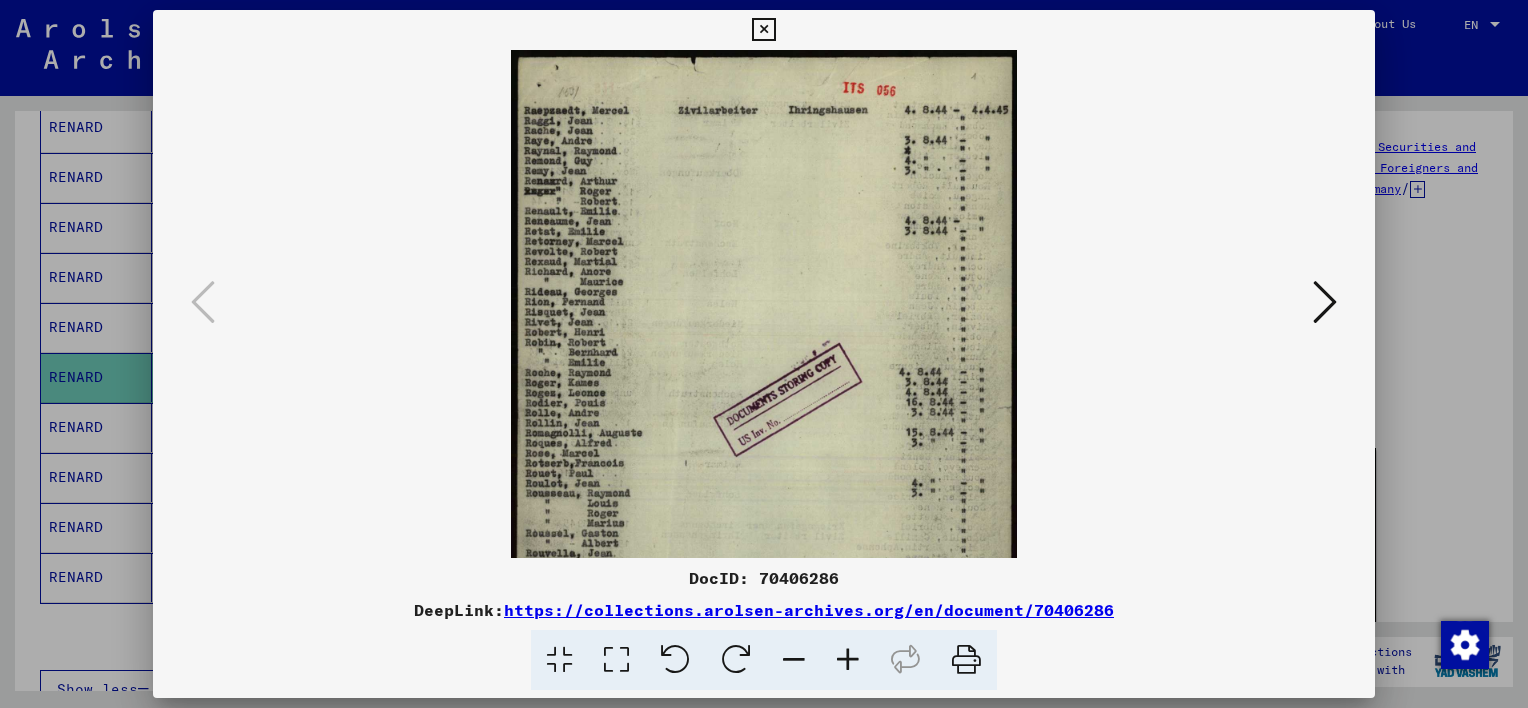 click at bounding box center [763, 30] 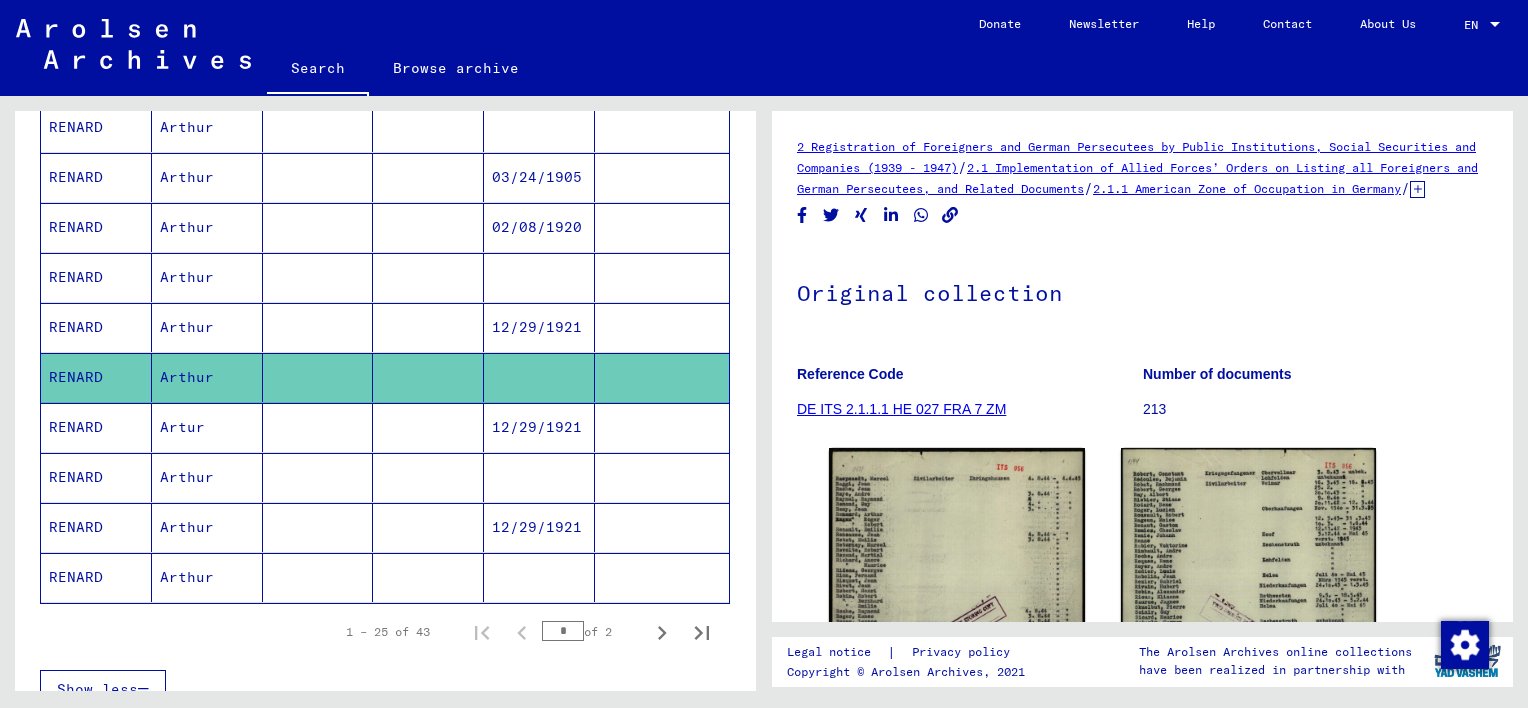 click on "Arthur" at bounding box center (207, 527) 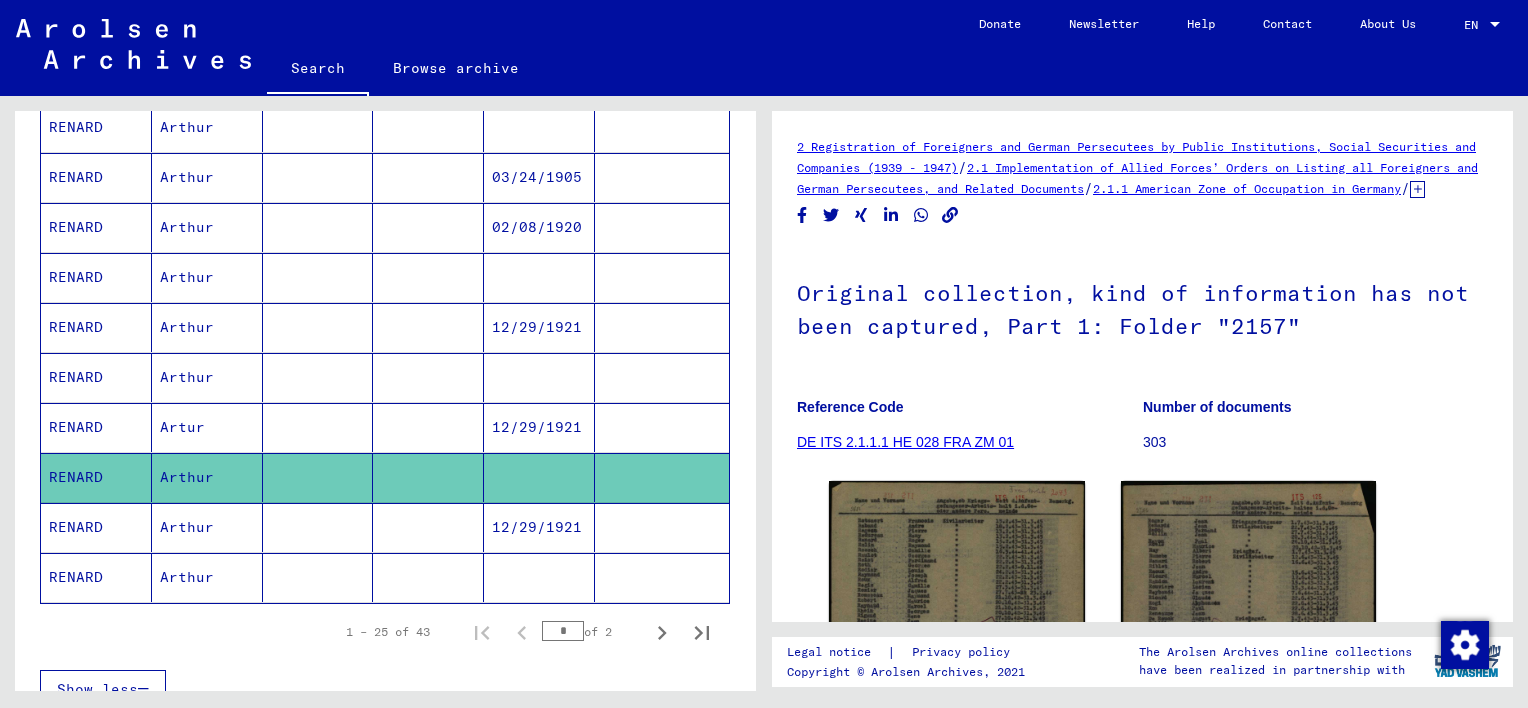 scroll, scrollTop: 0, scrollLeft: 0, axis: both 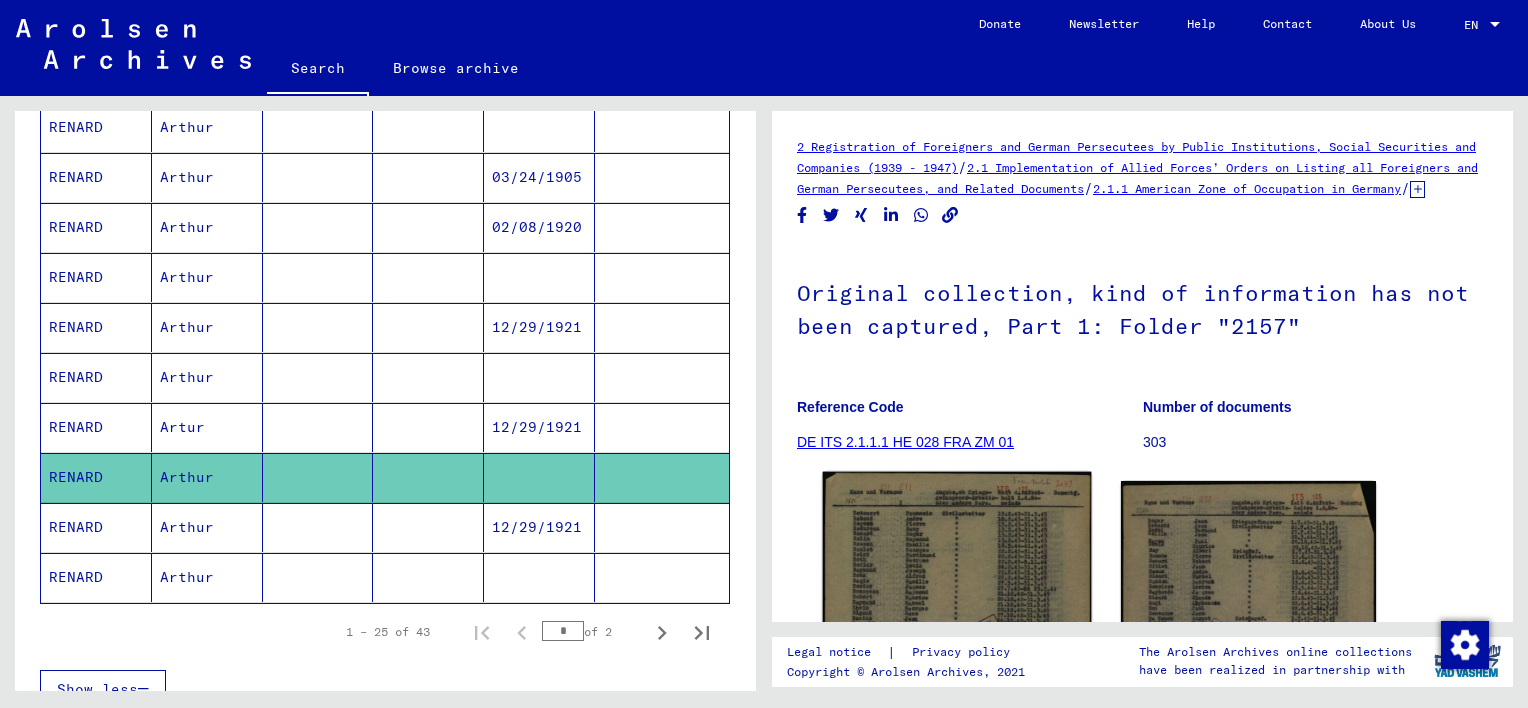 click 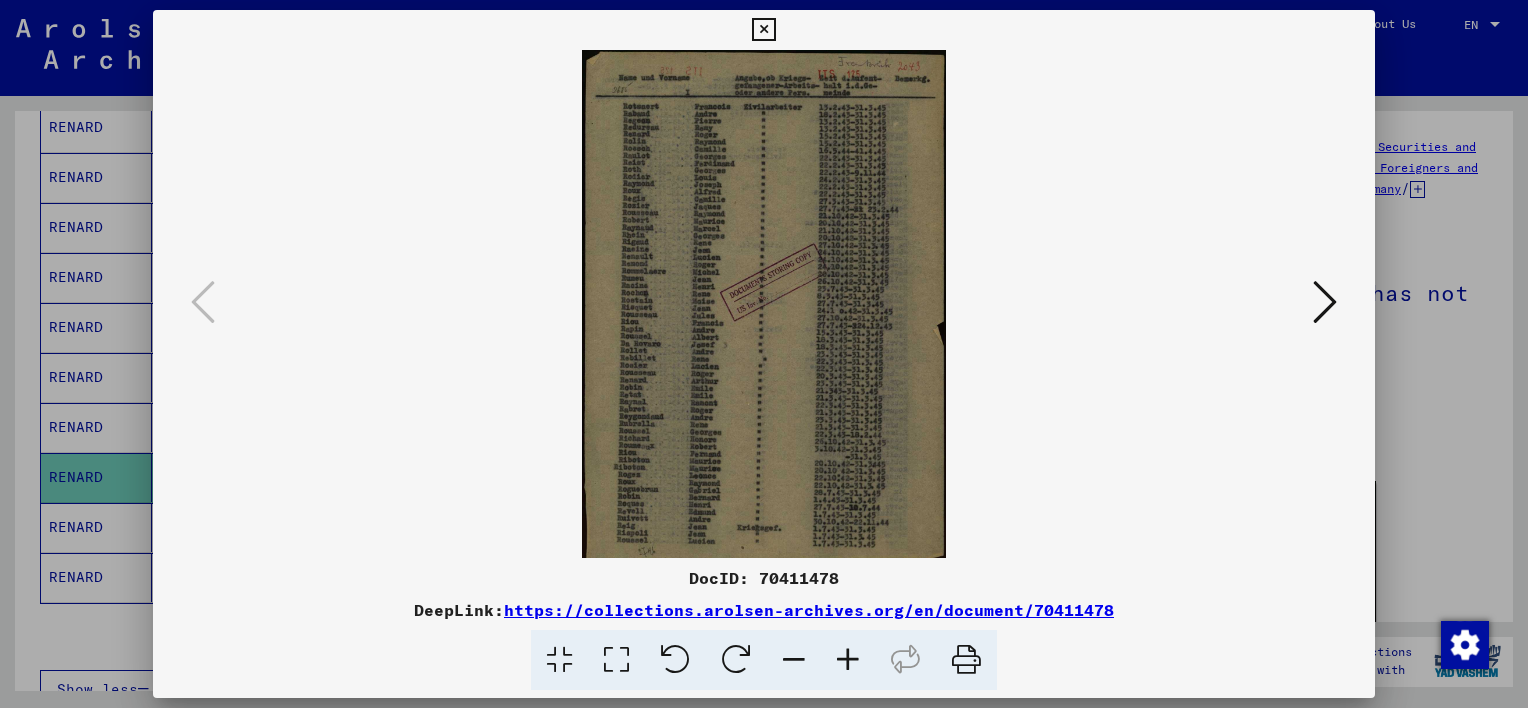 click at bounding box center [848, 660] 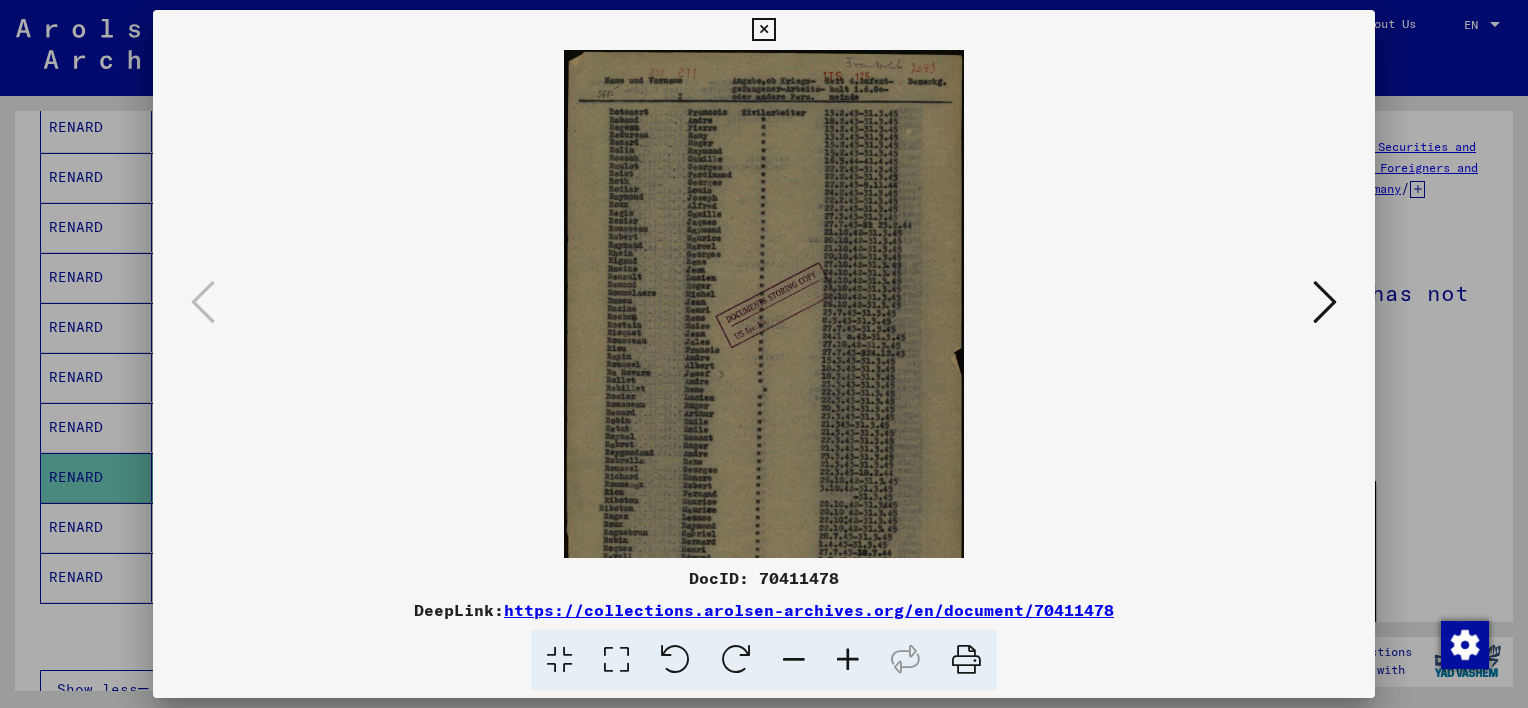 click at bounding box center (848, 660) 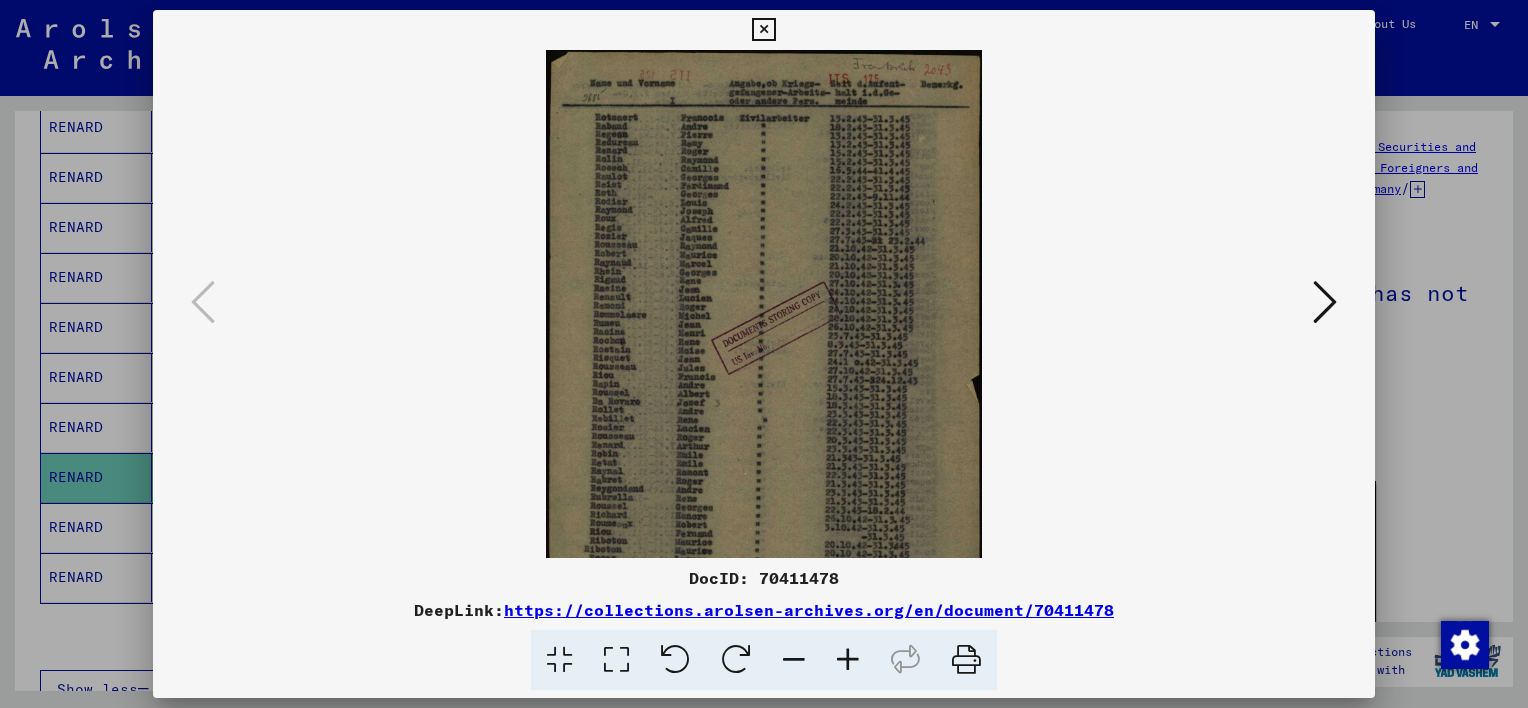 click at bounding box center (848, 660) 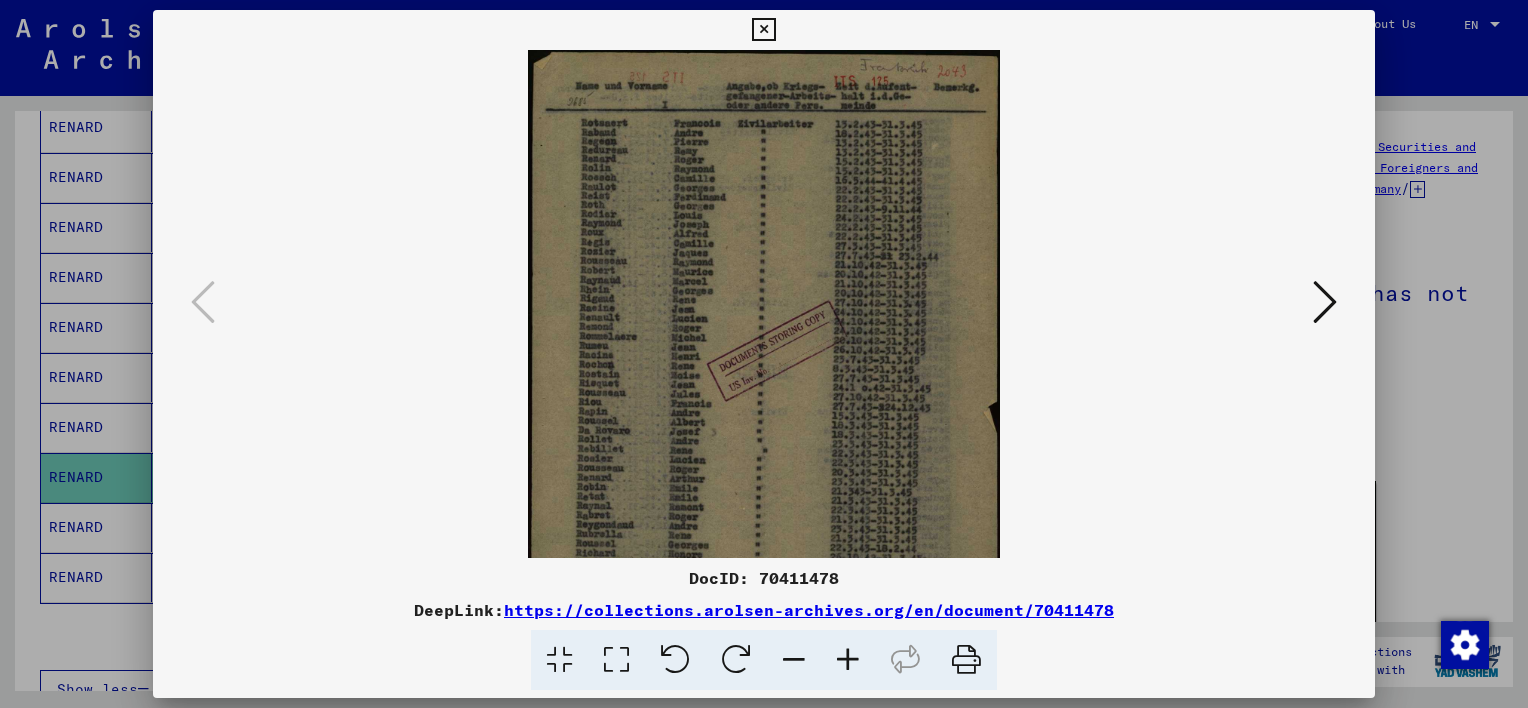 click at bounding box center [848, 660] 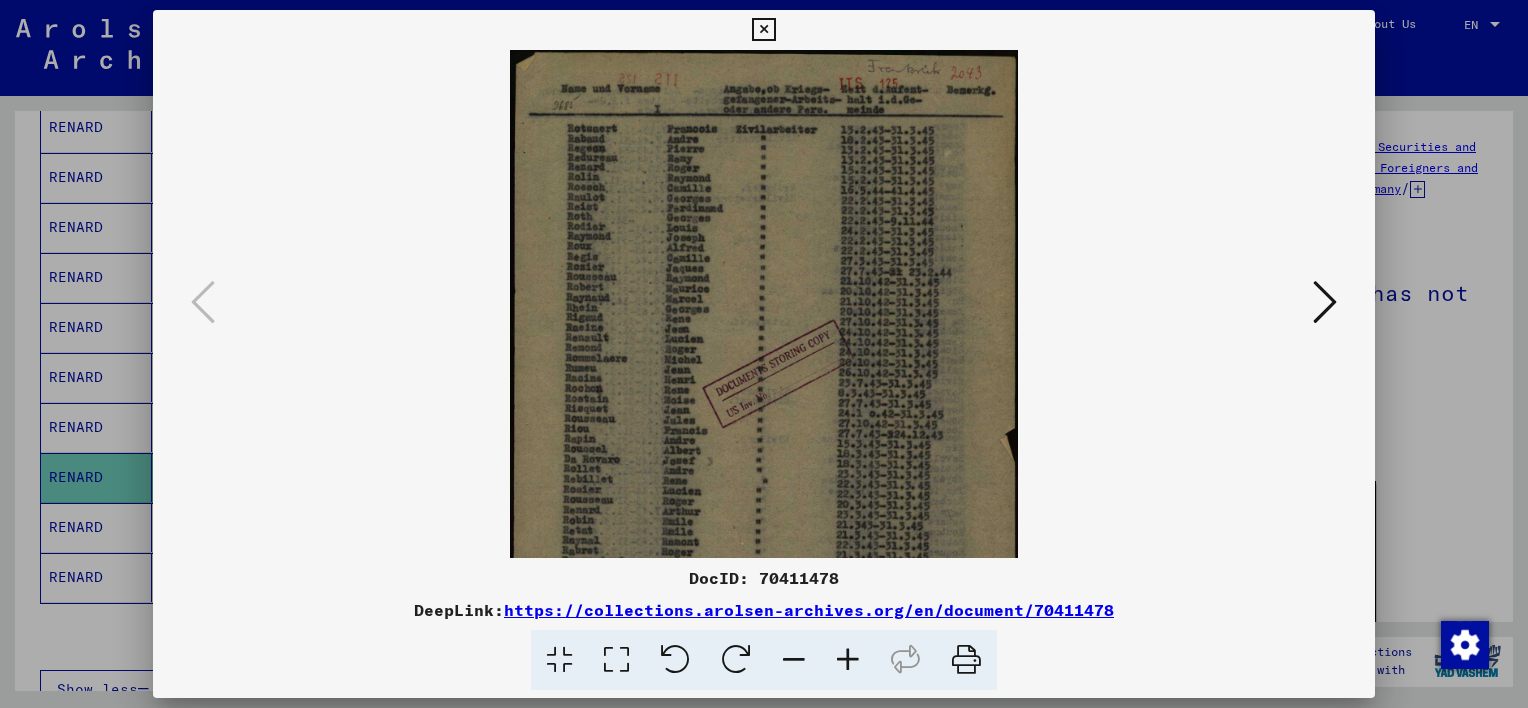 click at bounding box center (848, 660) 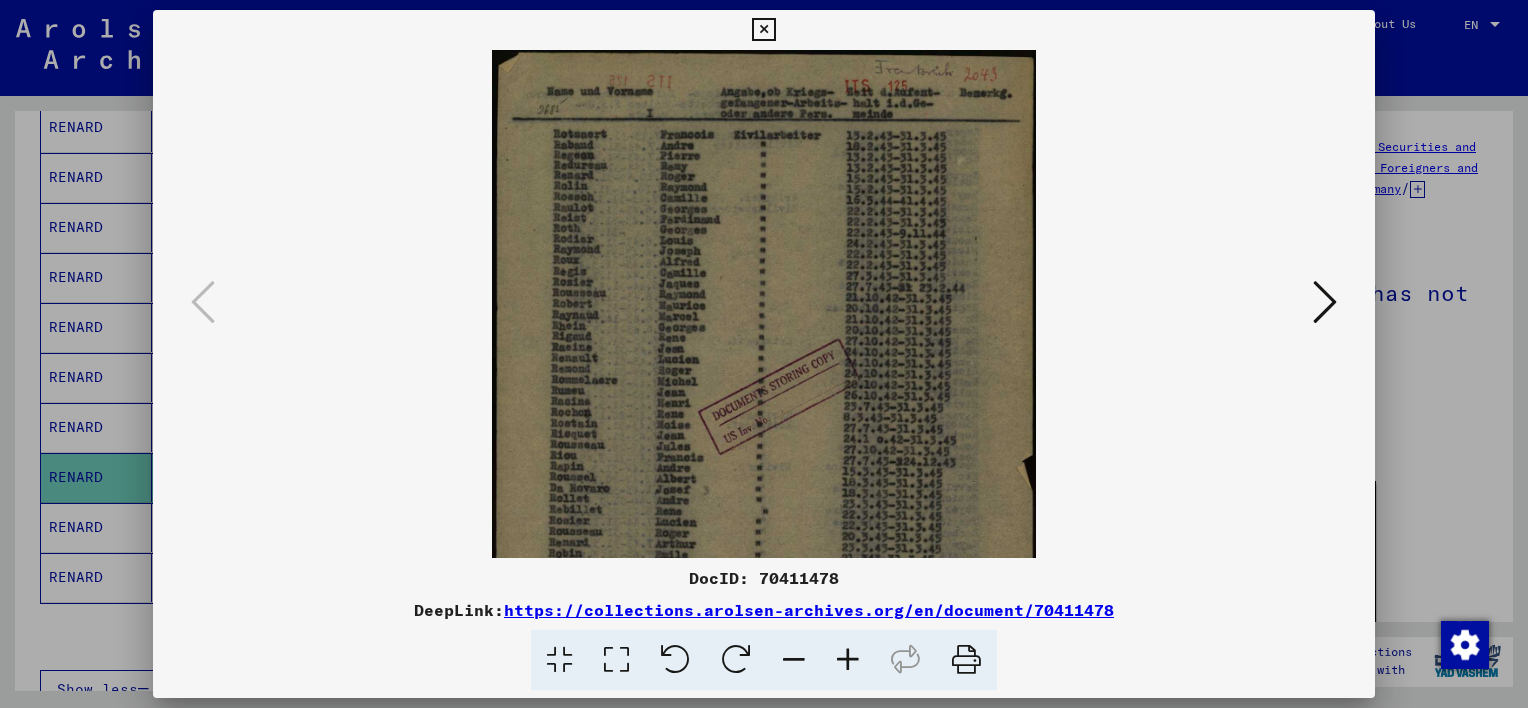 click at bounding box center [848, 660] 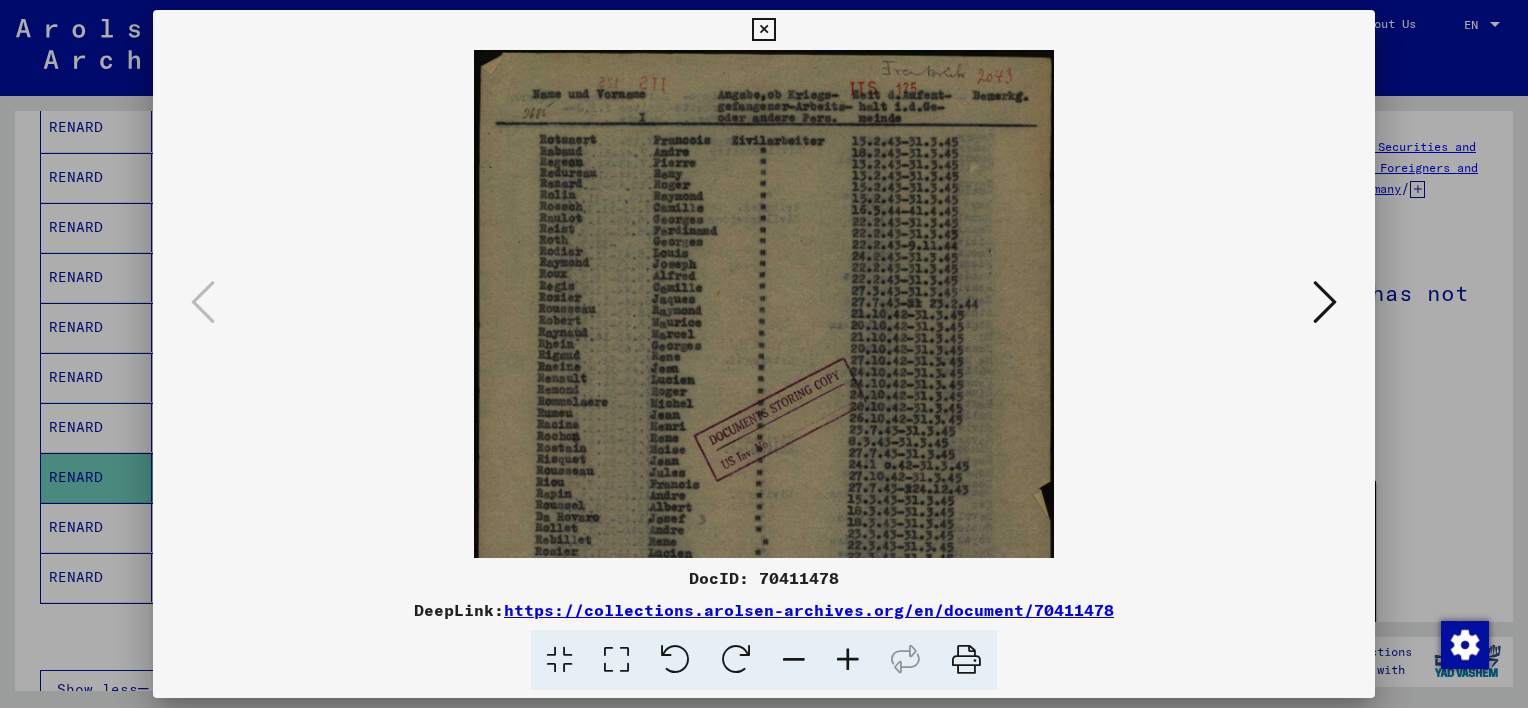 click at bounding box center (848, 660) 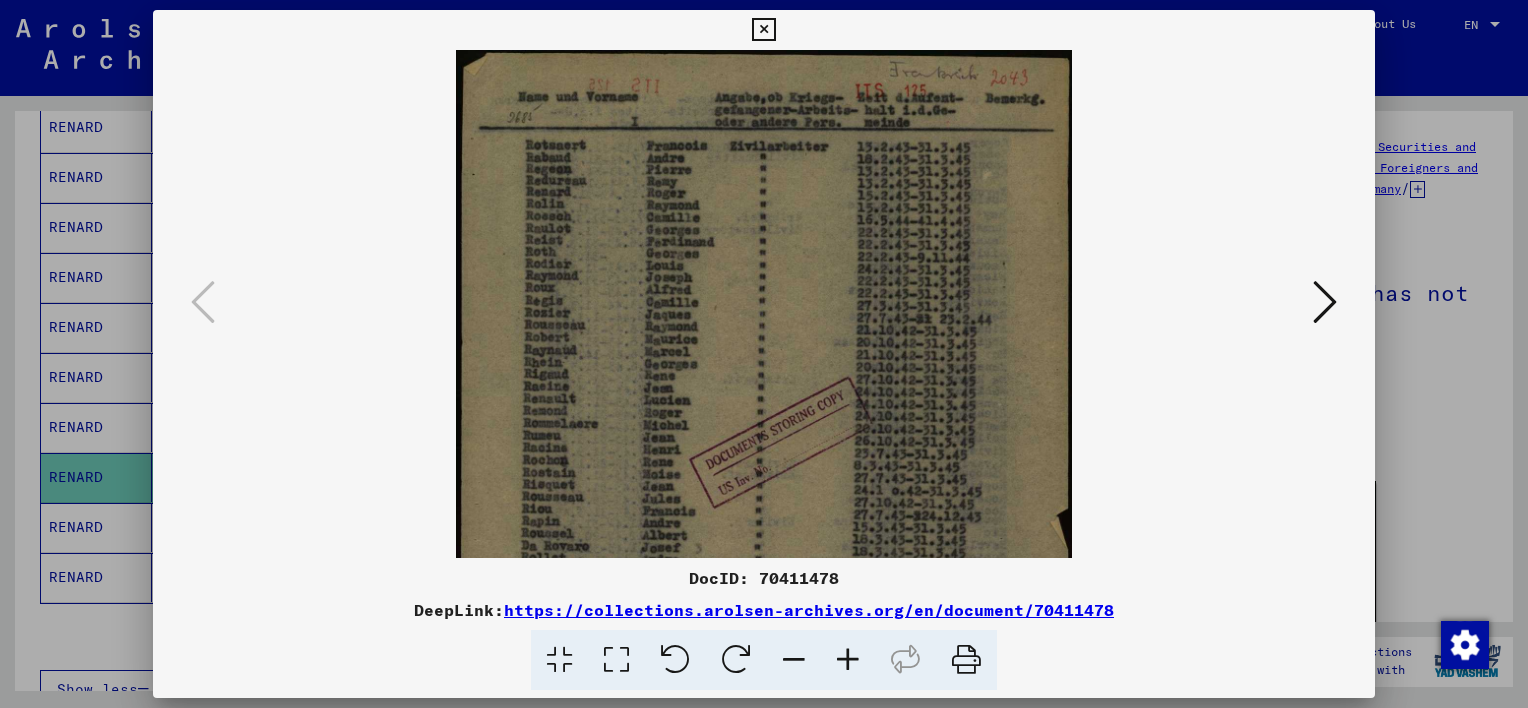 click at bounding box center [848, 660] 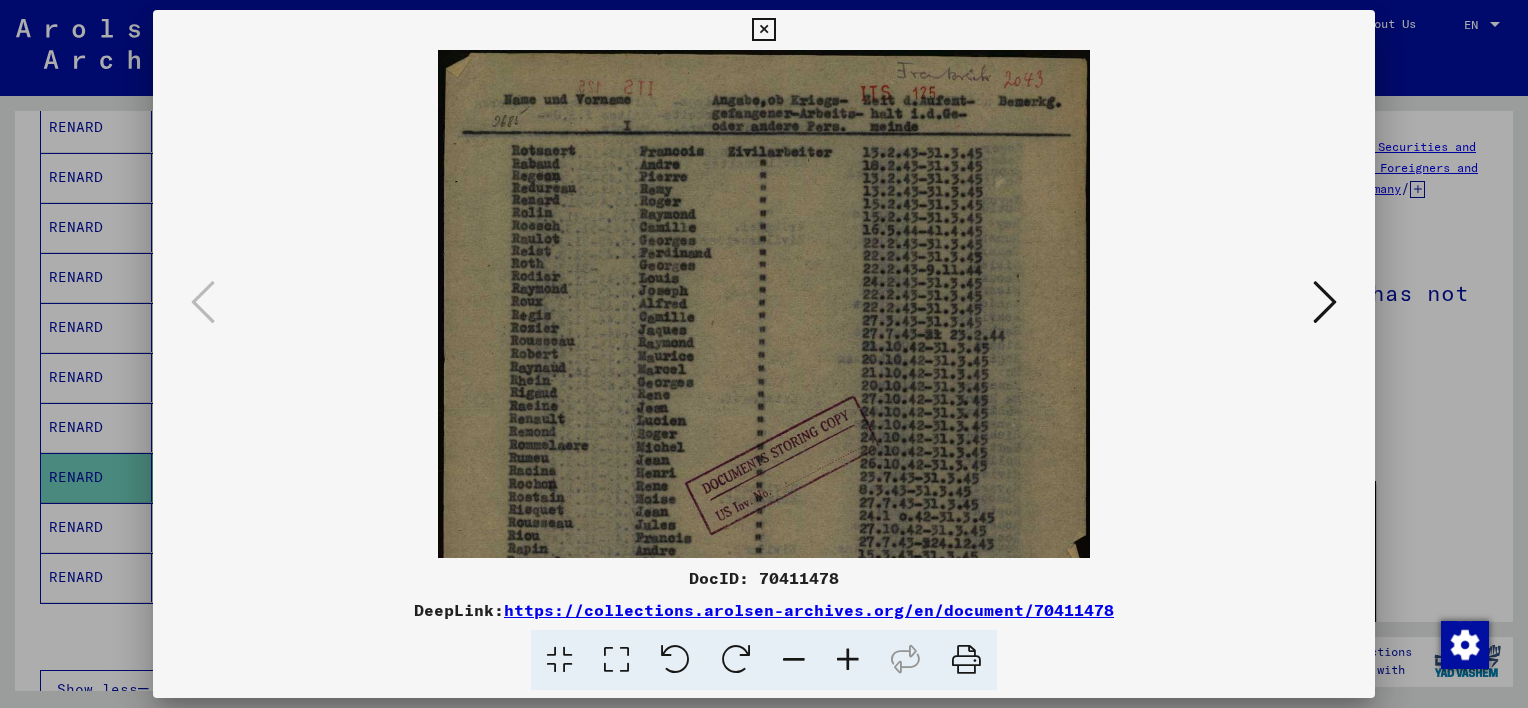 click at bounding box center (848, 660) 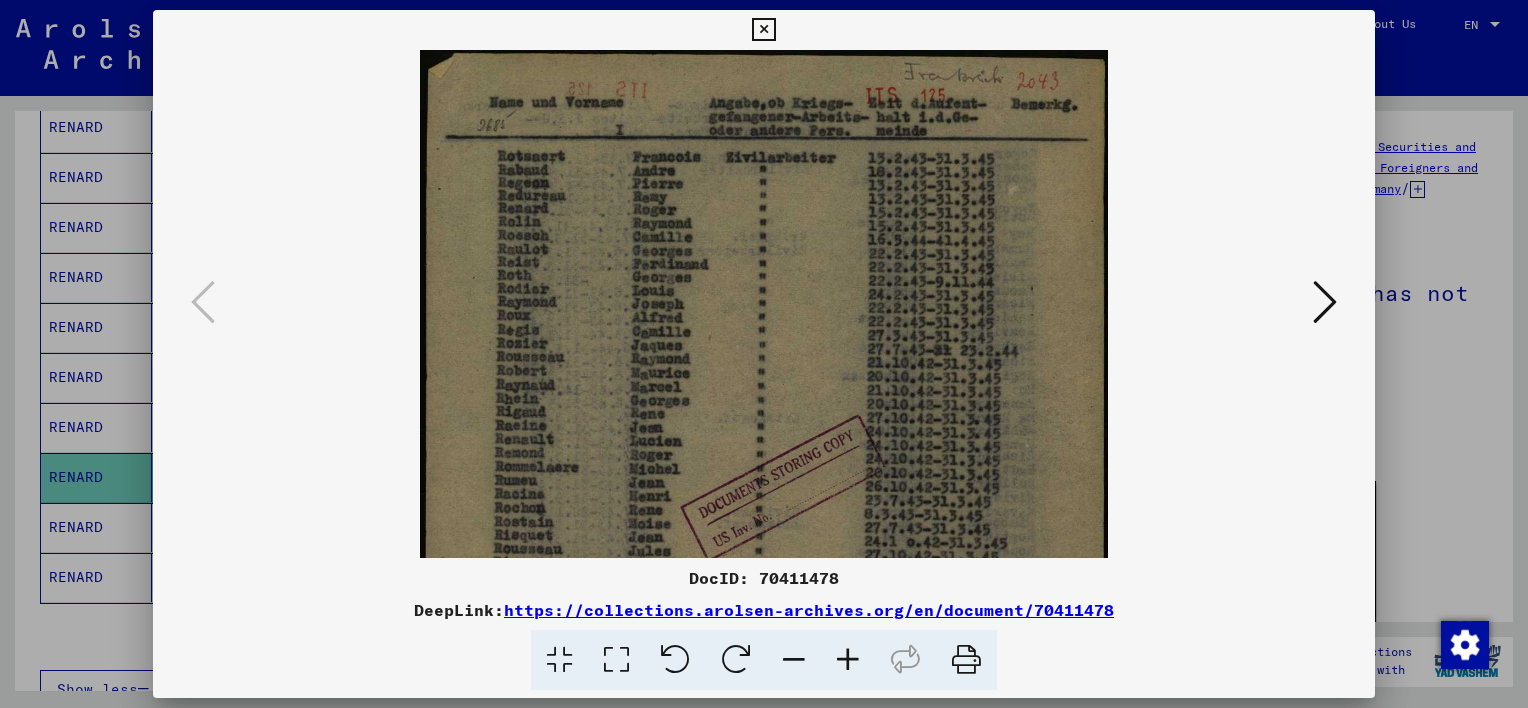 click at bounding box center [848, 660] 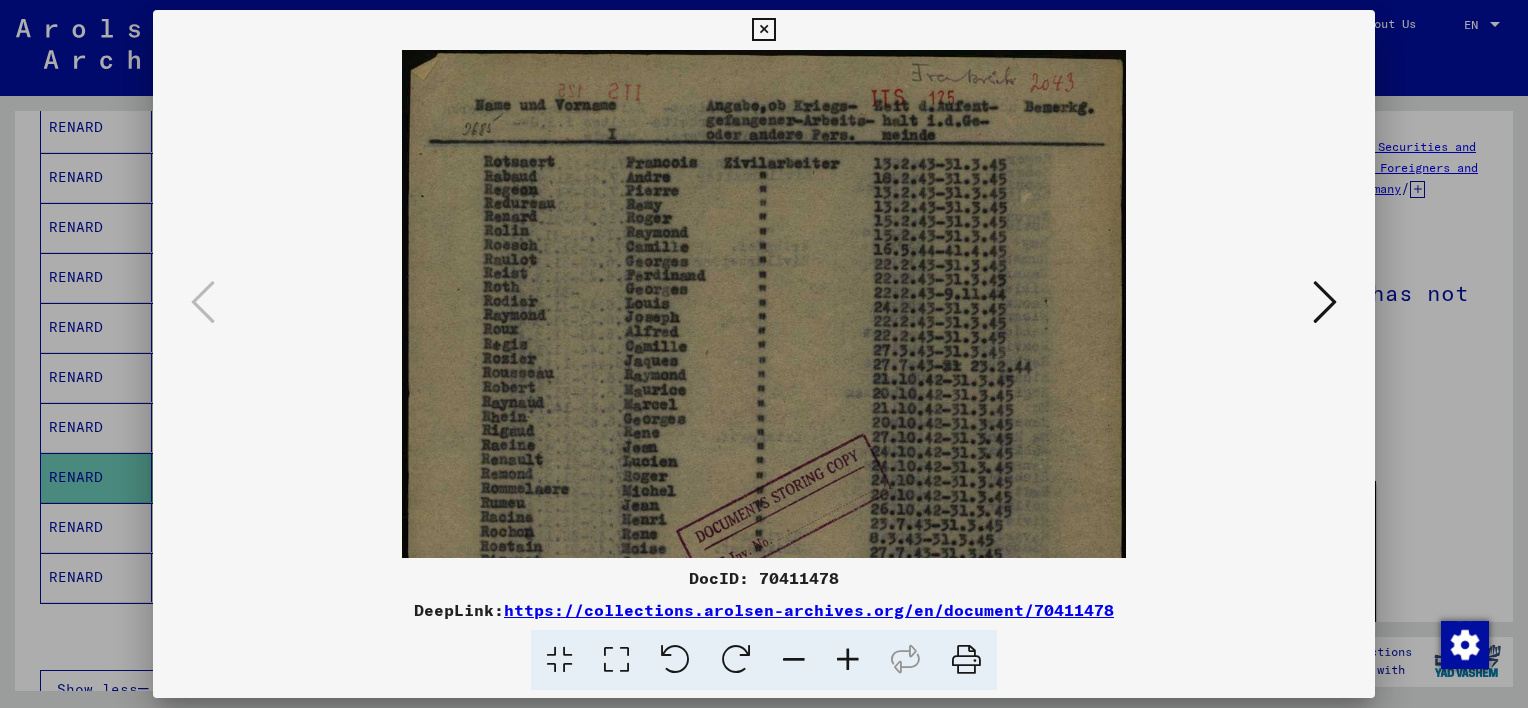 click at bounding box center (848, 660) 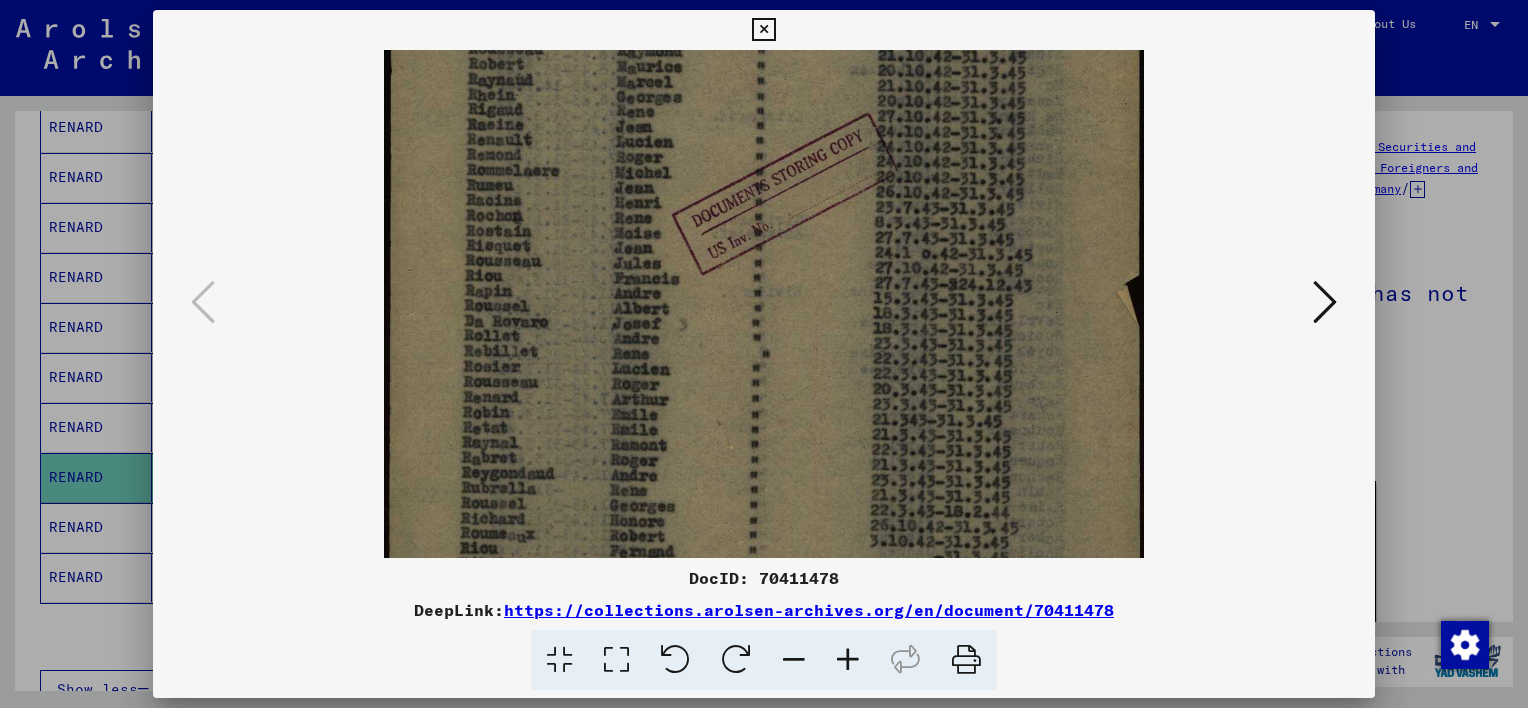 scroll, scrollTop: 344, scrollLeft: 0, axis: vertical 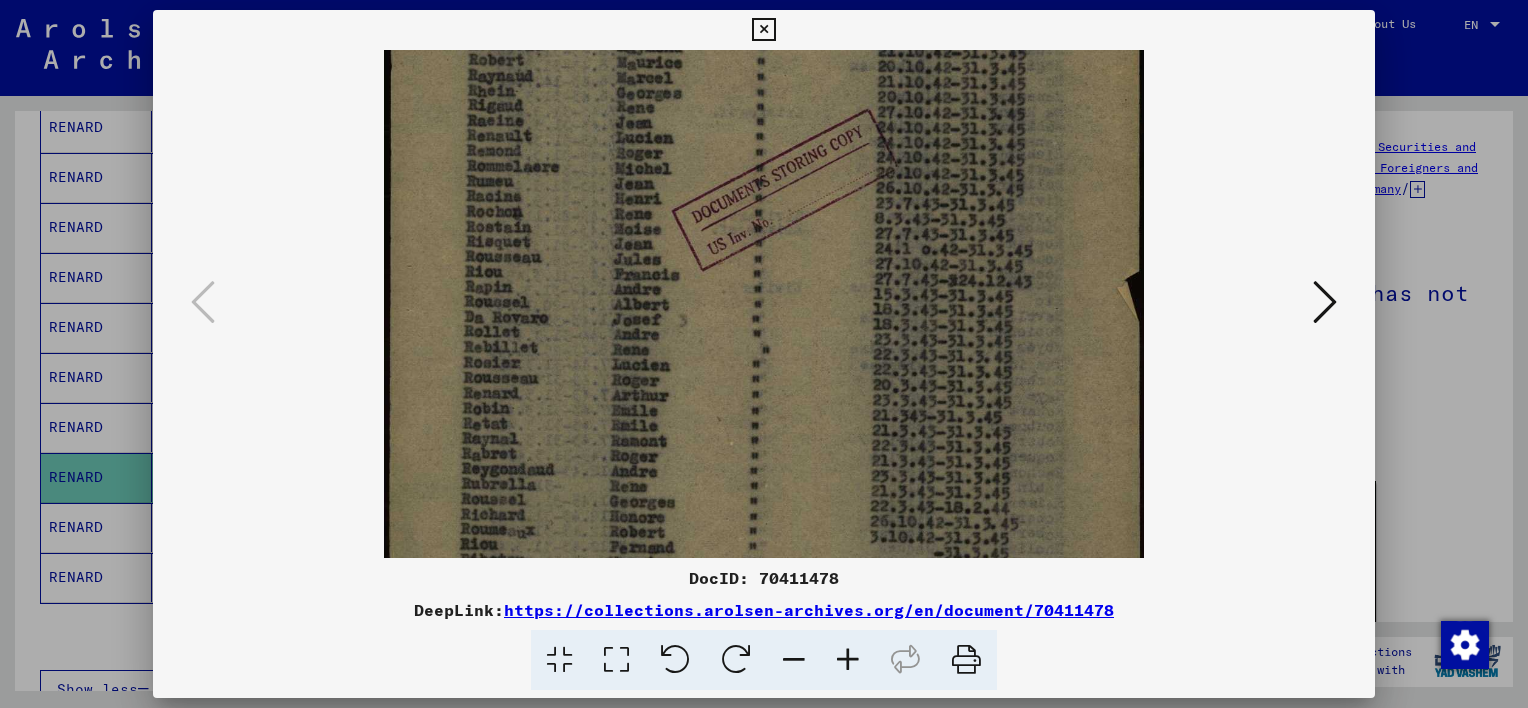 drag, startPoint x: 648, startPoint y: 415, endPoint x: 652, endPoint y: 72, distance: 343.02332 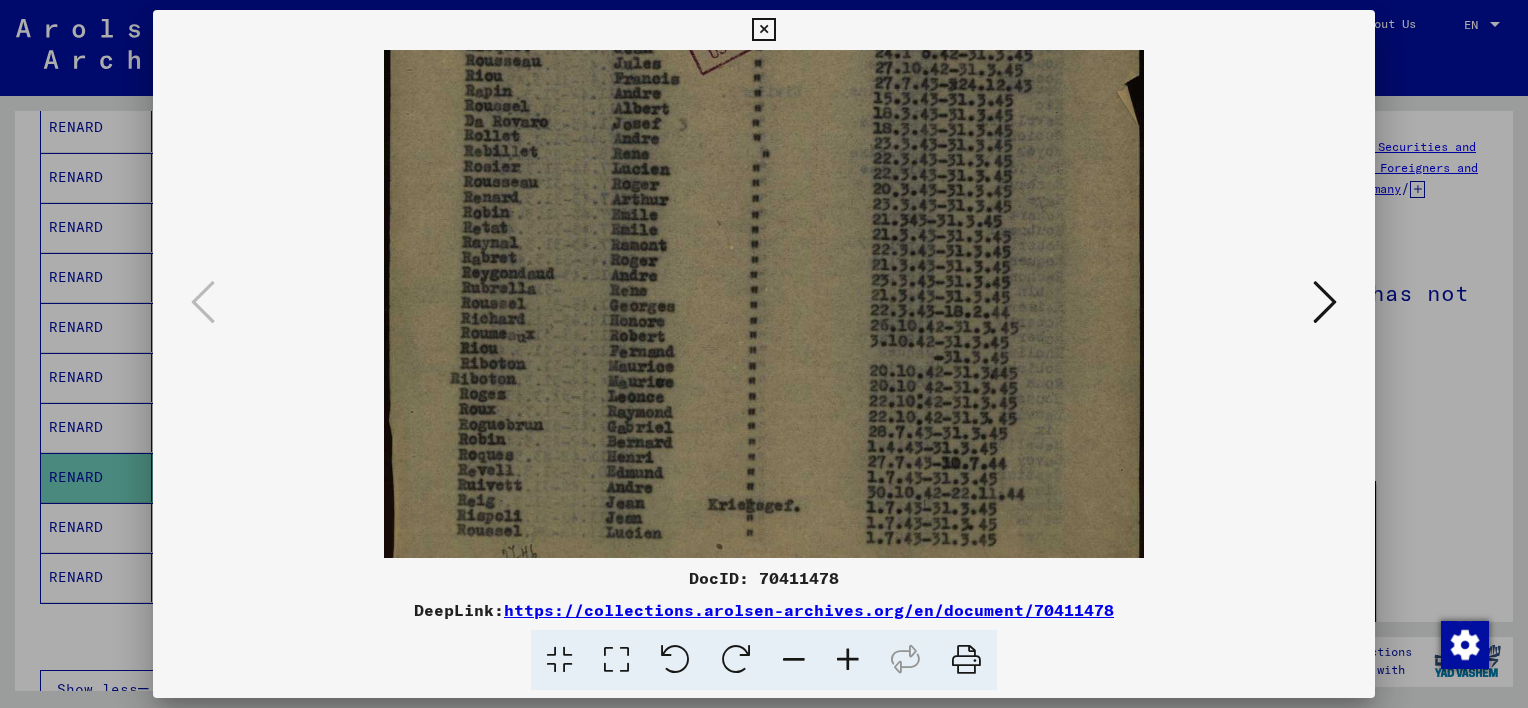 scroll, scrollTop: 541, scrollLeft: 0, axis: vertical 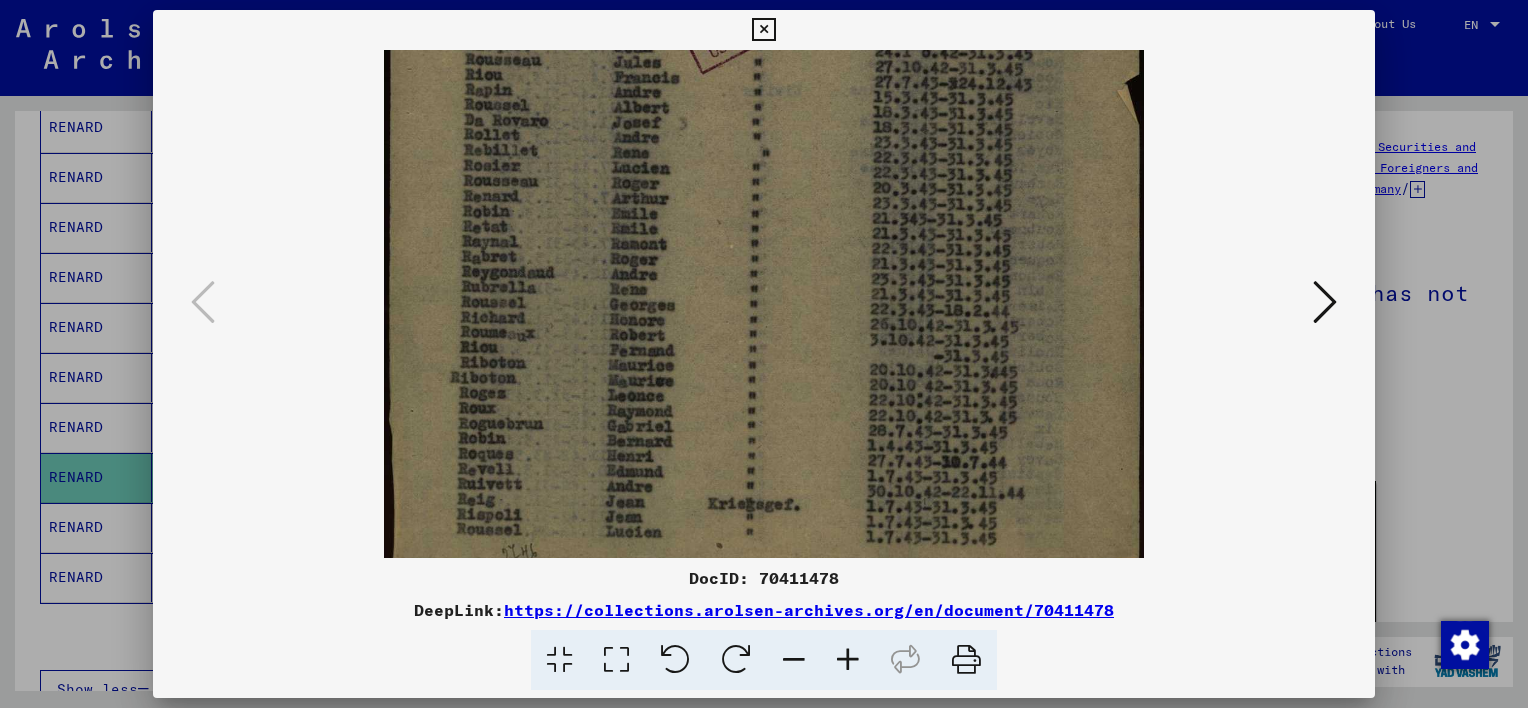 drag, startPoint x: 634, startPoint y: 383, endPoint x: 637, endPoint y: 155, distance: 228.01973 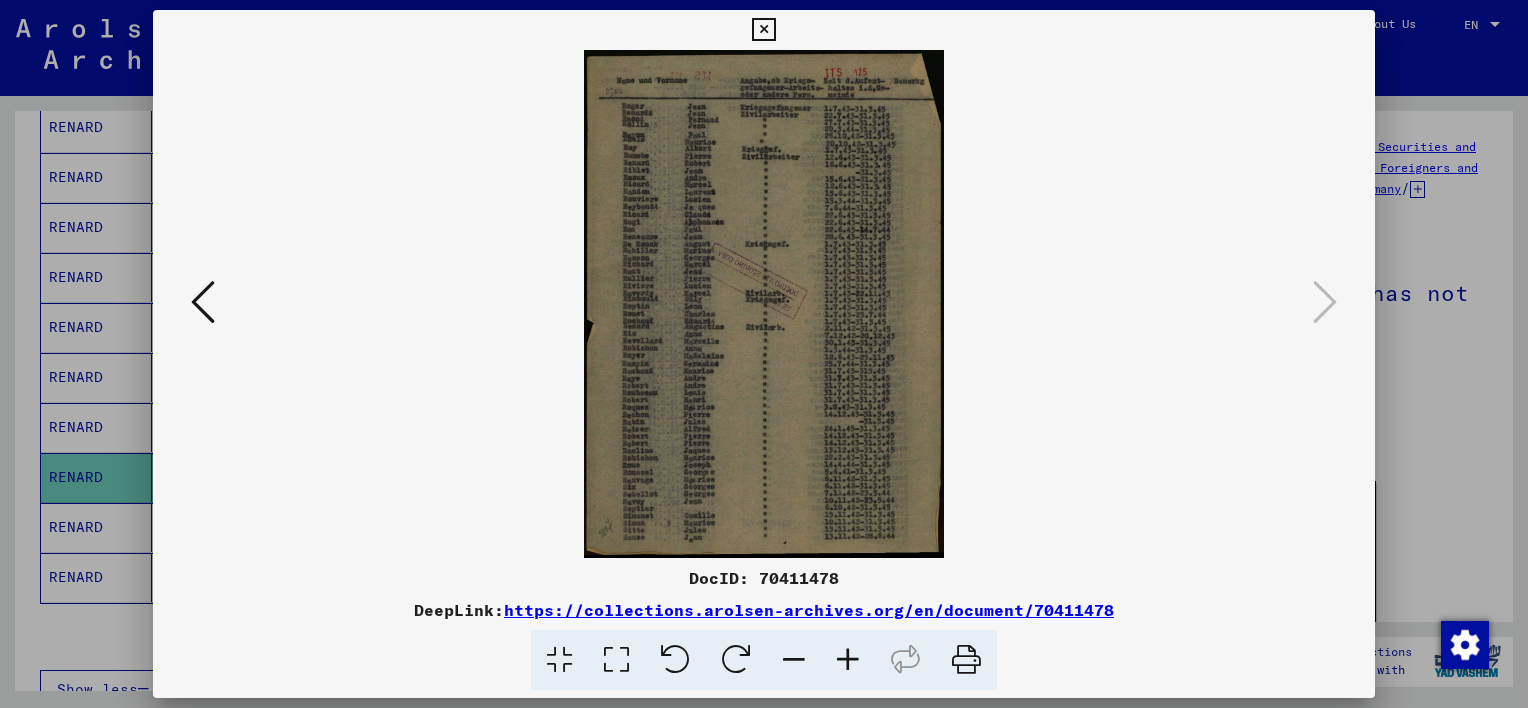 click at bounding box center [848, 660] 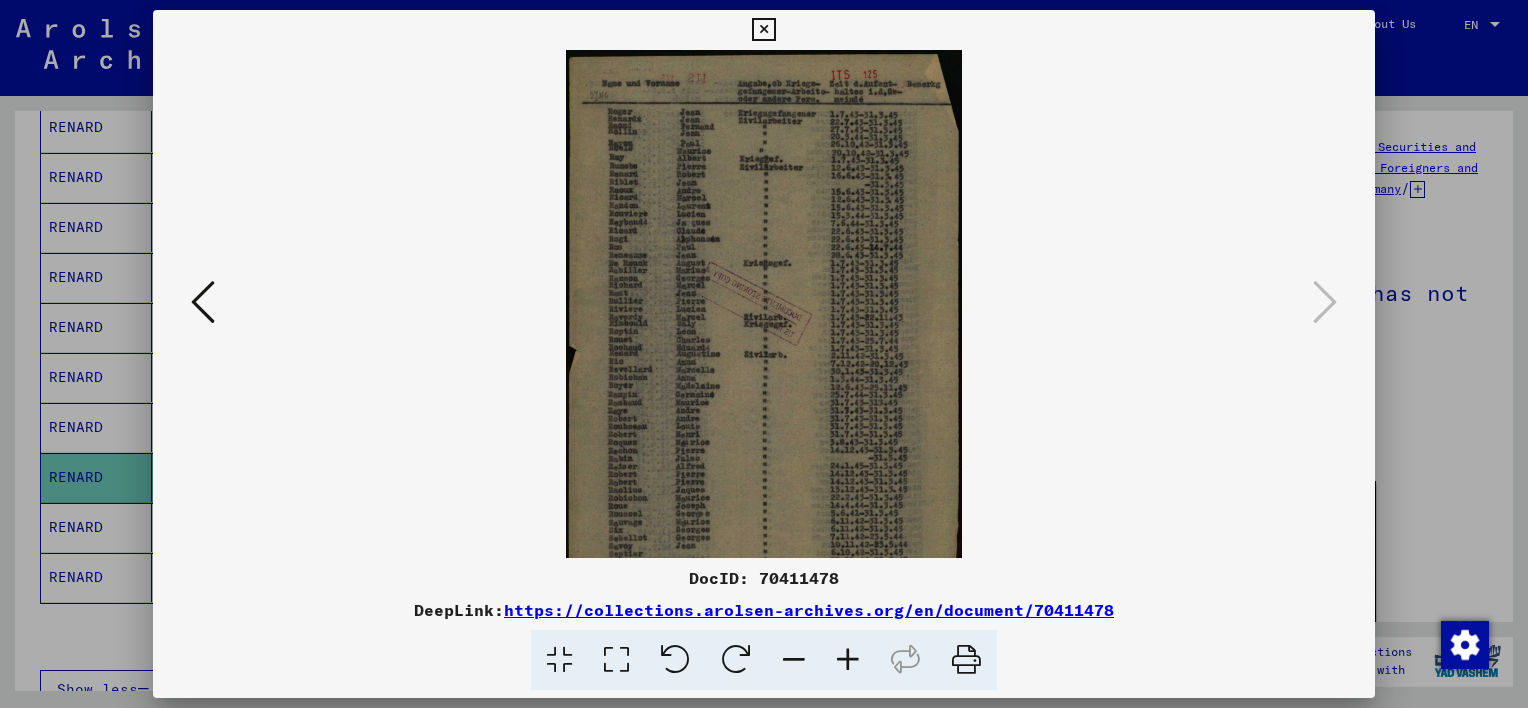 click at bounding box center (848, 660) 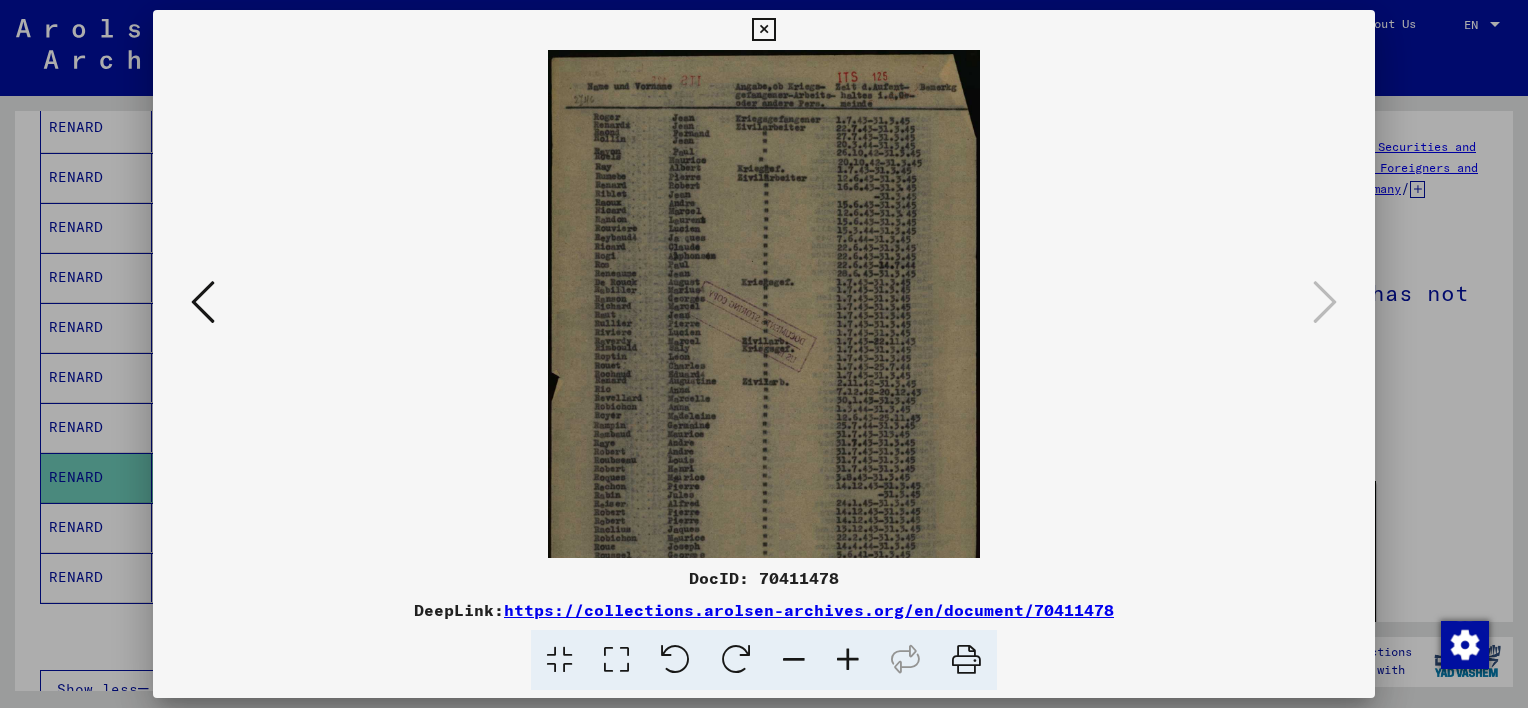 click at bounding box center (848, 660) 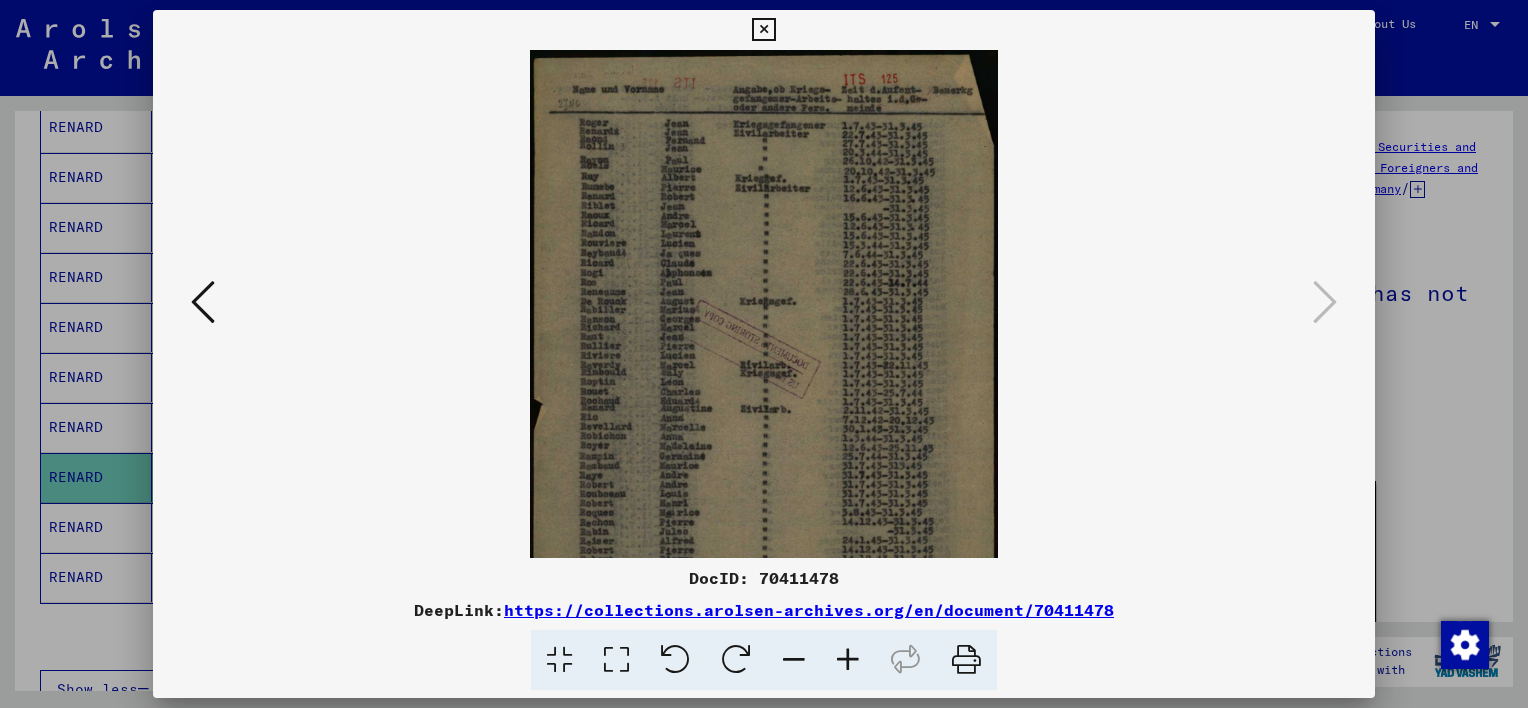 click at bounding box center [848, 660] 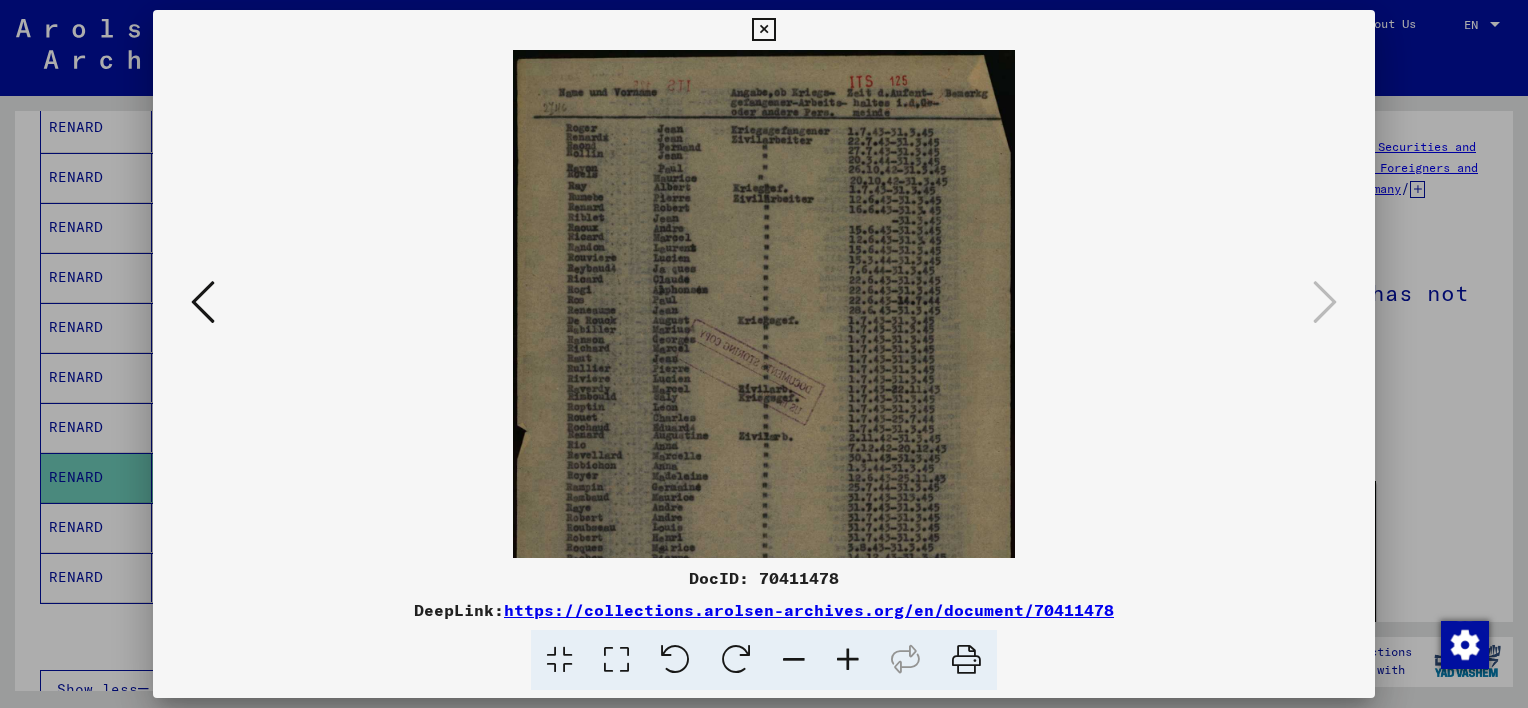 click at bounding box center [848, 660] 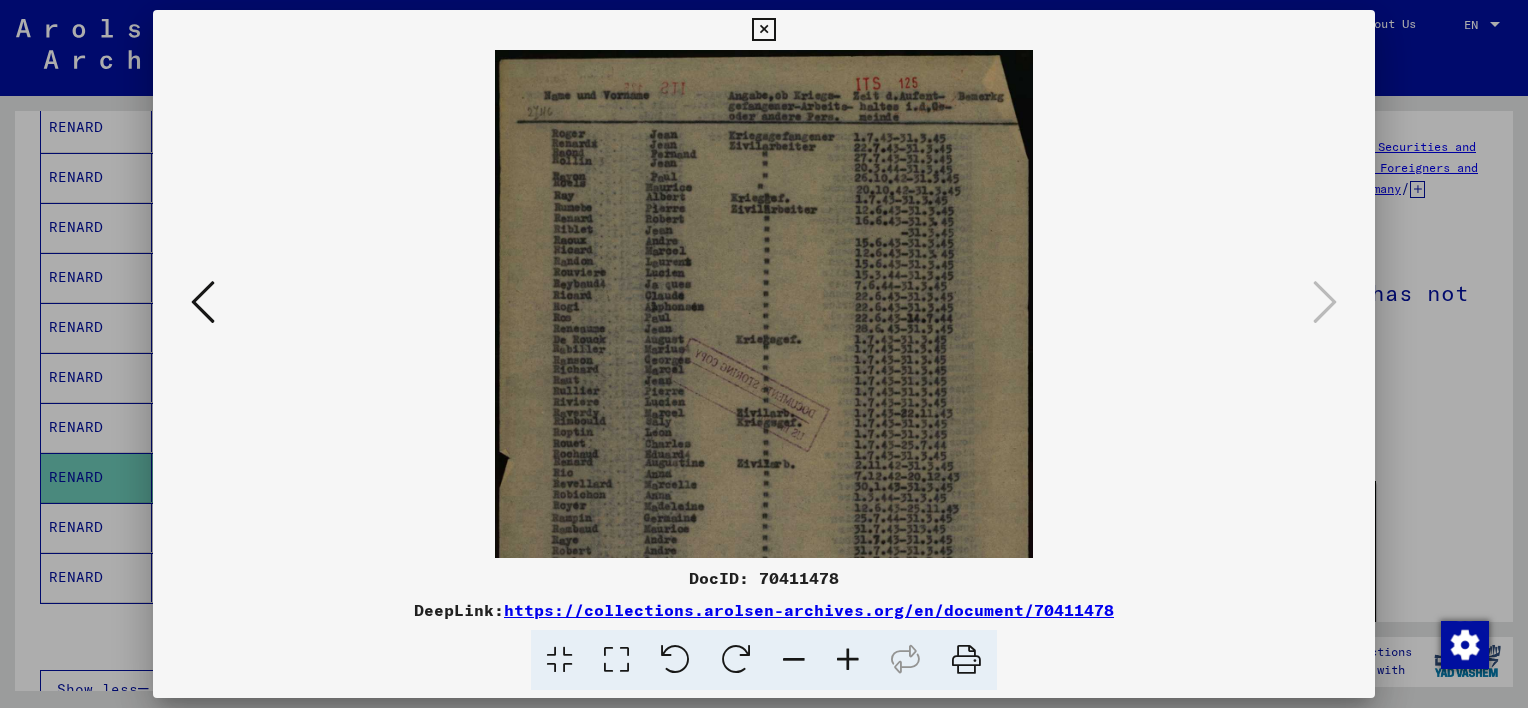 click at bounding box center [848, 660] 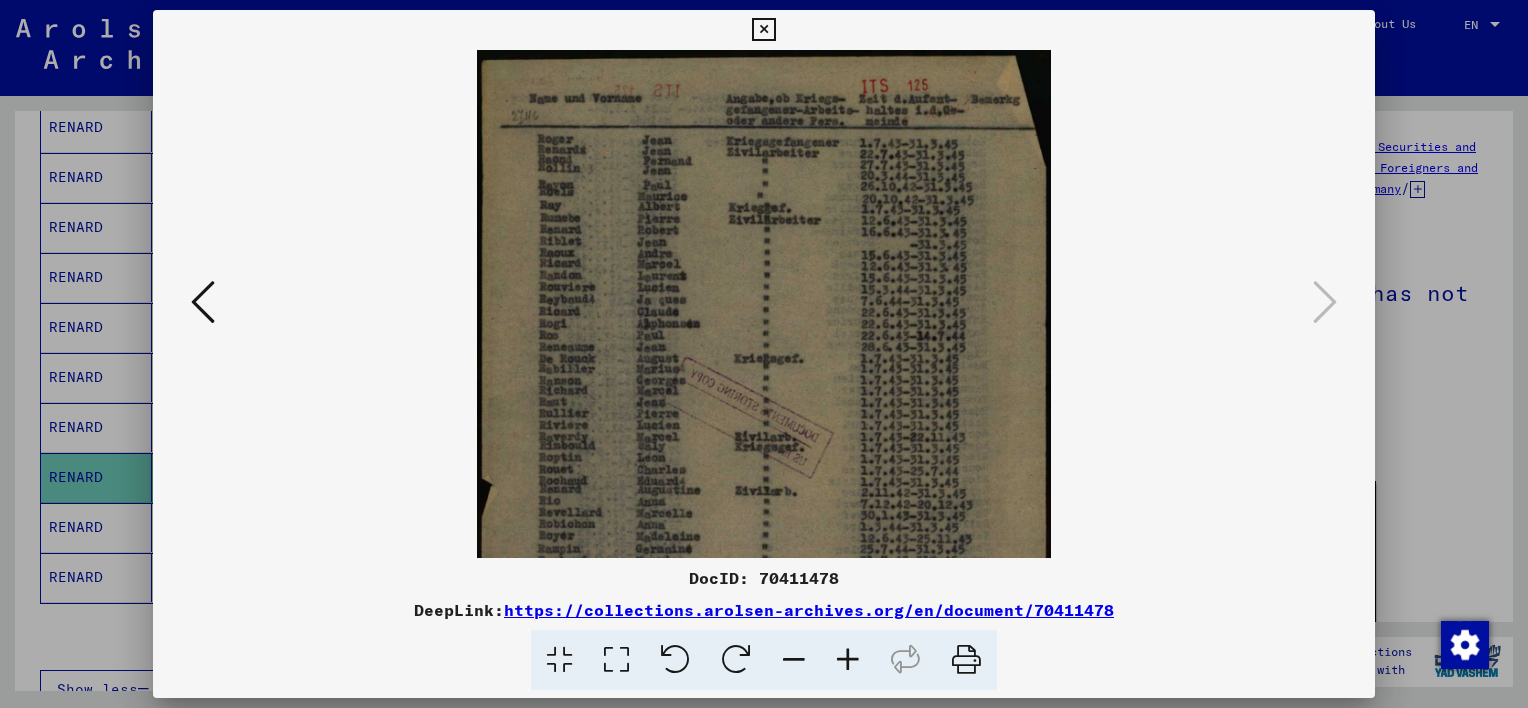 click at bounding box center (848, 660) 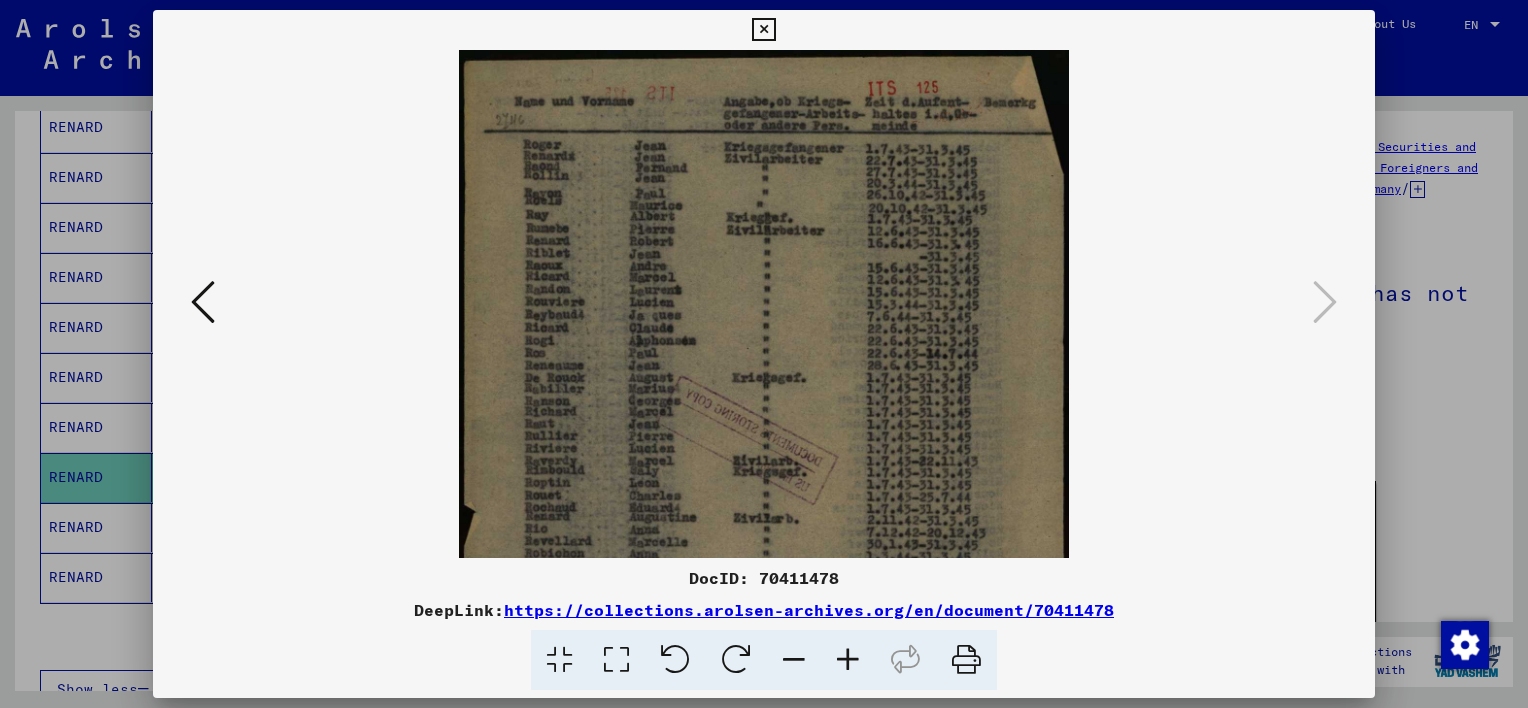 click at bounding box center (848, 660) 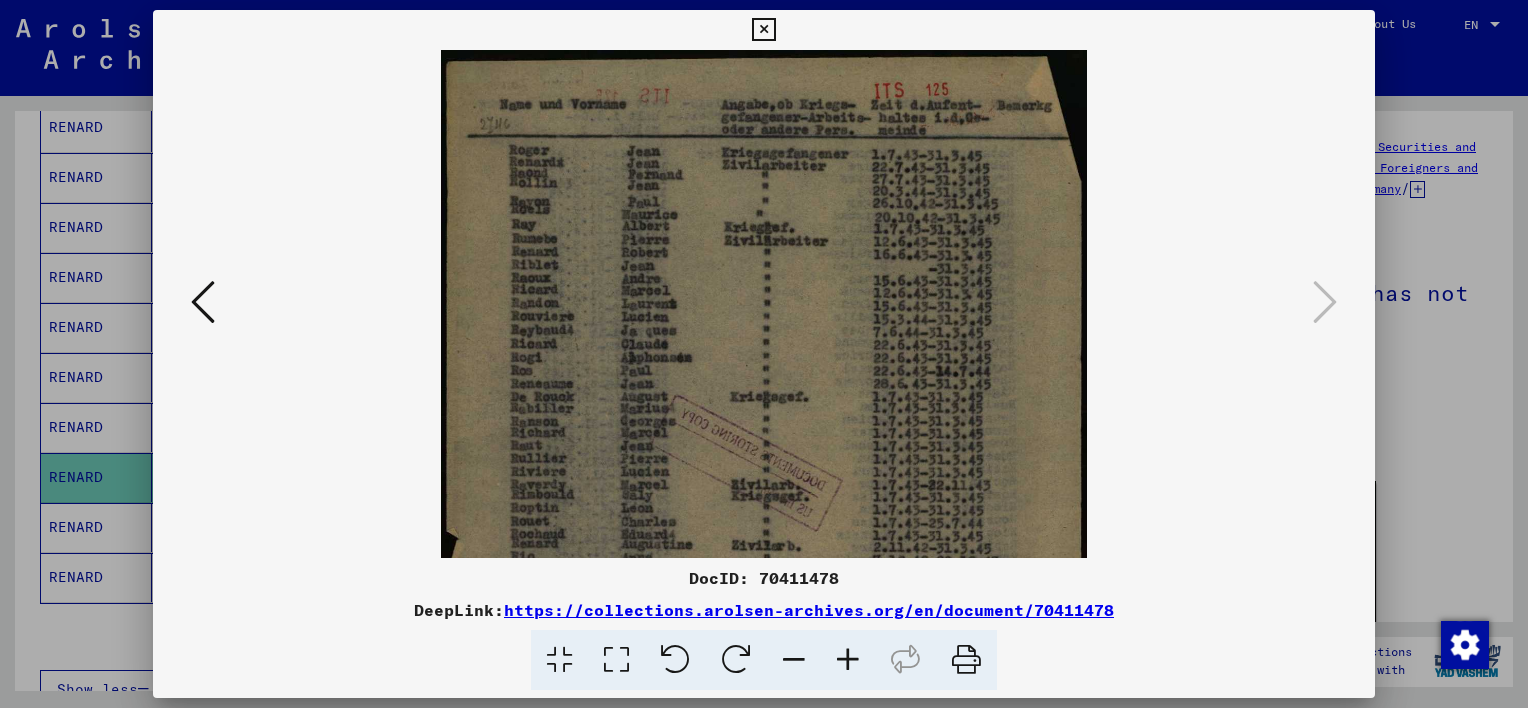 click at bounding box center [848, 660] 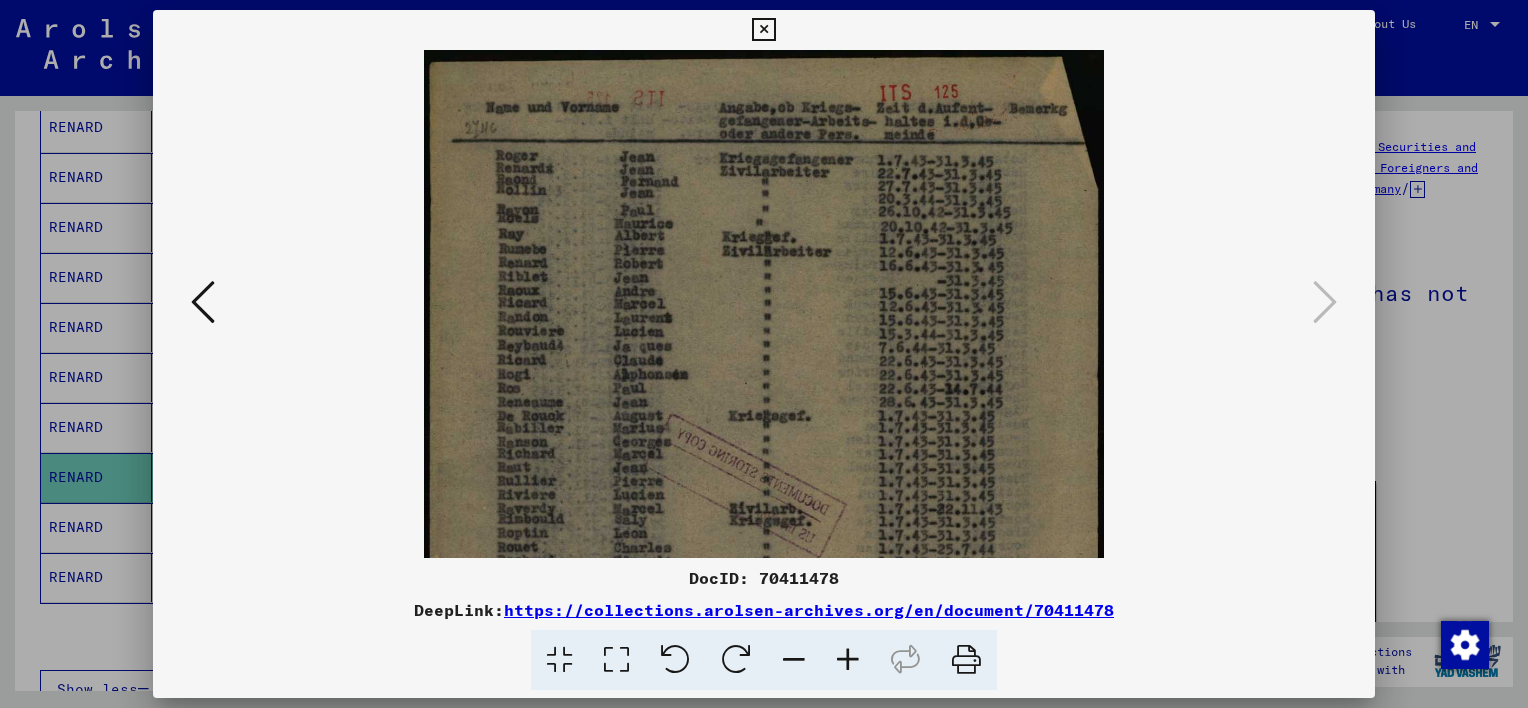 click at bounding box center [848, 660] 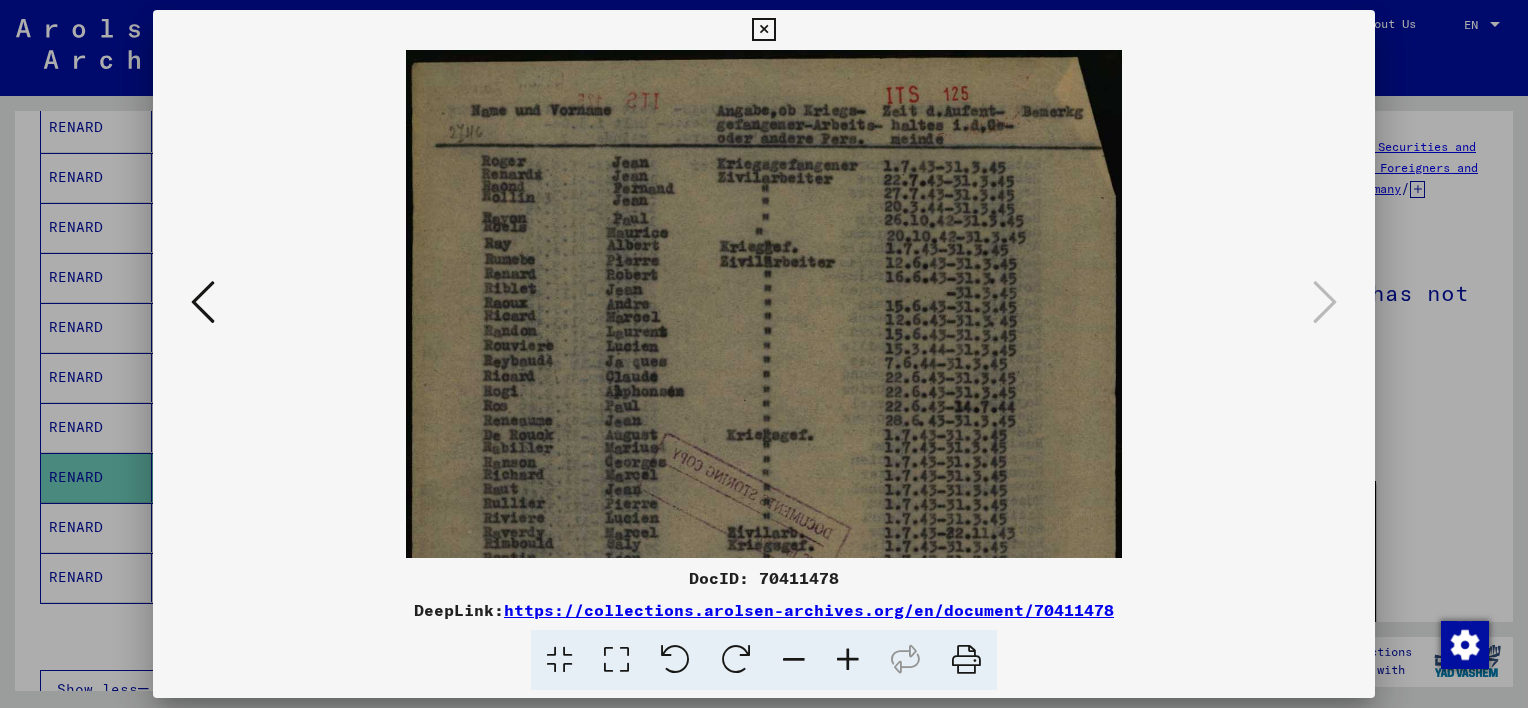 click at bounding box center (848, 660) 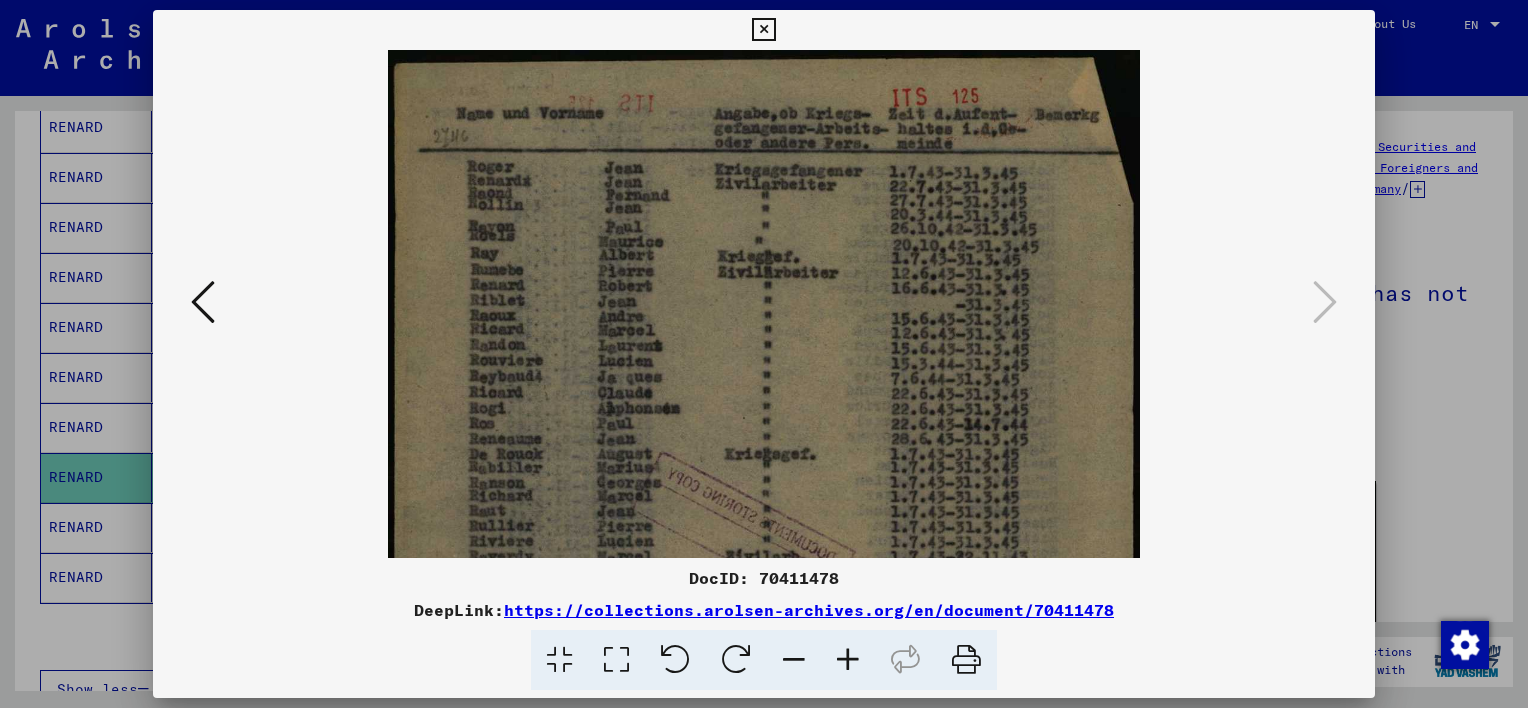 click at bounding box center [848, 660] 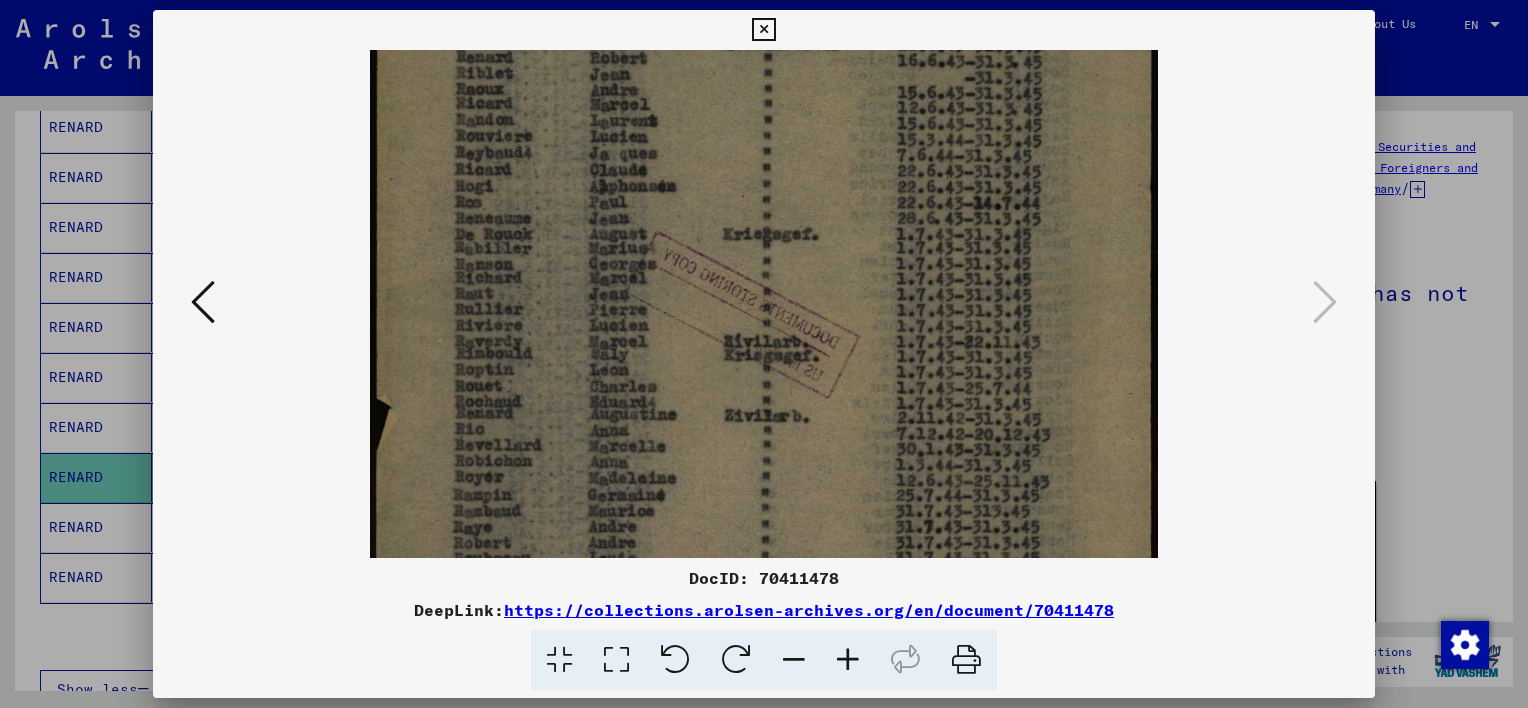 scroll, scrollTop: 244, scrollLeft: 0, axis: vertical 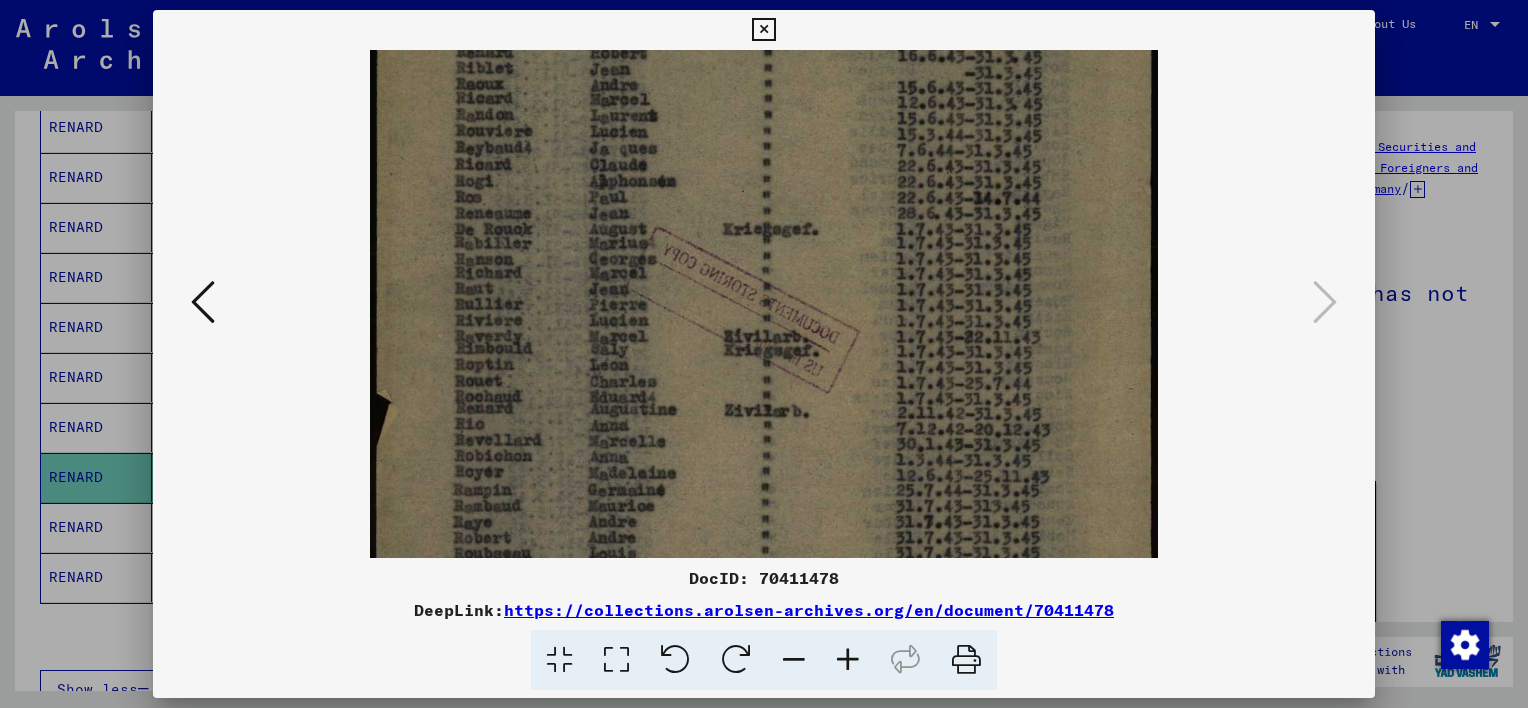 drag, startPoint x: 535, startPoint y: 439, endPoint x: 532, endPoint y: 202, distance: 237.01898 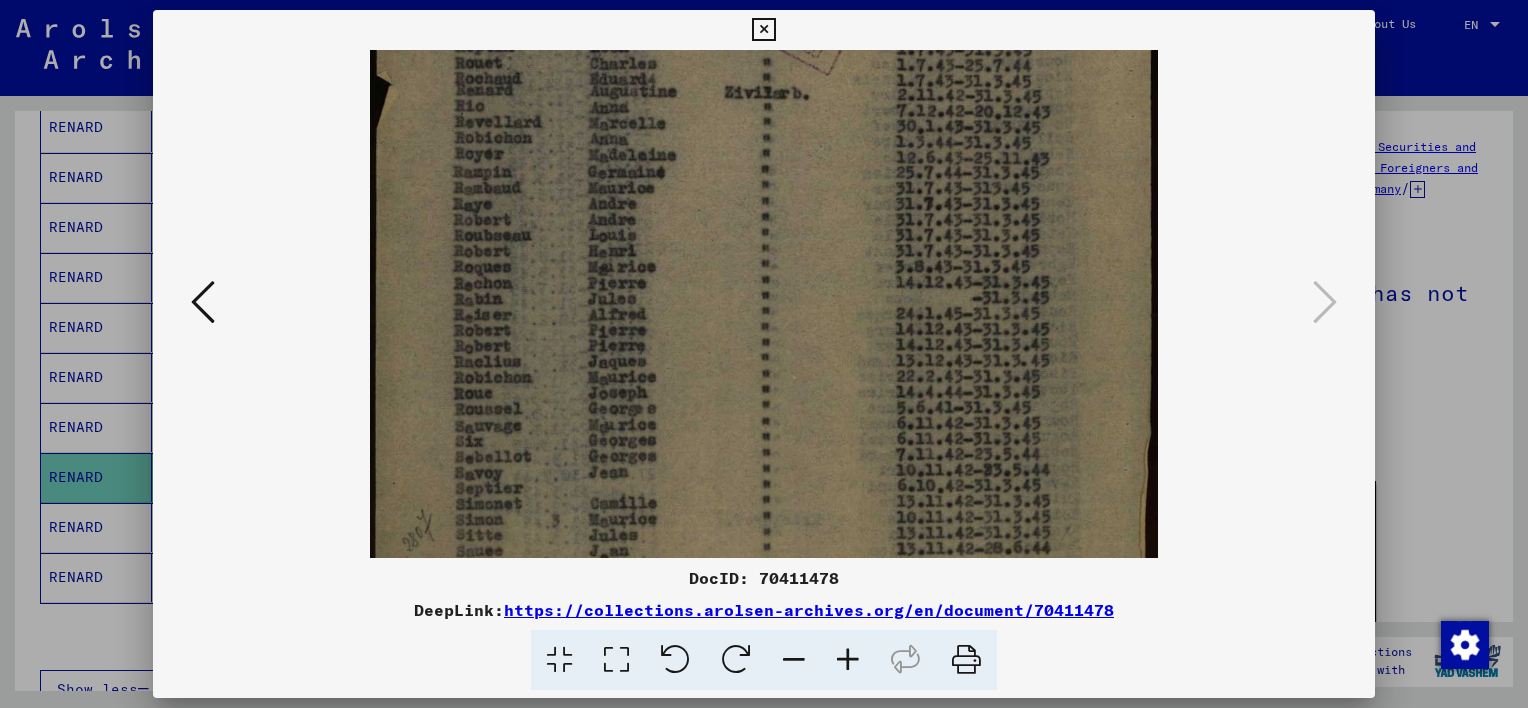 scroll, scrollTop: 600, scrollLeft: 0, axis: vertical 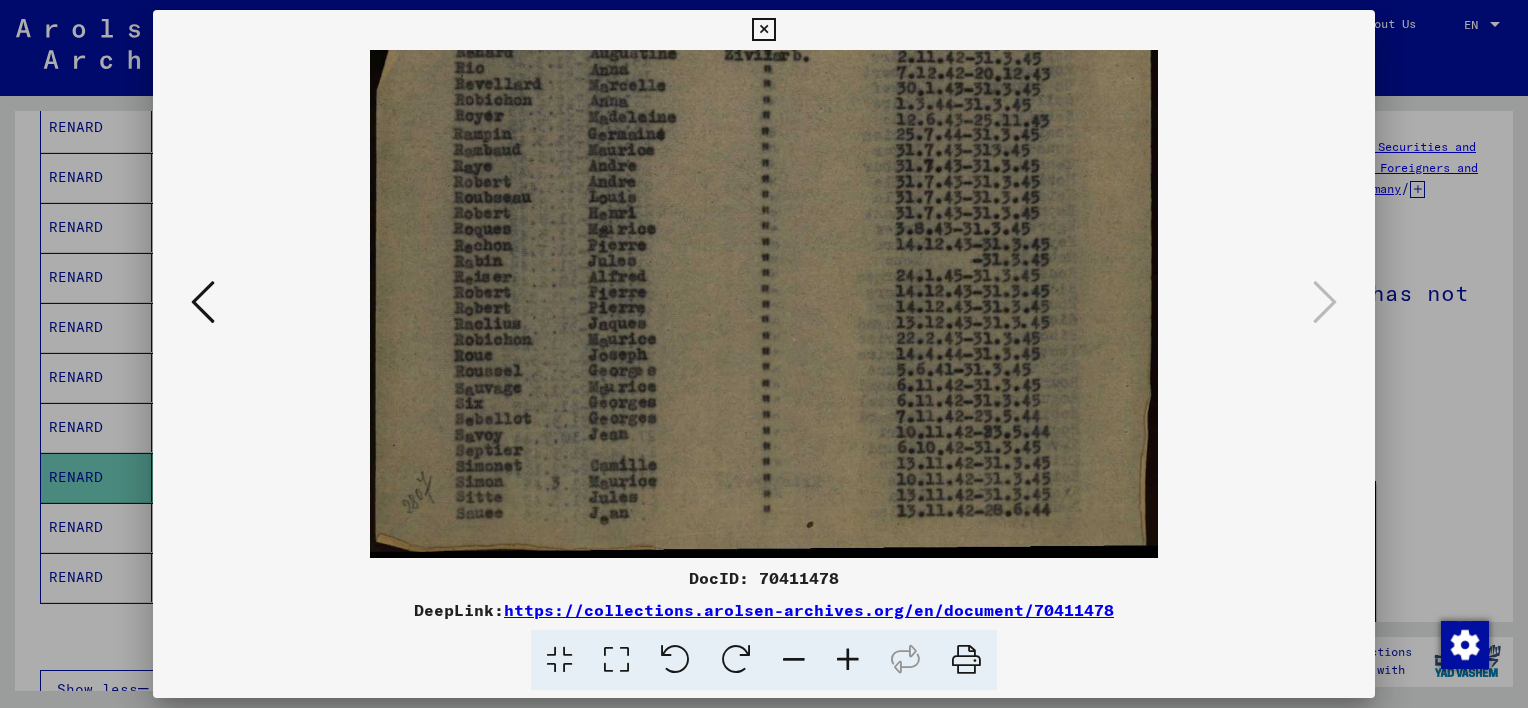 drag, startPoint x: 516, startPoint y: 406, endPoint x: 540, endPoint y: 25, distance: 381.75516 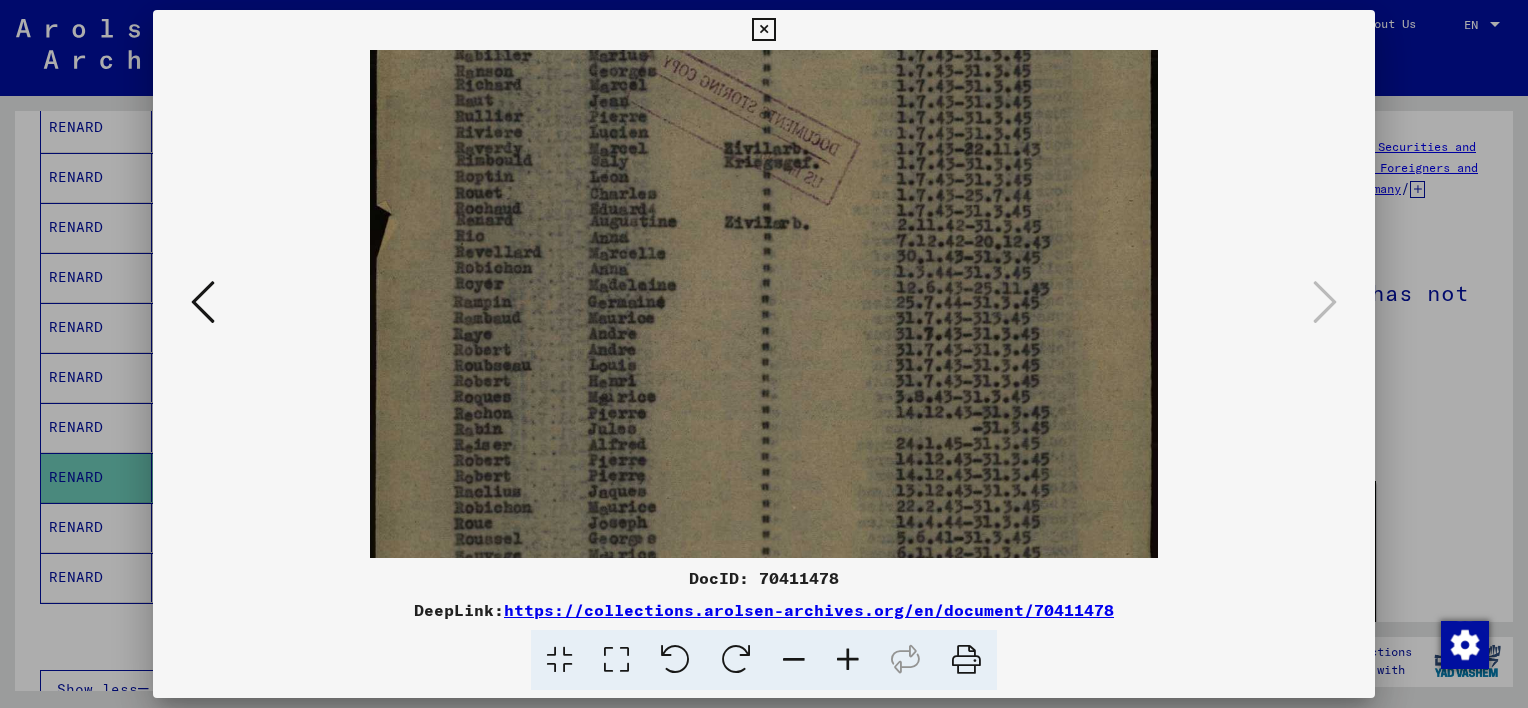 scroll, scrollTop: 432, scrollLeft: 0, axis: vertical 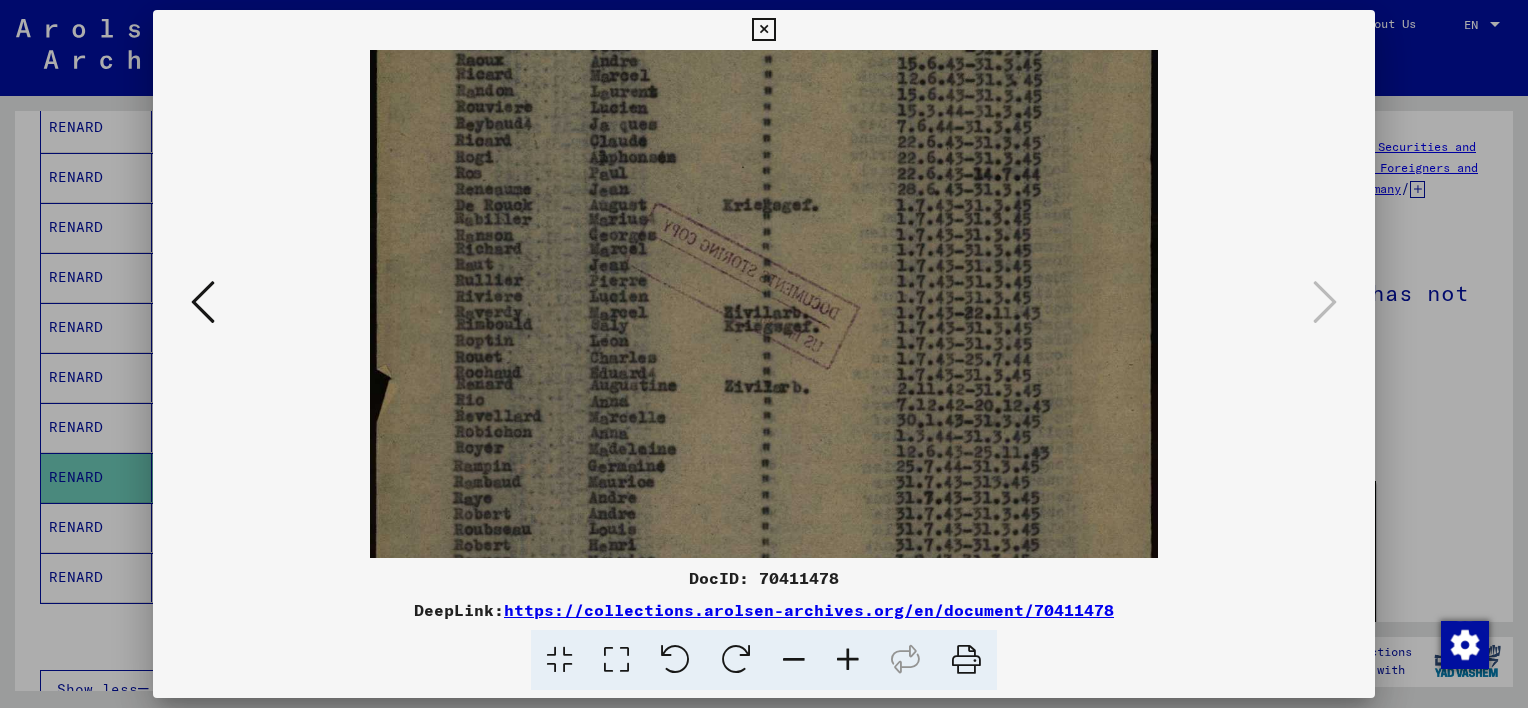 drag, startPoint x: 541, startPoint y: 293, endPoint x: 564, endPoint y: 464, distance: 172.53986 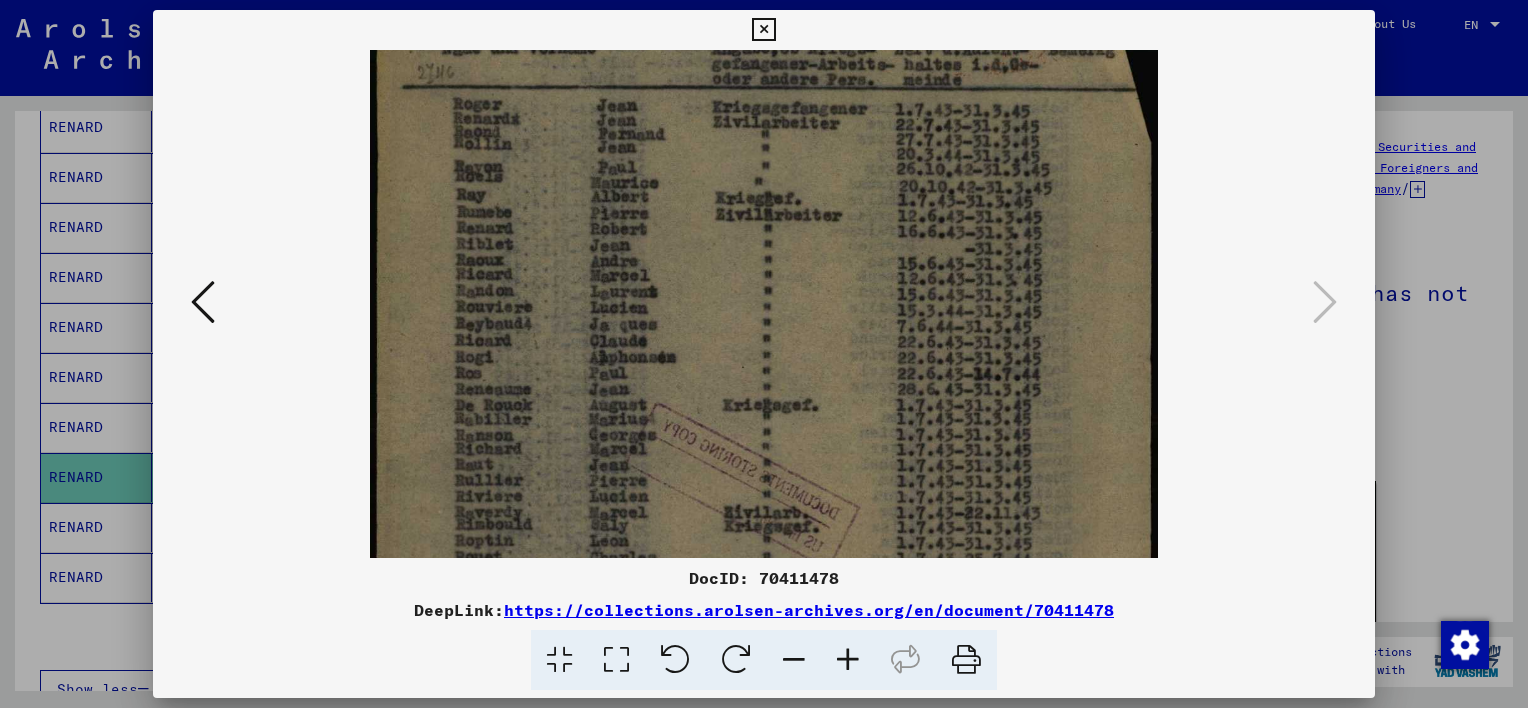 scroll, scrollTop: 67, scrollLeft: 0, axis: vertical 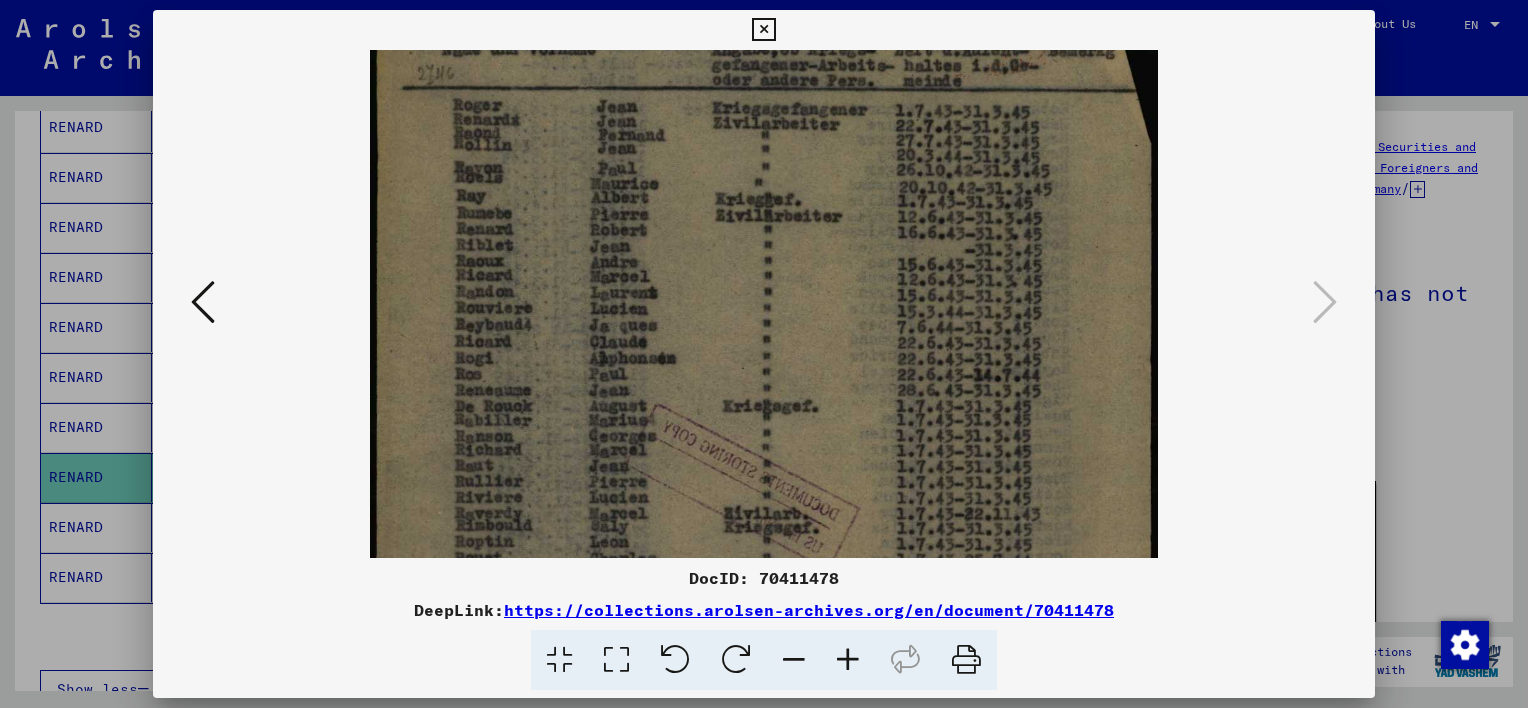 drag, startPoint x: 546, startPoint y: 312, endPoint x: 562, endPoint y: 534, distance: 222.57584 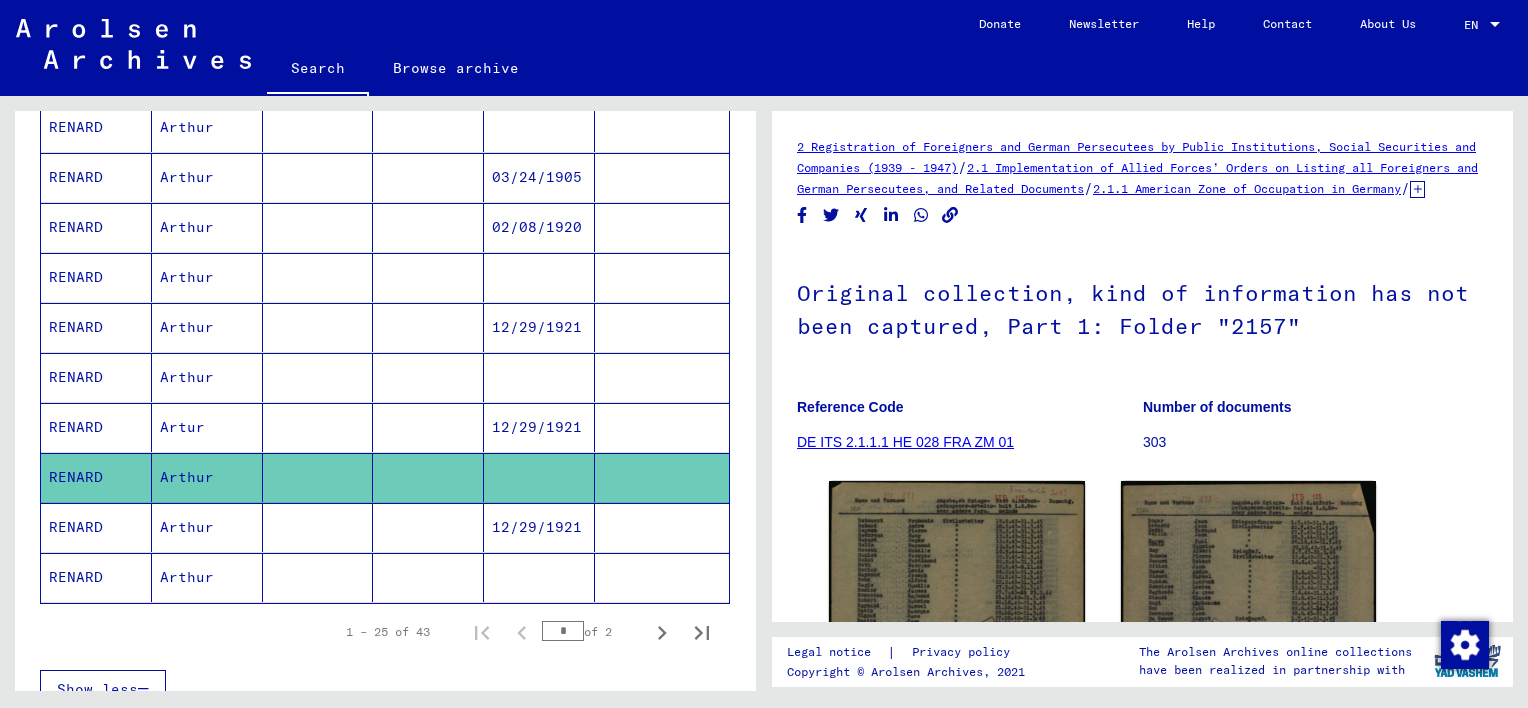 click on "RENARD" 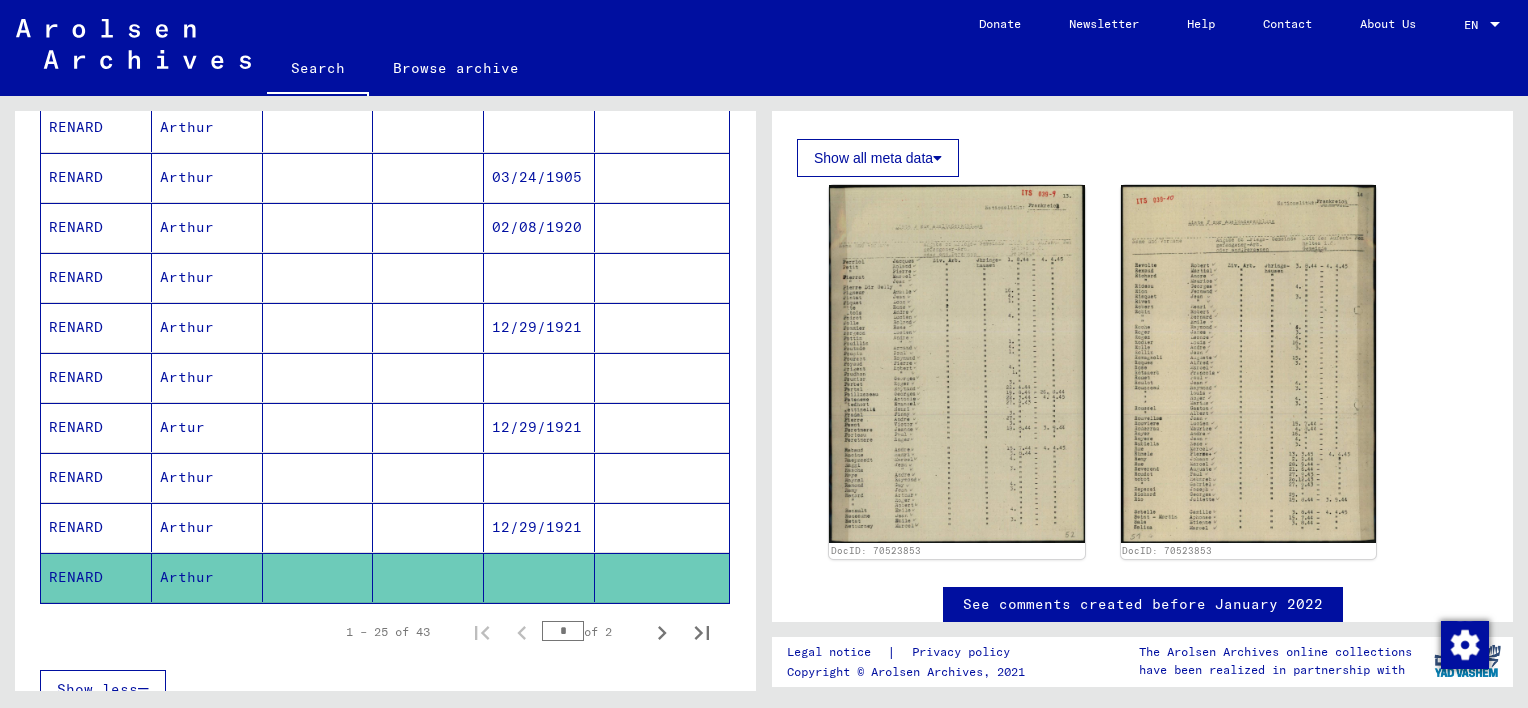 scroll, scrollTop: 546, scrollLeft: 0, axis: vertical 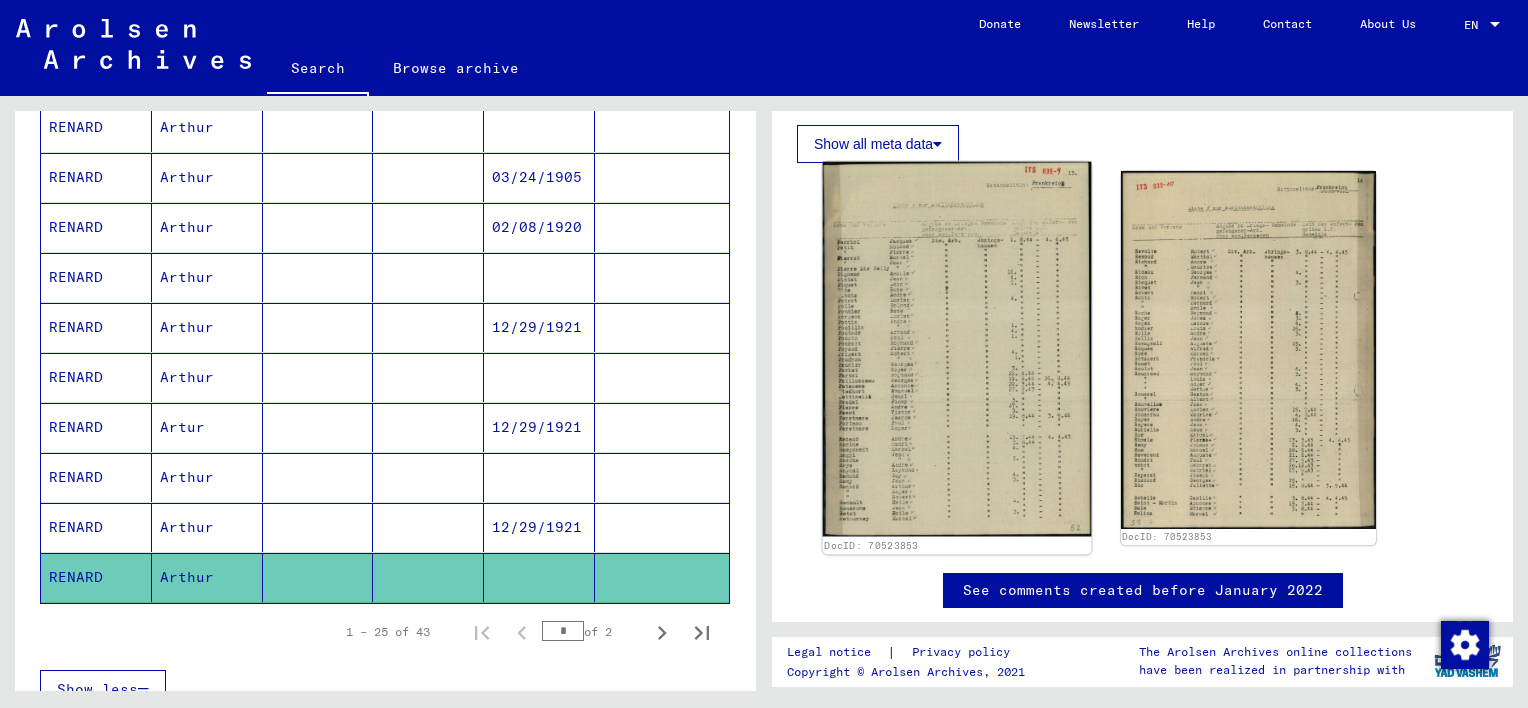 click 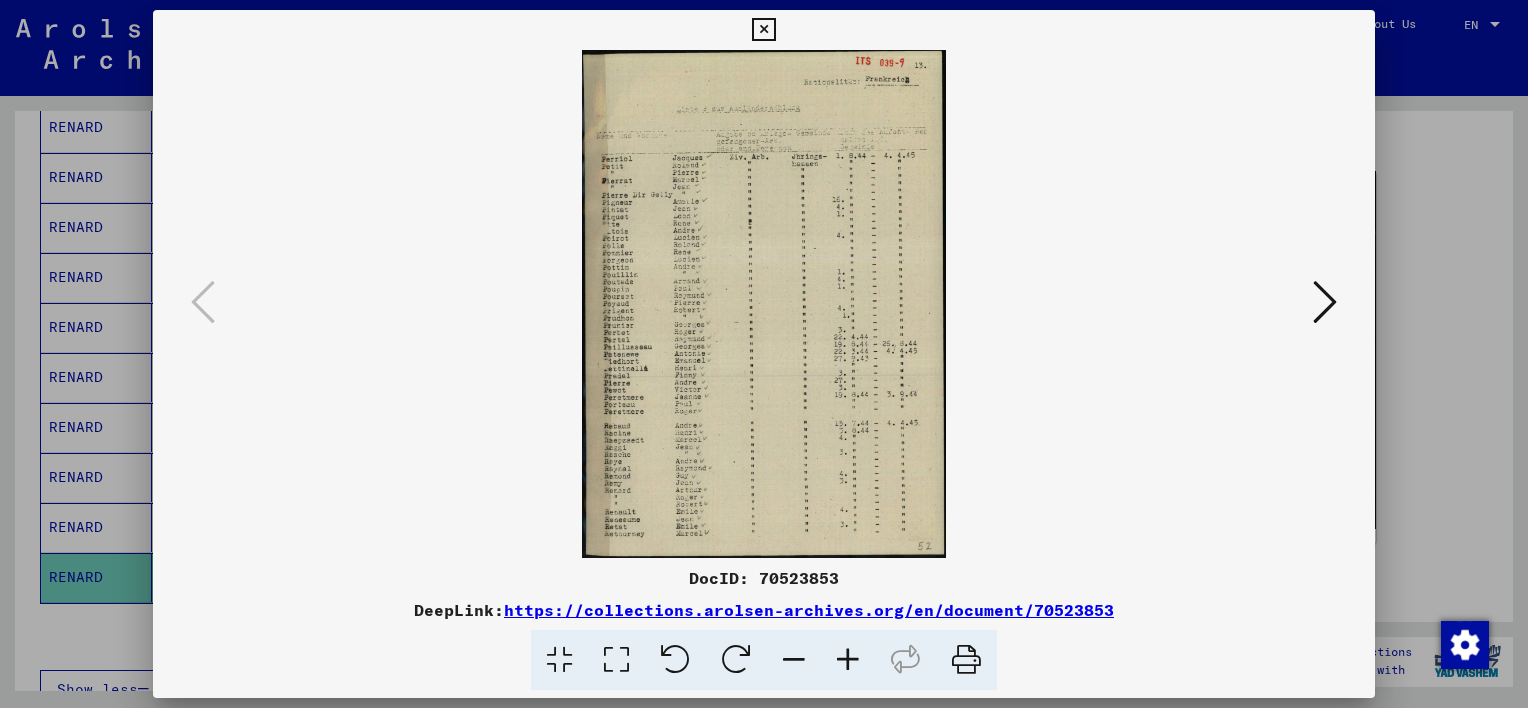 click at bounding box center [848, 660] 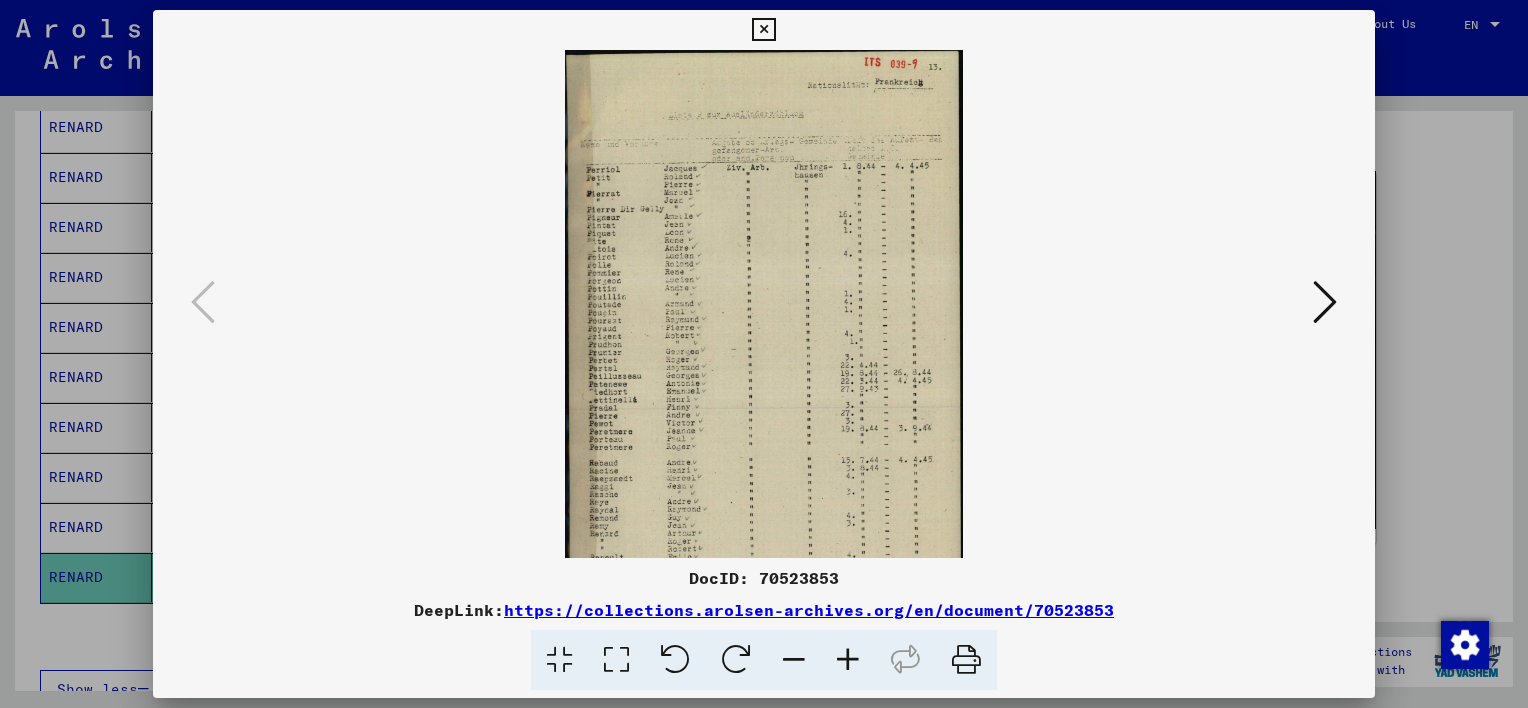 click at bounding box center (848, 660) 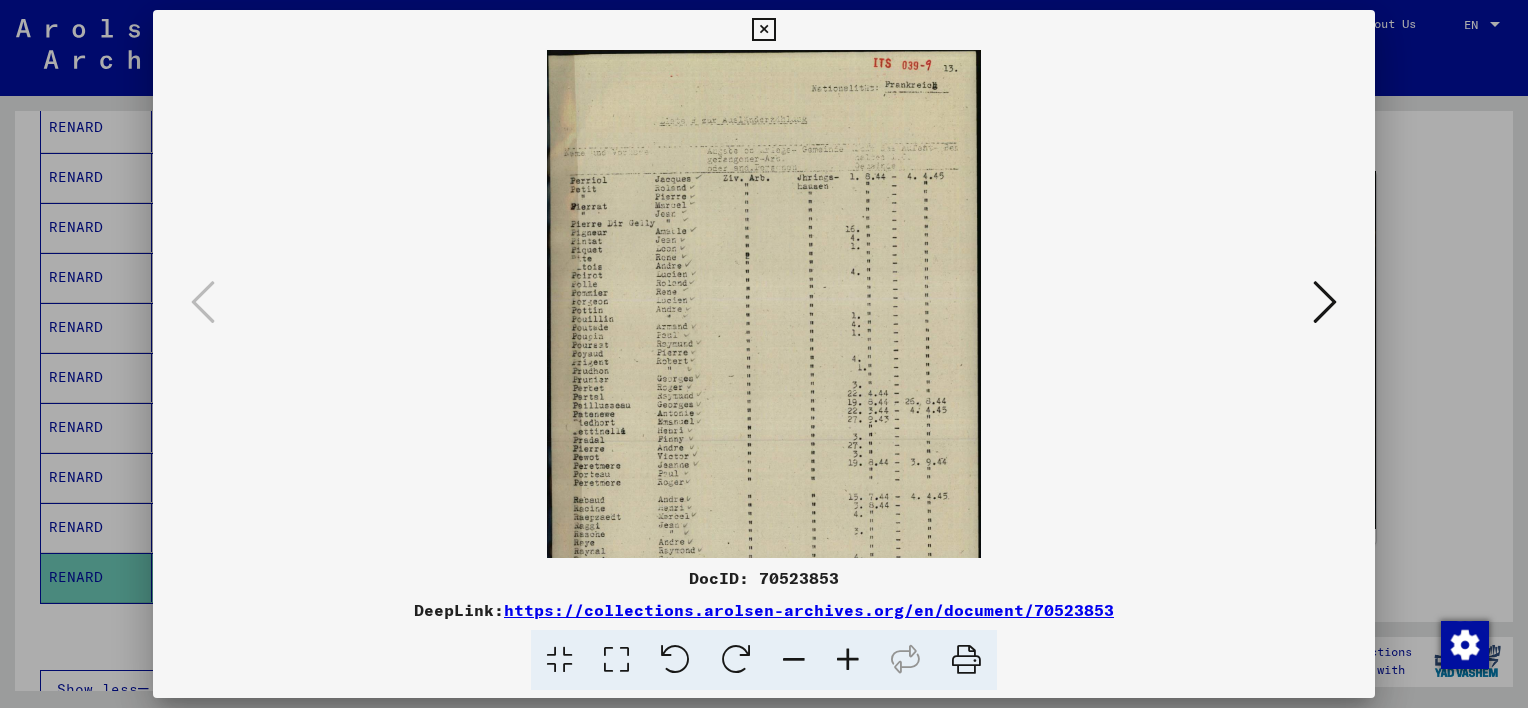 click at bounding box center (848, 660) 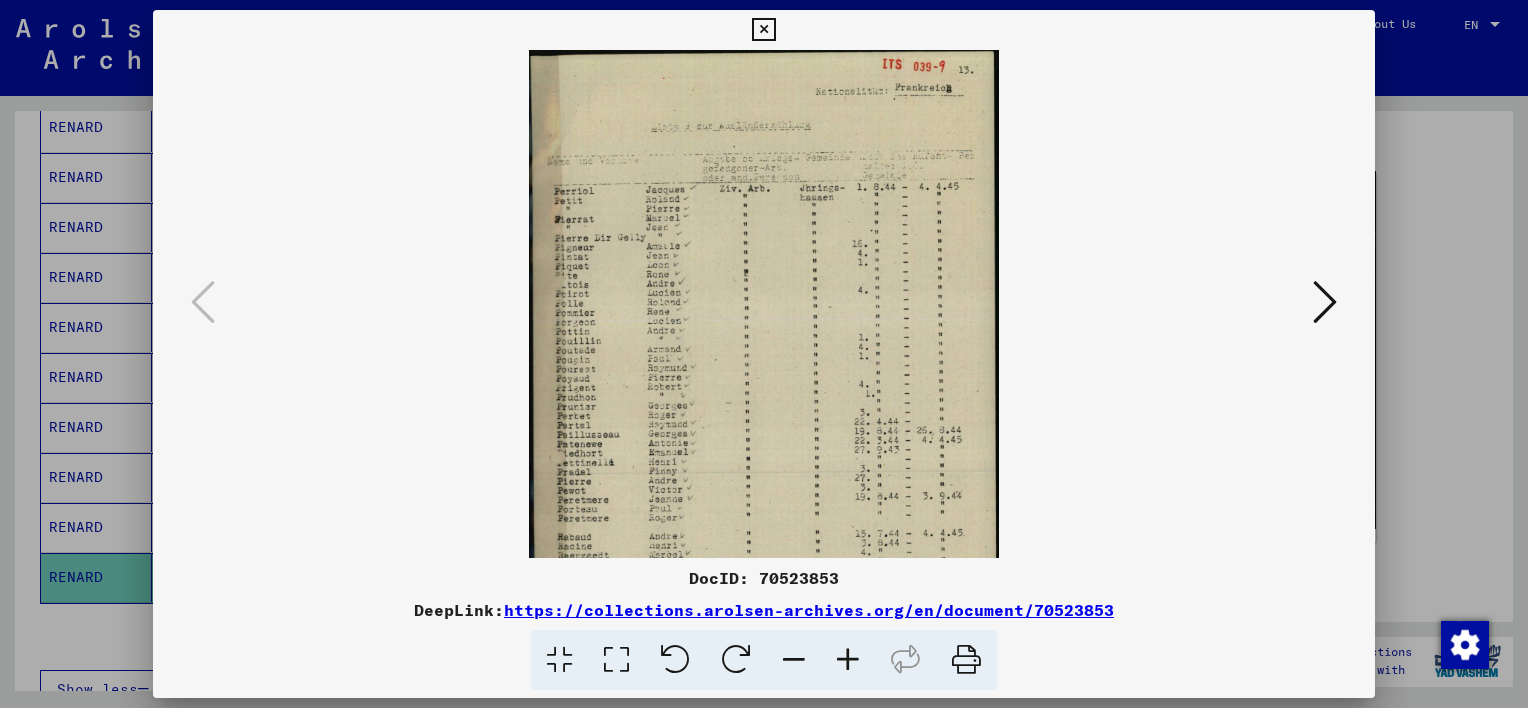 click at bounding box center (848, 660) 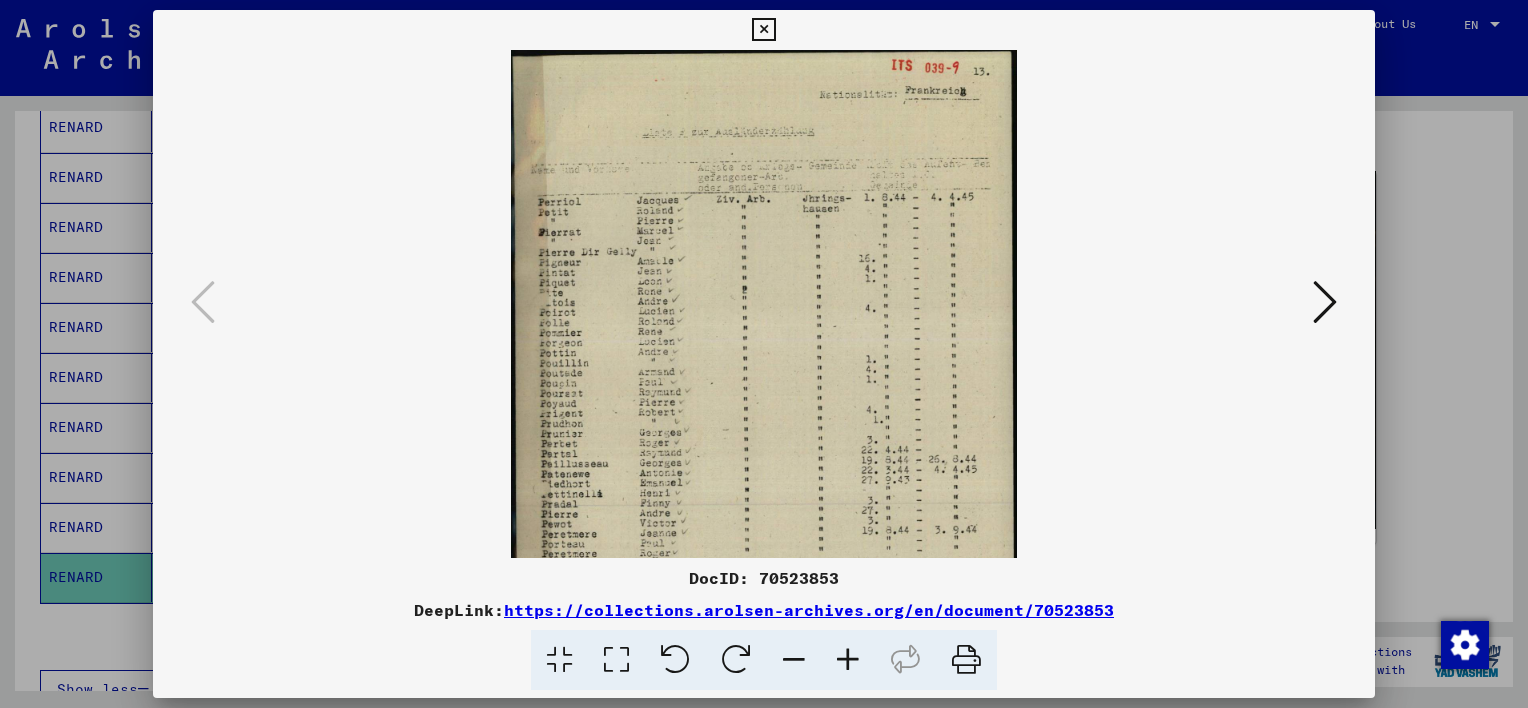click at bounding box center (848, 660) 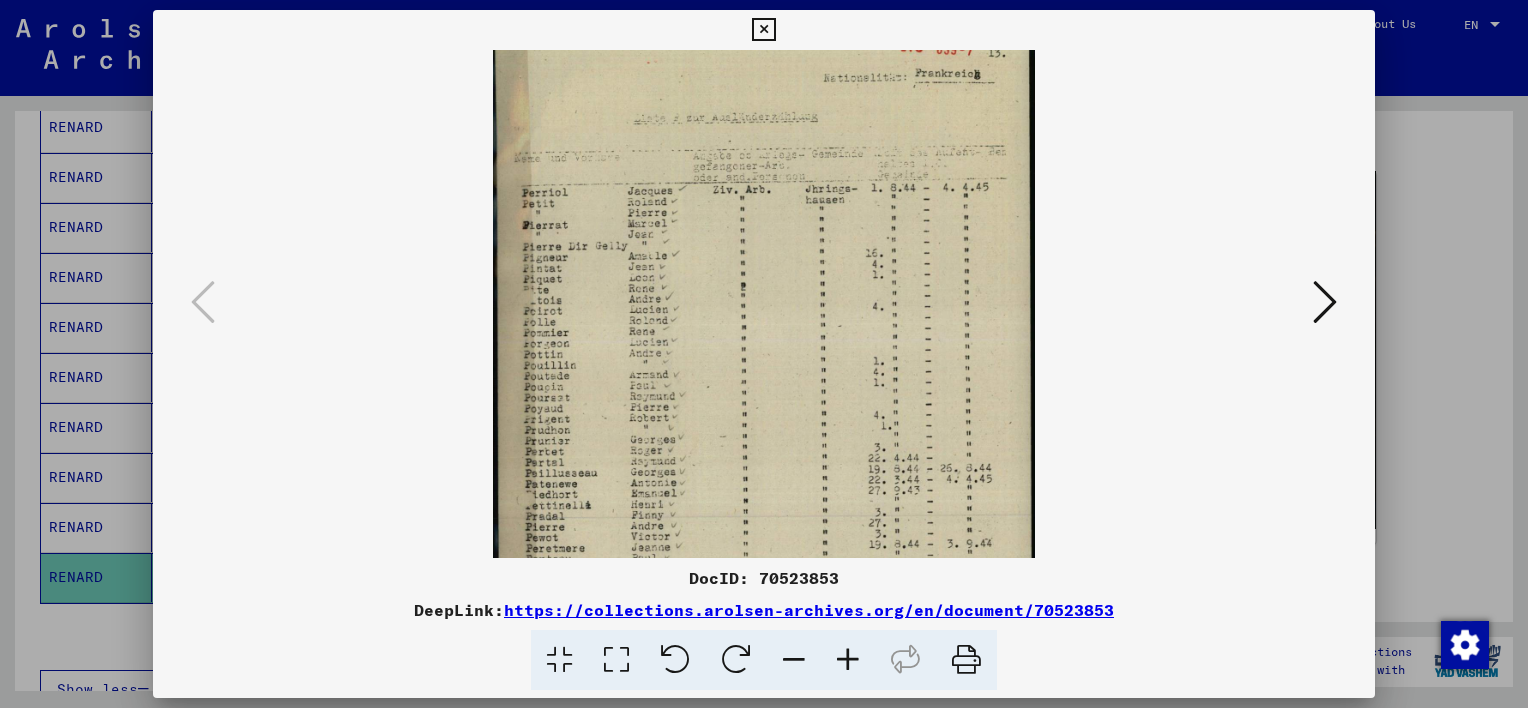 scroll, scrollTop: 0, scrollLeft: 0, axis: both 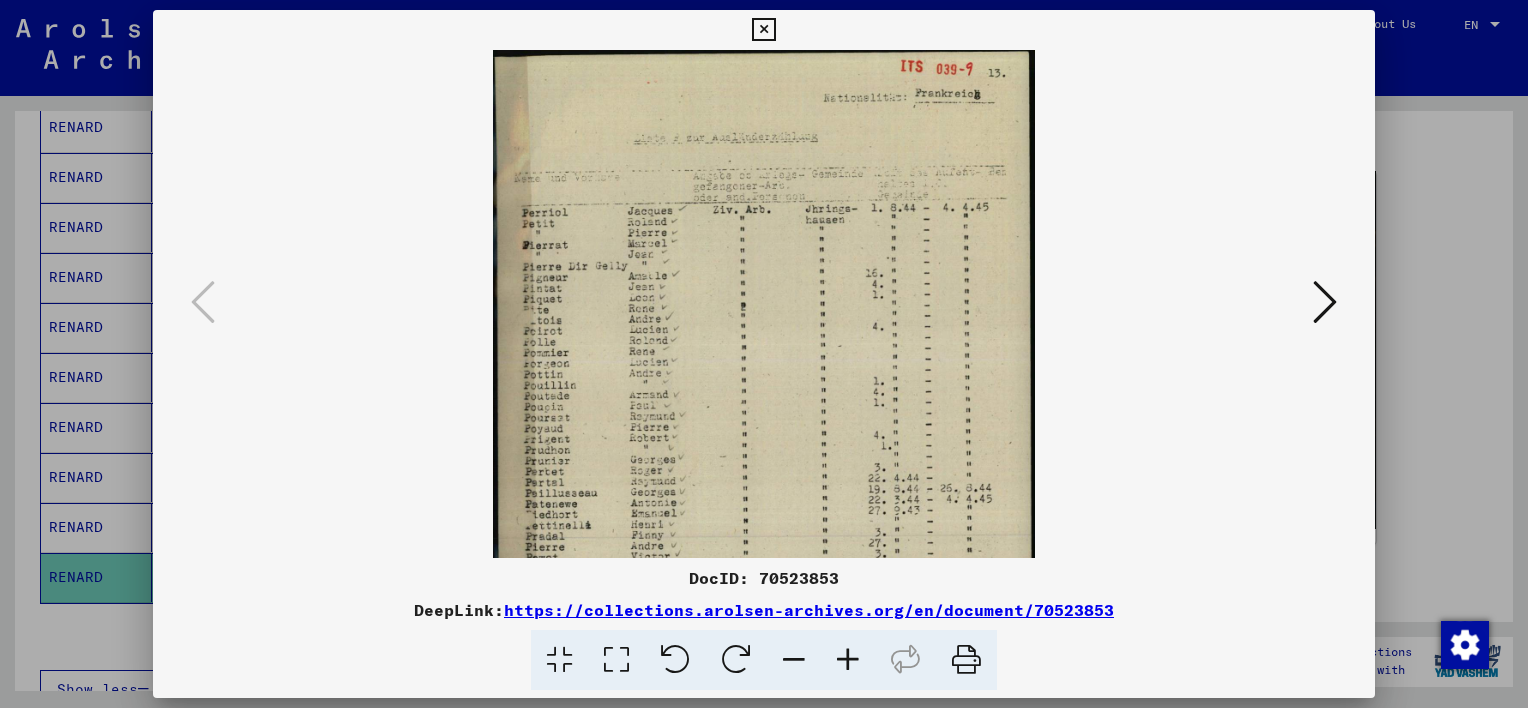 drag, startPoint x: 681, startPoint y: 444, endPoint x: 712, endPoint y: 526, distance: 87.66413 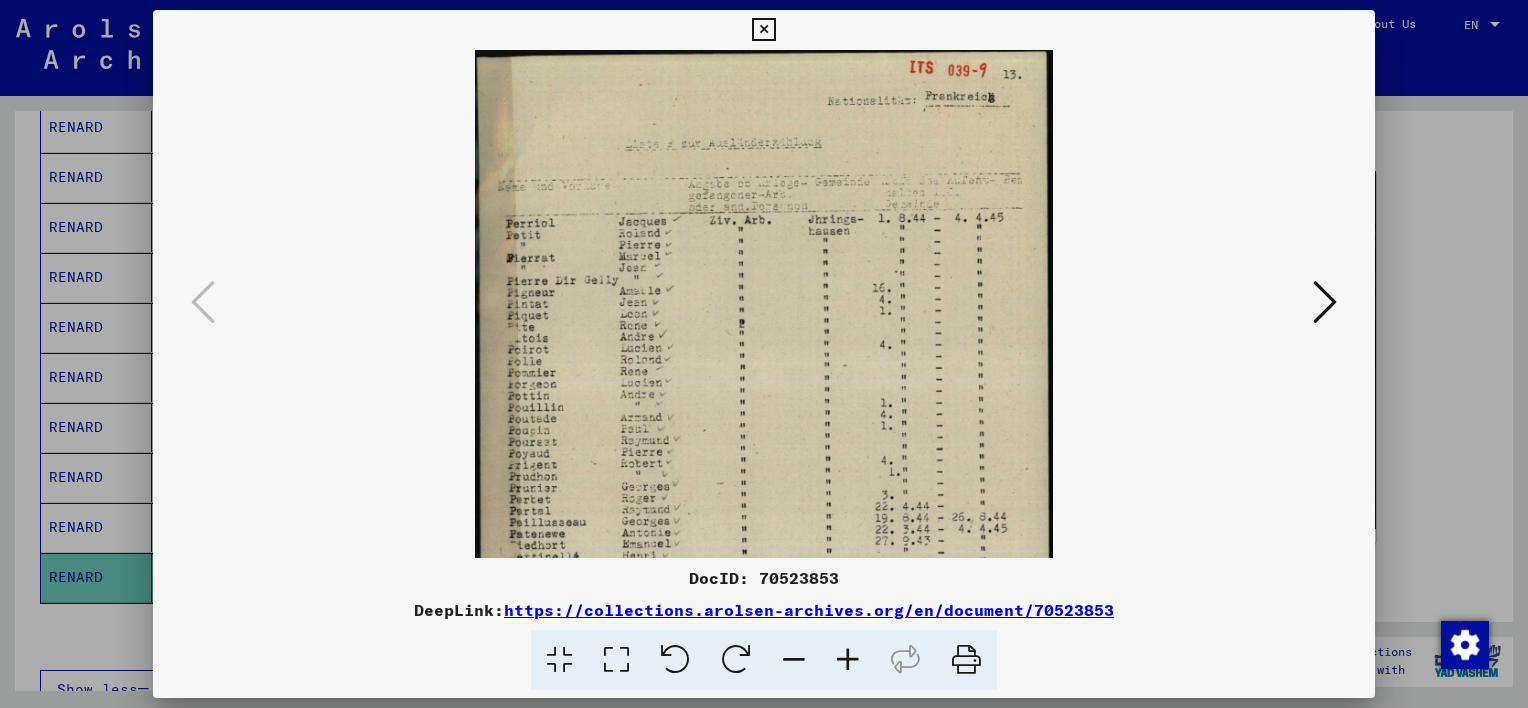 click at bounding box center [848, 660] 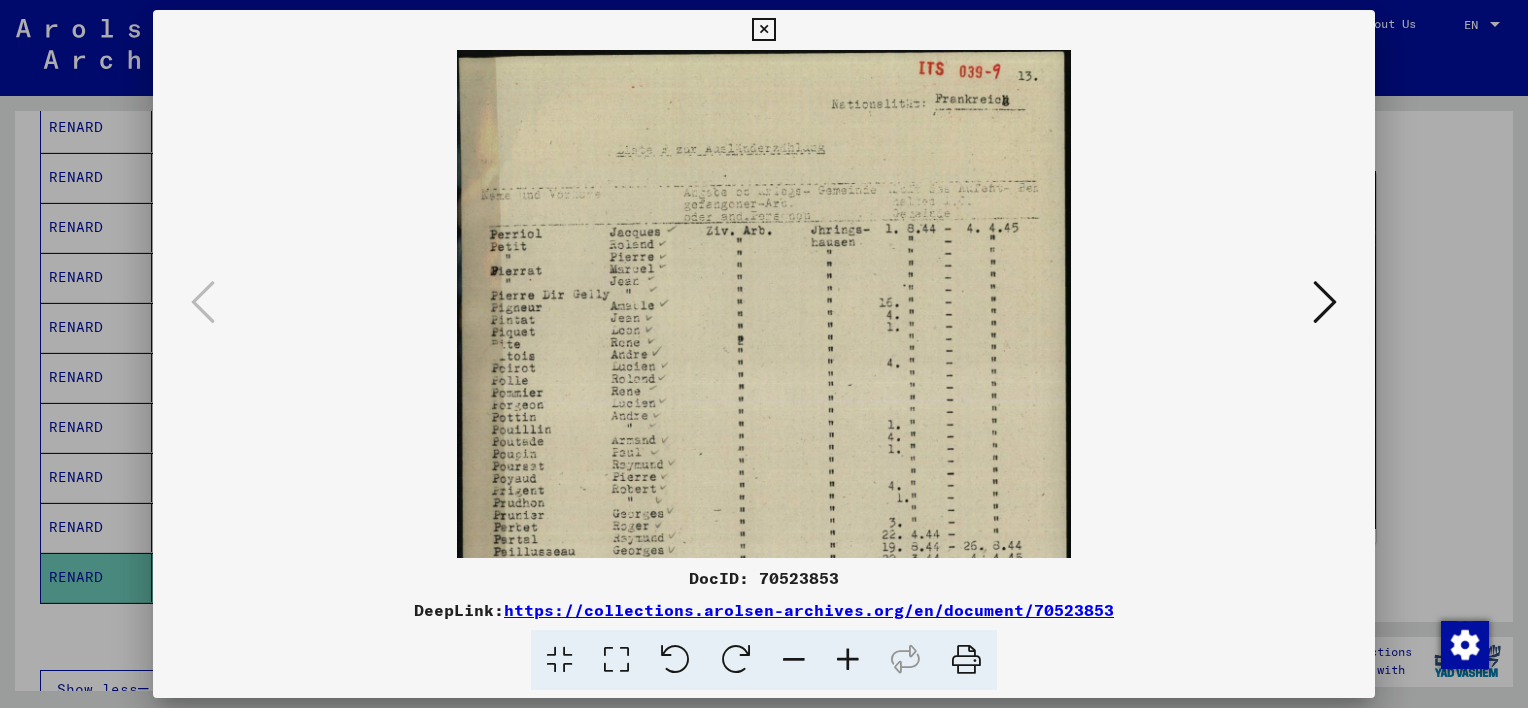 click at bounding box center [848, 660] 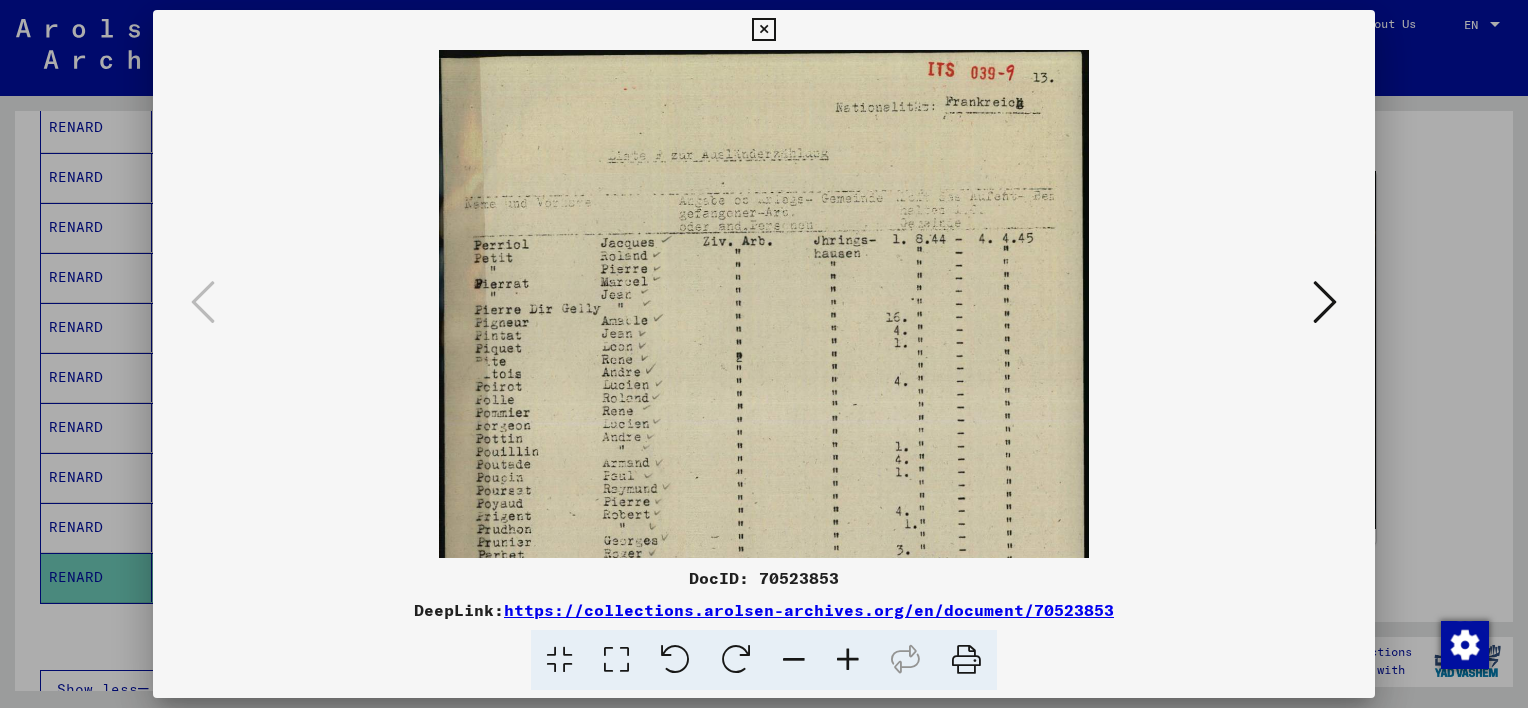 click at bounding box center [848, 660] 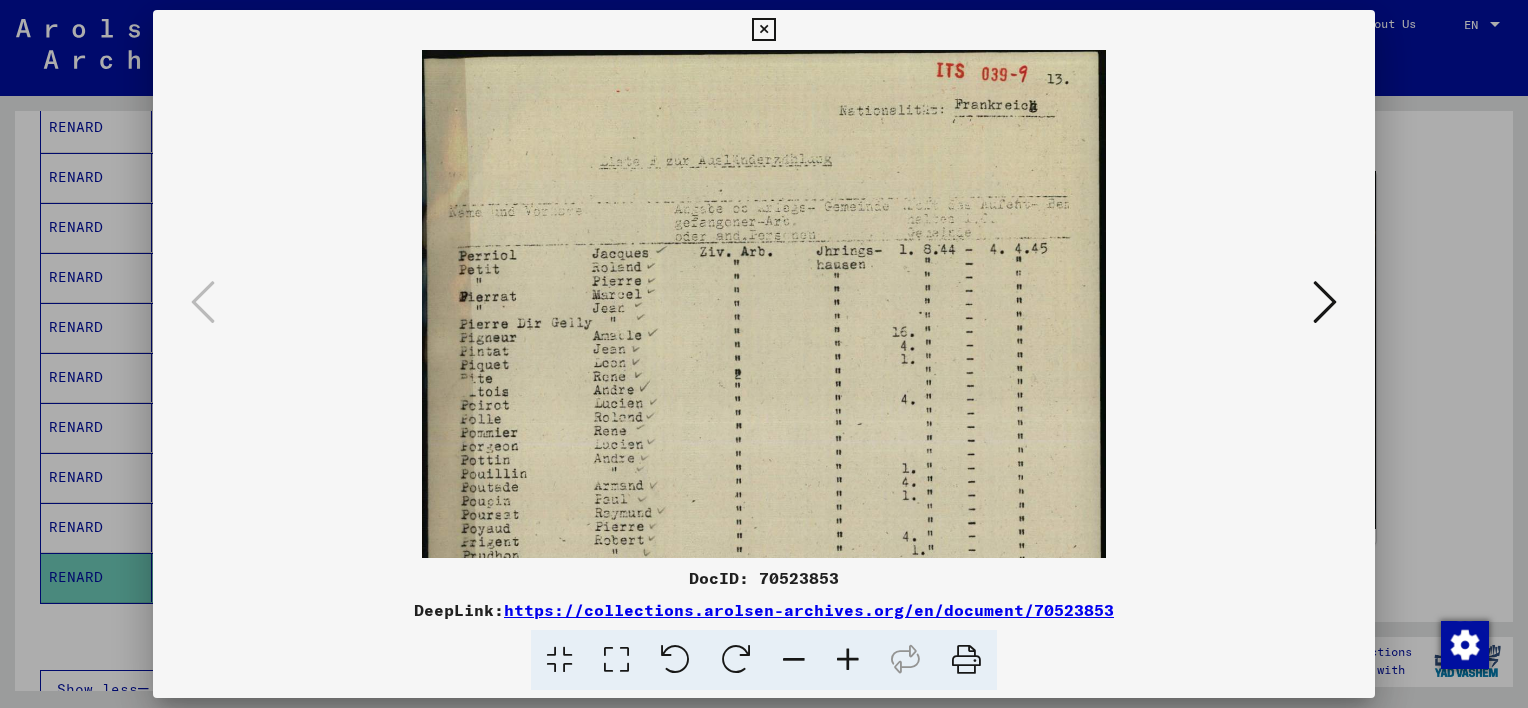 click at bounding box center [848, 660] 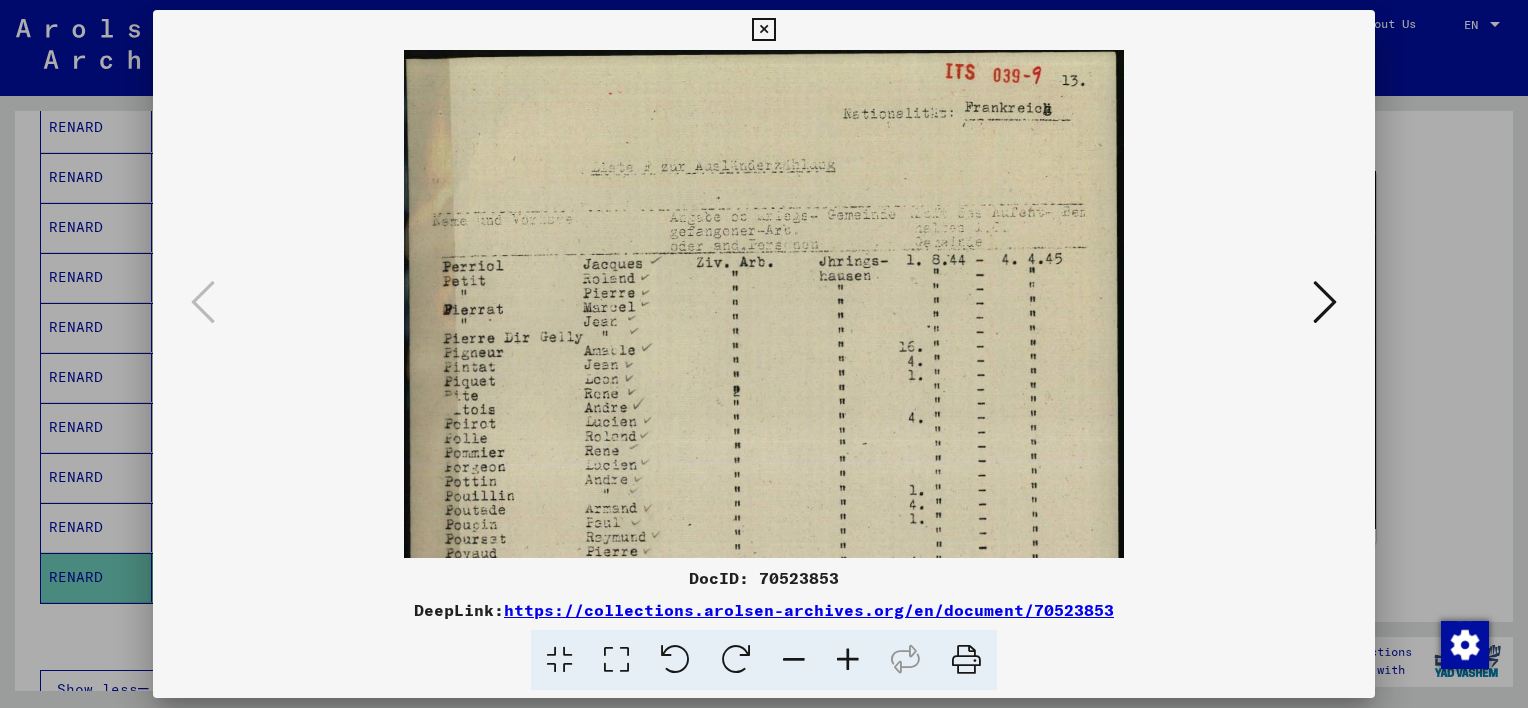 click at bounding box center [848, 660] 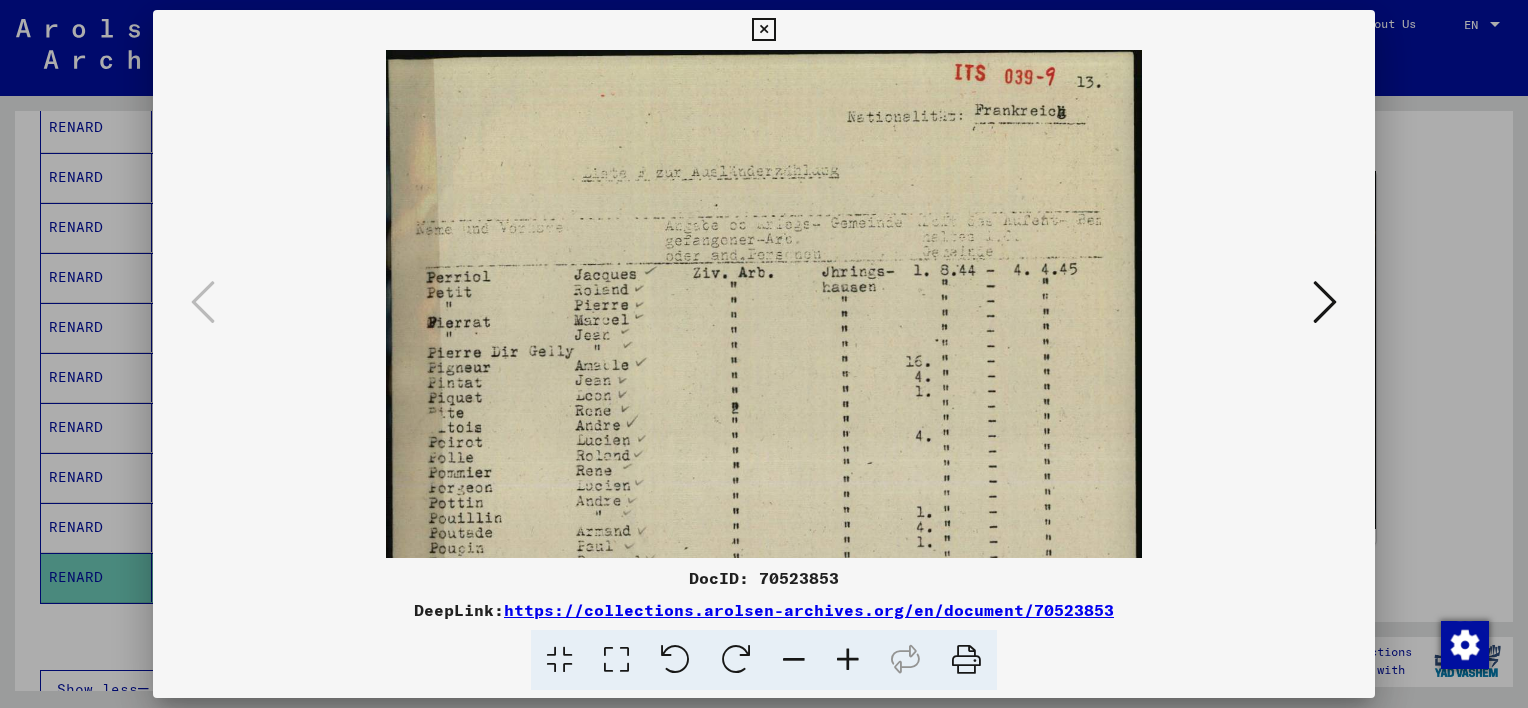 click at bounding box center (848, 660) 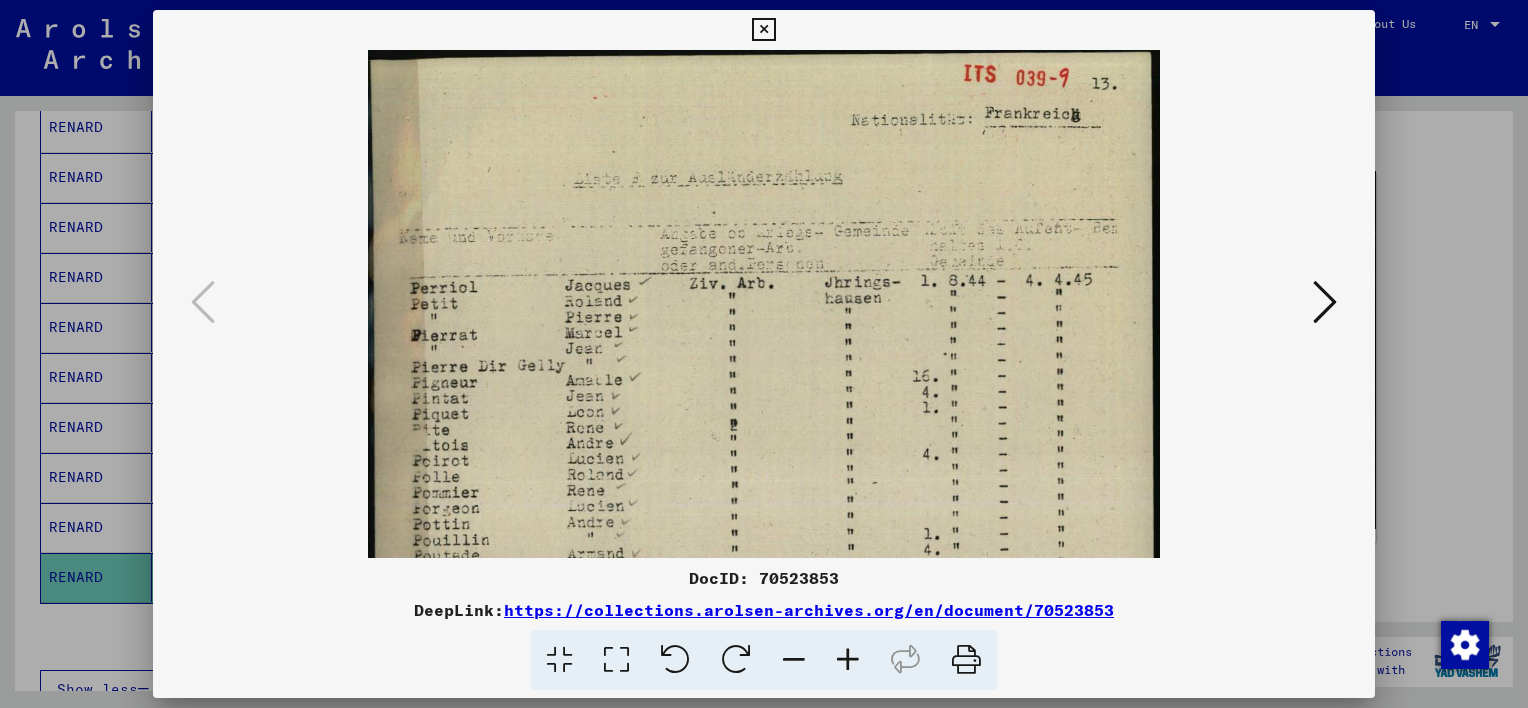 click at bounding box center [848, 660] 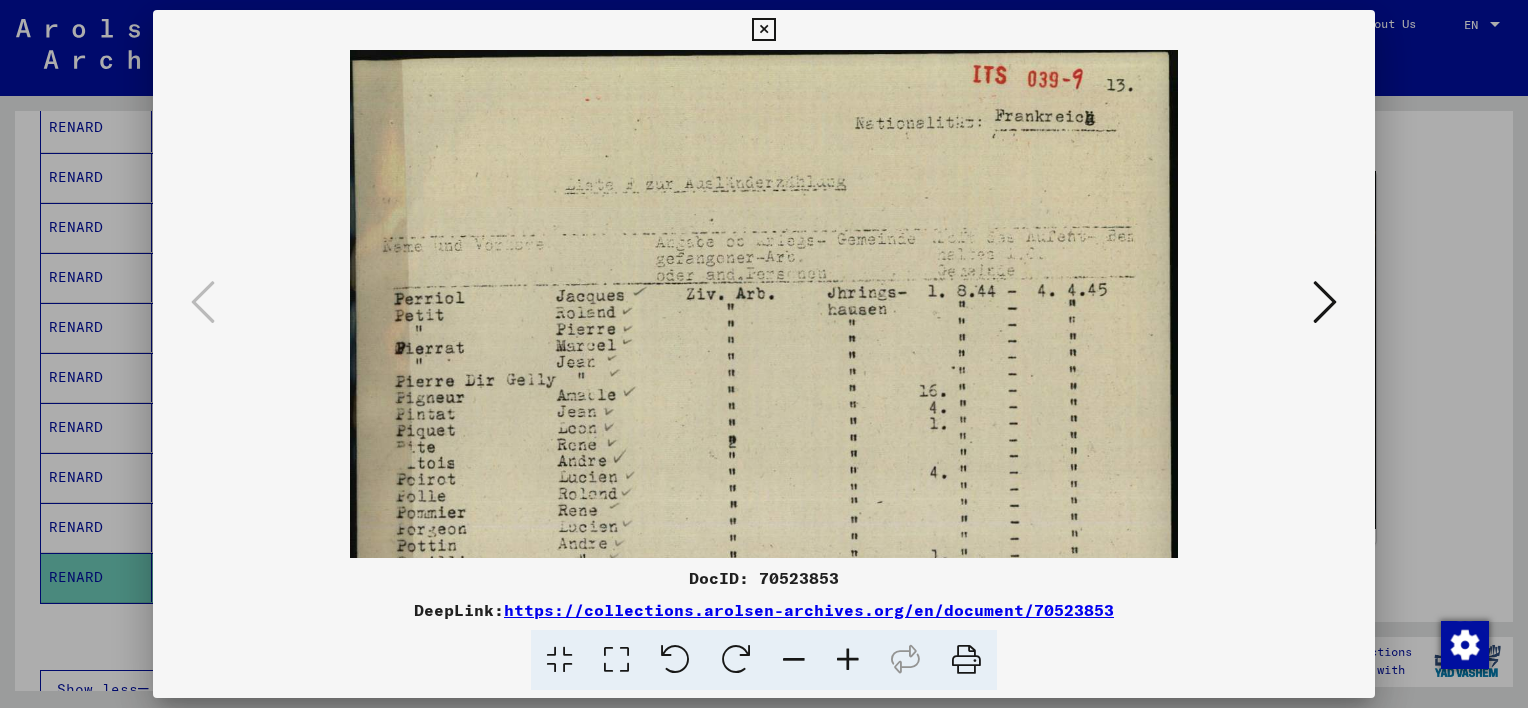 click at bounding box center (848, 660) 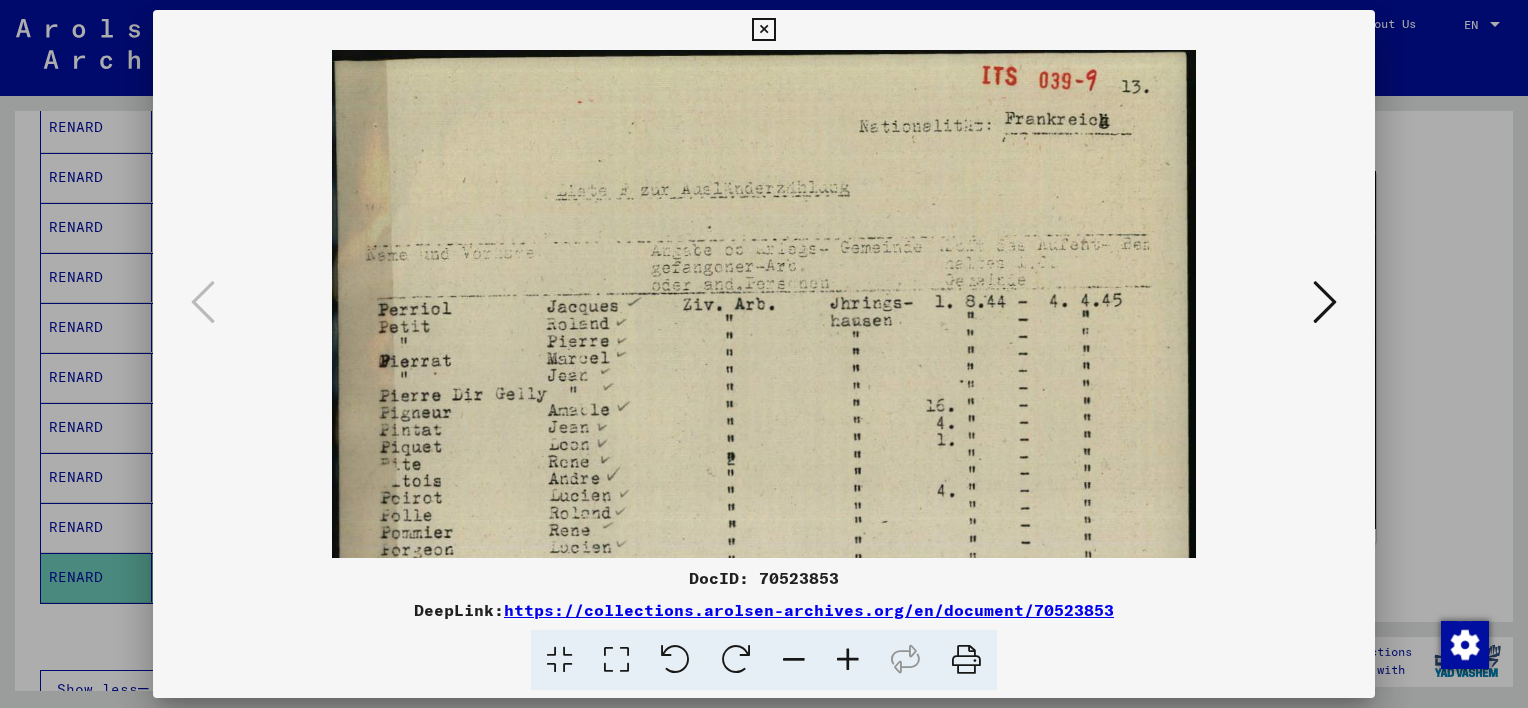 click at bounding box center (848, 660) 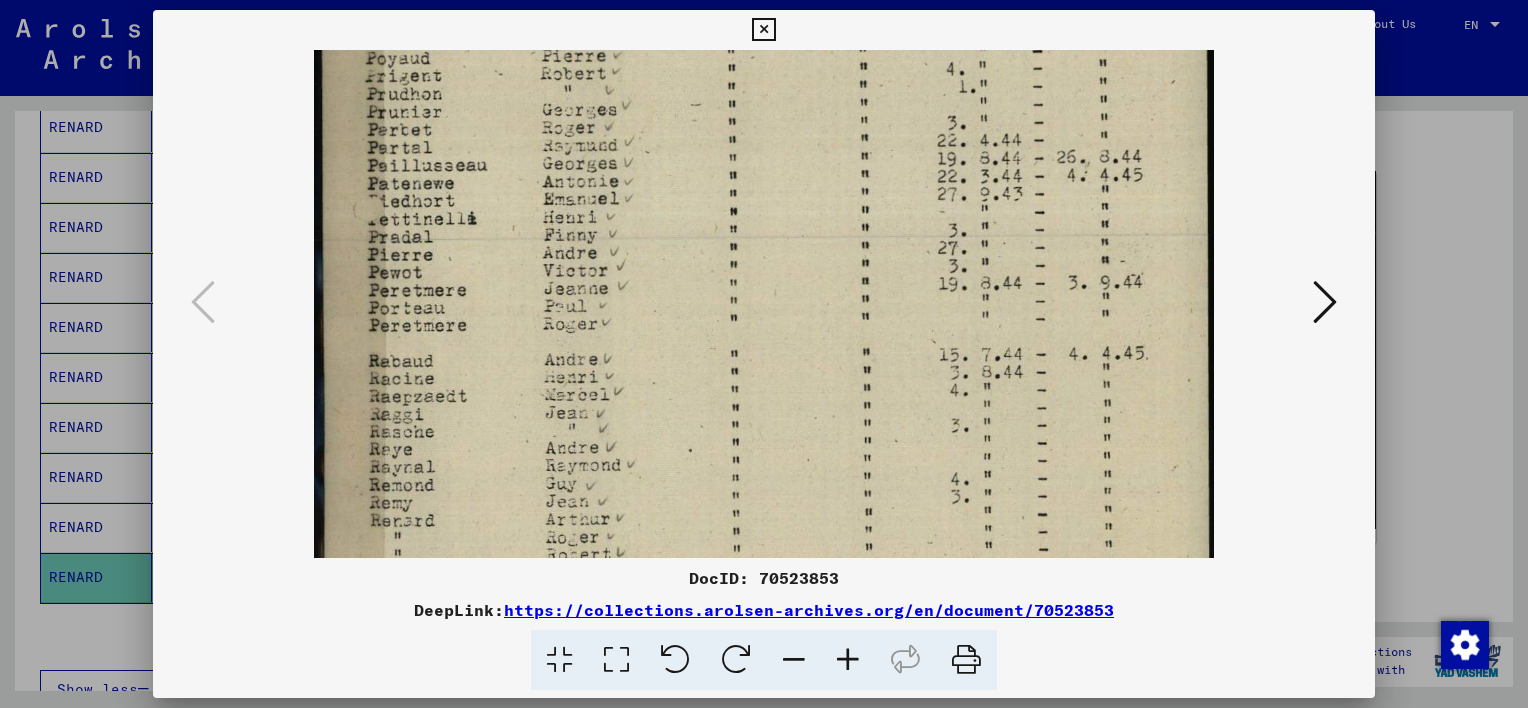 scroll, scrollTop: 629, scrollLeft: 0, axis: vertical 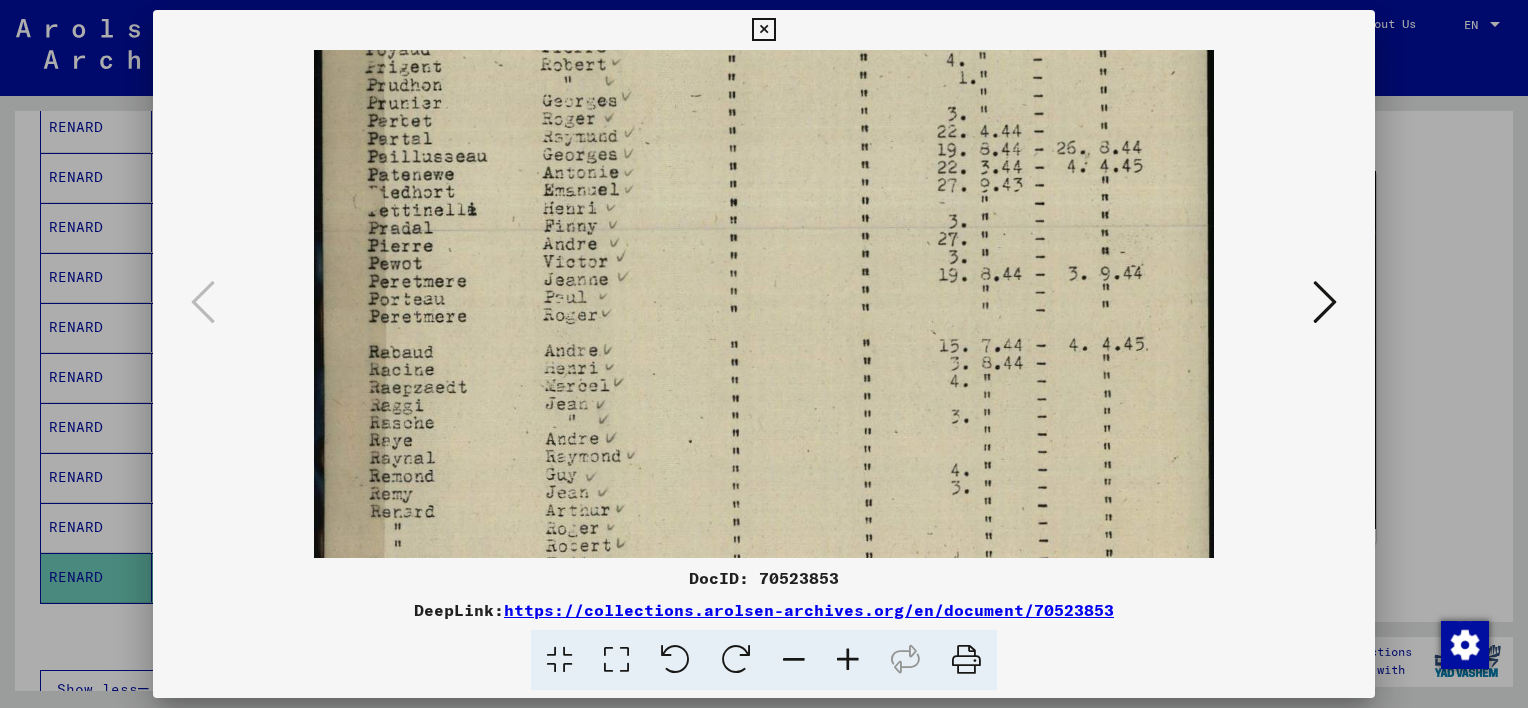 drag, startPoint x: 790, startPoint y: 505, endPoint x: 793, endPoint y: -104, distance: 609.0074 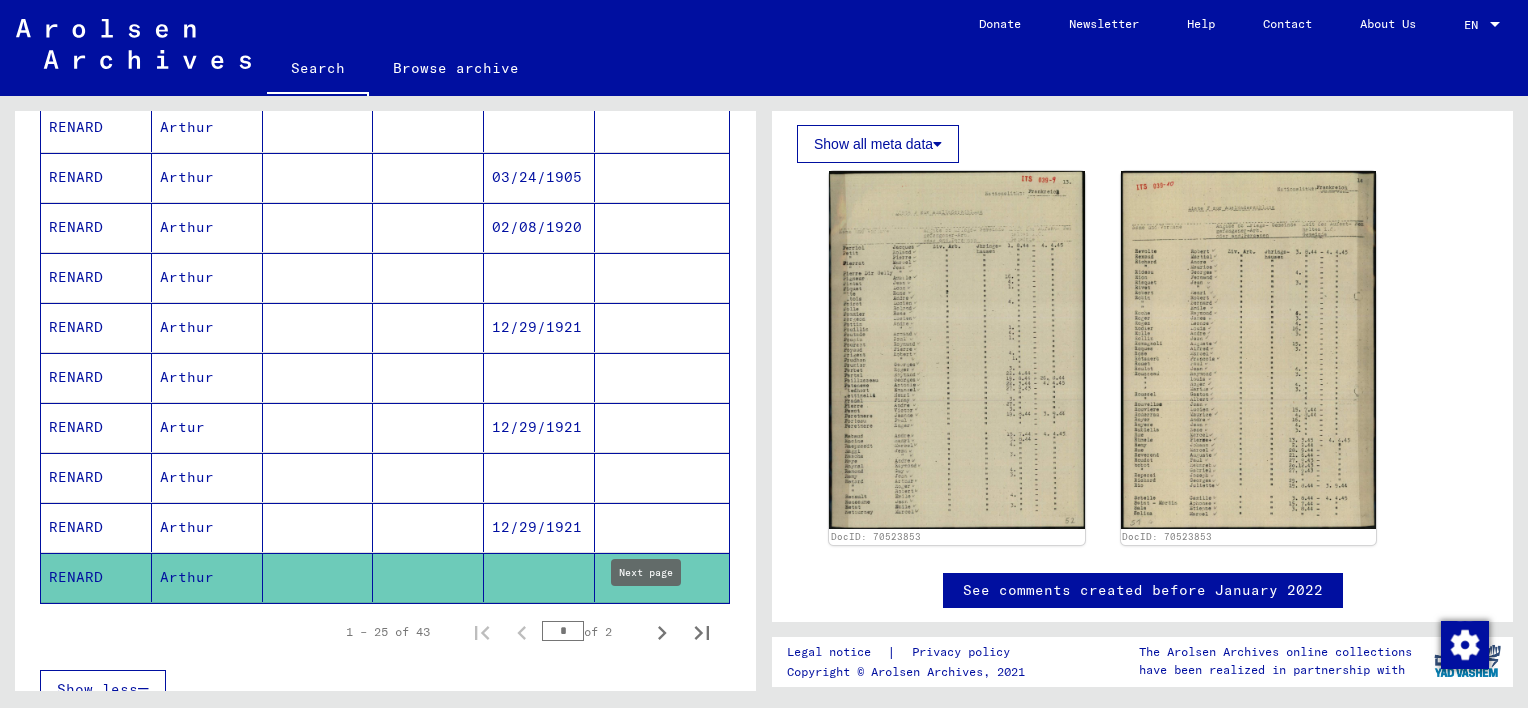 click 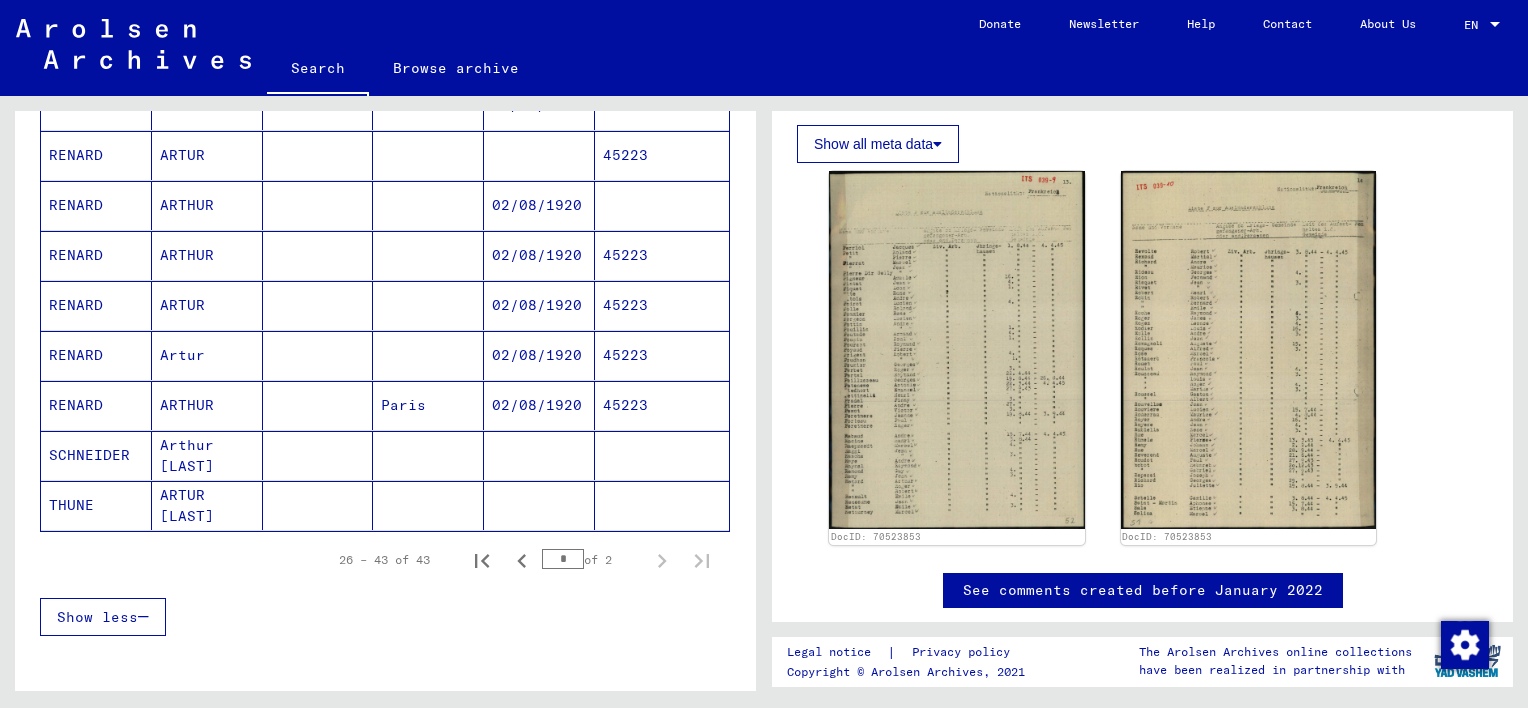 scroll, scrollTop: 771, scrollLeft: 0, axis: vertical 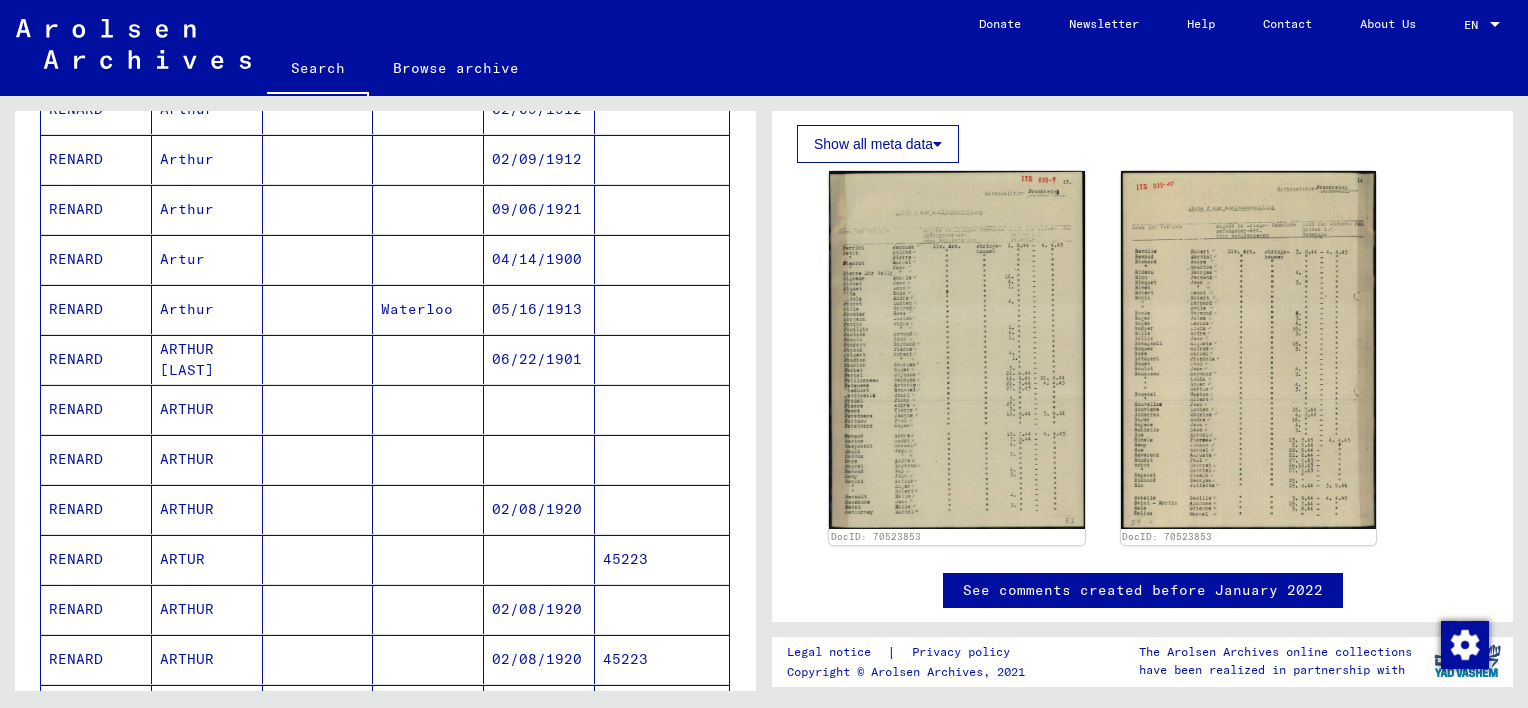 click on "ARTHUR" at bounding box center [207, 559] 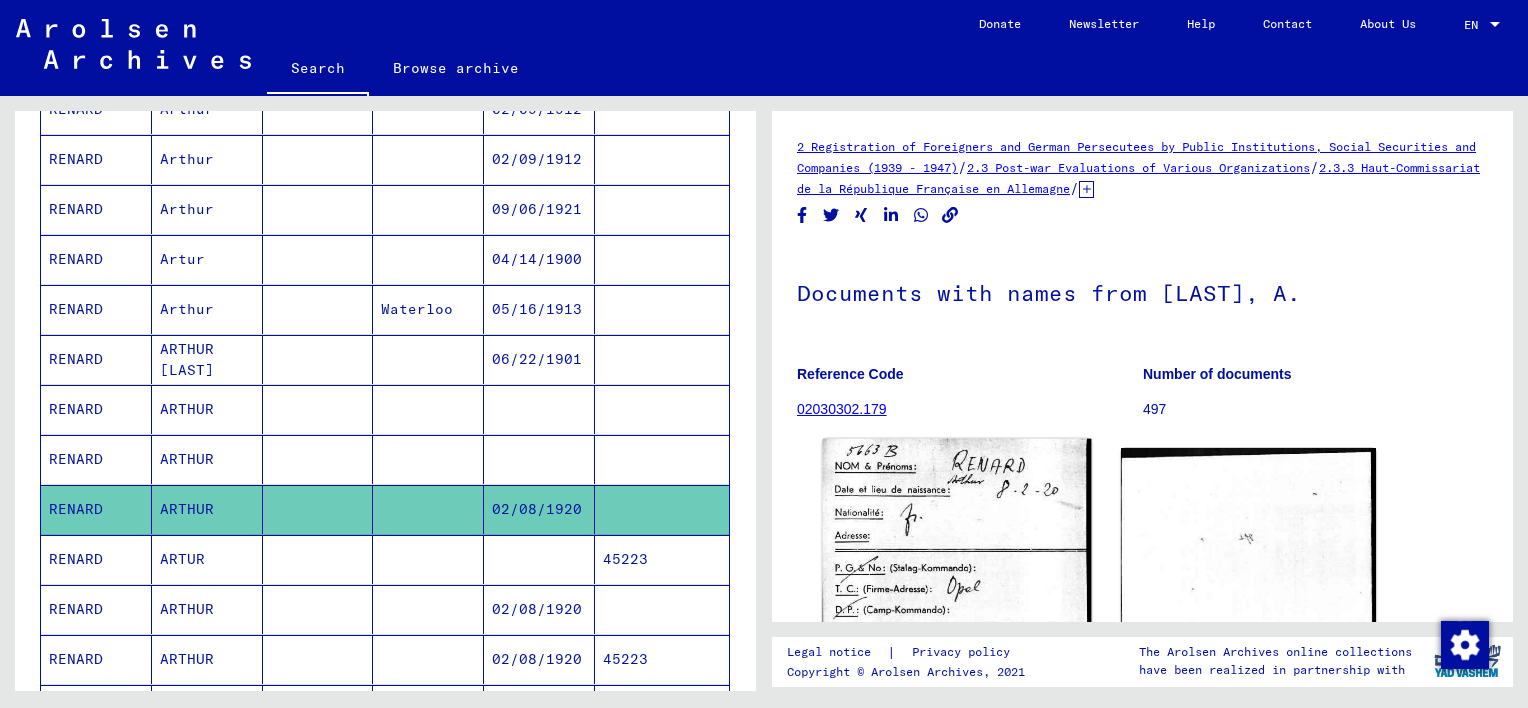 click 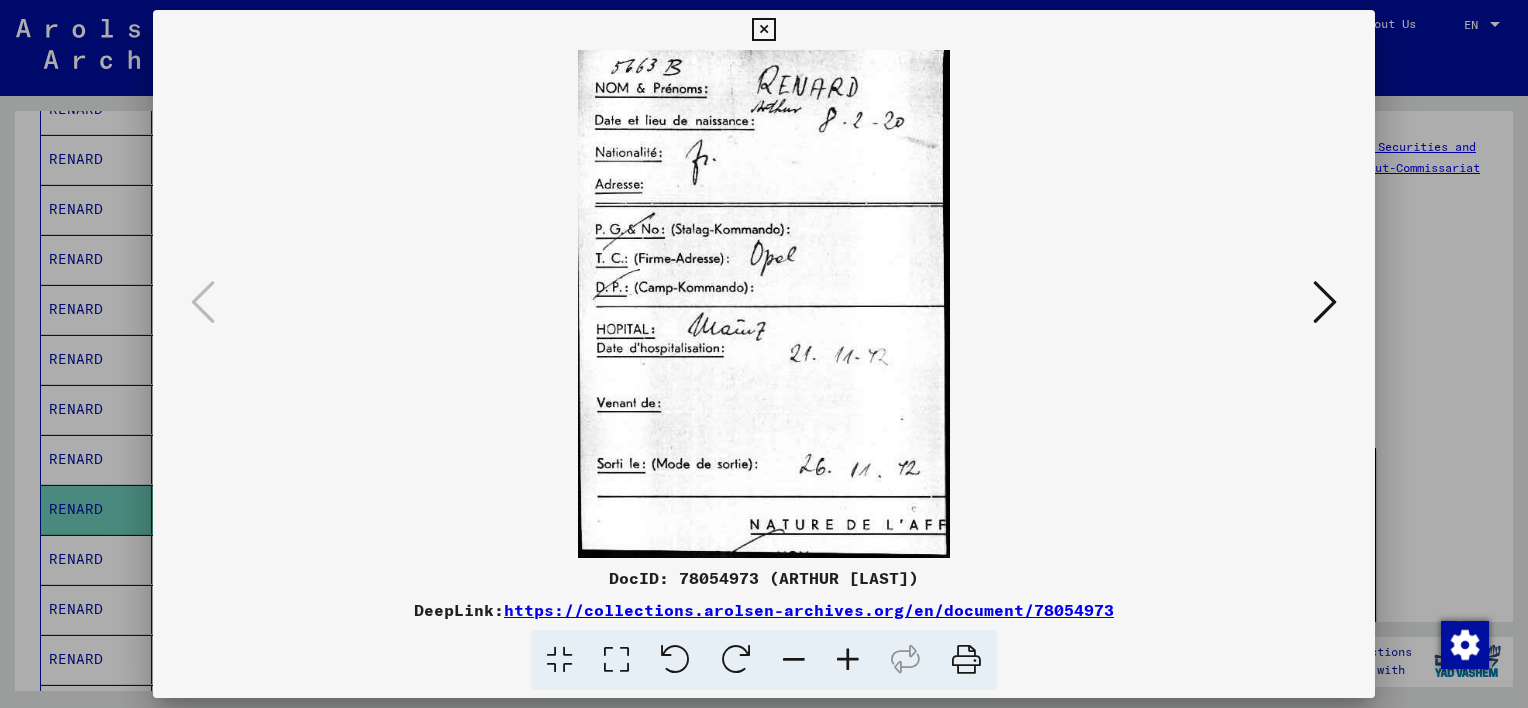 click at bounding box center (1325, 302) 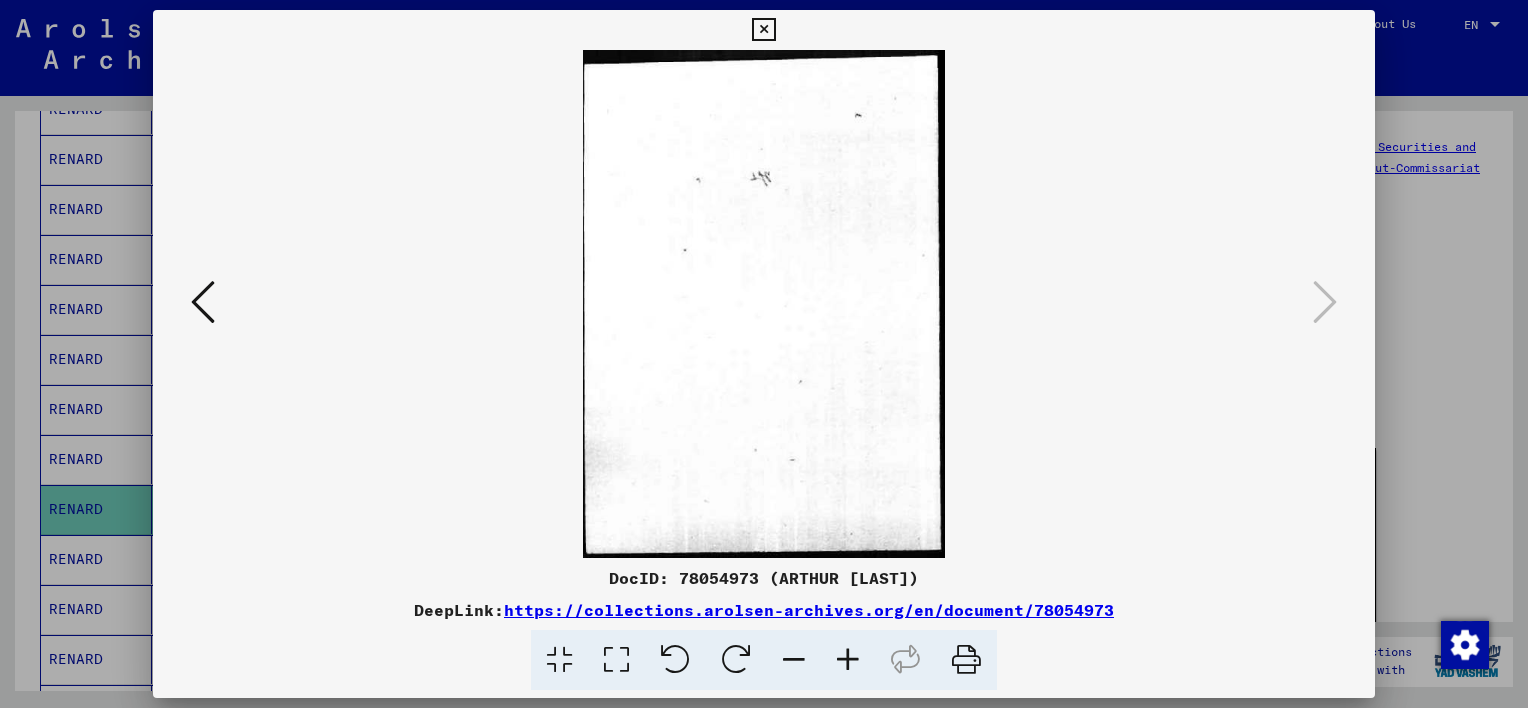 click at bounding box center [763, 30] 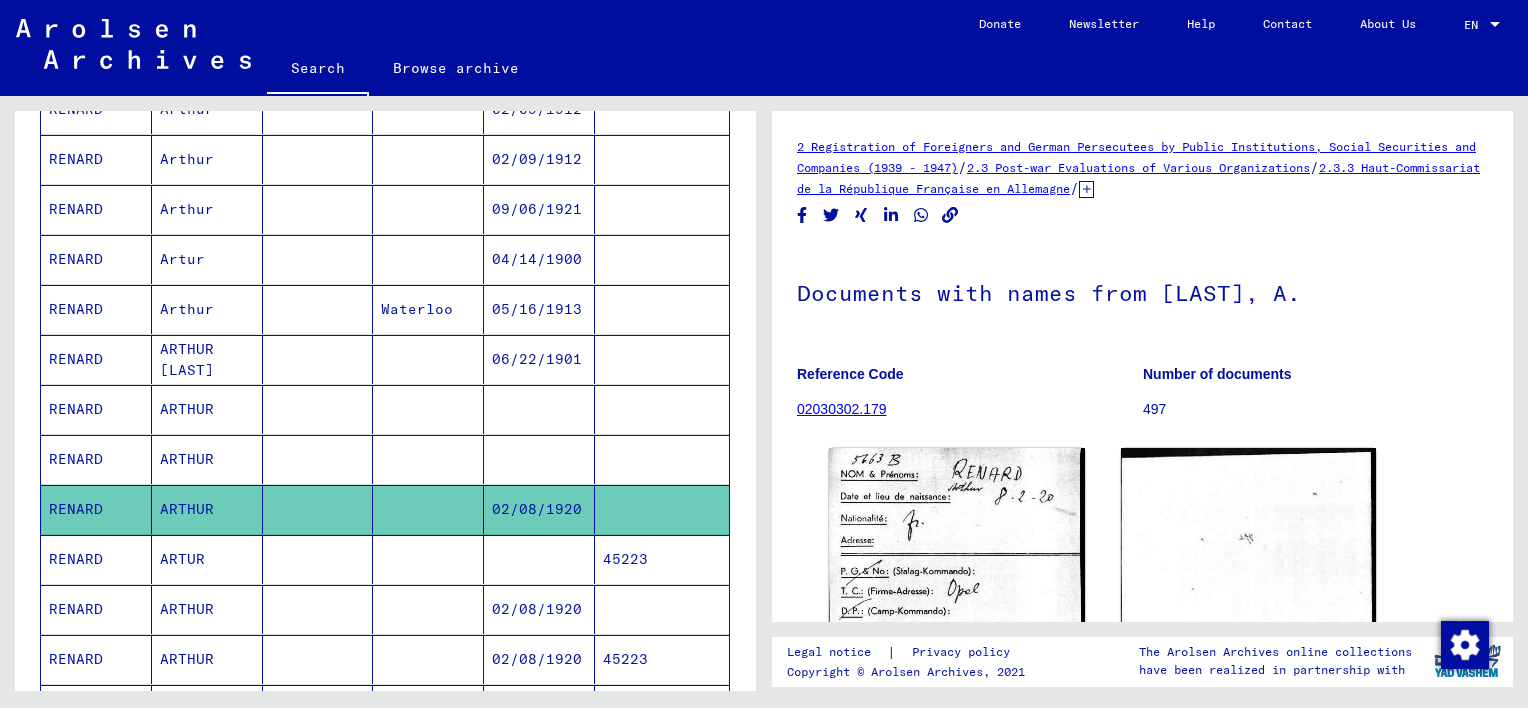 click on "ARTUR" at bounding box center [207, 609] 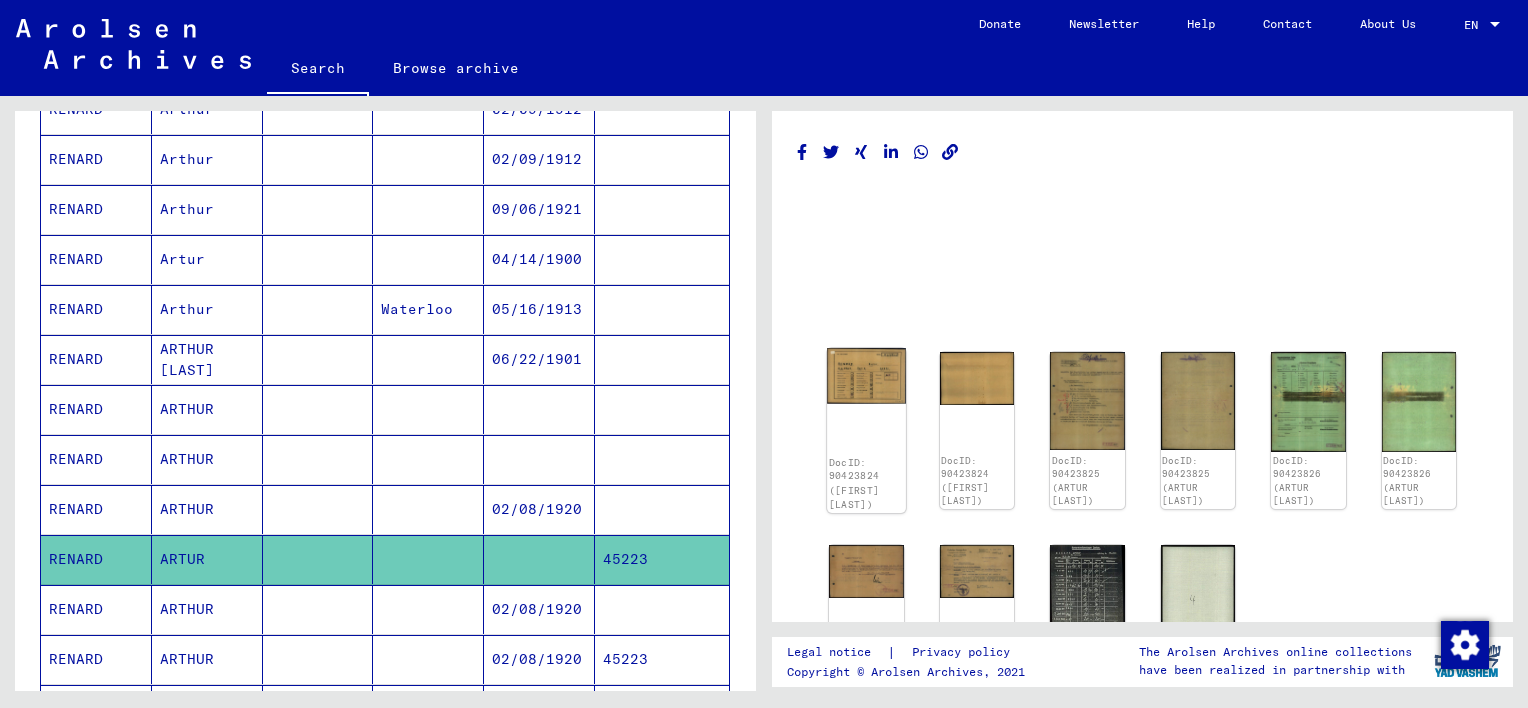 click 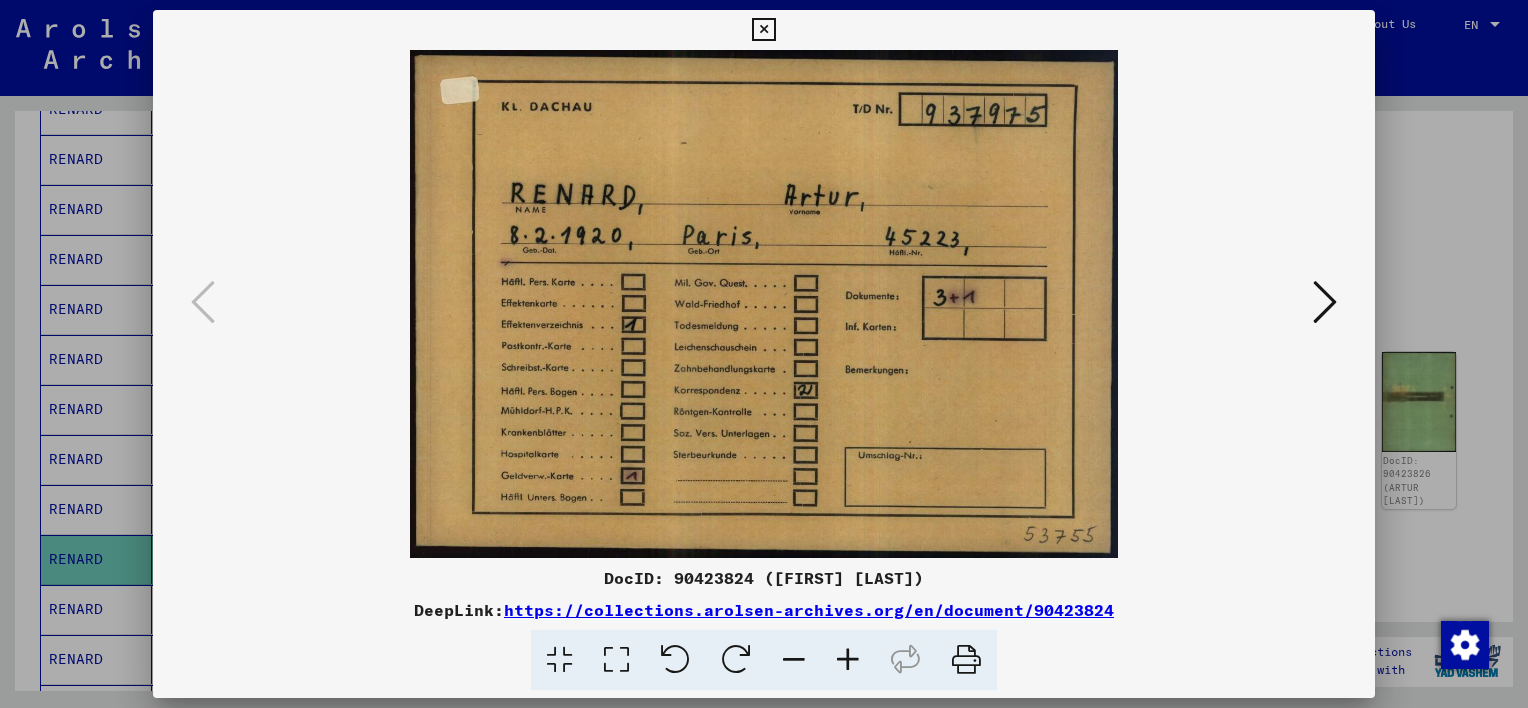click at bounding box center (1325, 302) 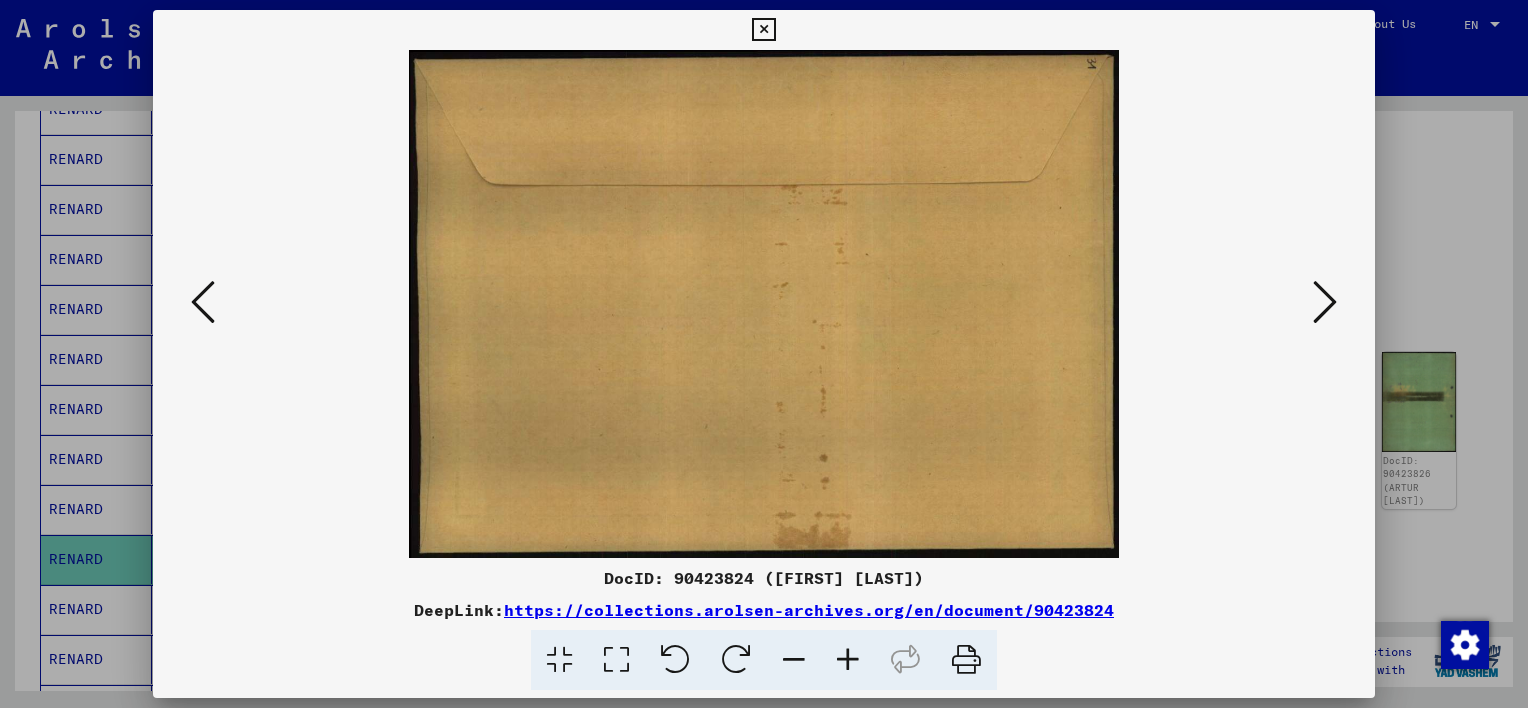 click at bounding box center (1325, 302) 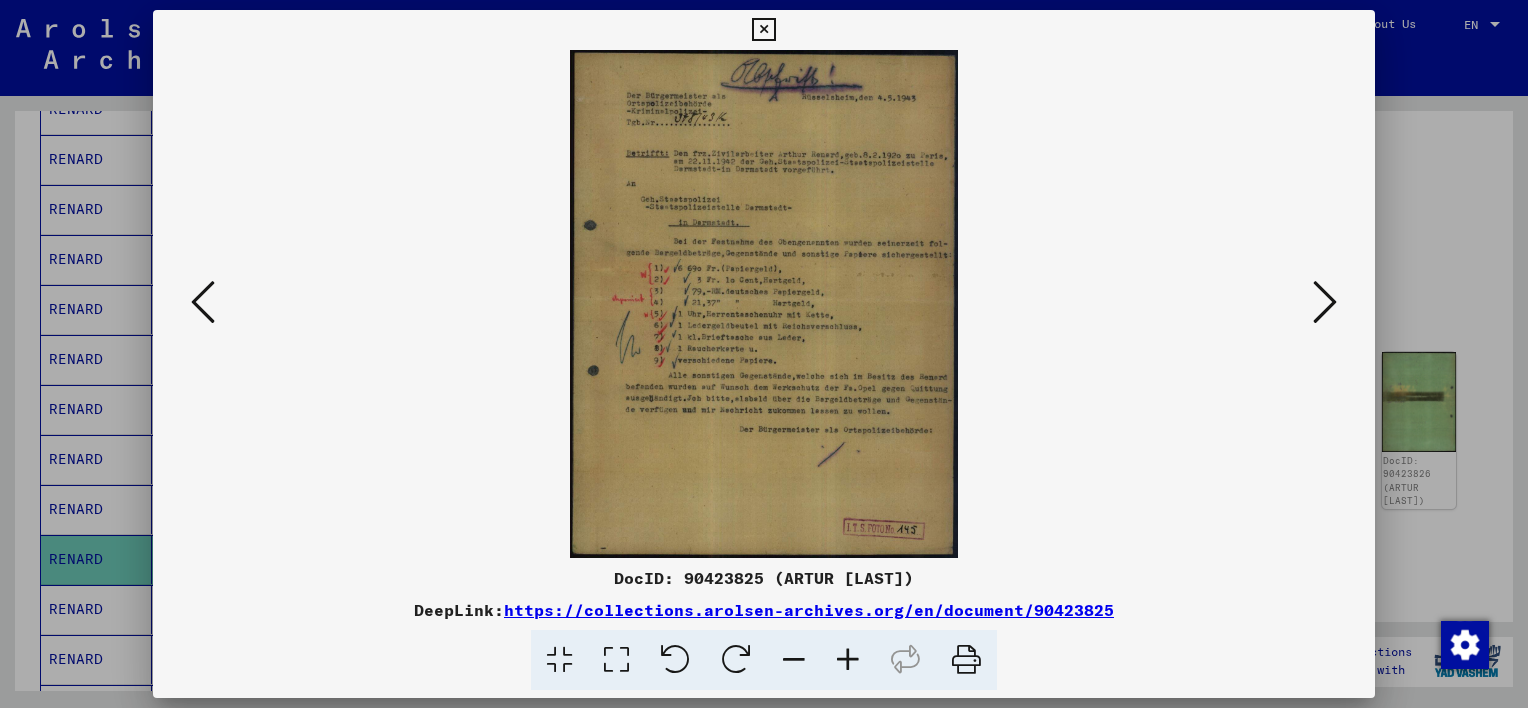 click at bounding box center [848, 660] 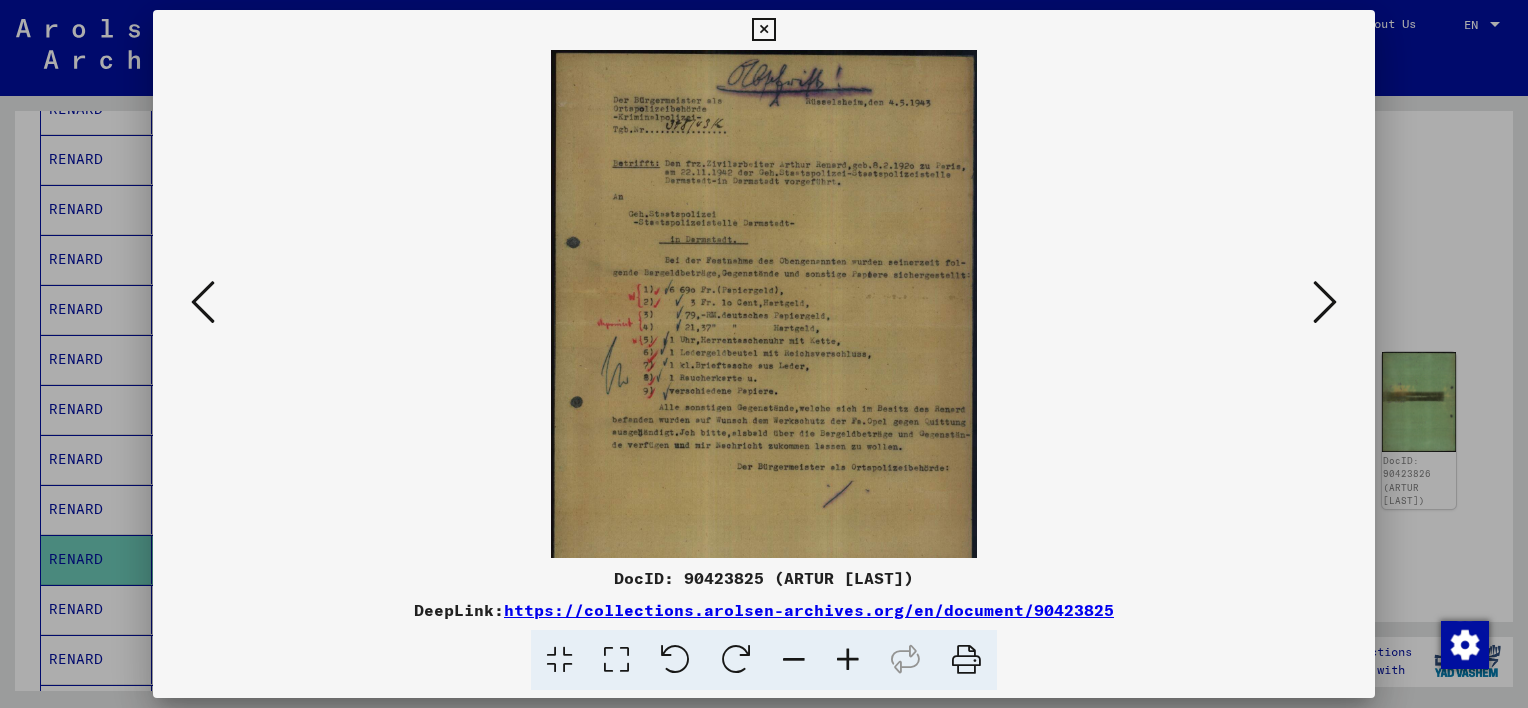 click at bounding box center [848, 660] 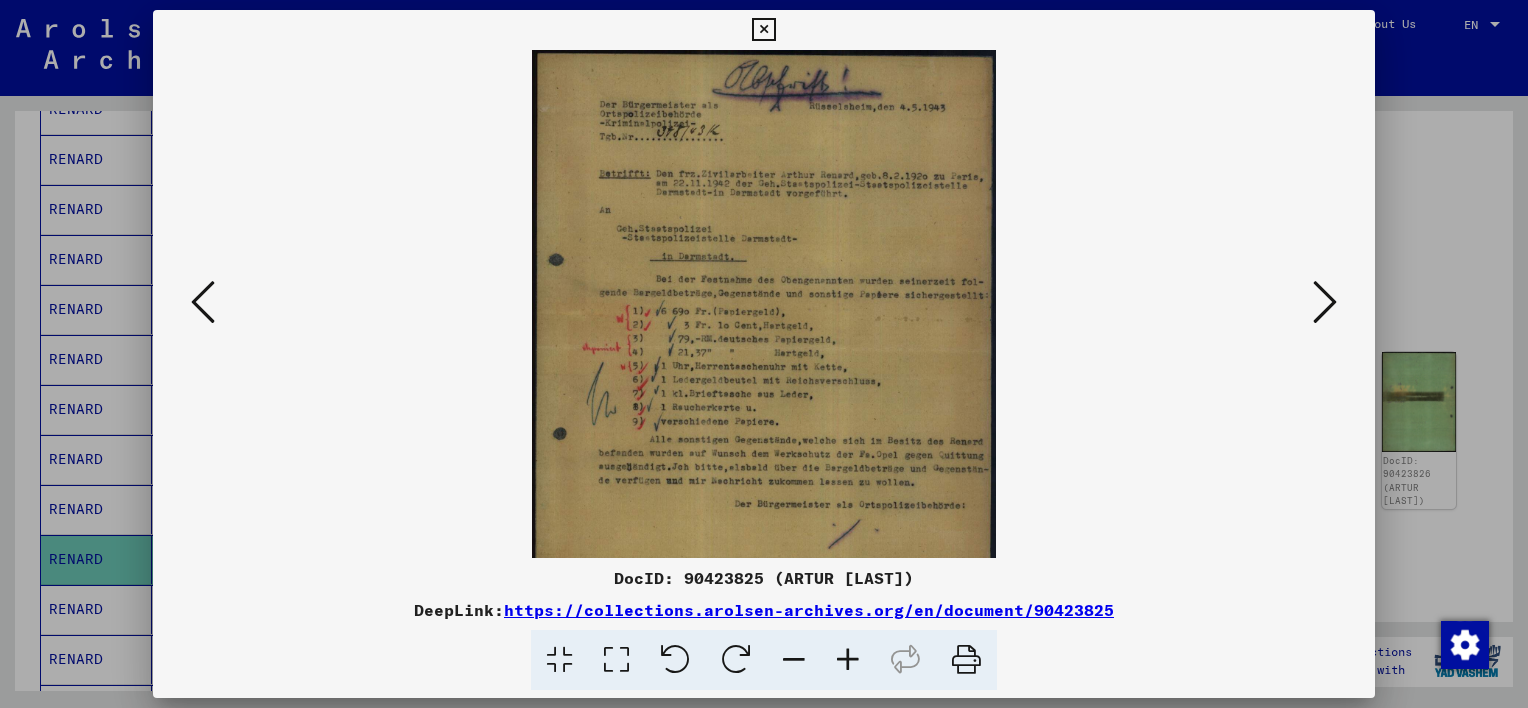 click at bounding box center [848, 660] 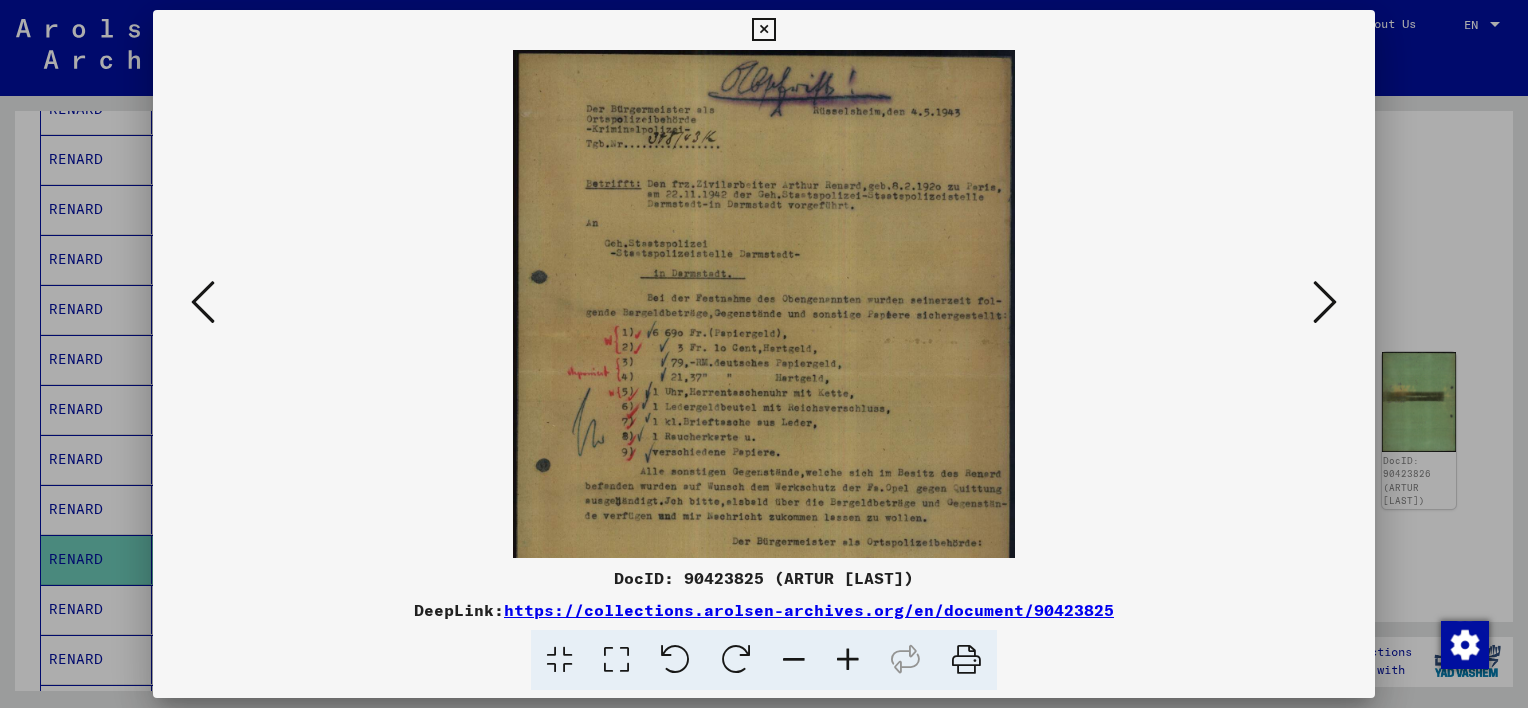 click at bounding box center (848, 660) 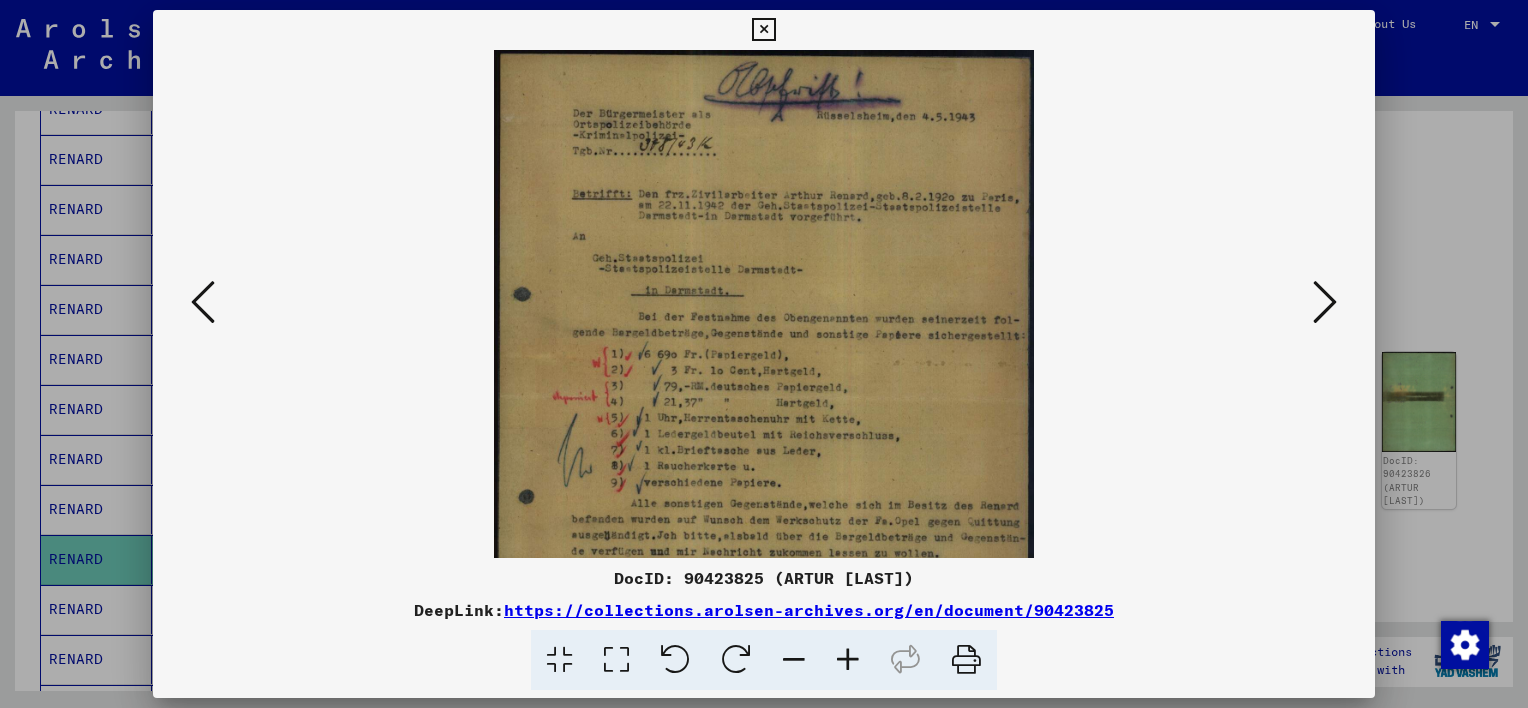 click at bounding box center [848, 660] 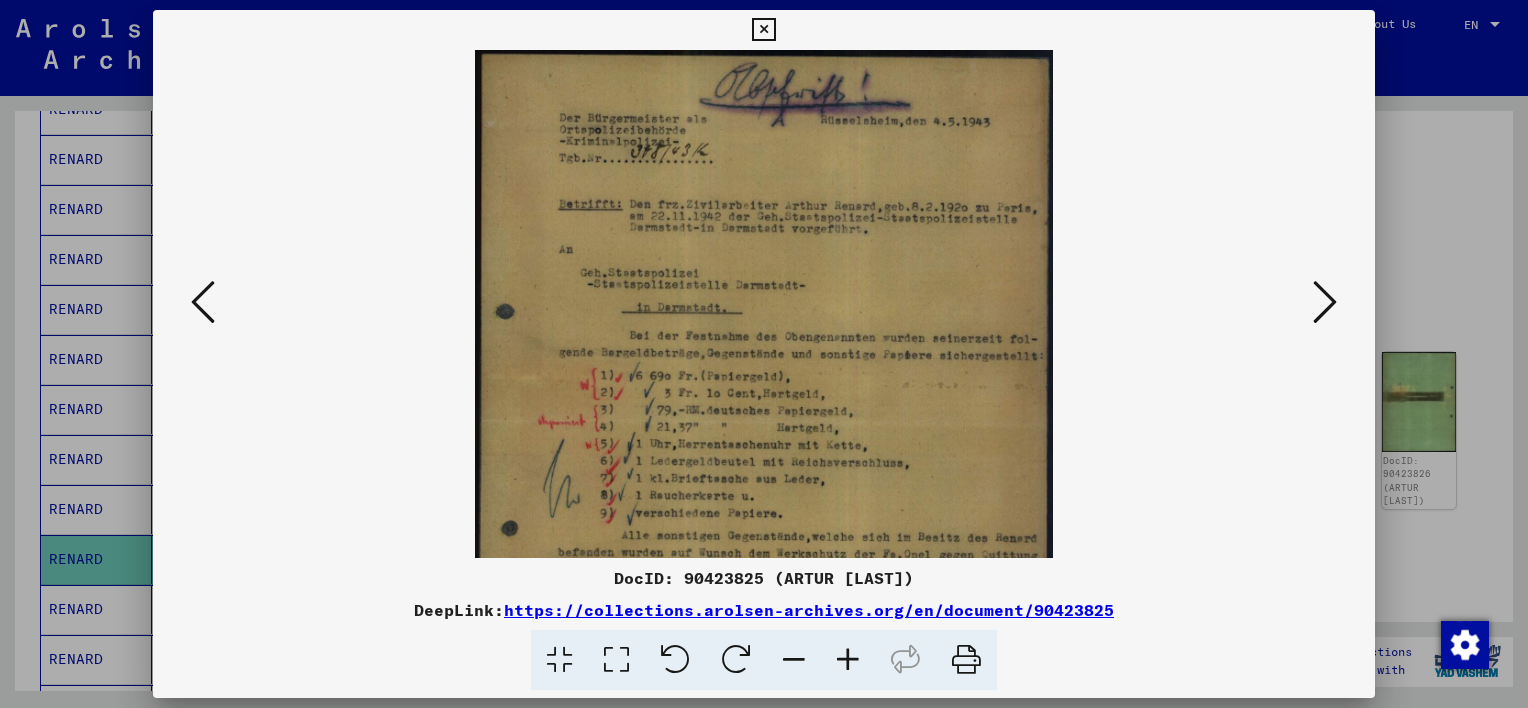 click at bounding box center [848, 660] 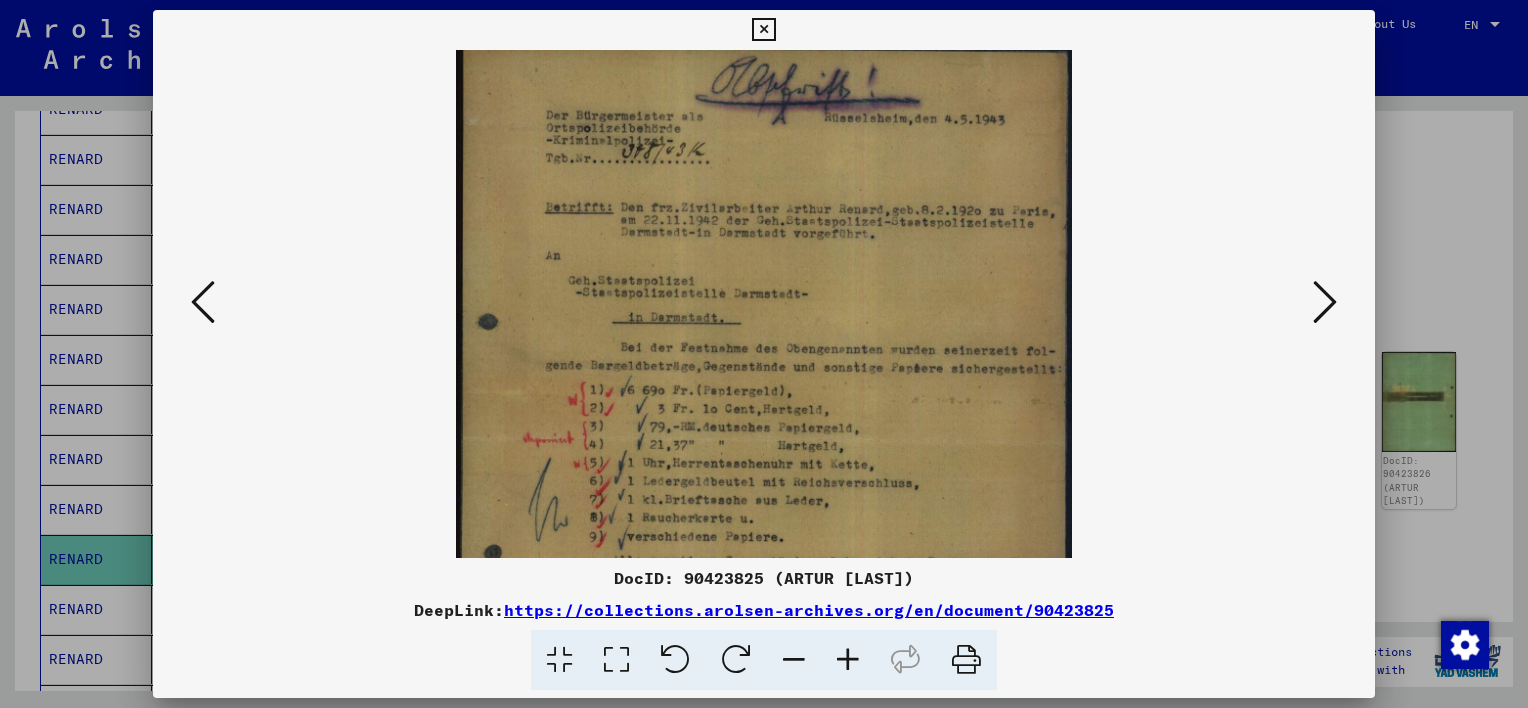 scroll, scrollTop: 0, scrollLeft: 0, axis: both 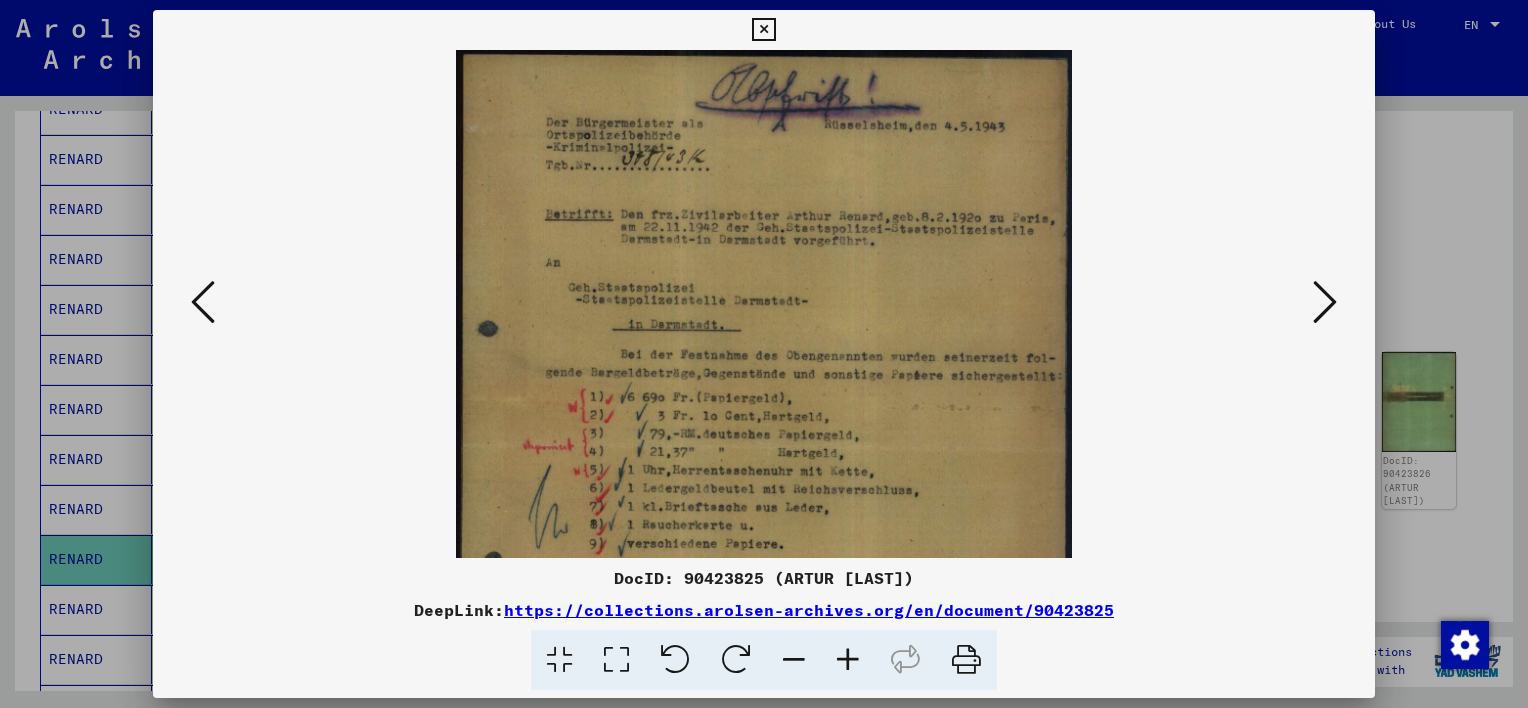 drag, startPoint x: 887, startPoint y: 464, endPoint x: 909, endPoint y: 518, distance: 58.30952 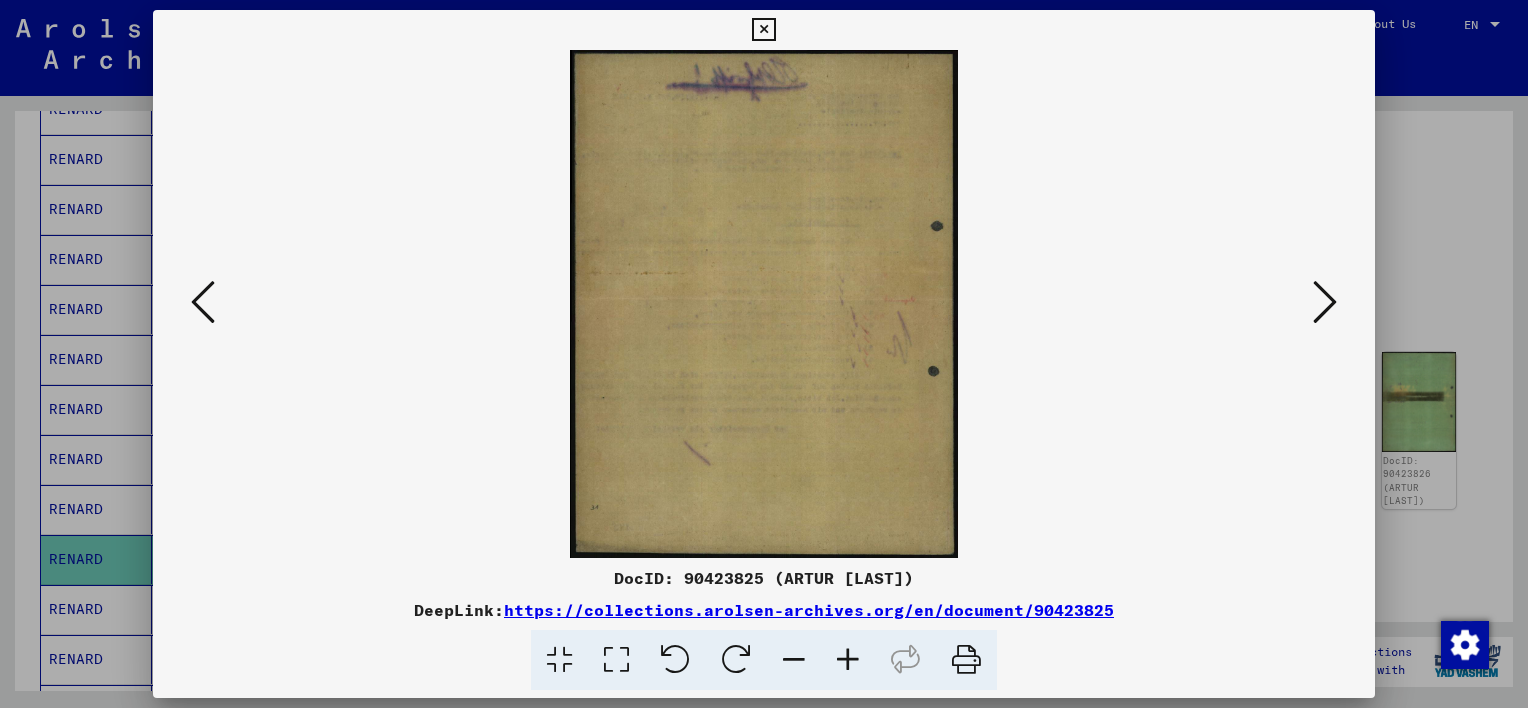 click at bounding box center (1325, 302) 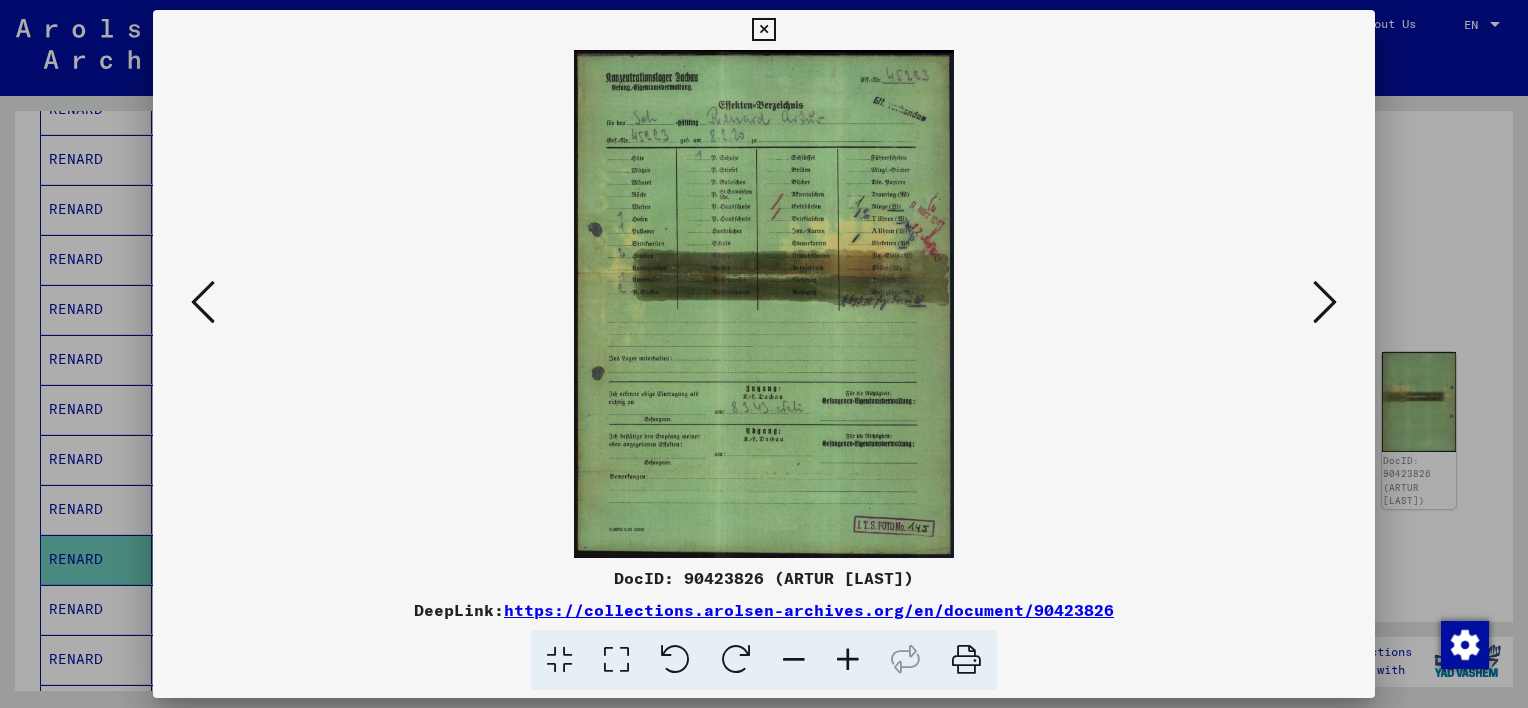 click at bounding box center (1325, 302) 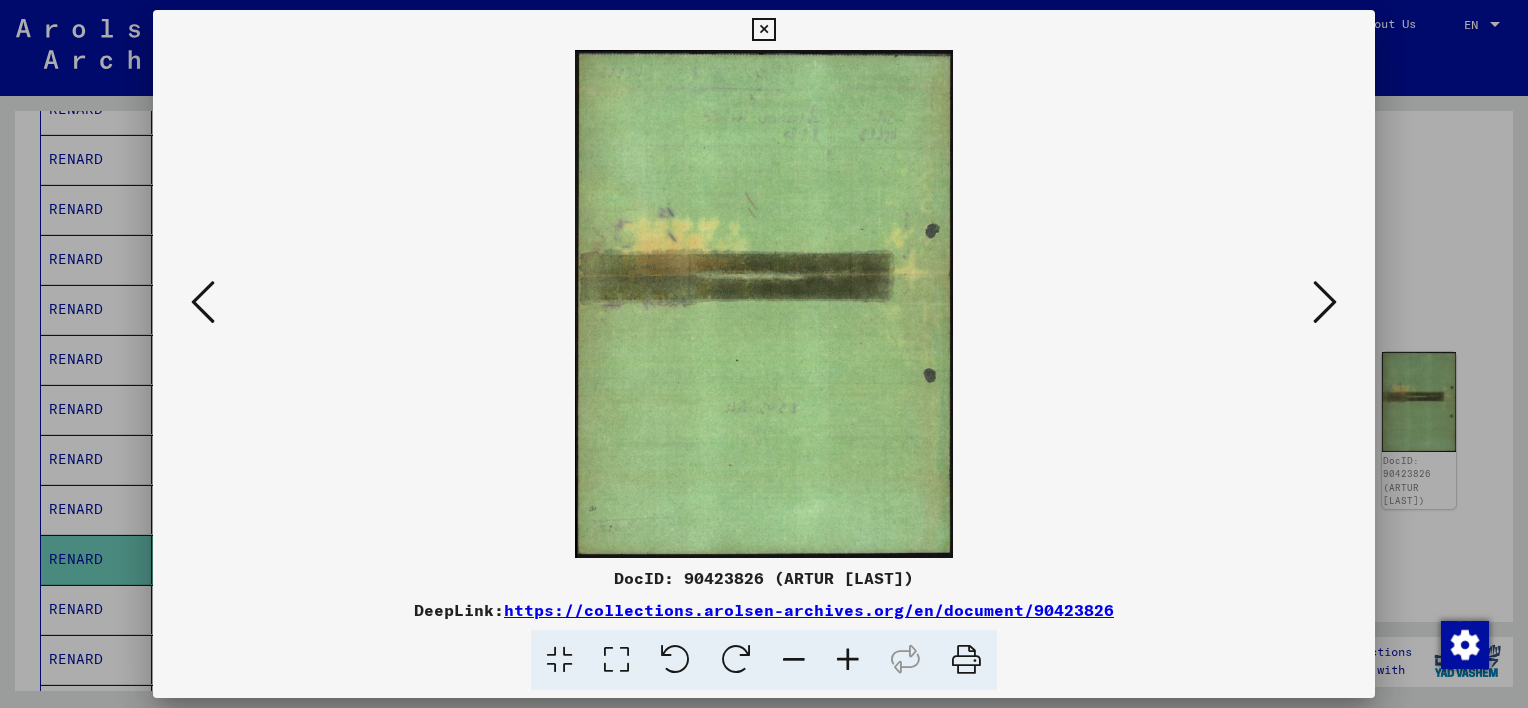 click at bounding box center [1325, 302] 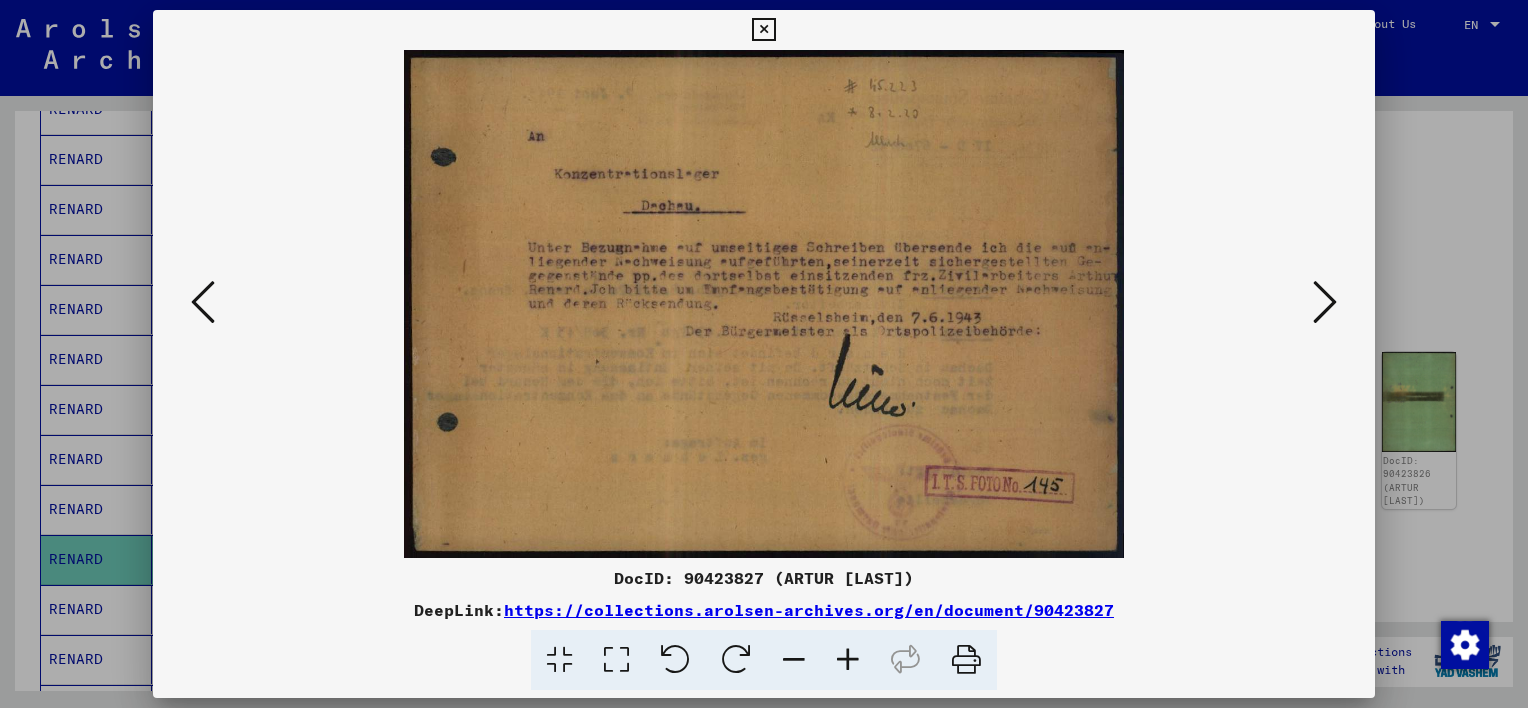 click at bounding box center (1325, 302) 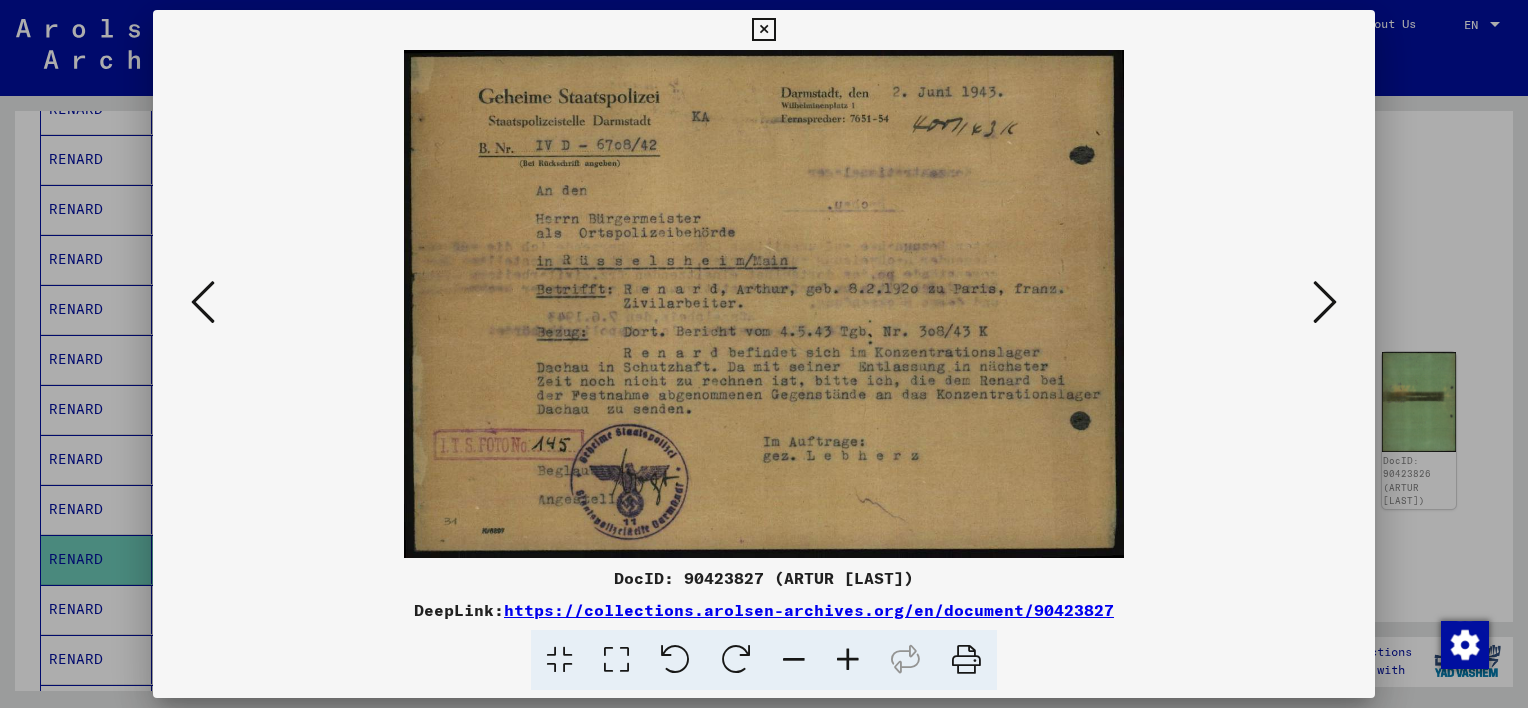 click at bounding box center [1325, 302] 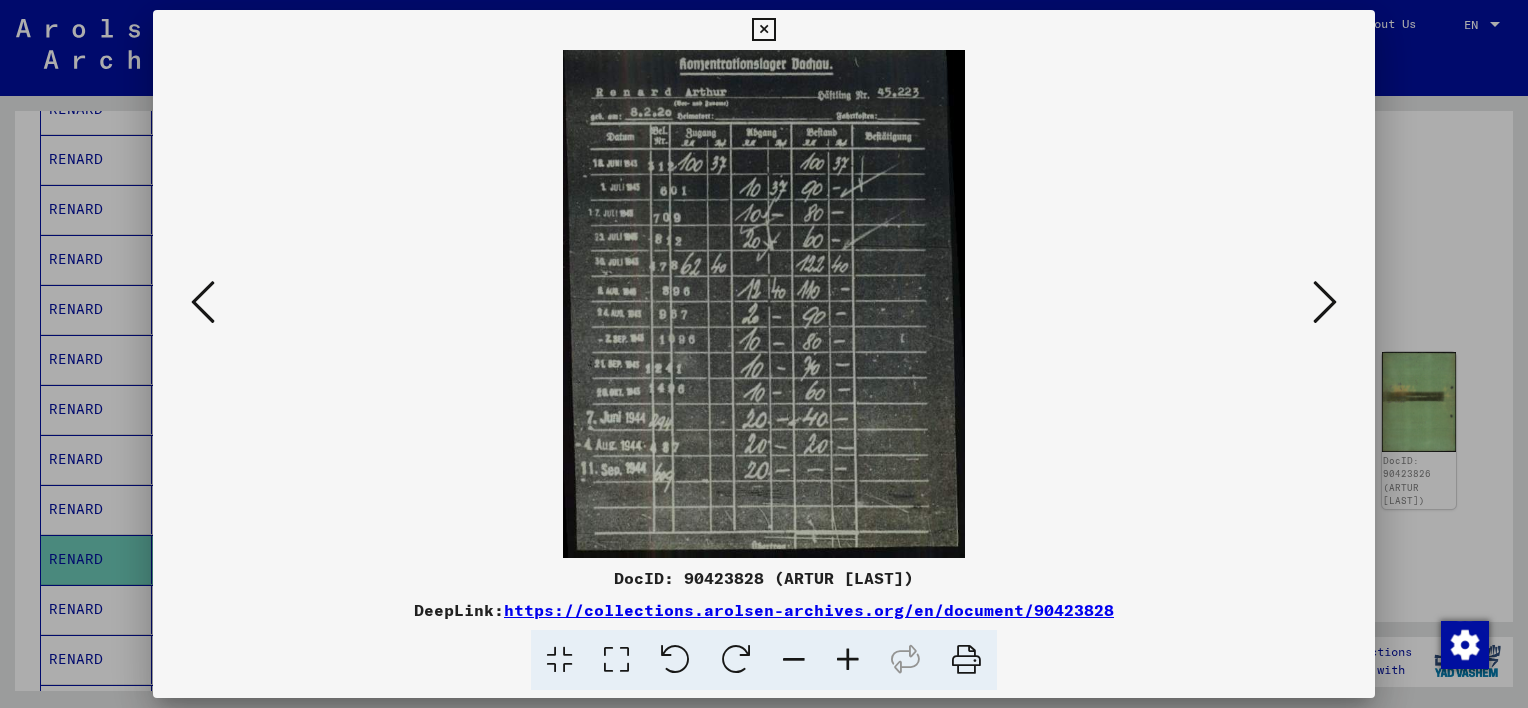 click at bounding box center [1325, 302] 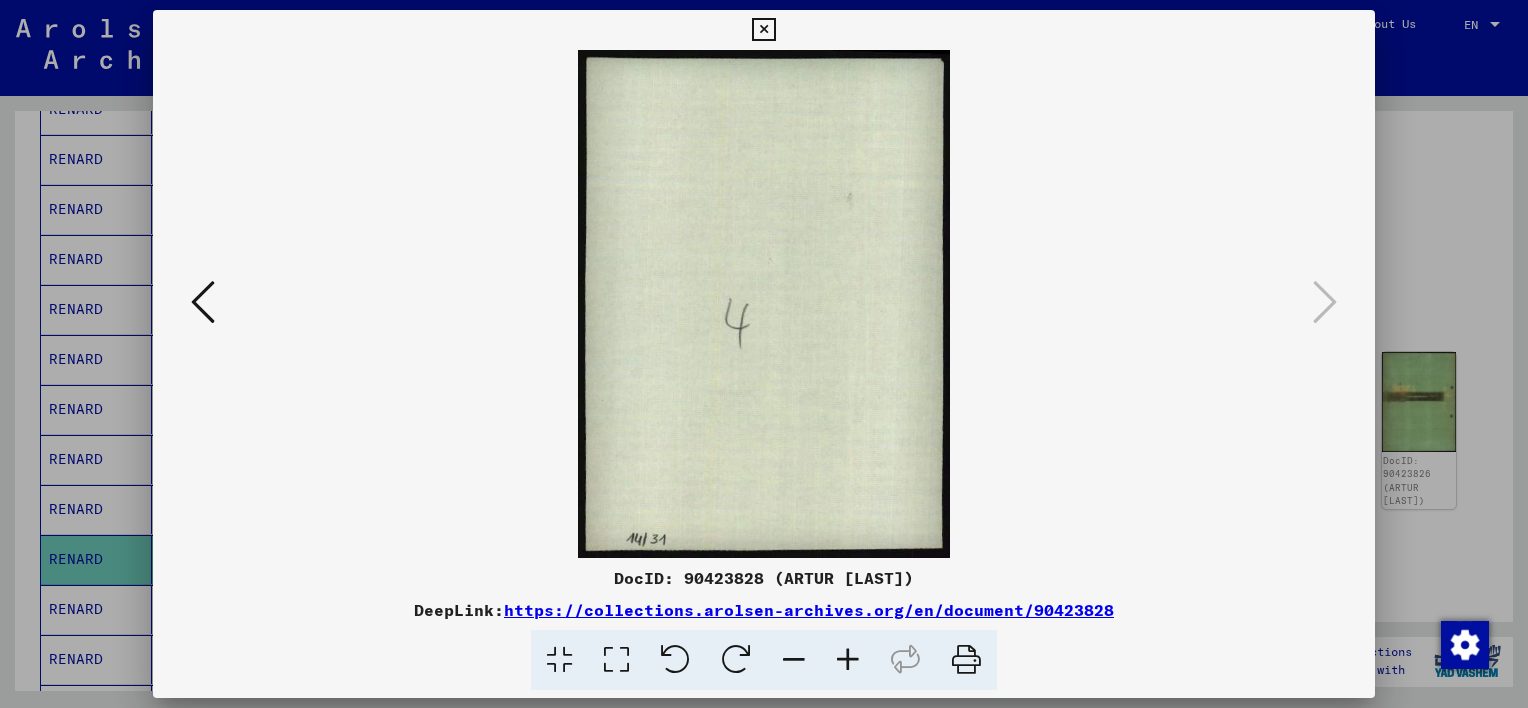click at bounding box center [763, 30] 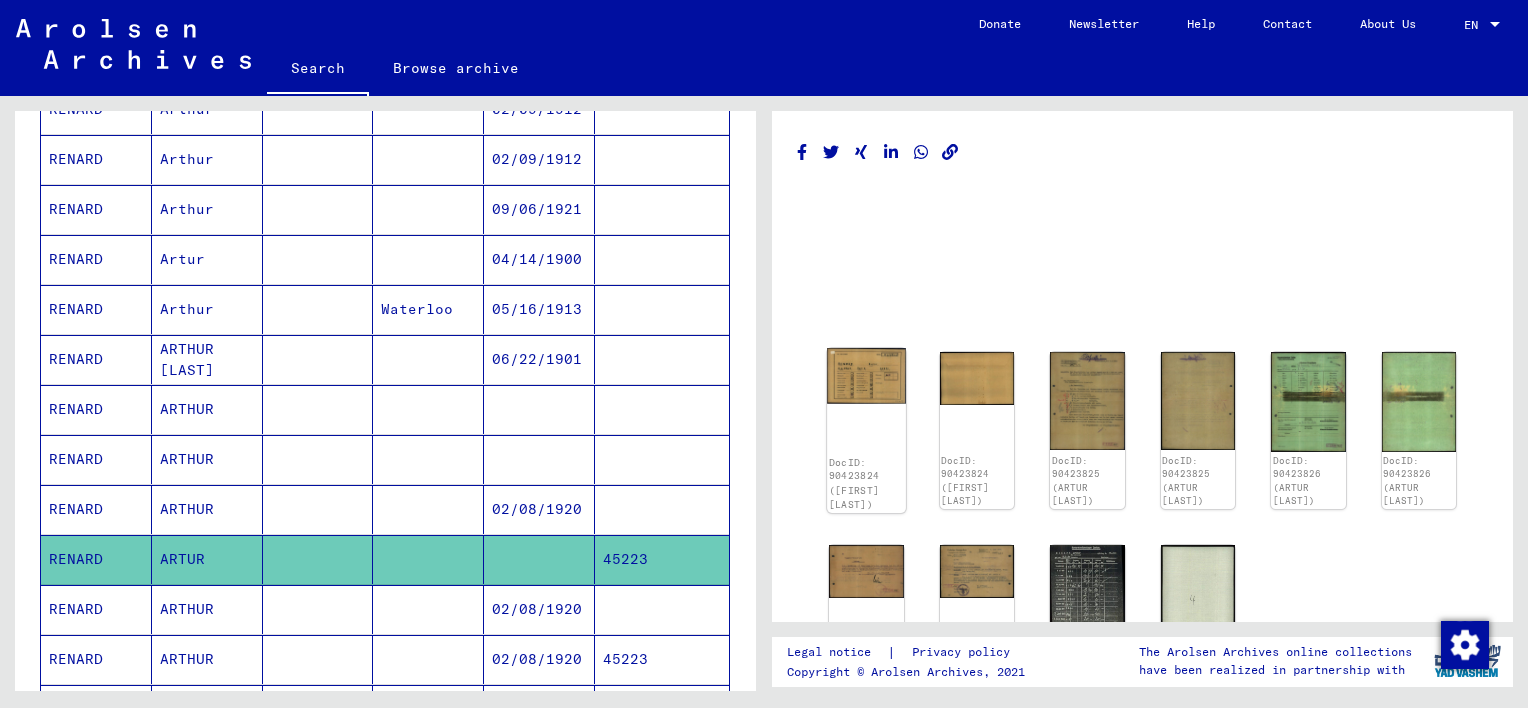 click 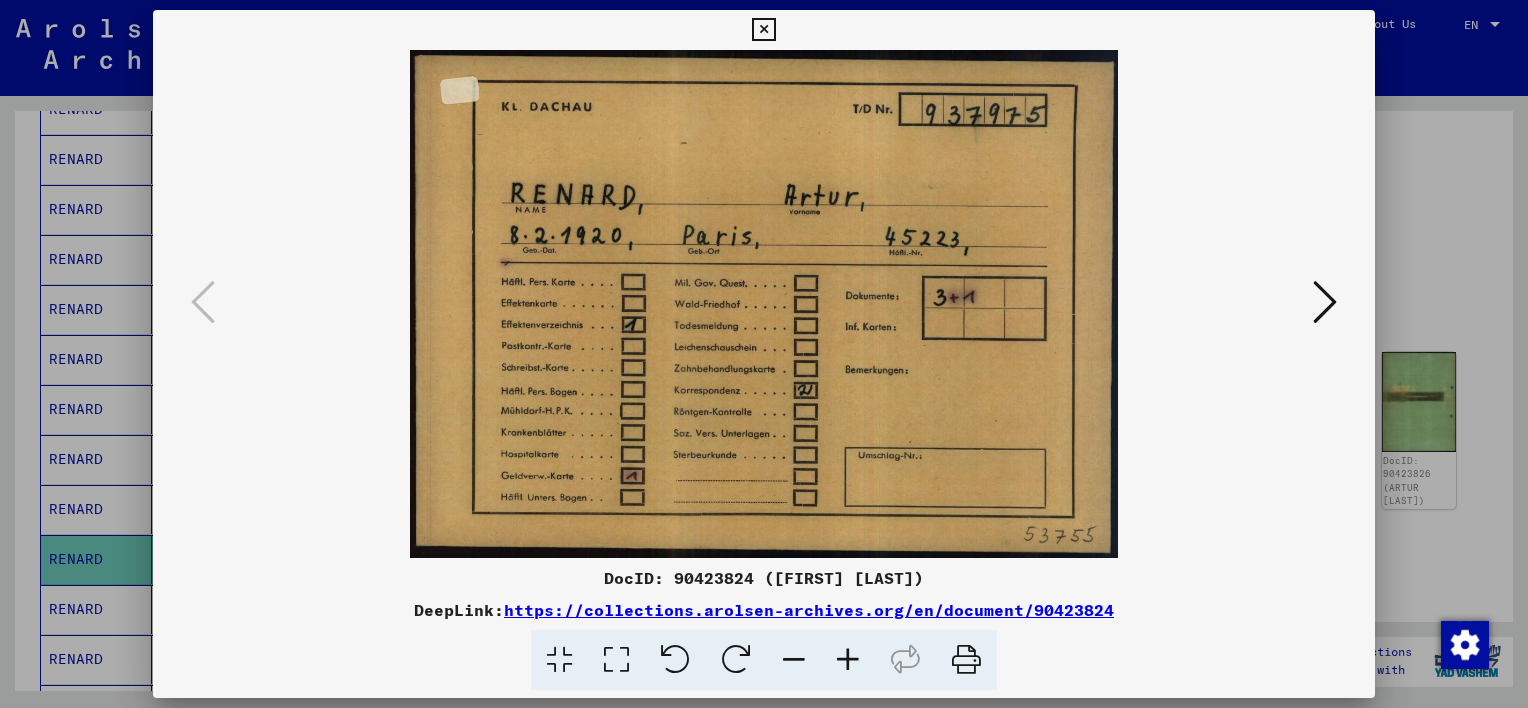 click at bounding box center (1325, 302) 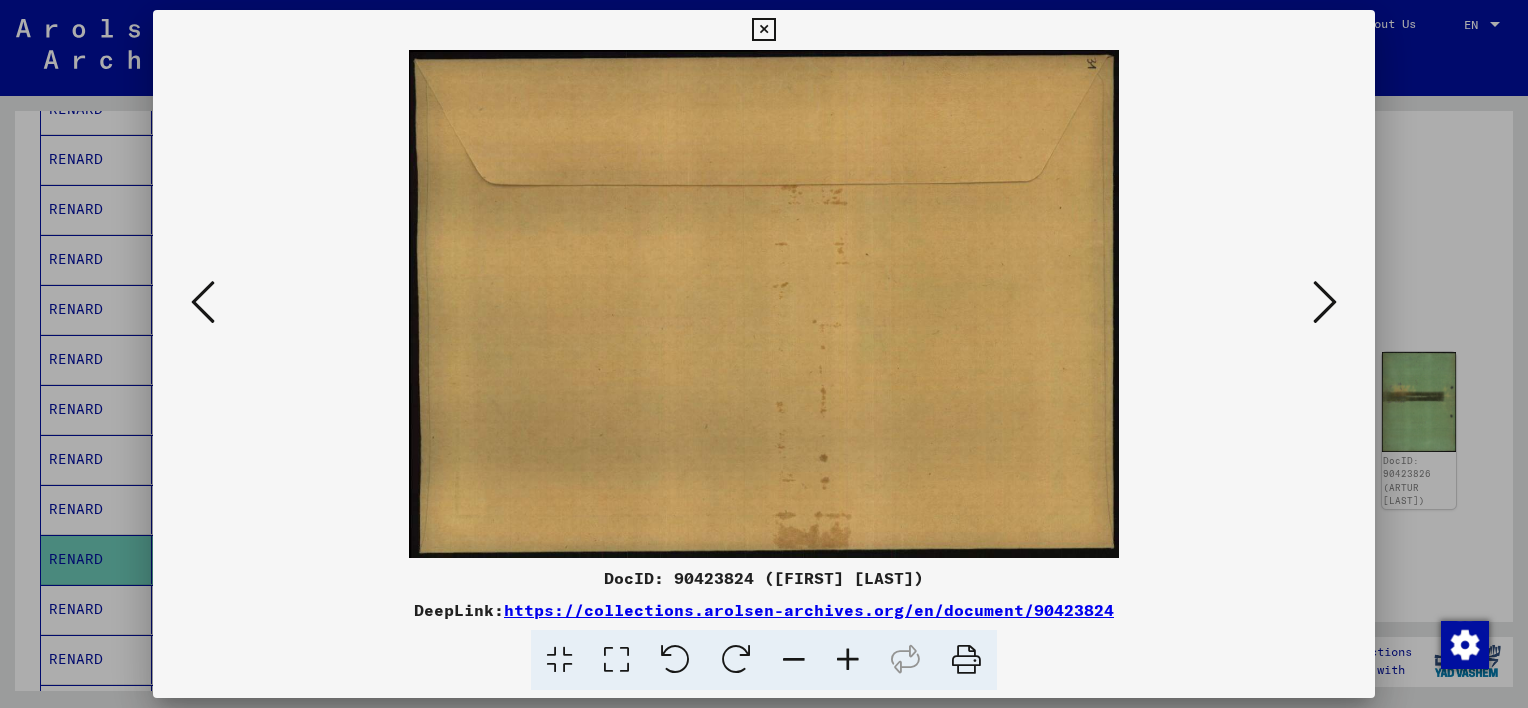 click at bounding box center [1325, 302] 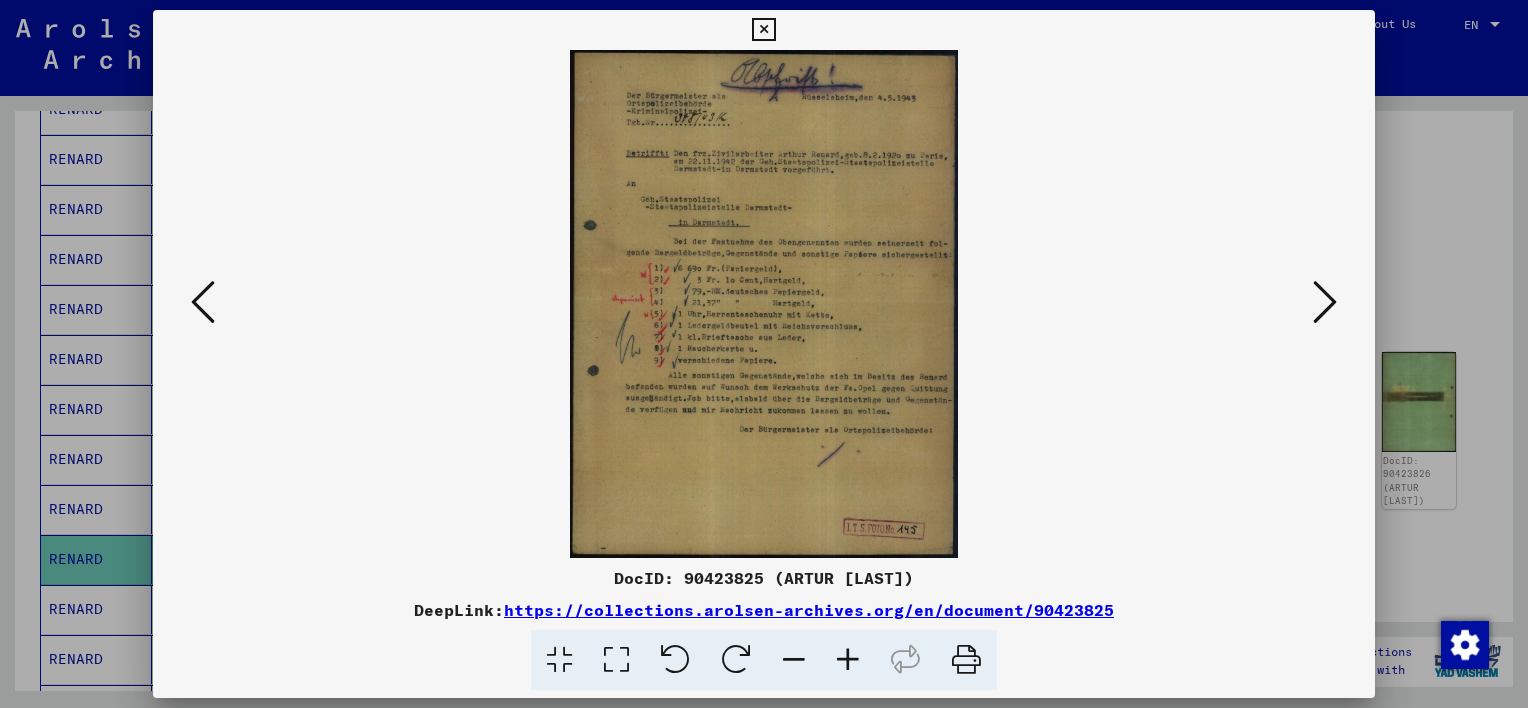 click at bounding box center [1325, 302] 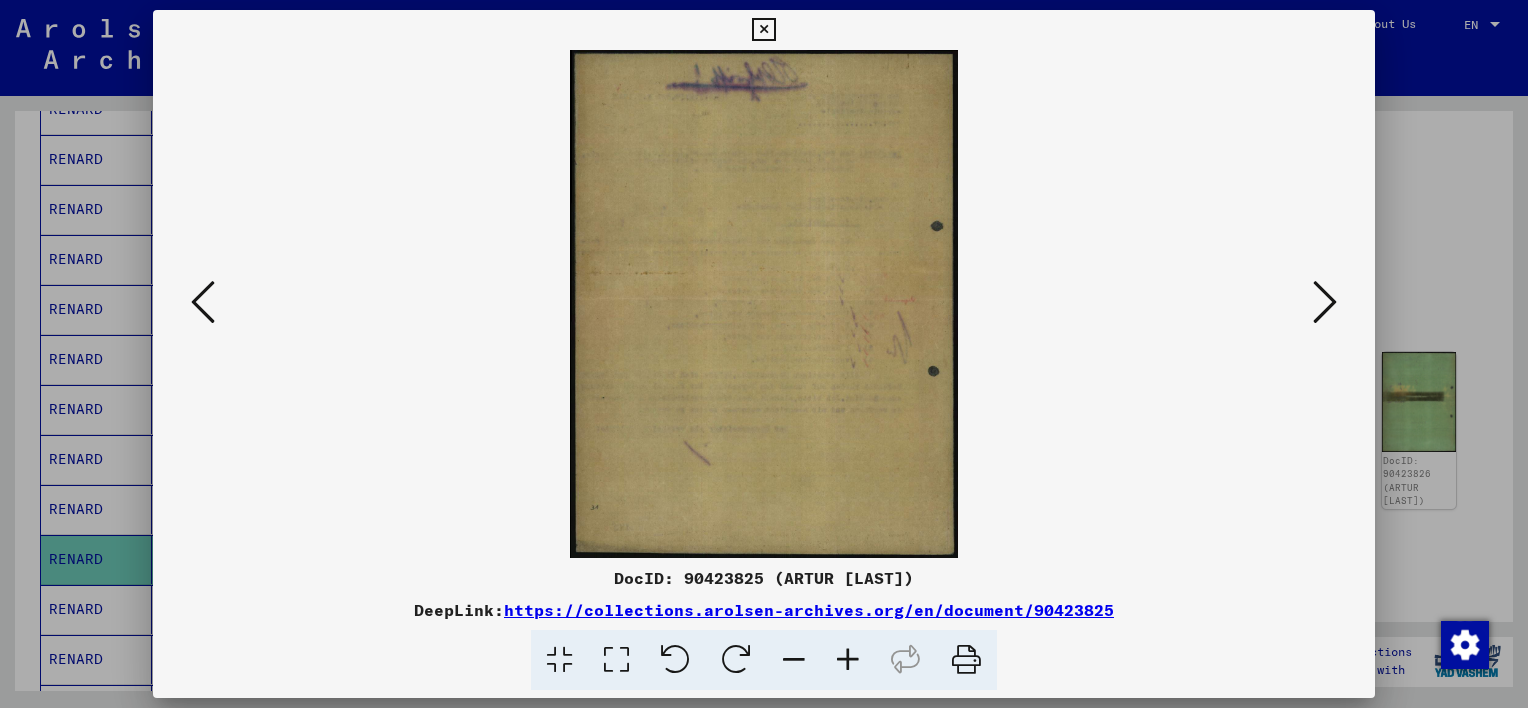 click at bounding box center (1325, 302) 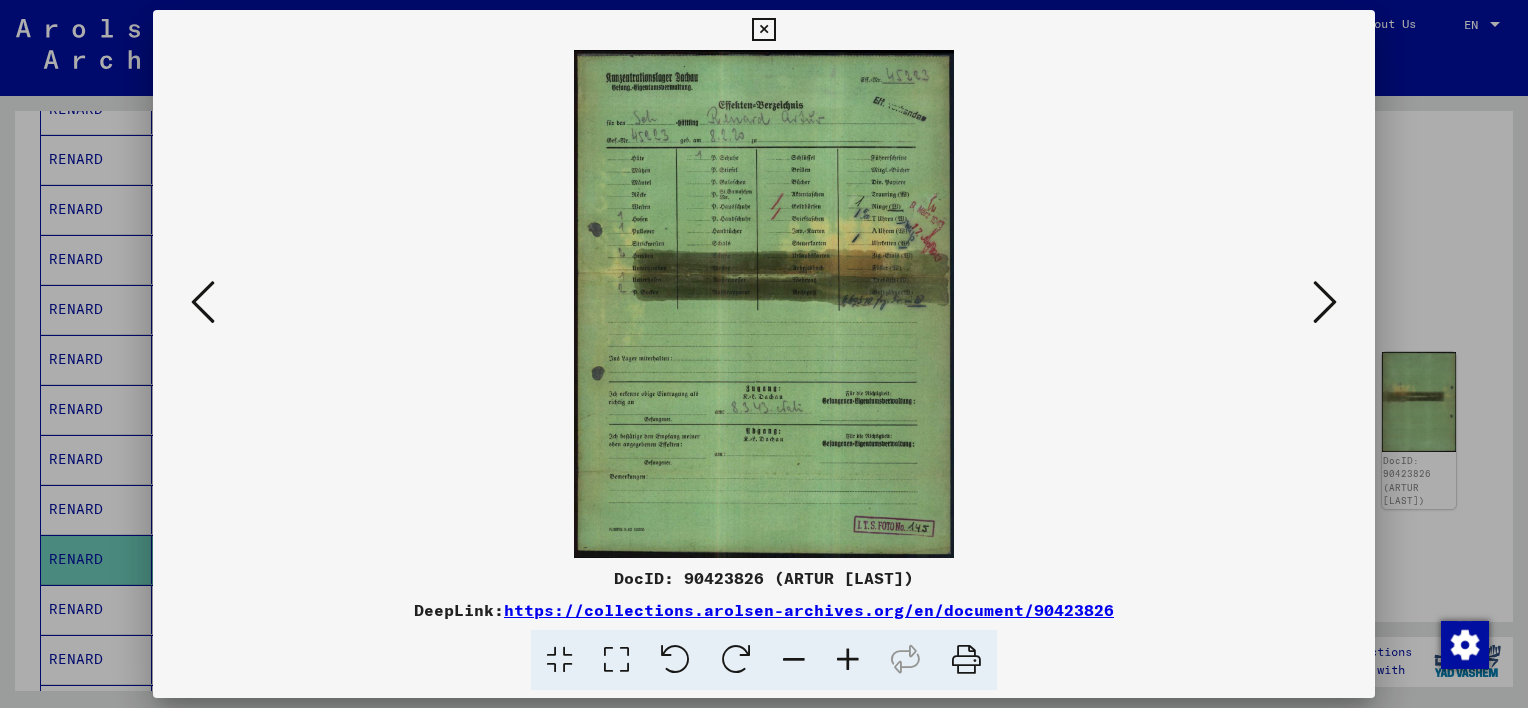 click at bounding box center [1325, 302] 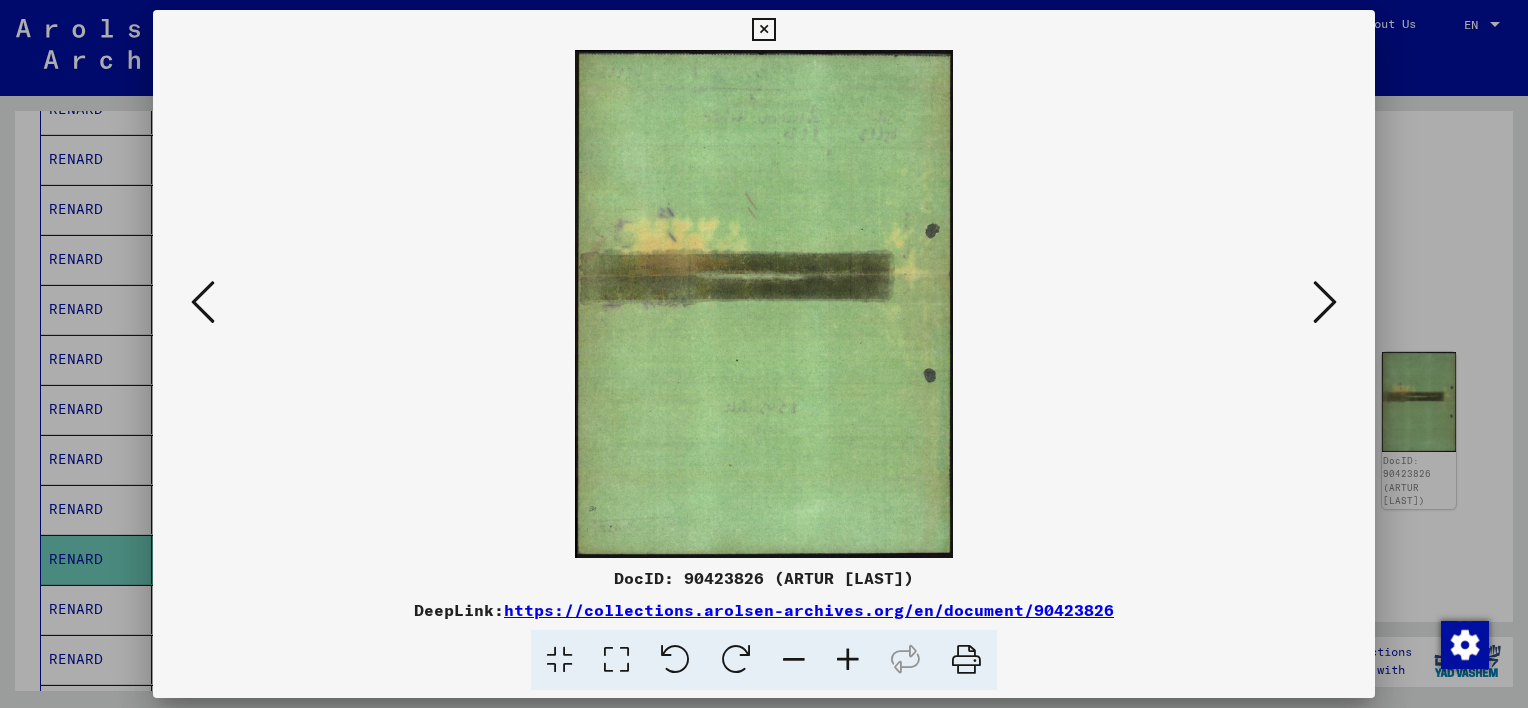 click at bounding box center (1325, 302) 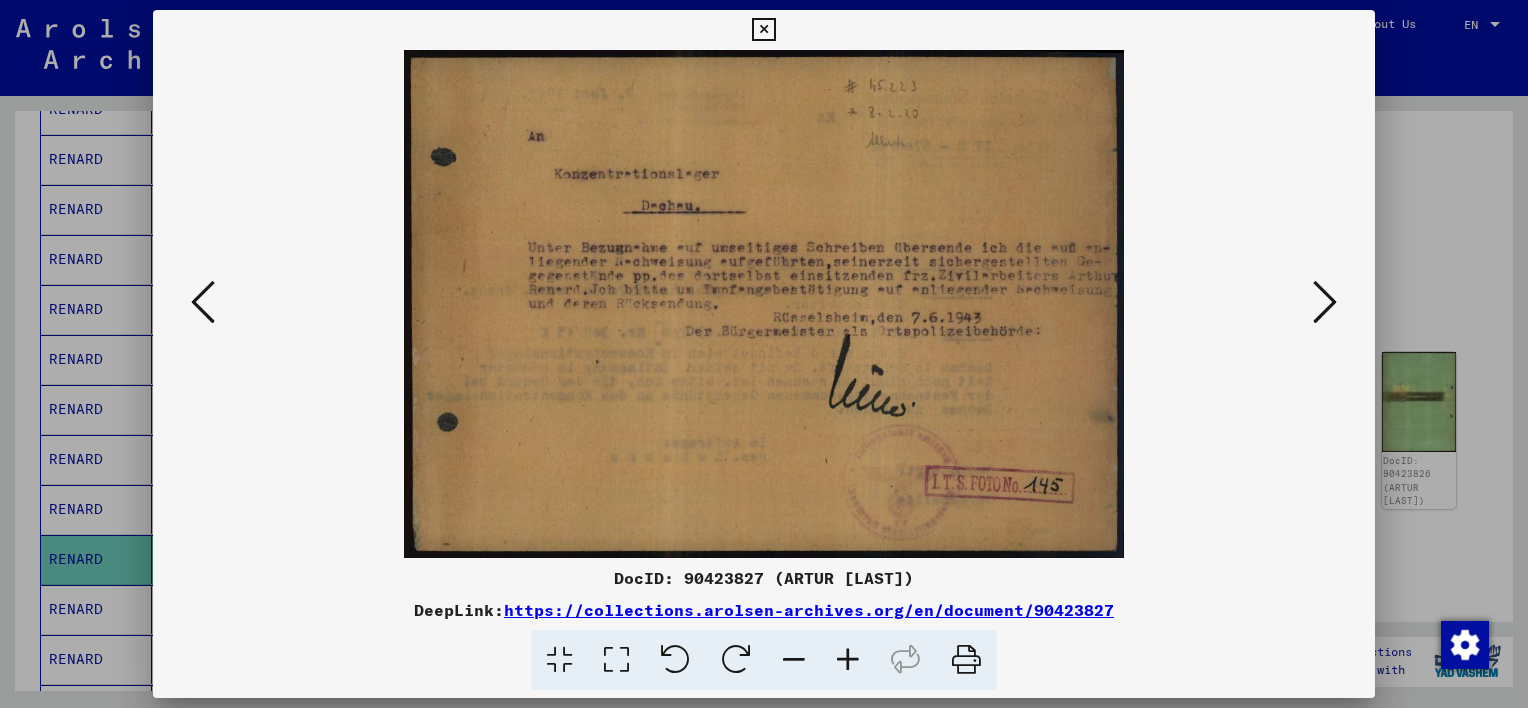 click at bounding box center [1325, 302] 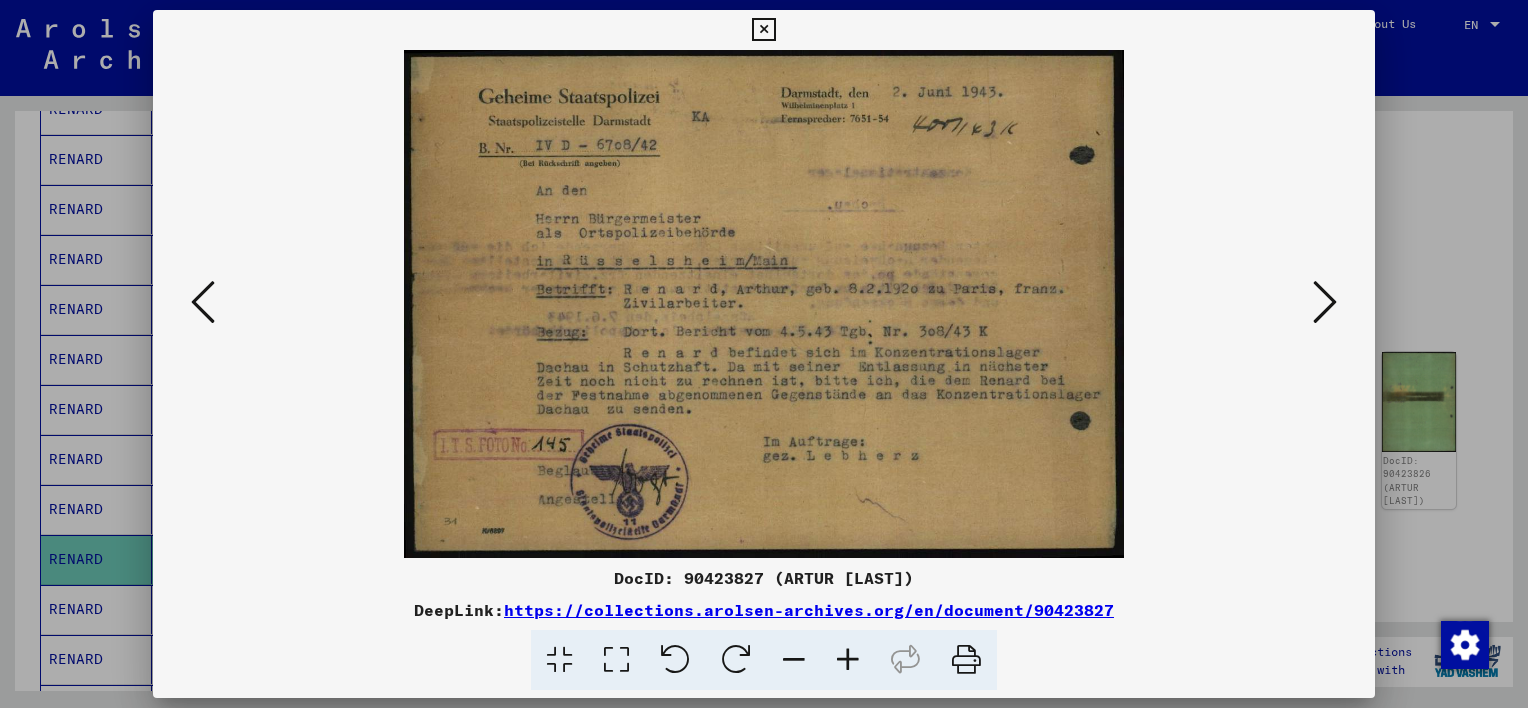 click at bounding box center [1325, 302] 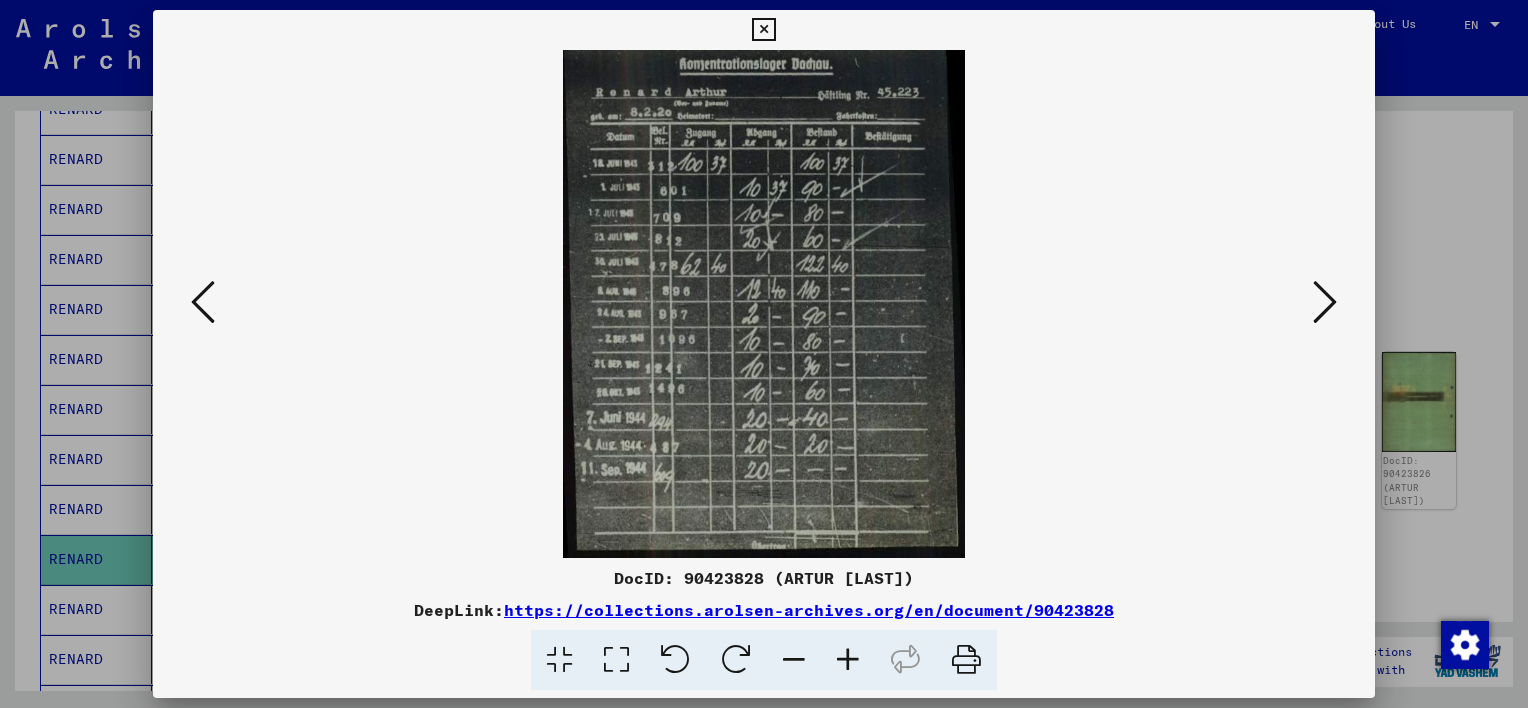 click at bounding box center (1325, 302) 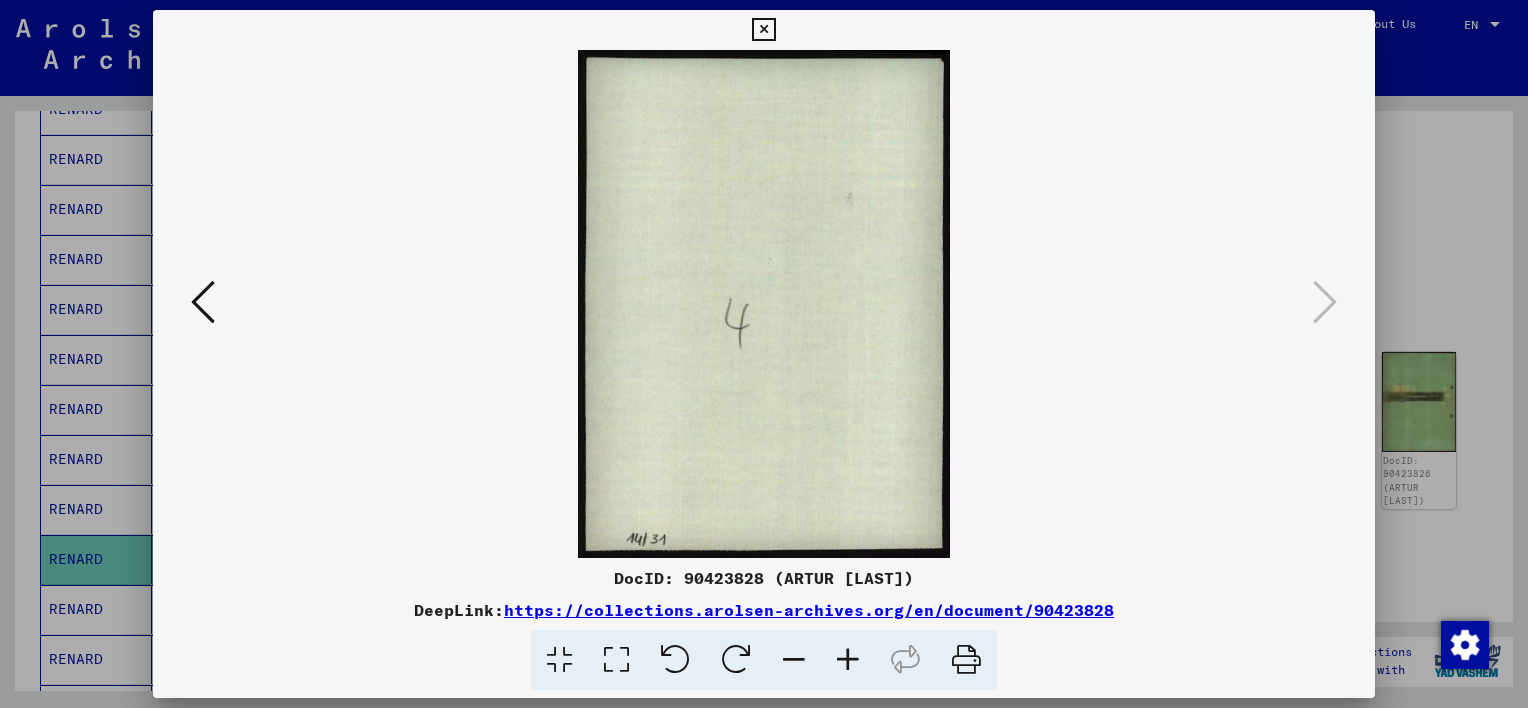 click at bounding box center [763, 30] 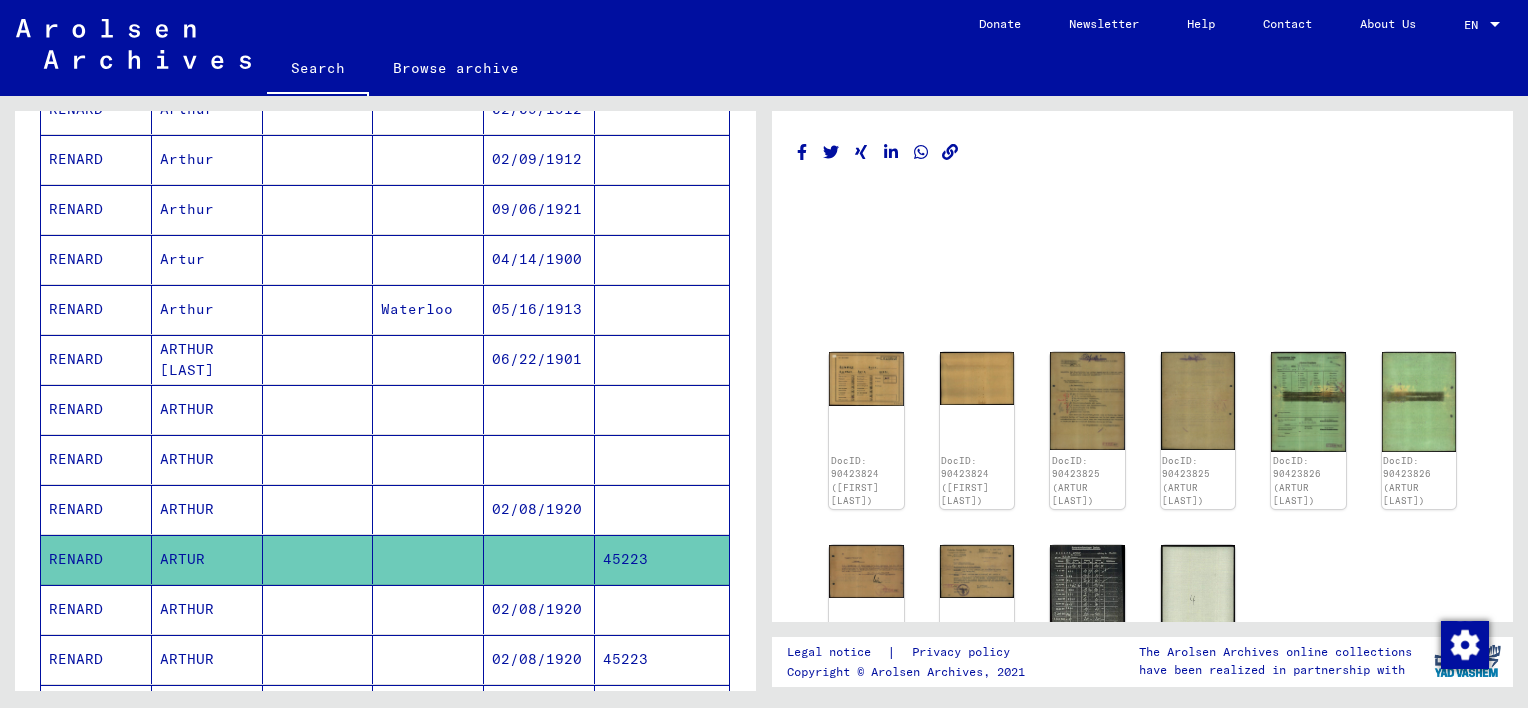click on "ARTHUR" at bounding box center [207, 659] 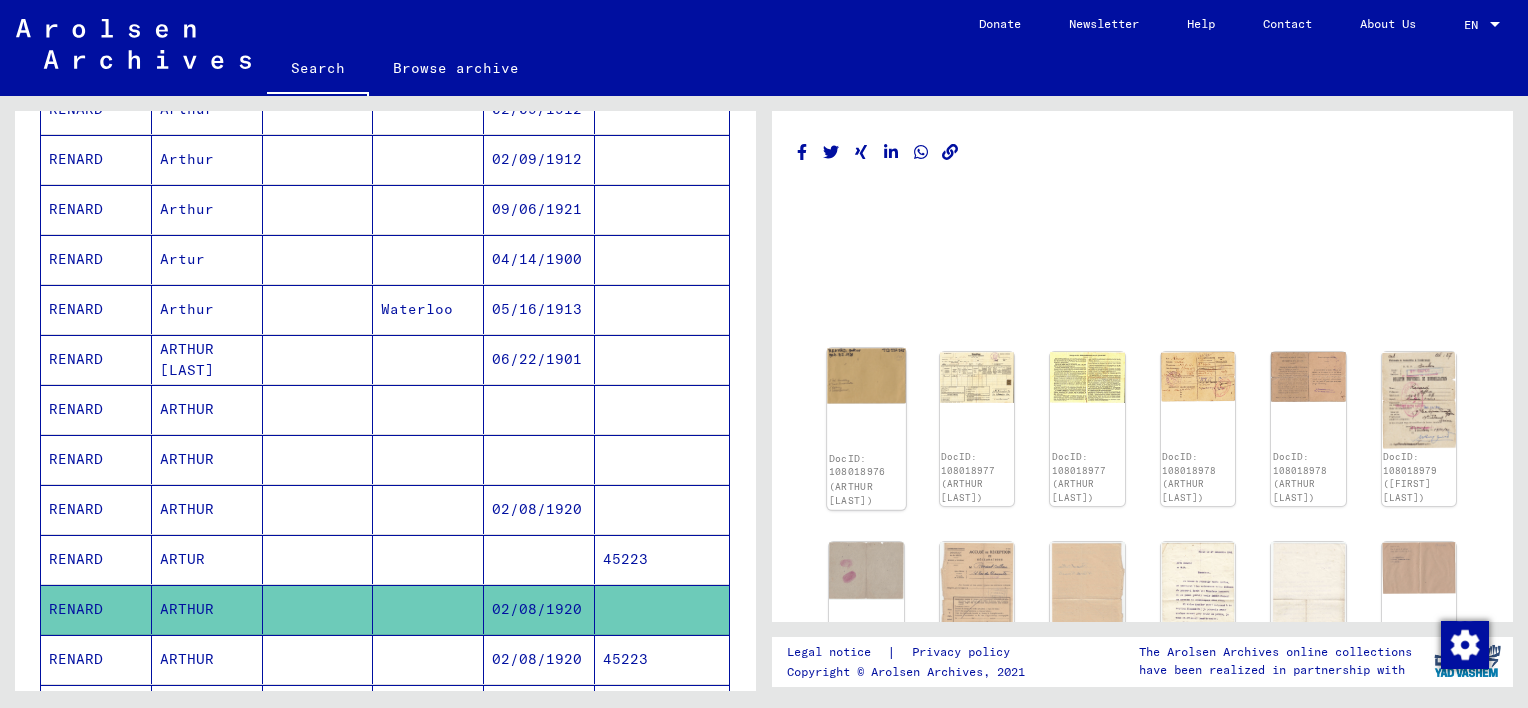 click 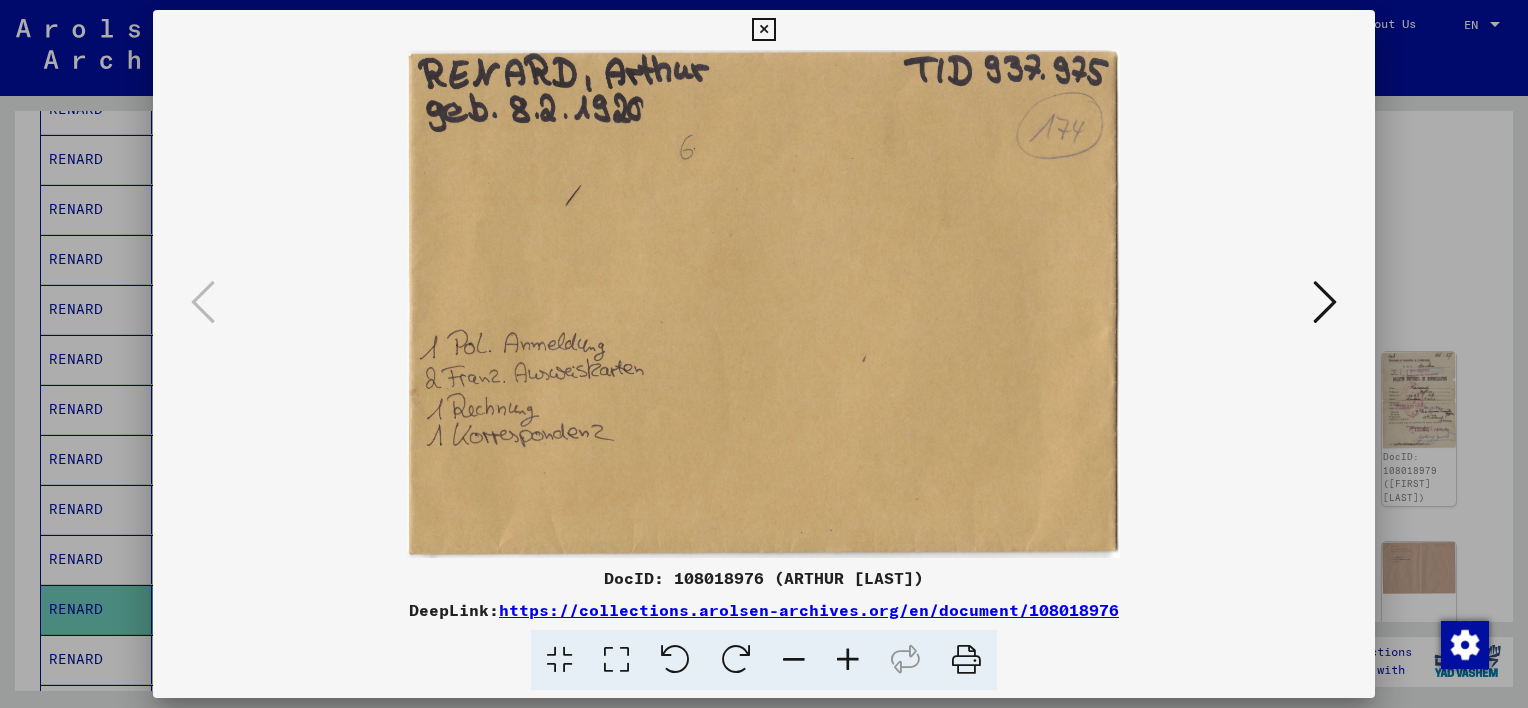 click at bounding box center [1325, 302] 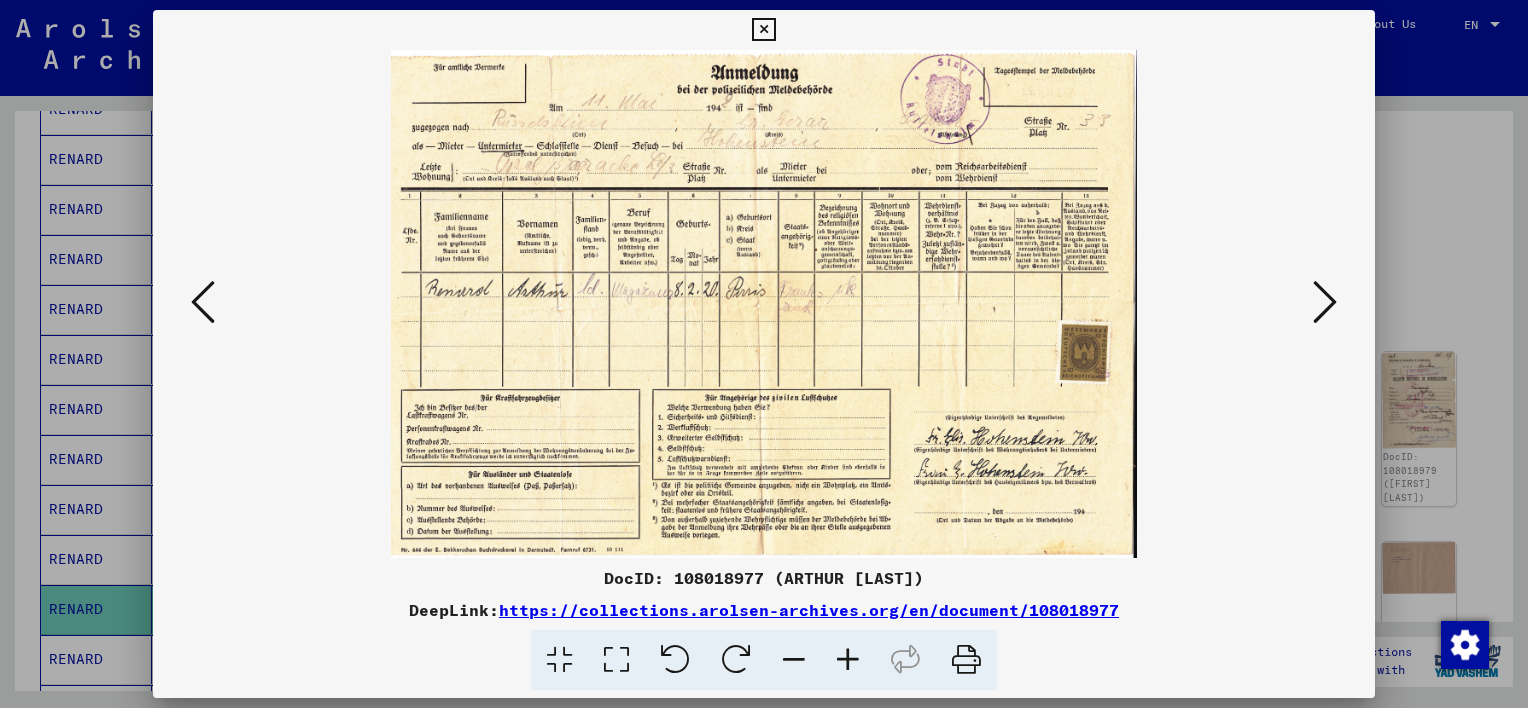 click at bounding box center [1325, 302] 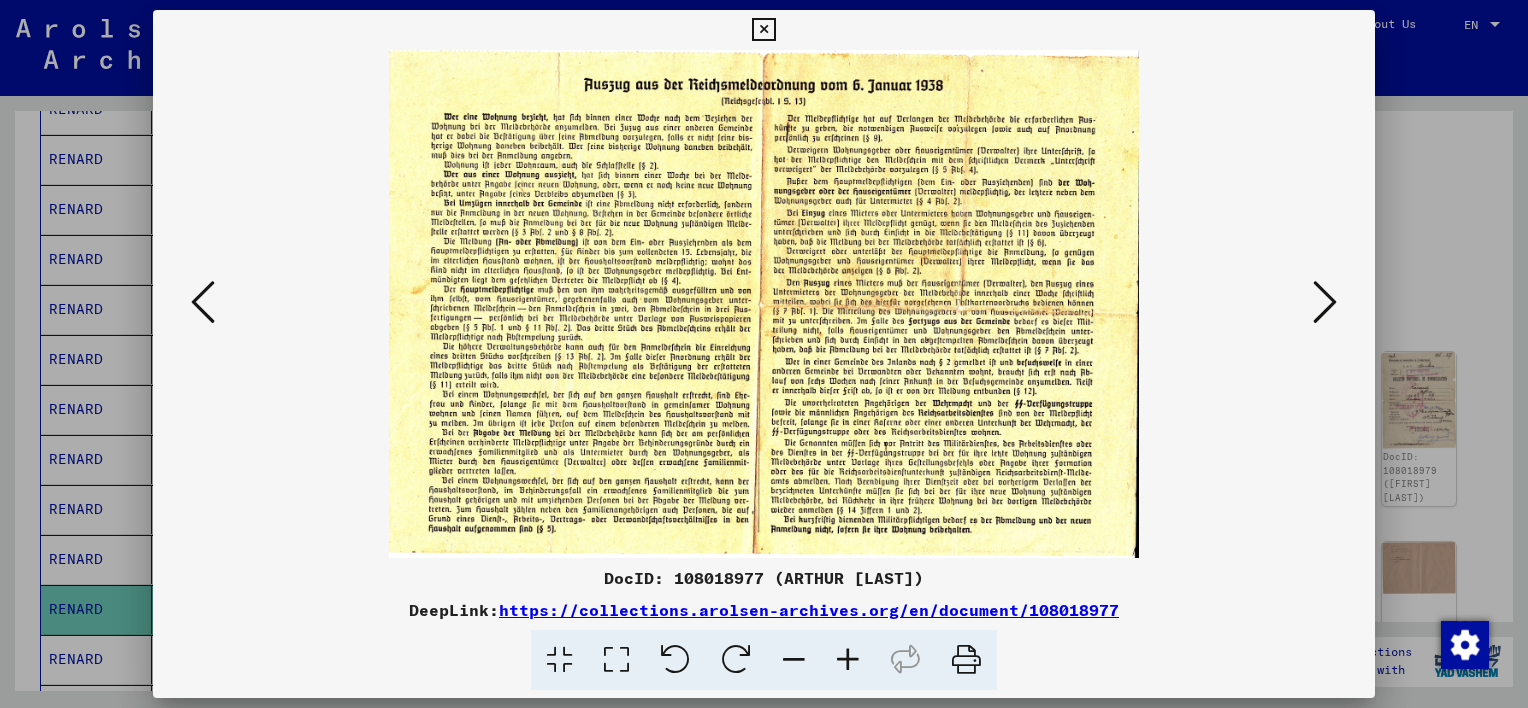 click at bounding box center (1325, 302) 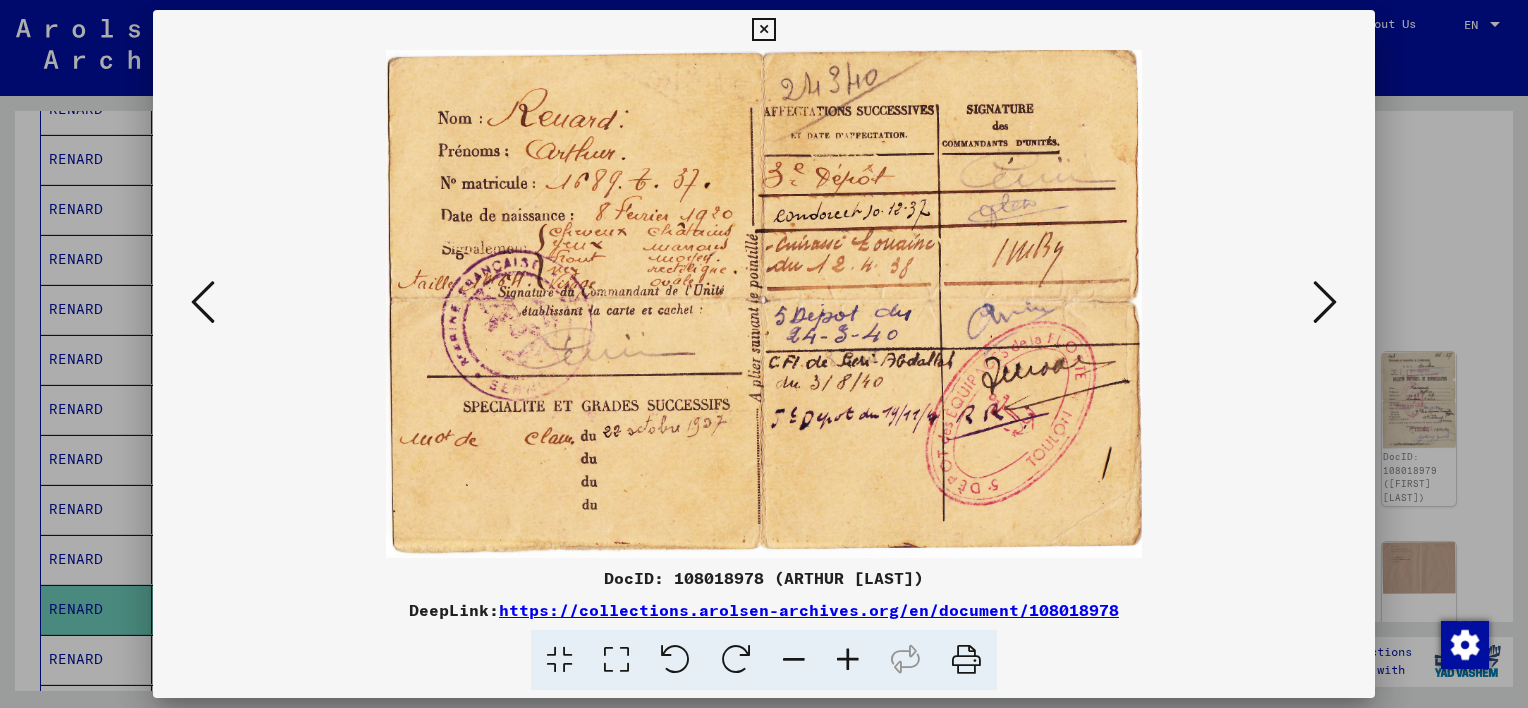 click at bounding box center (1325, 302) 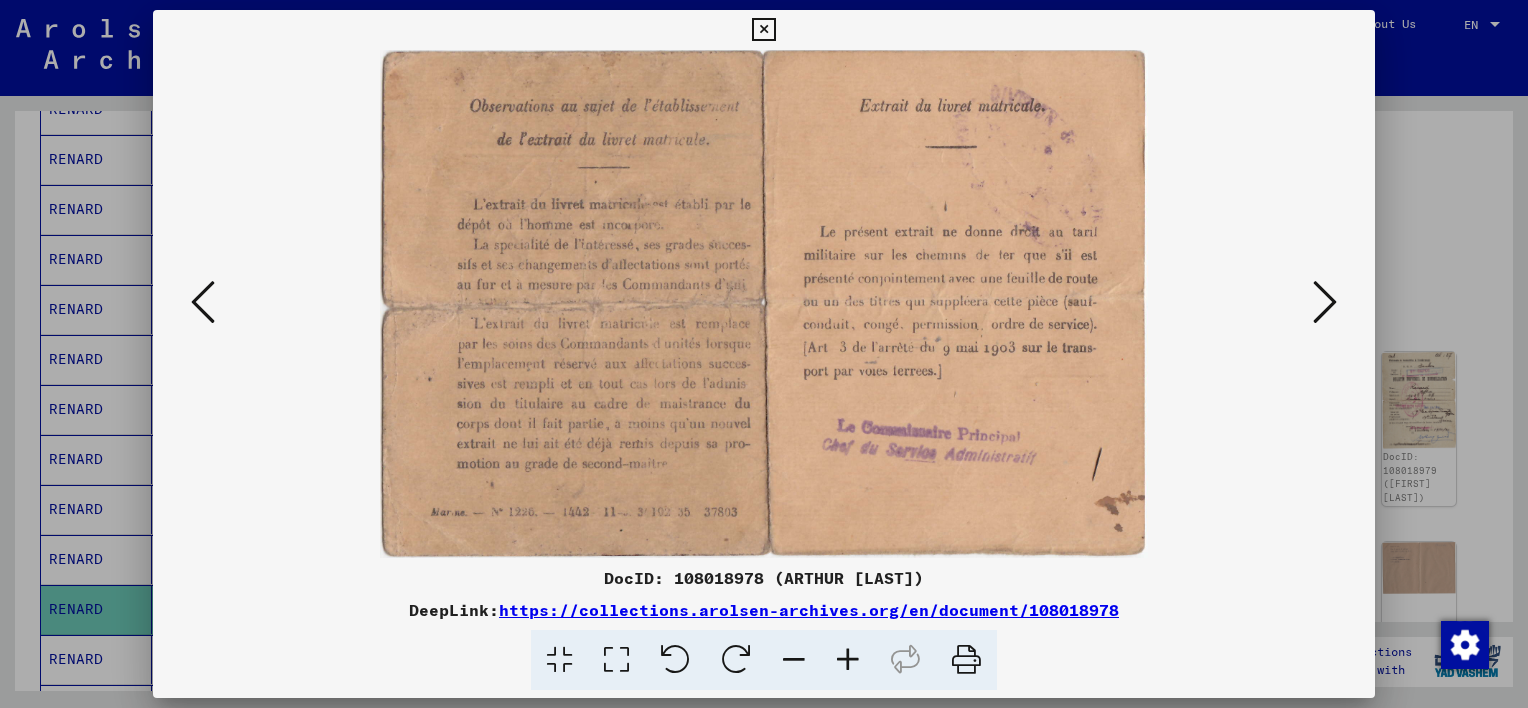 click at bounding box center [1325, 302] 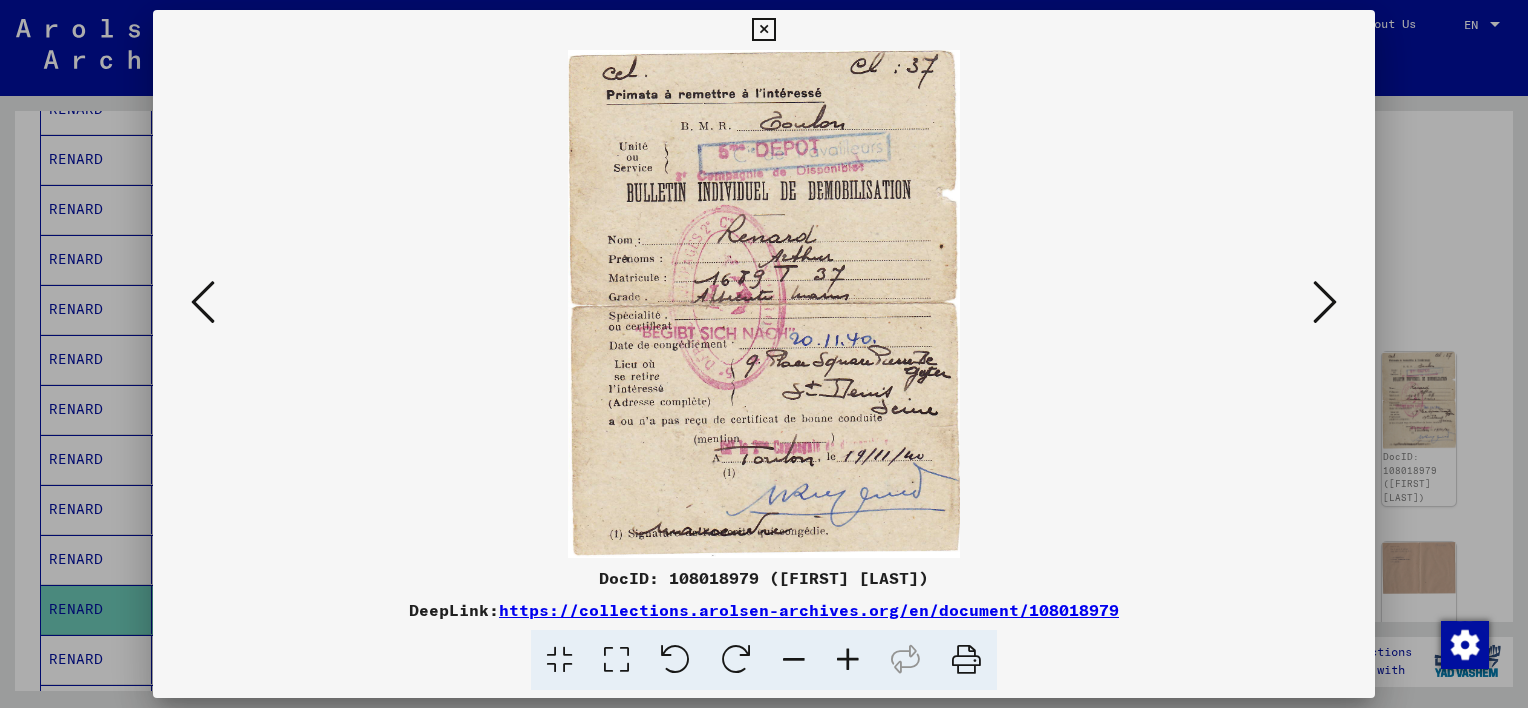click at bounding box center (1325, 302) 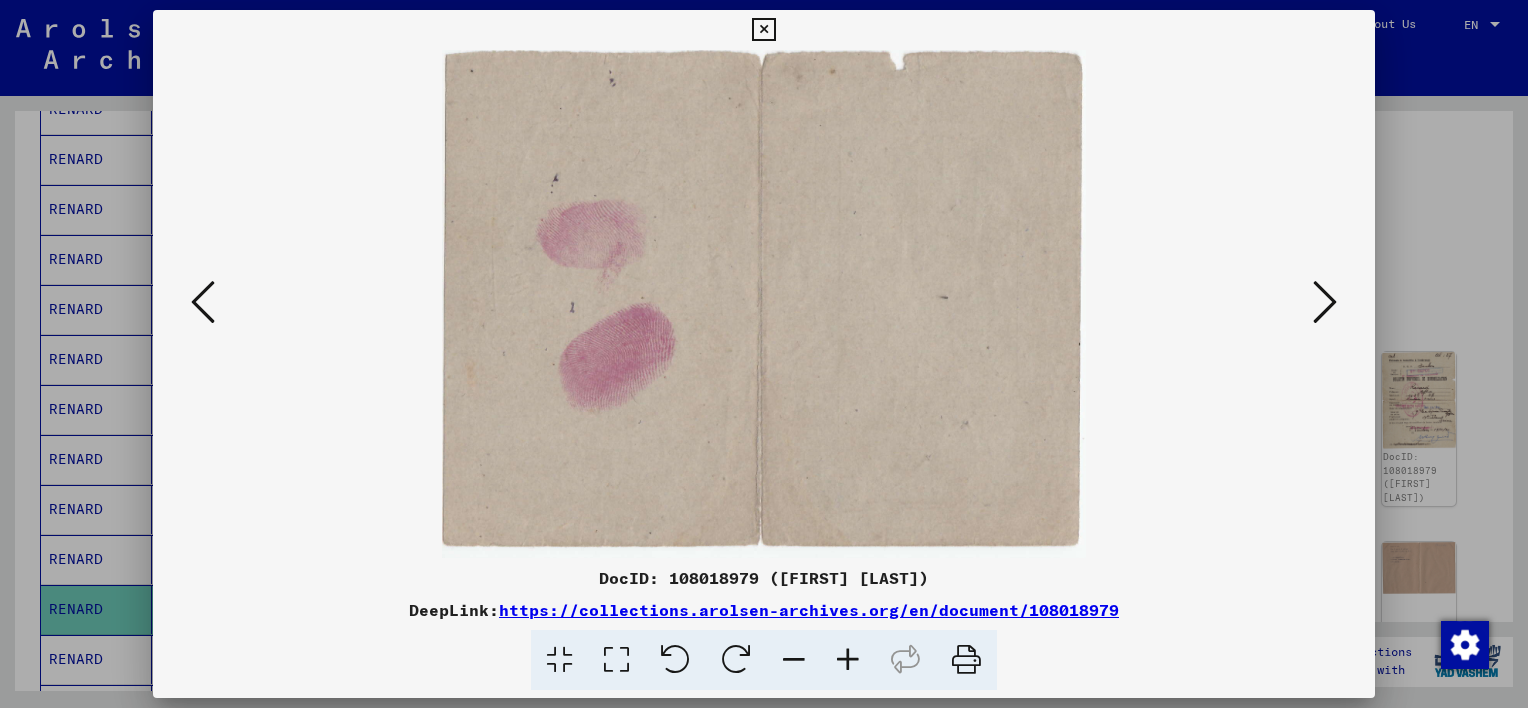 click at bounding box center (1325, 302) 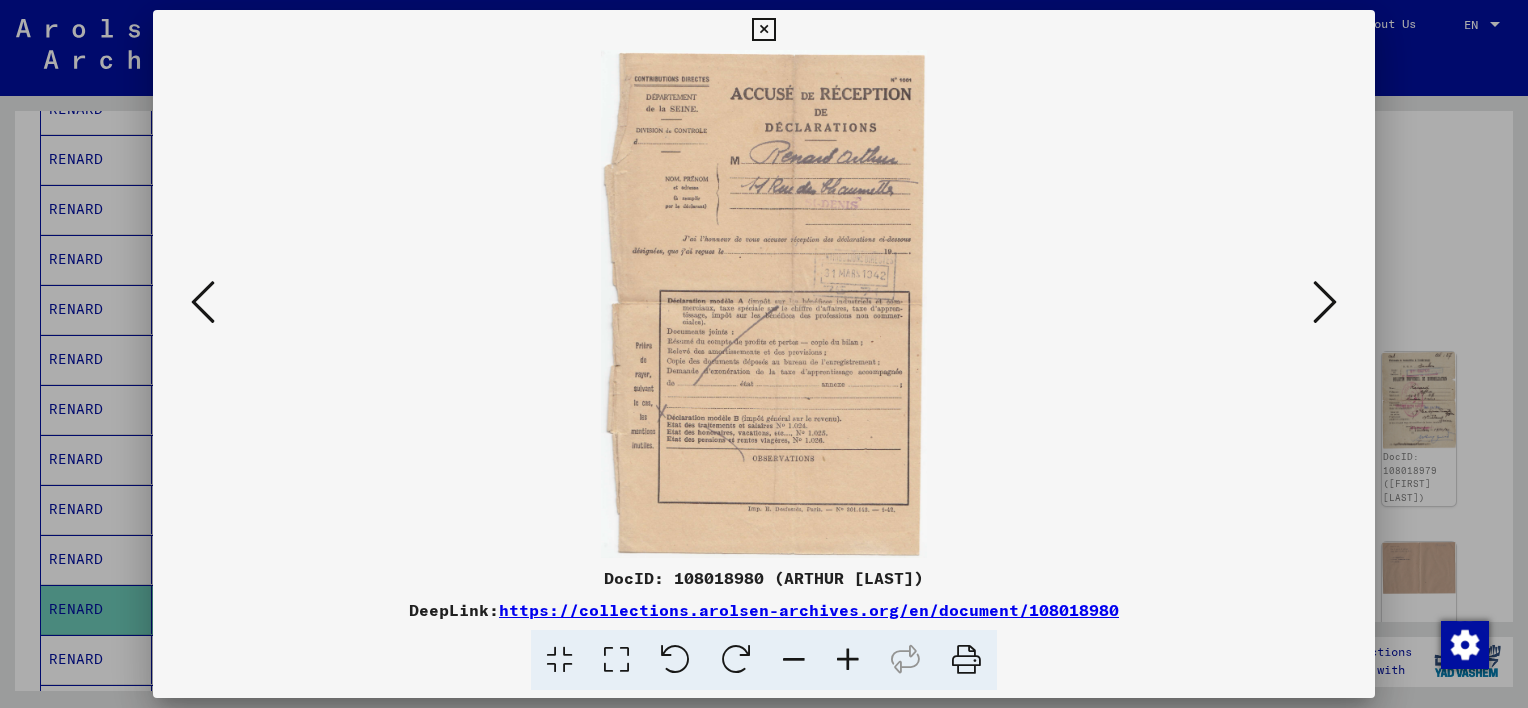 click at bounding box center [1325, 302] 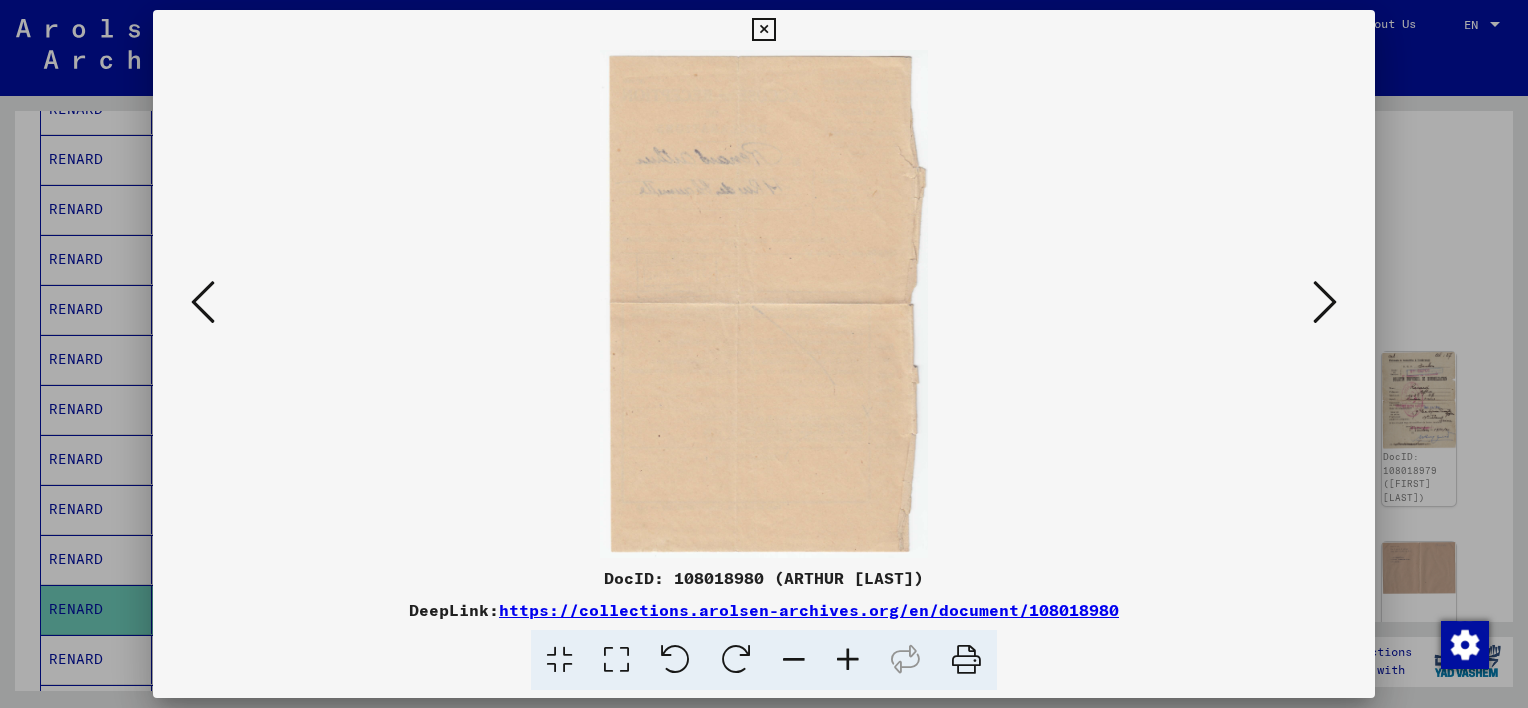 click at bounding box center [1325, 302] 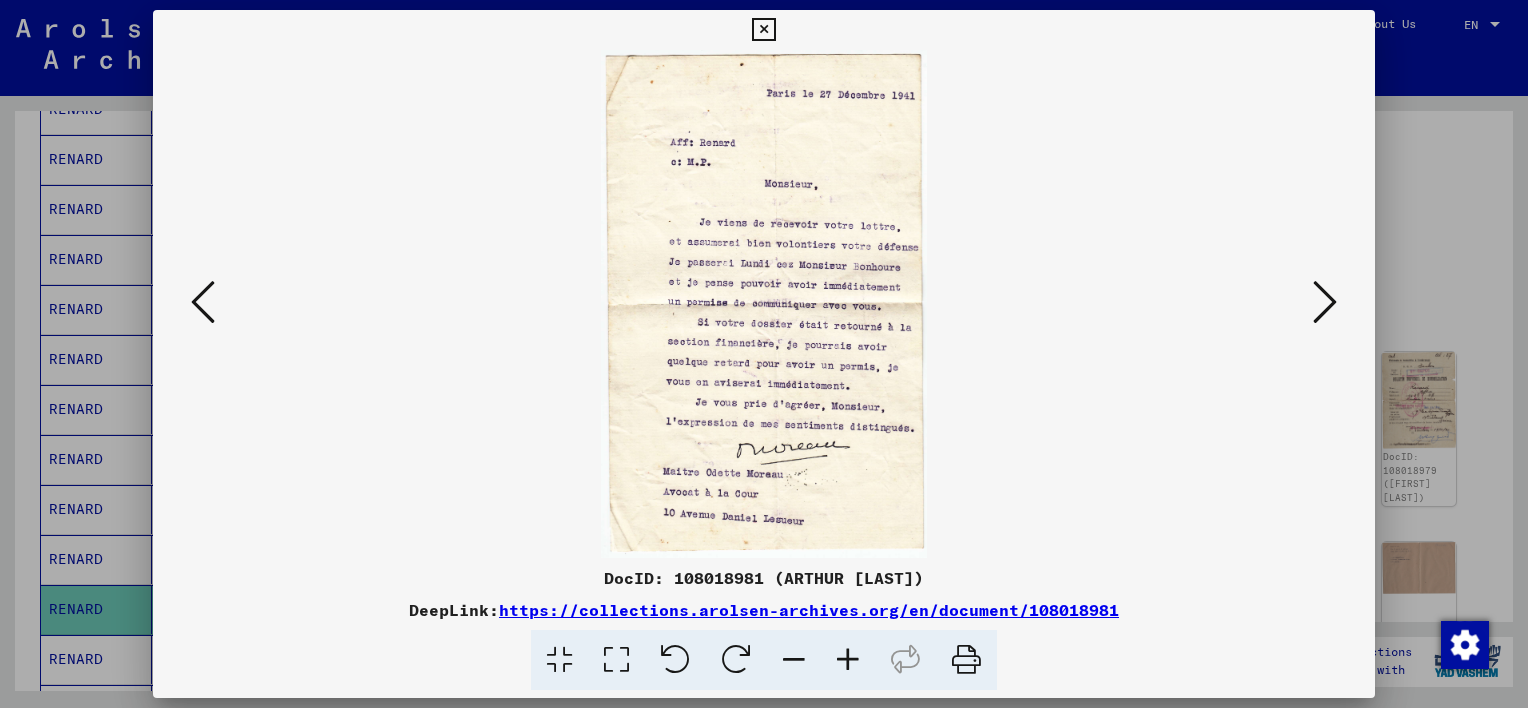 click at bounding box center [1325, 302] 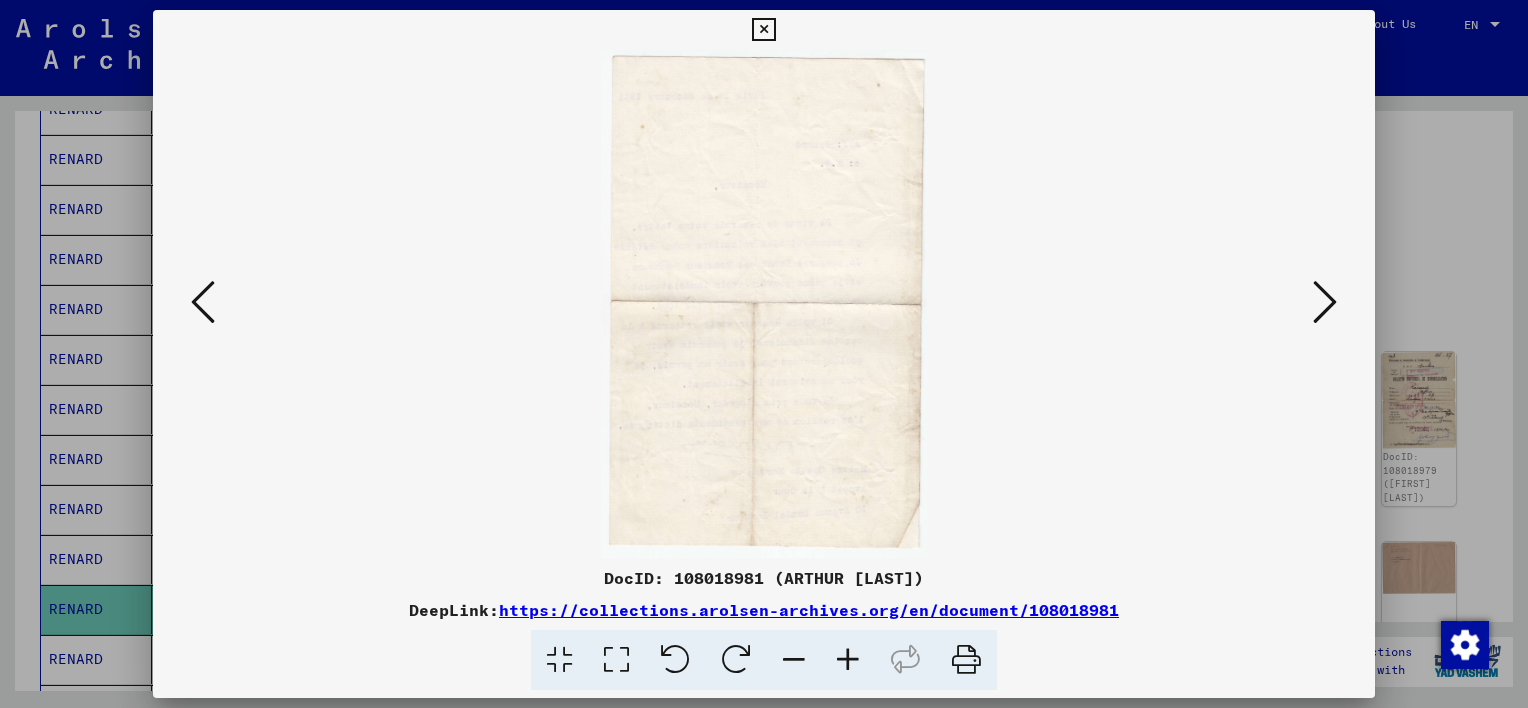 click at bounding box center [203, 302] 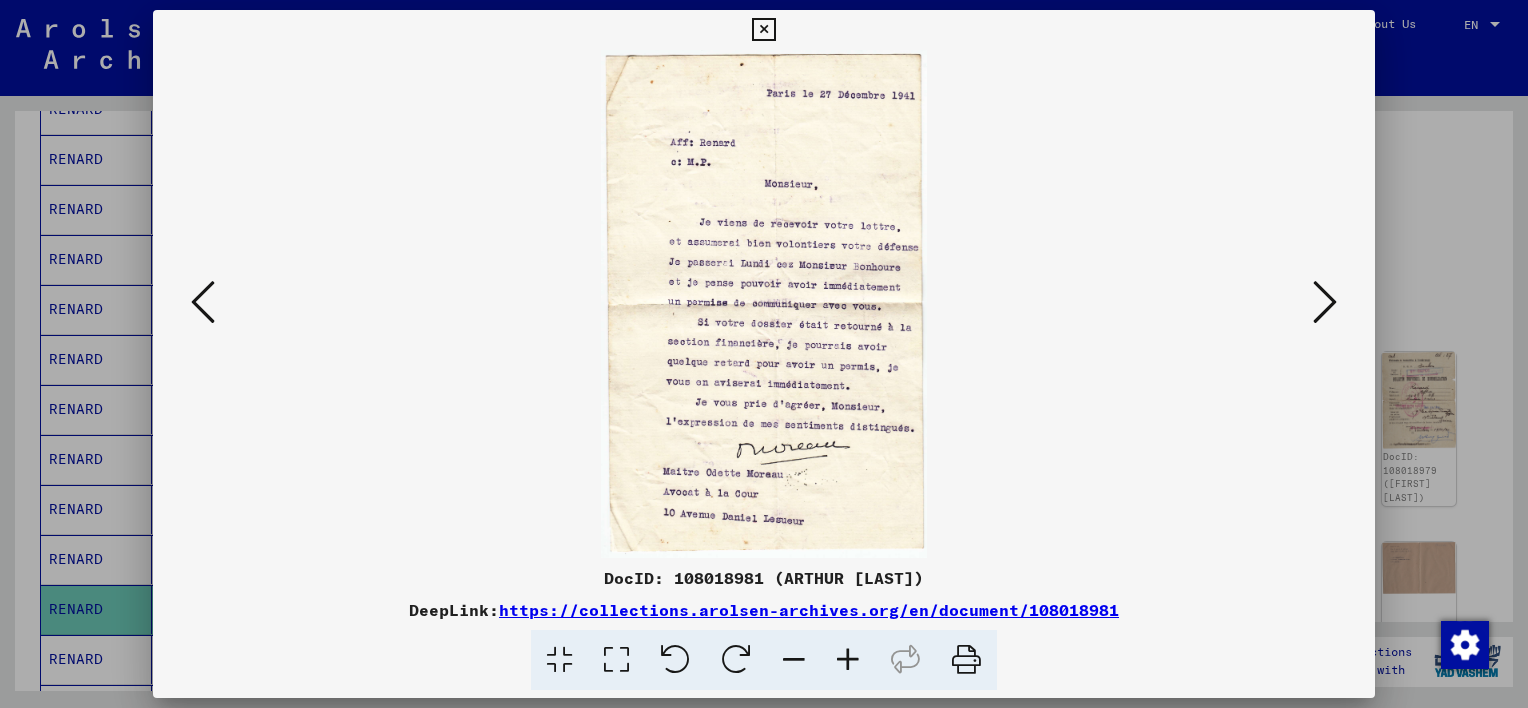 click at bounding box center (763, 30) 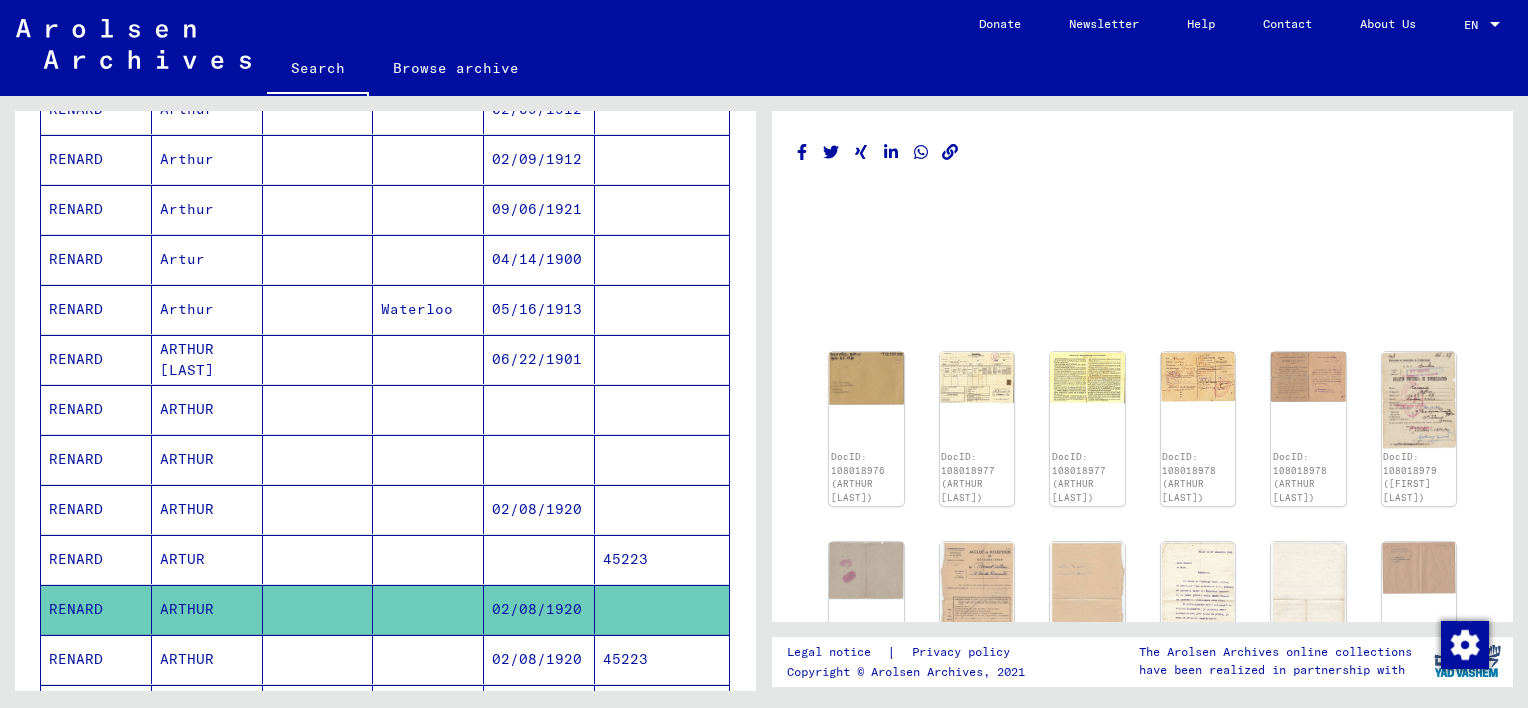 click on "ARTHUR" at bounding box center [207, 709] 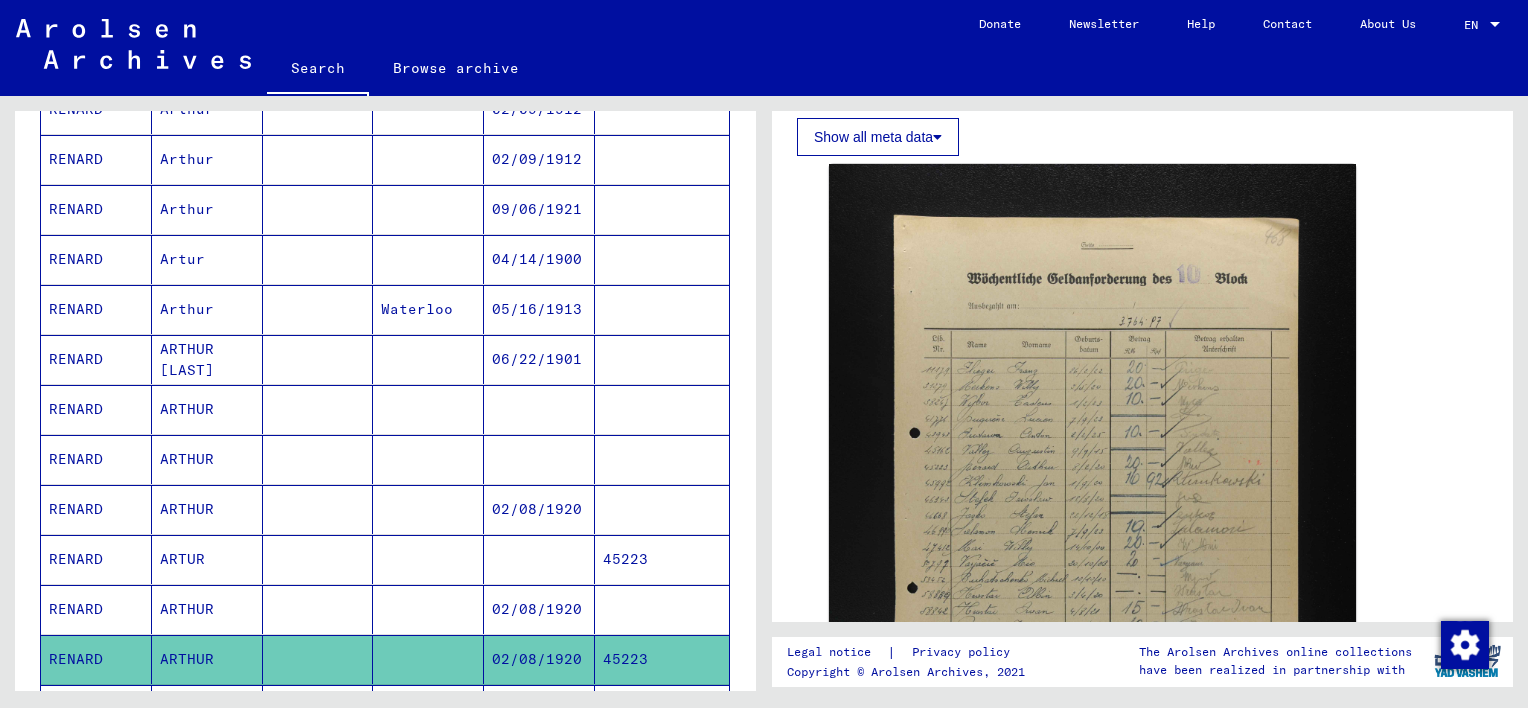 scroll, scrollTop: 560, scrollLeft: 0, axis: vertical 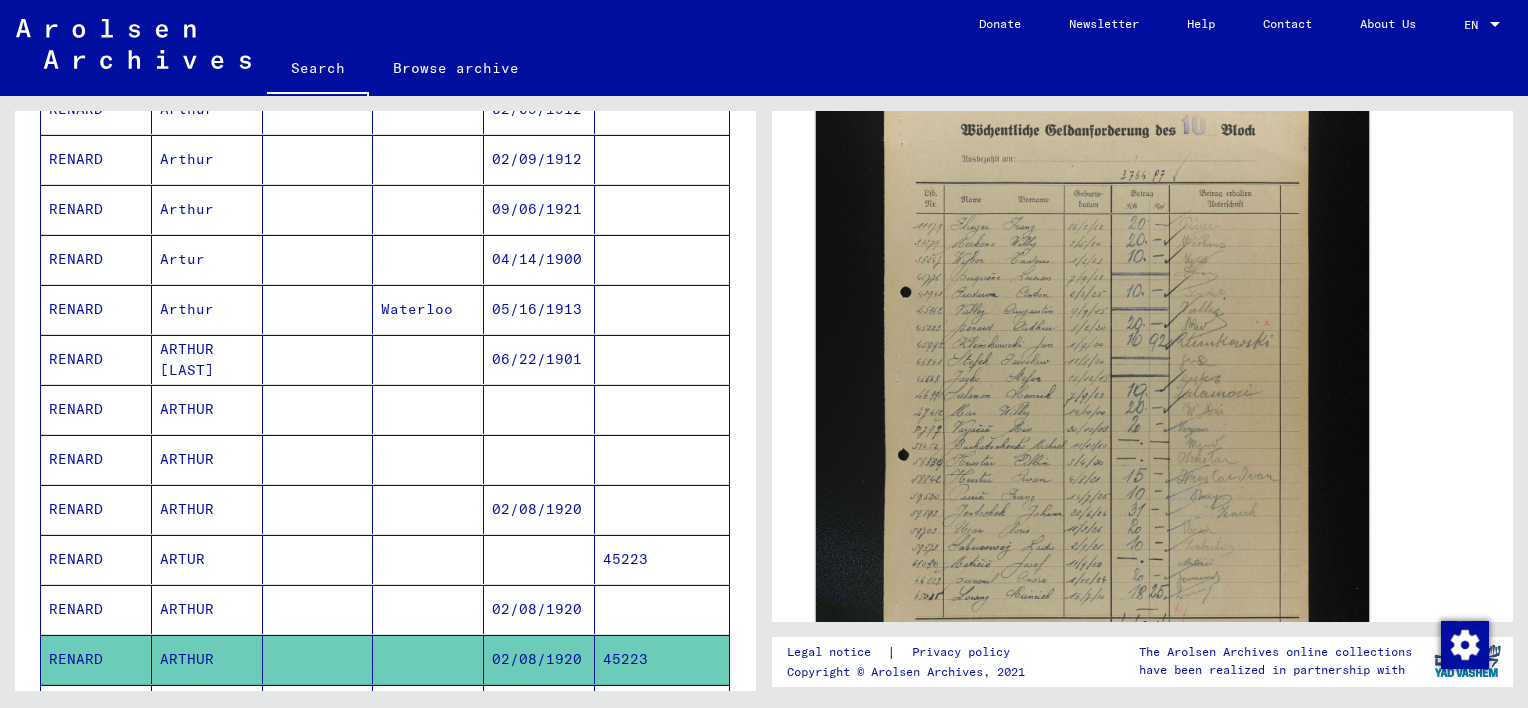 click 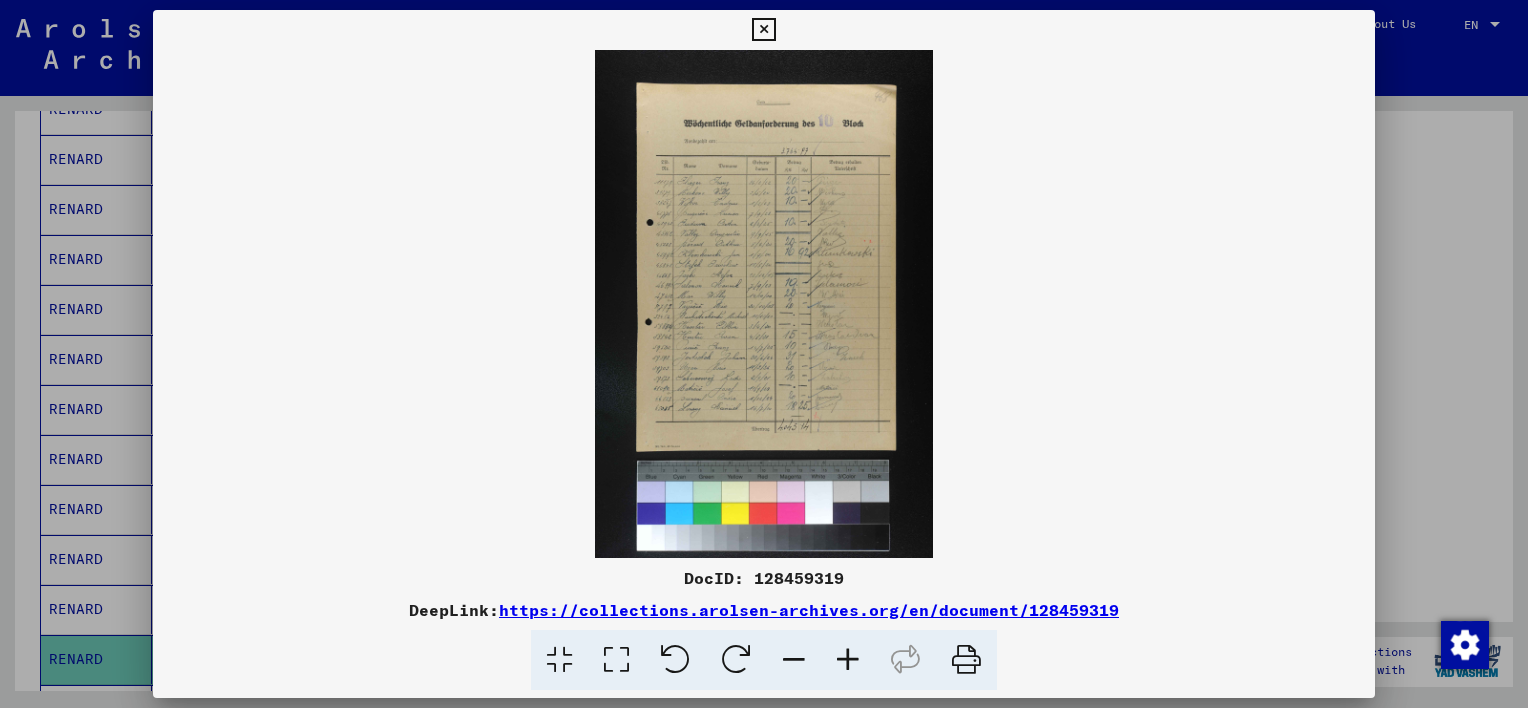 click at bounding box center (848, 660) 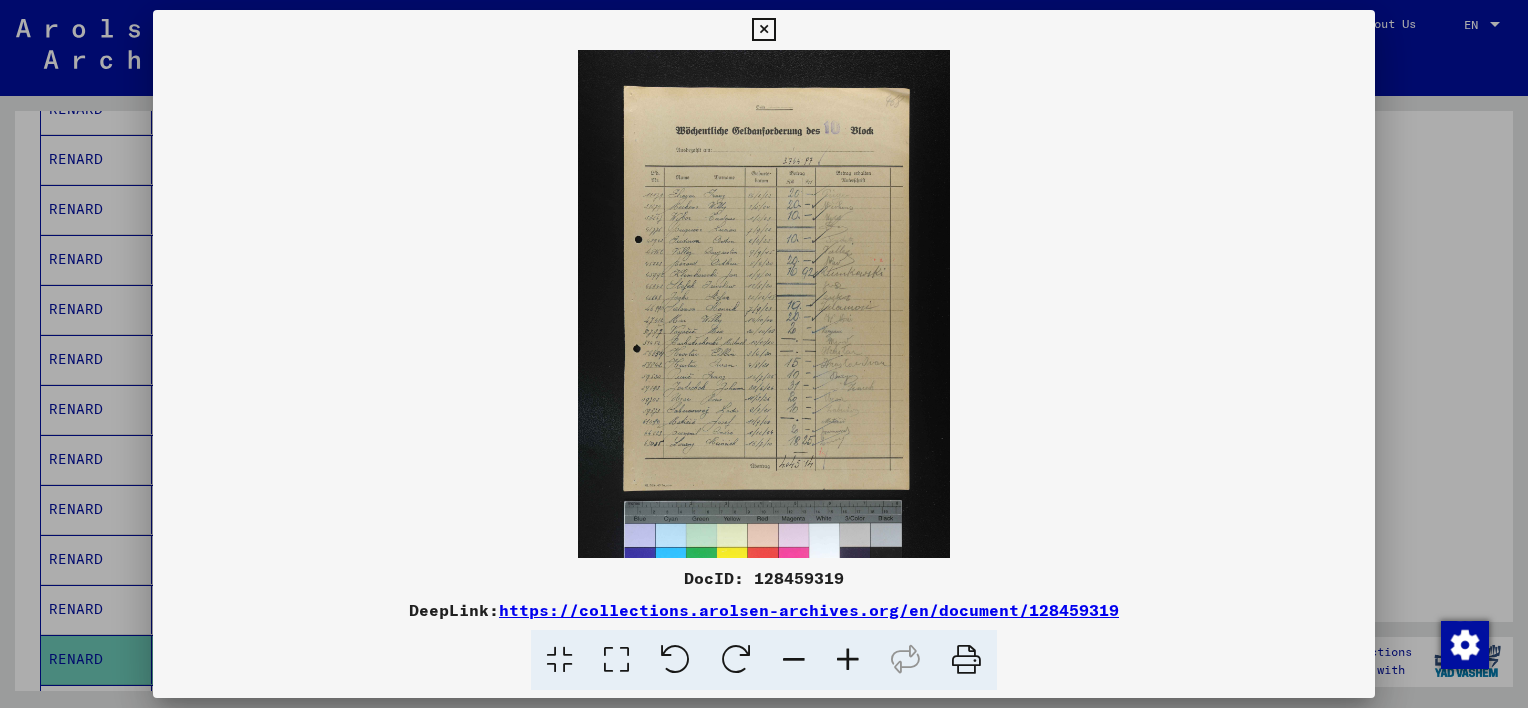 click at bounding box center (848, 660) 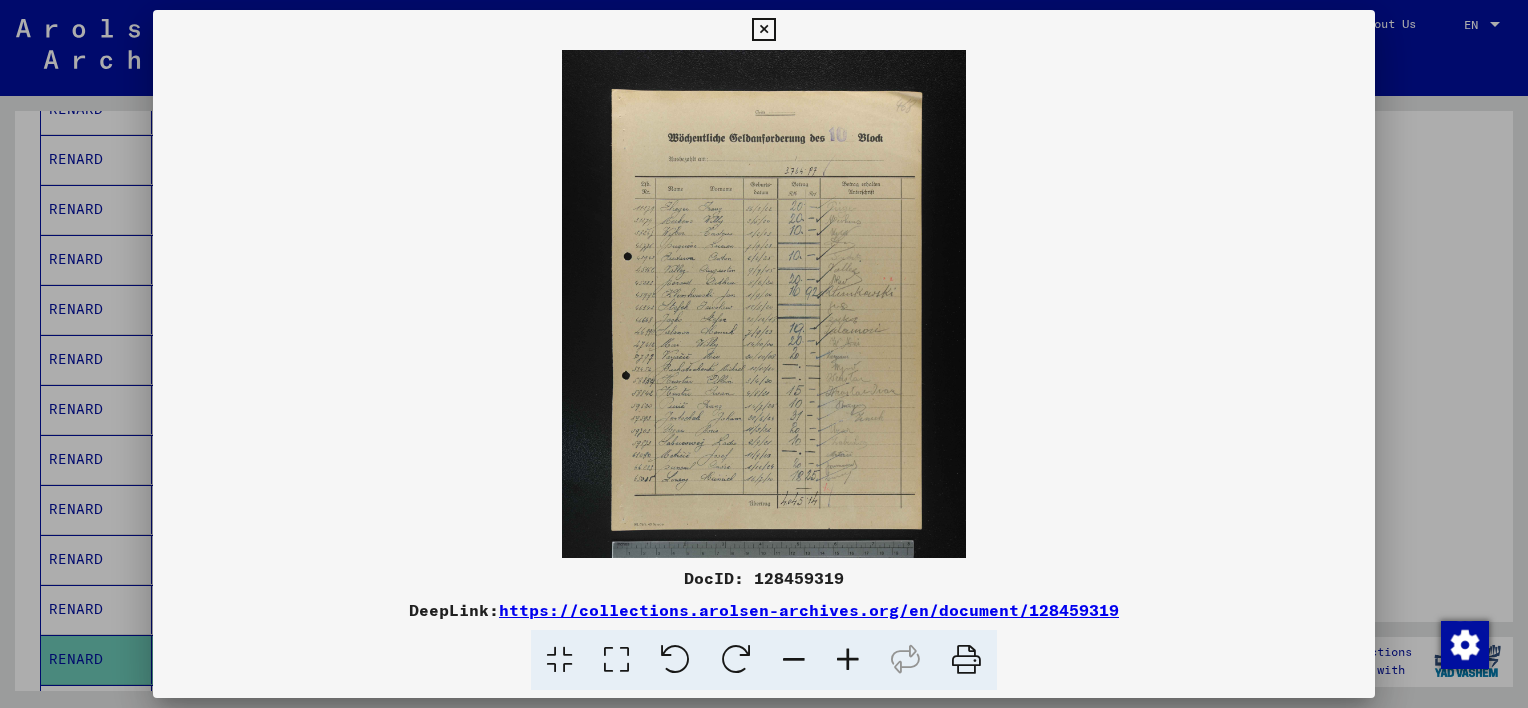 click at bounding box center (848, 660) 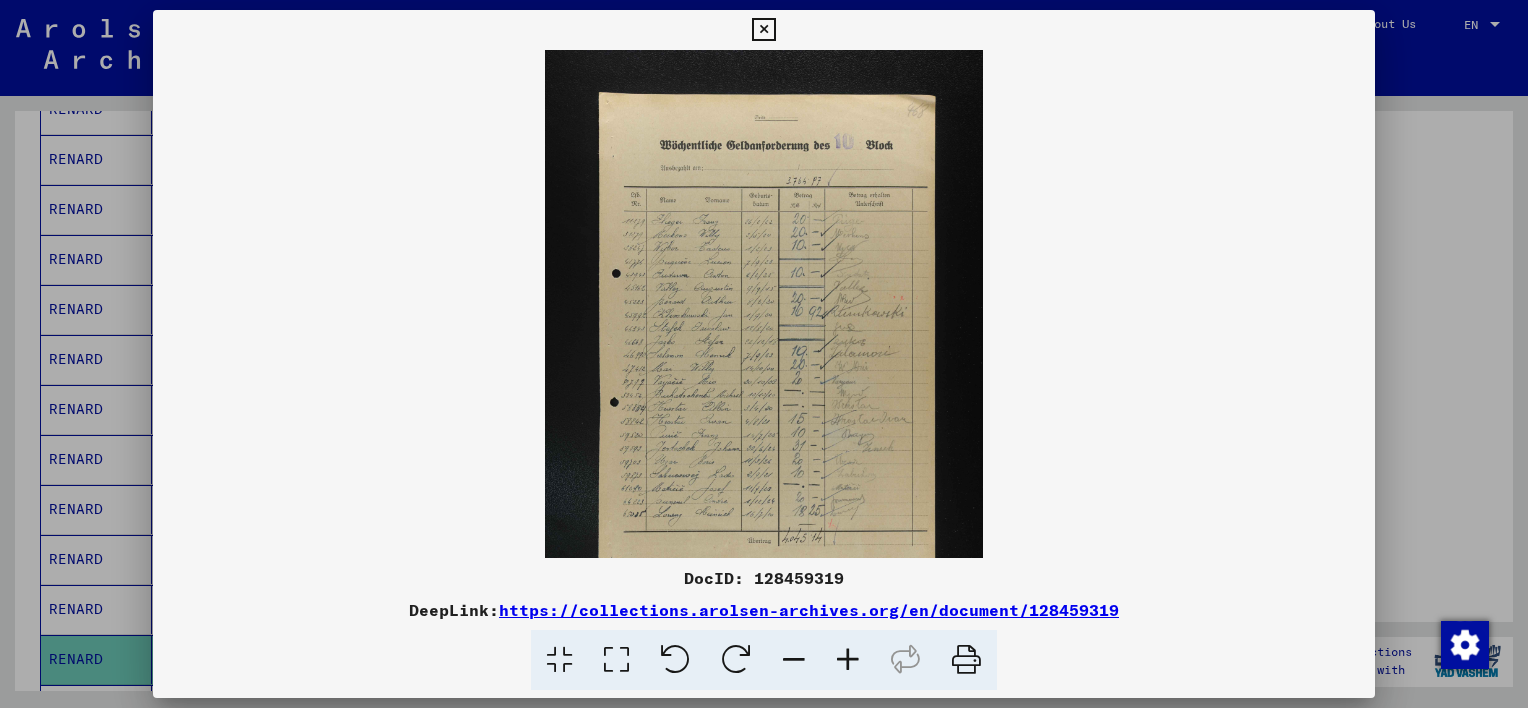 click at bounding box center [848, 660] 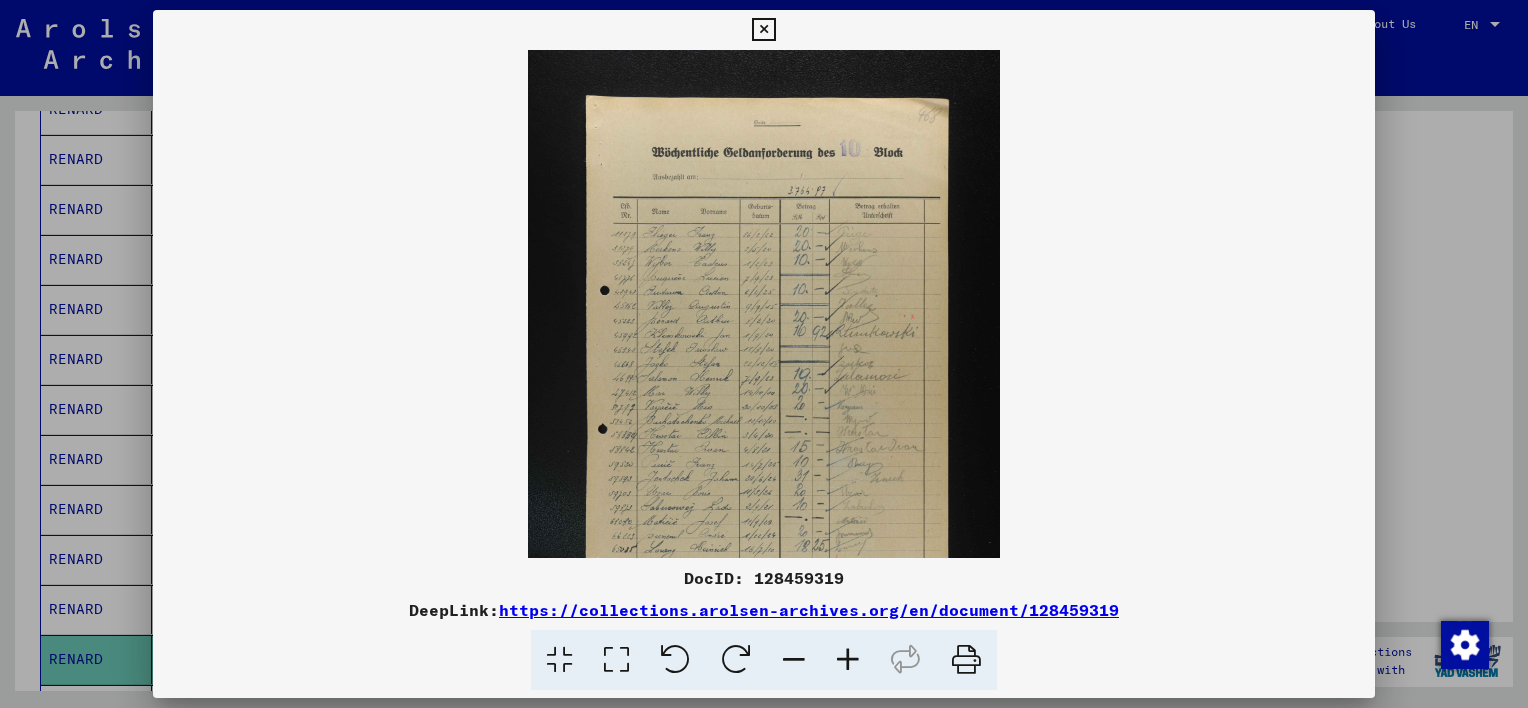 click at bounding box center [848, 660] 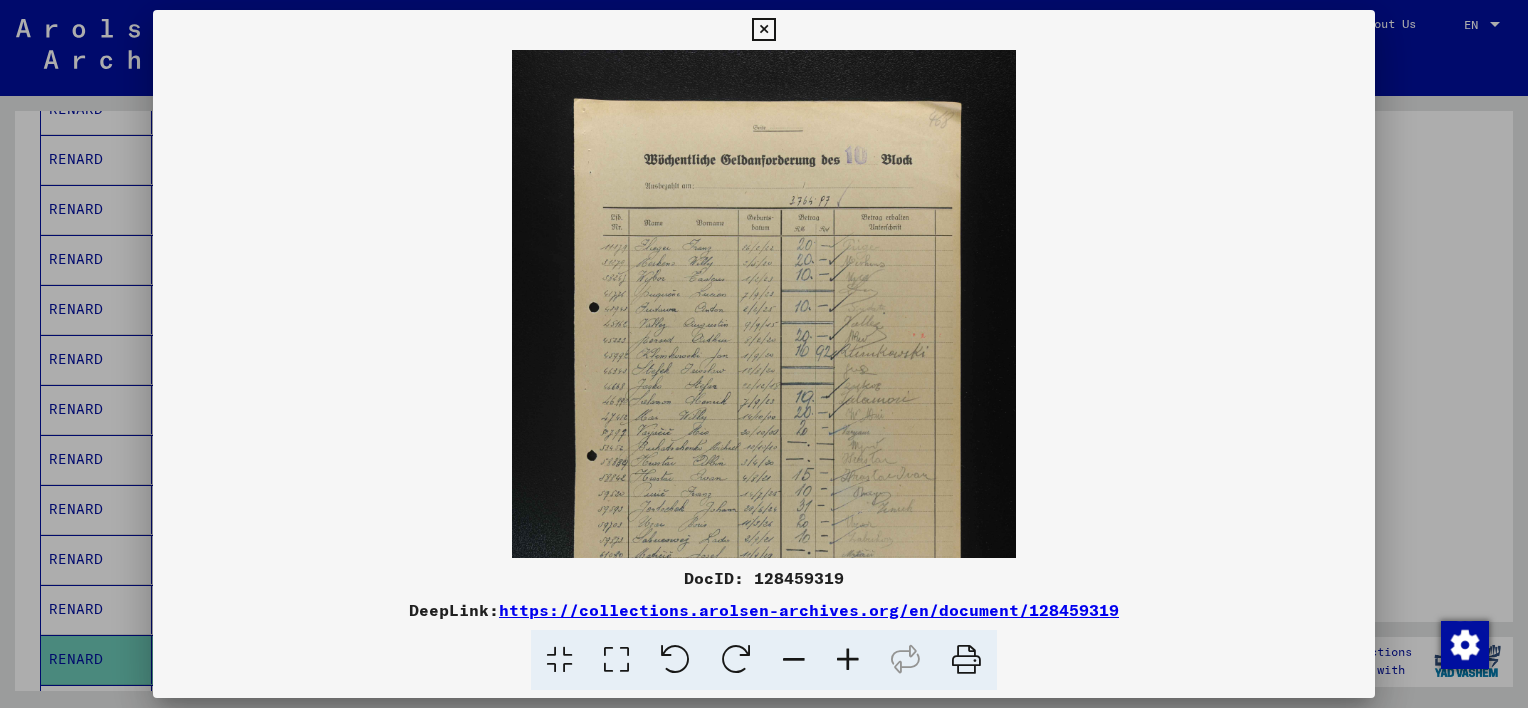 click at bounding box center [848, 660] 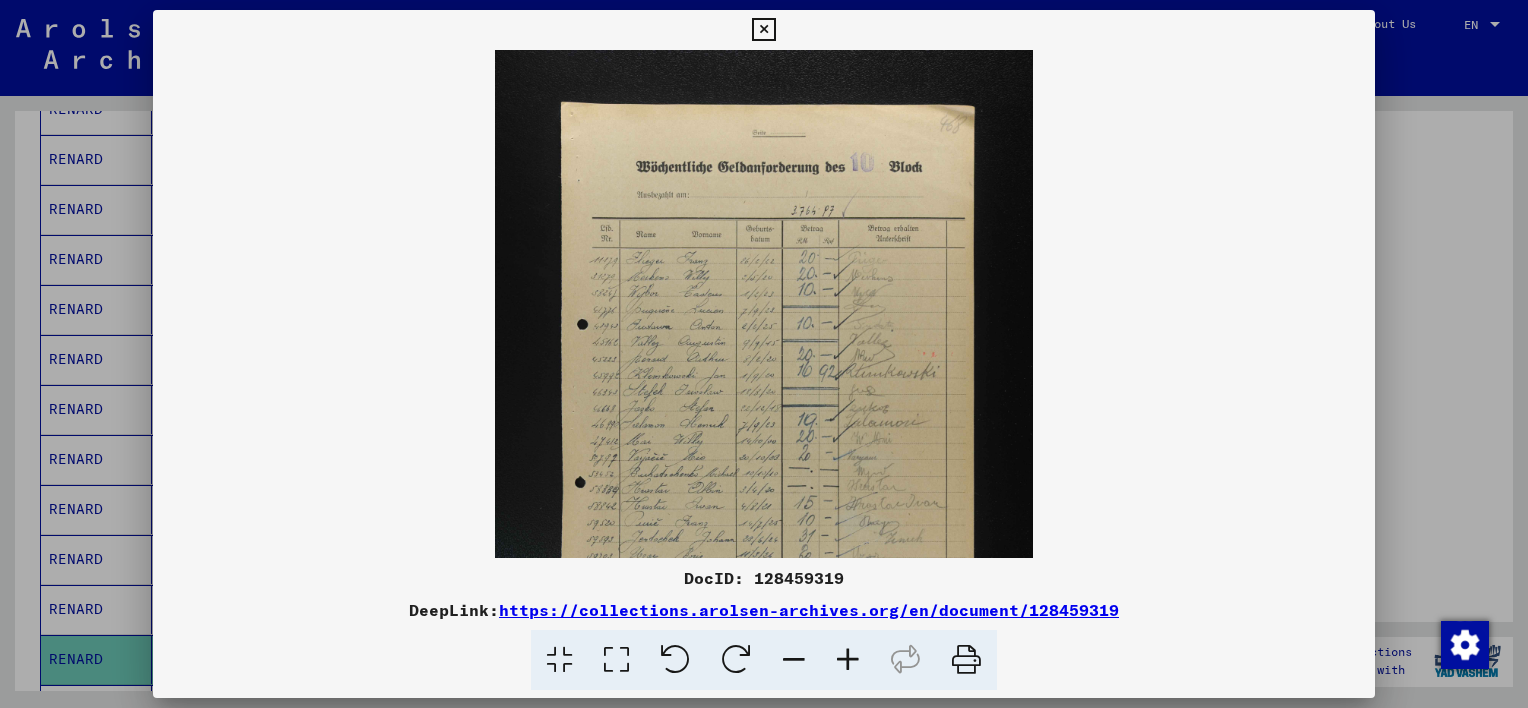 click at bounding box center (848, 660) 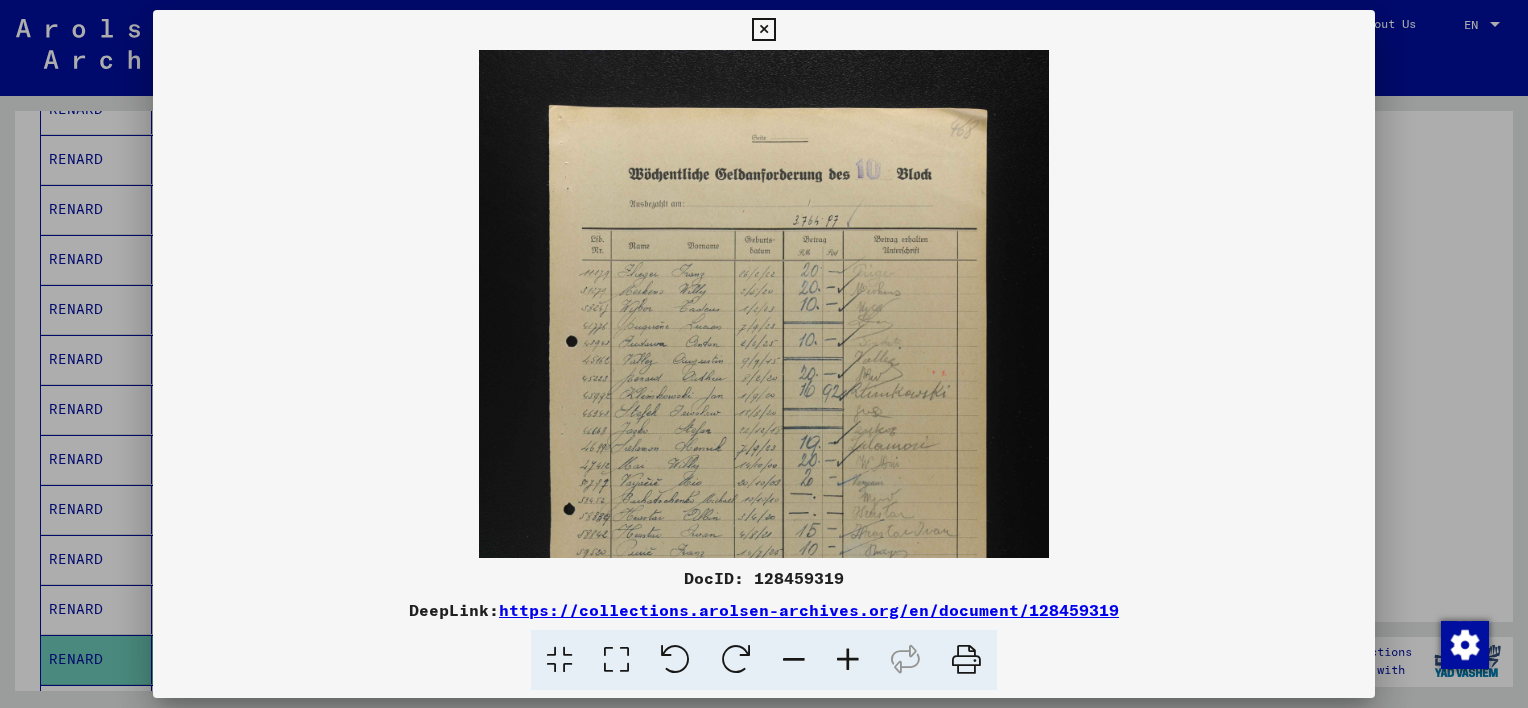 click at bounding box center (848, 660) 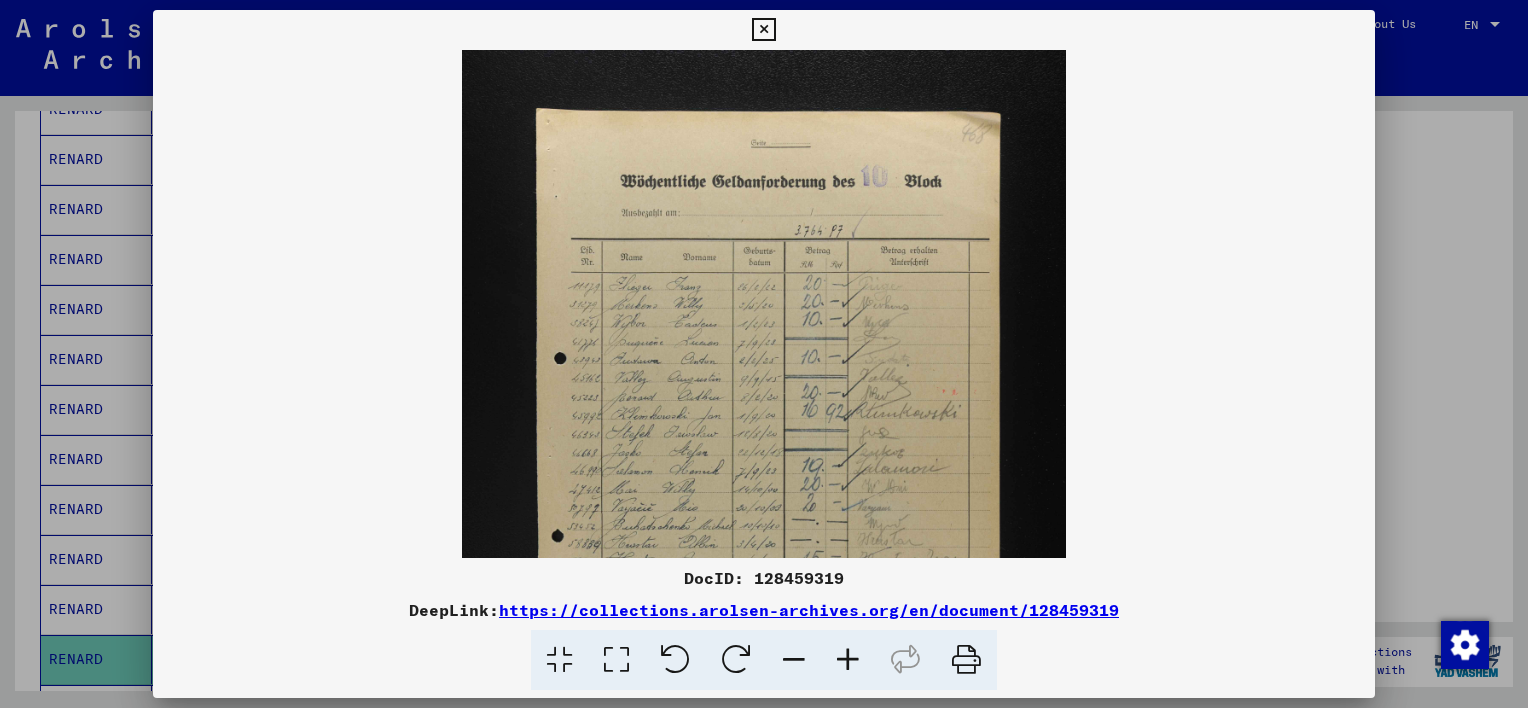 click at bounding box center (848, 660) 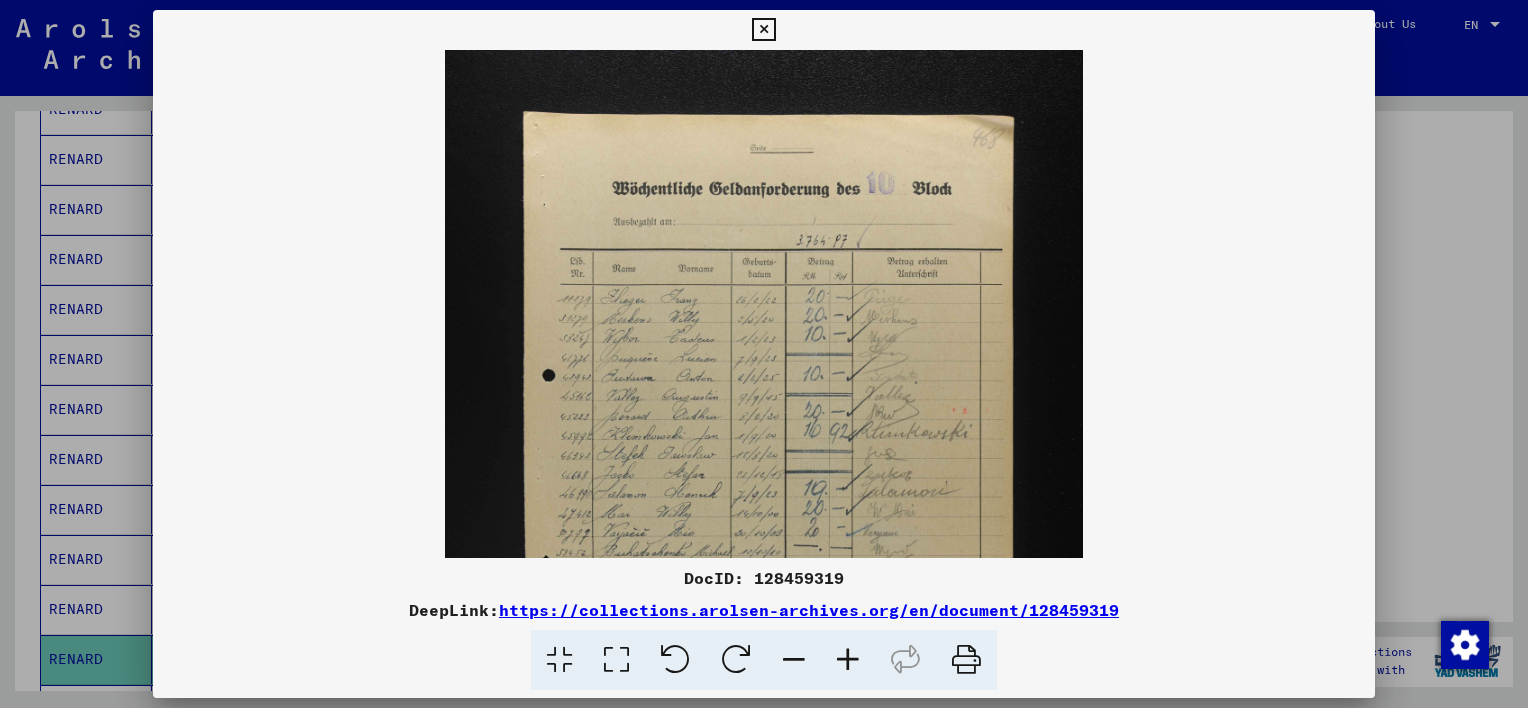 click at bounding box center [848, 660] 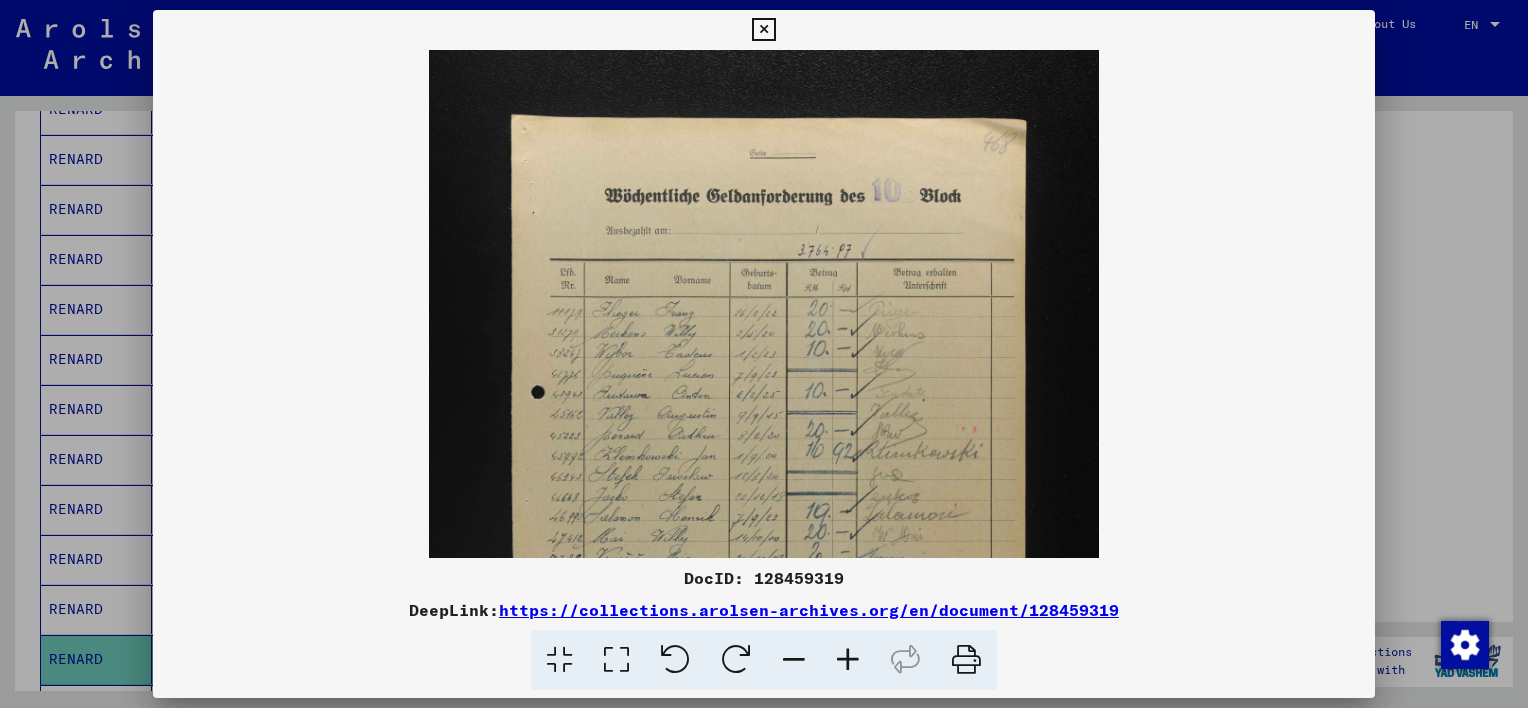 click at bounding box center [848, 660] 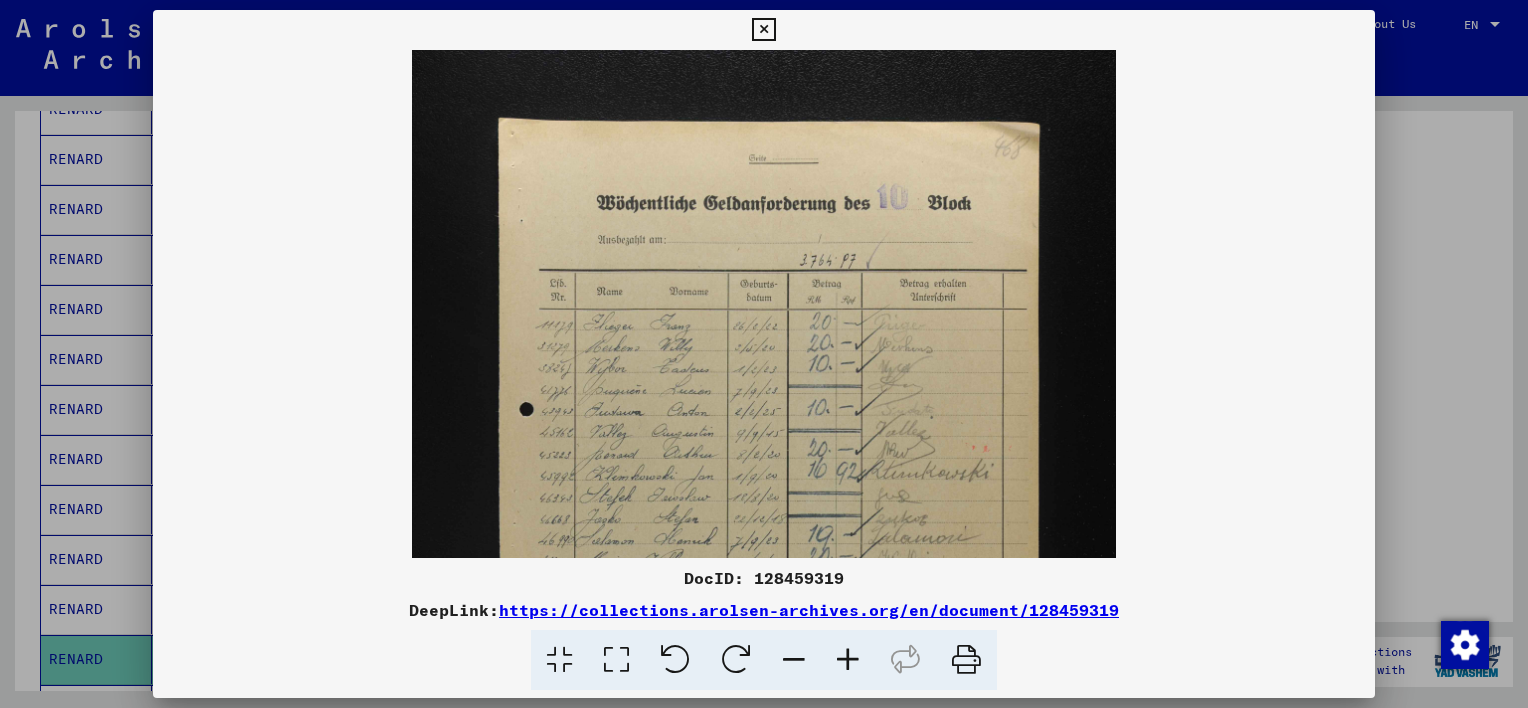 click at bounding box center [848, 660] 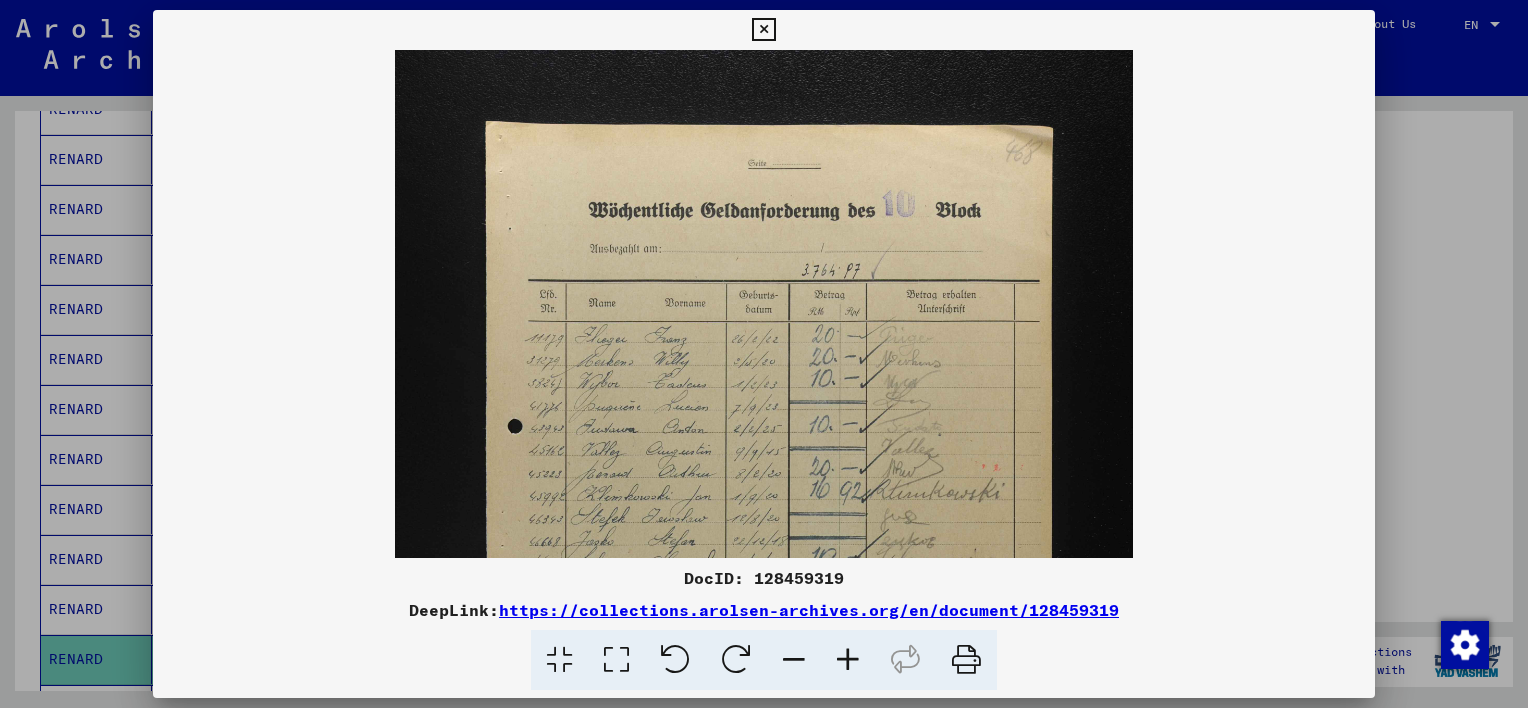 click at bounding box center (848, 660) 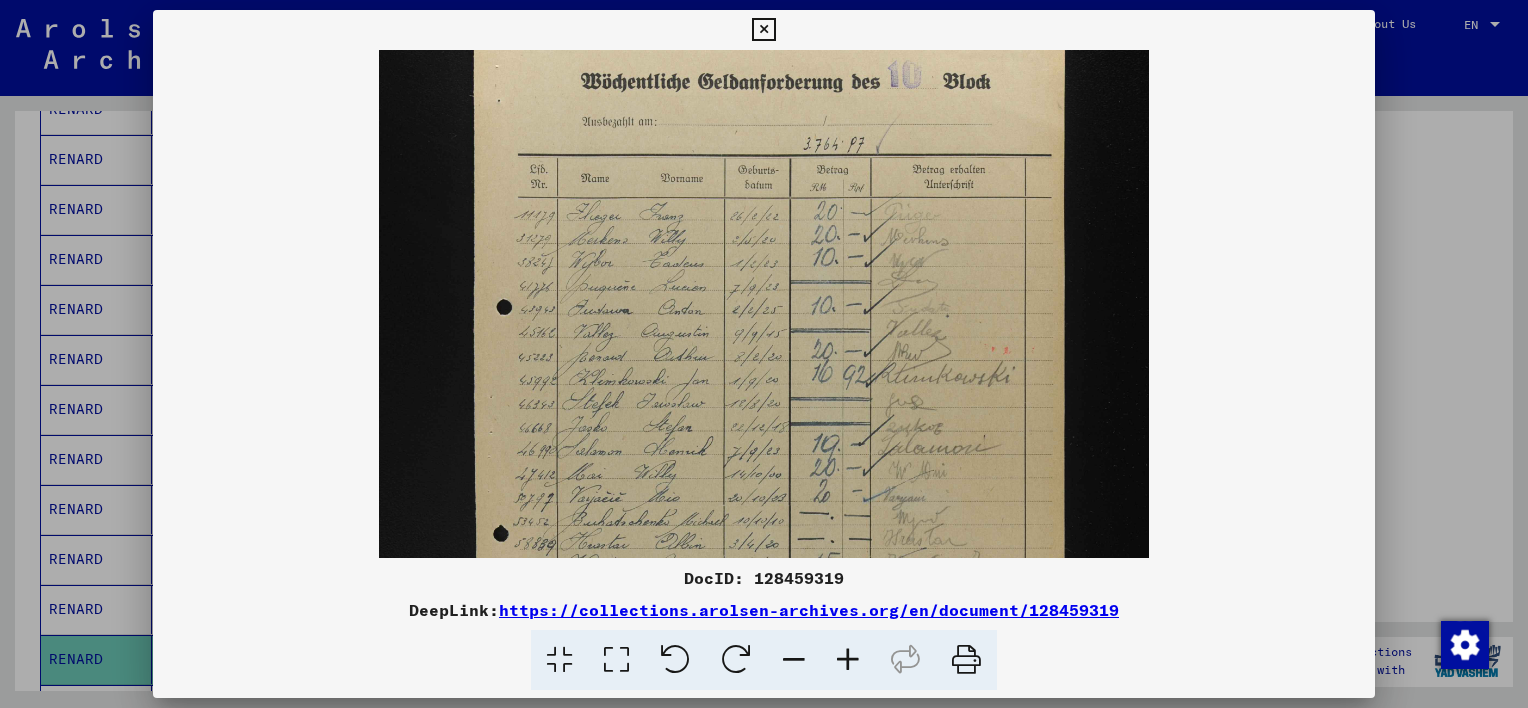 scroll, scrollTop: 188, scrollLeft: 0, axis: vertical 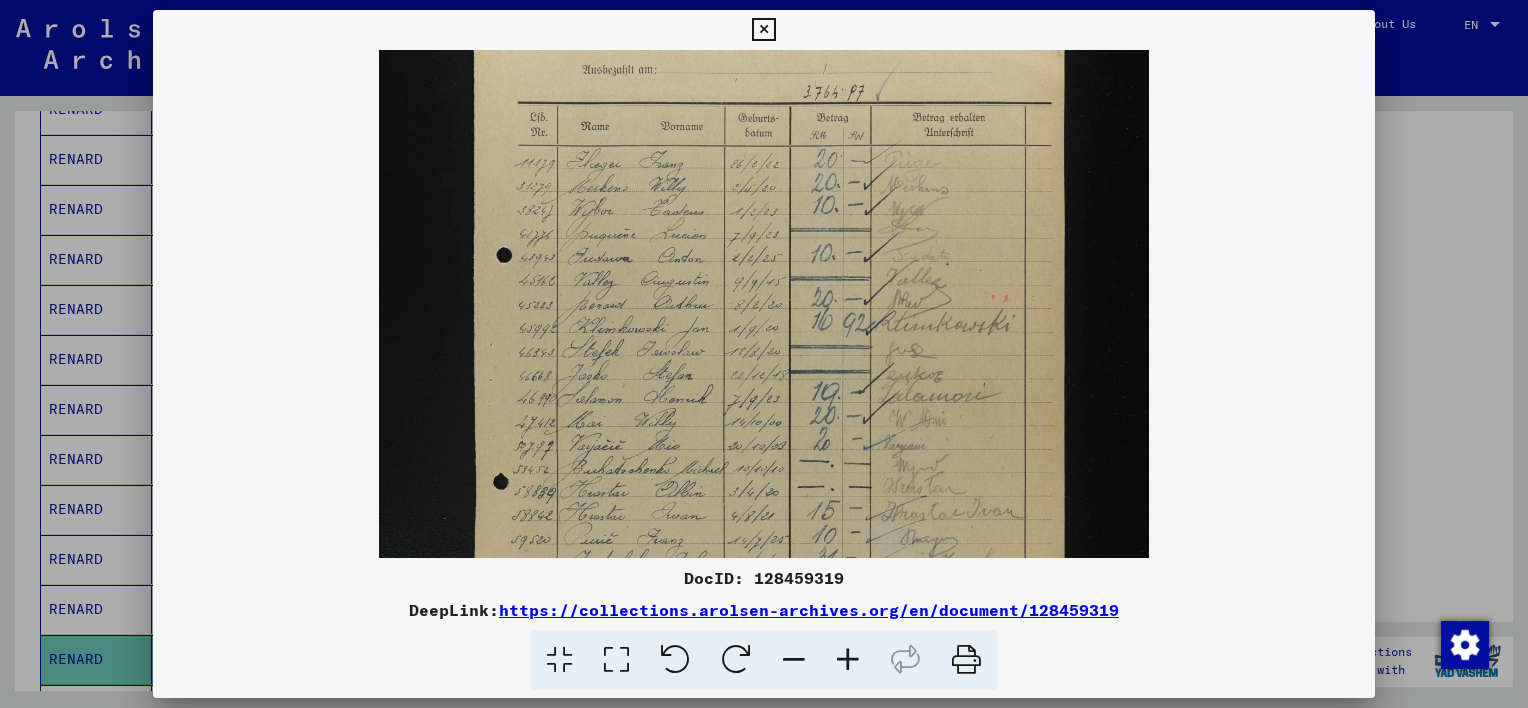 drag, startPoint x: 847, startPoint y: 457, endPoint x: 839, endPoint y: 272, distance: 185.1729 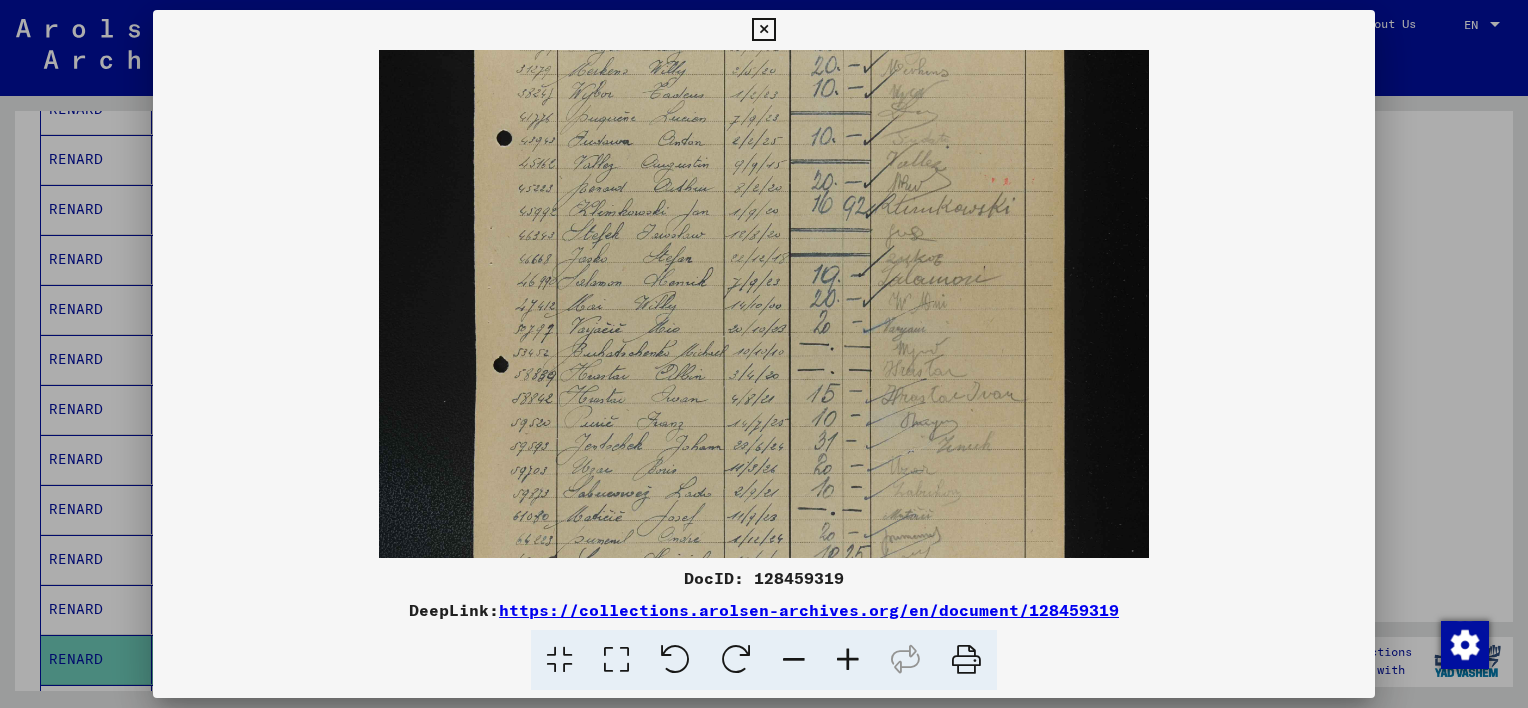 scroll, scrollTop: 310, scrollLeft: 0, axis: vertical 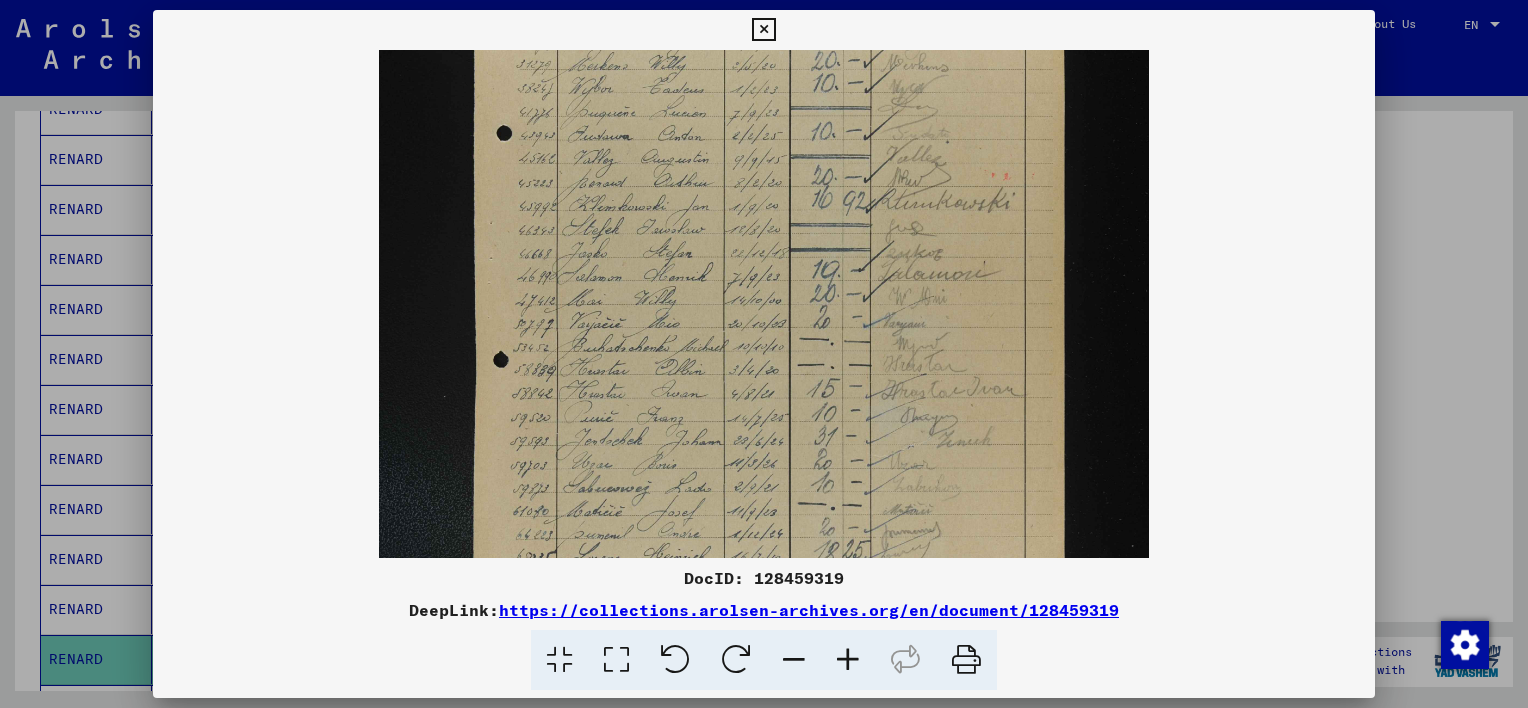 drag, startPoint x: 616, startPoint y: 416, endPoint x: 687, endPoint y: 295, distance: 140.29256 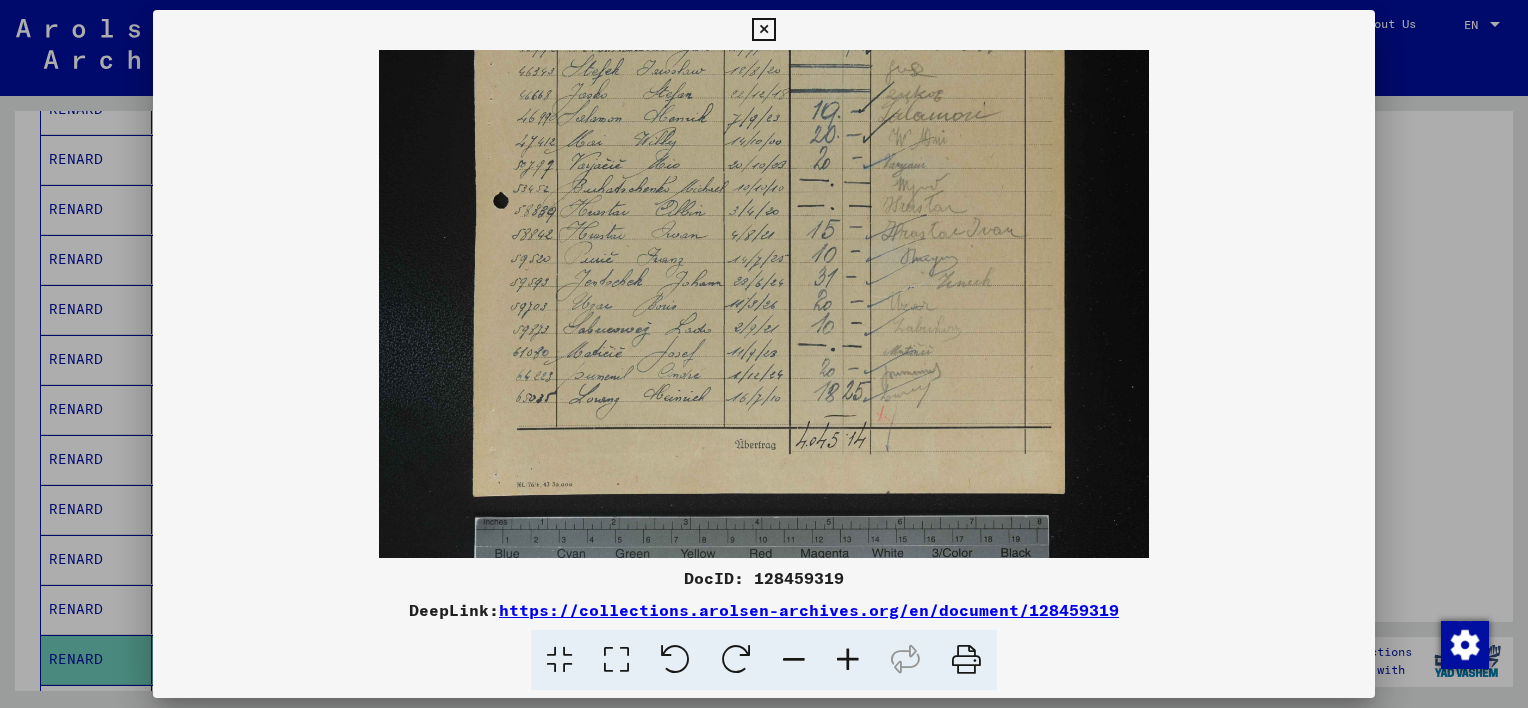 scroll, scrollTop: 470, scrollLeft: 0, axis: vertical 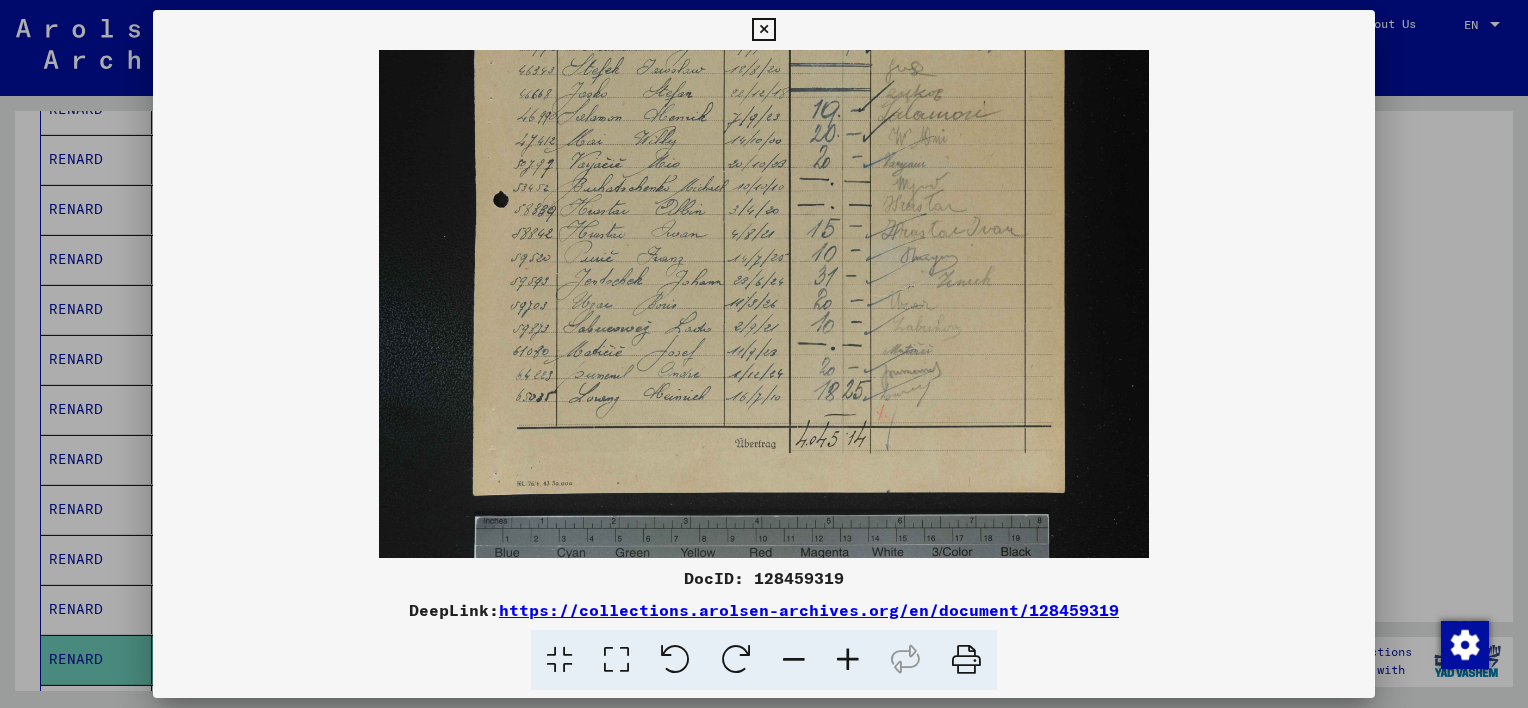 drag, startPoint x: 621, startPoint y: 349, endPoint x: 641, endPoint y: 191, distance: 159.26079 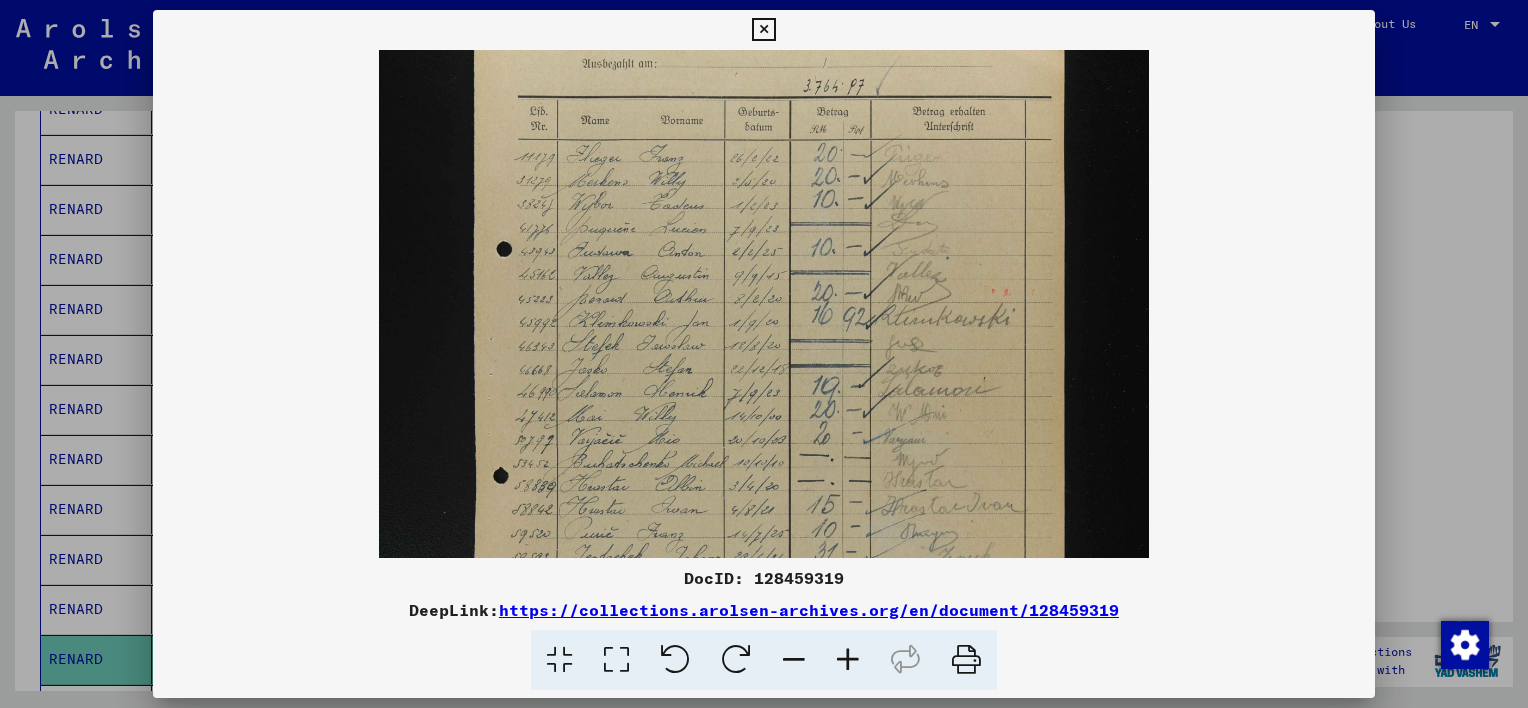 scroll, scrollTop: 192, scrollLeft: 0, axis: vertical 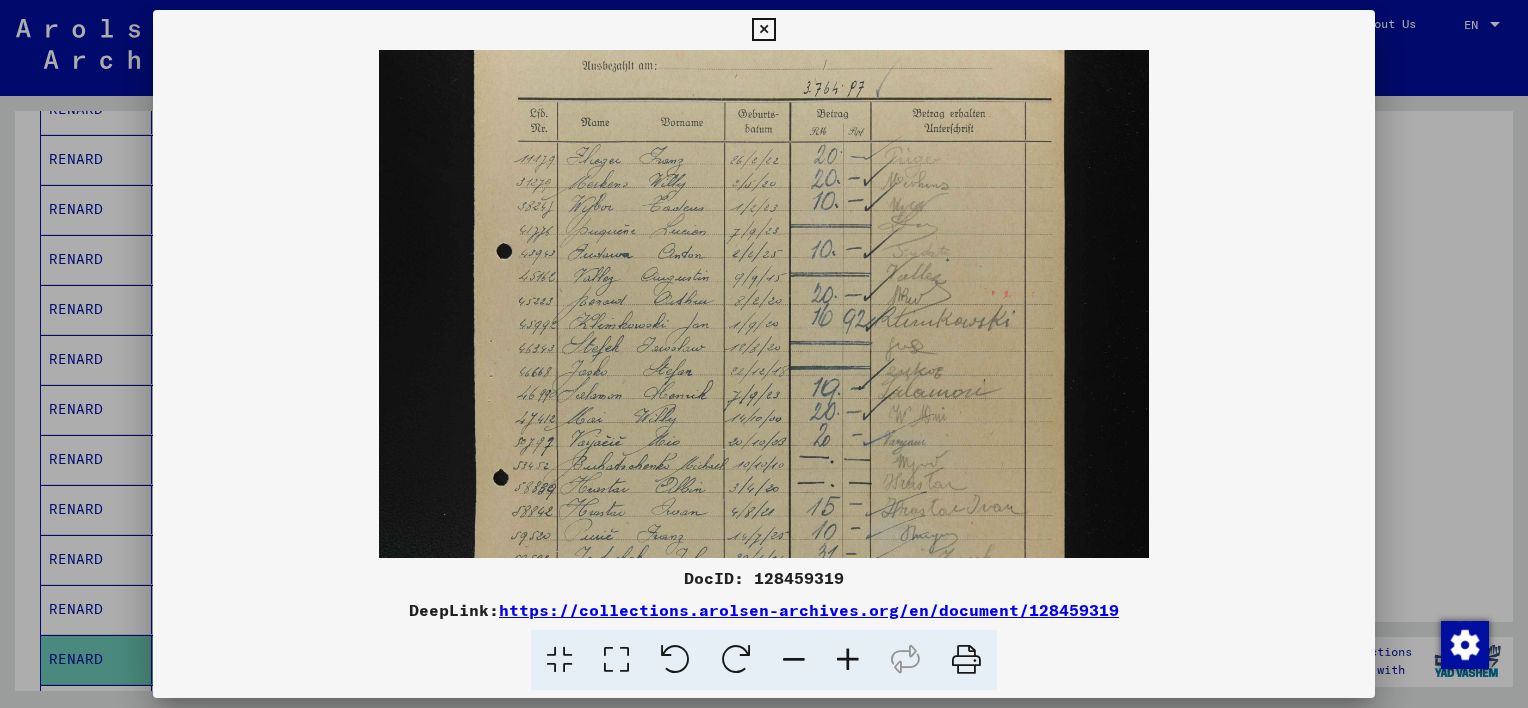 drag, startPoint x: 616, startPoint y: 244, endPoint x: 627, endPoint y: 531, distance: 287.21072 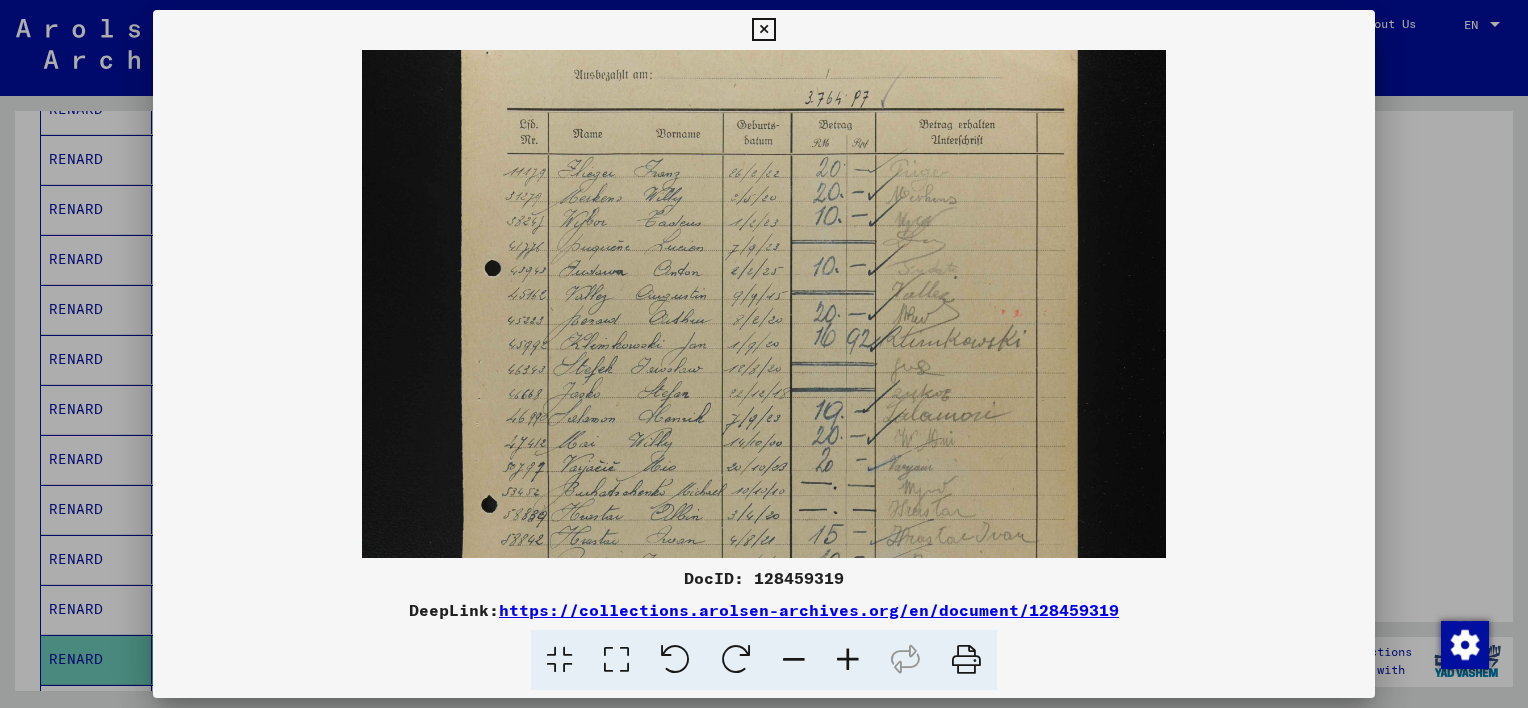 click at bounding box center [848, 660] 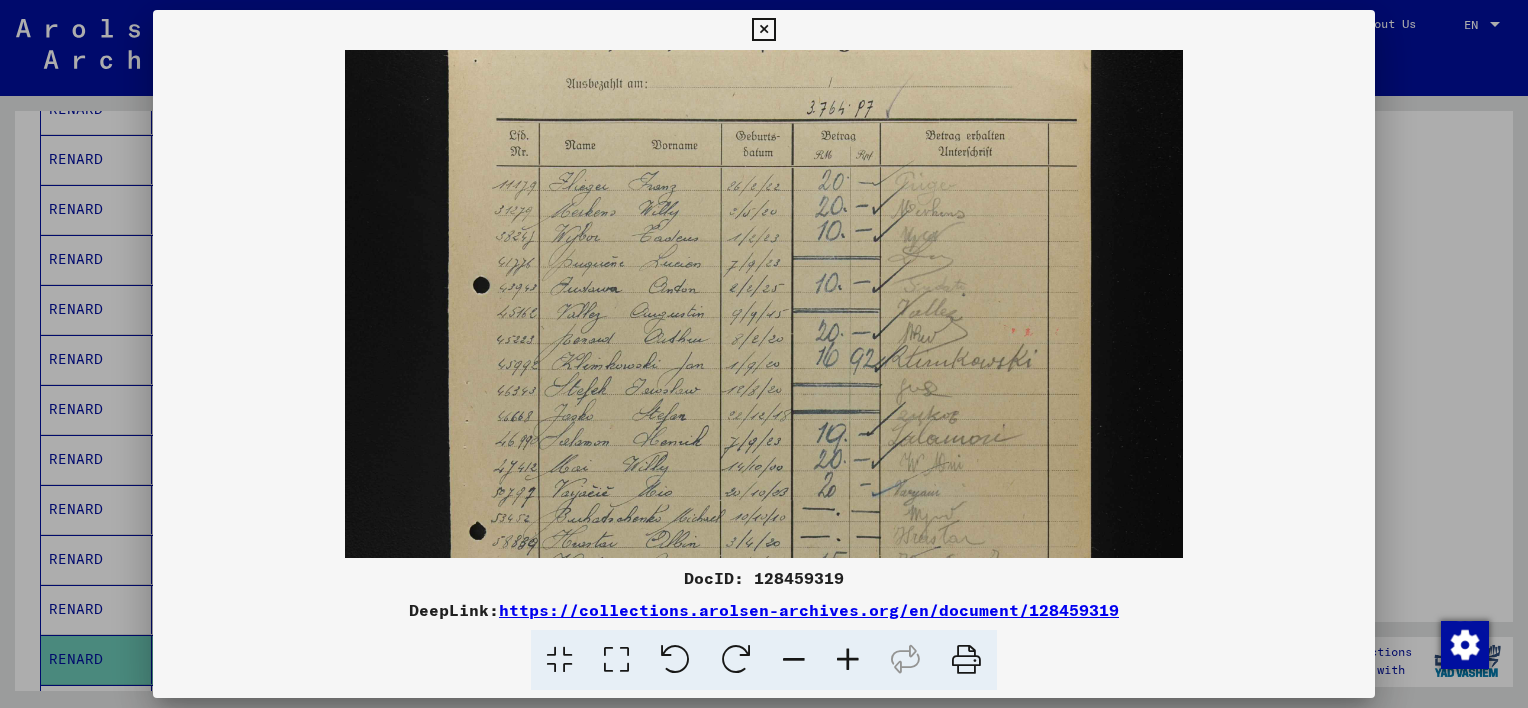 click at bounding box center (848, 660) 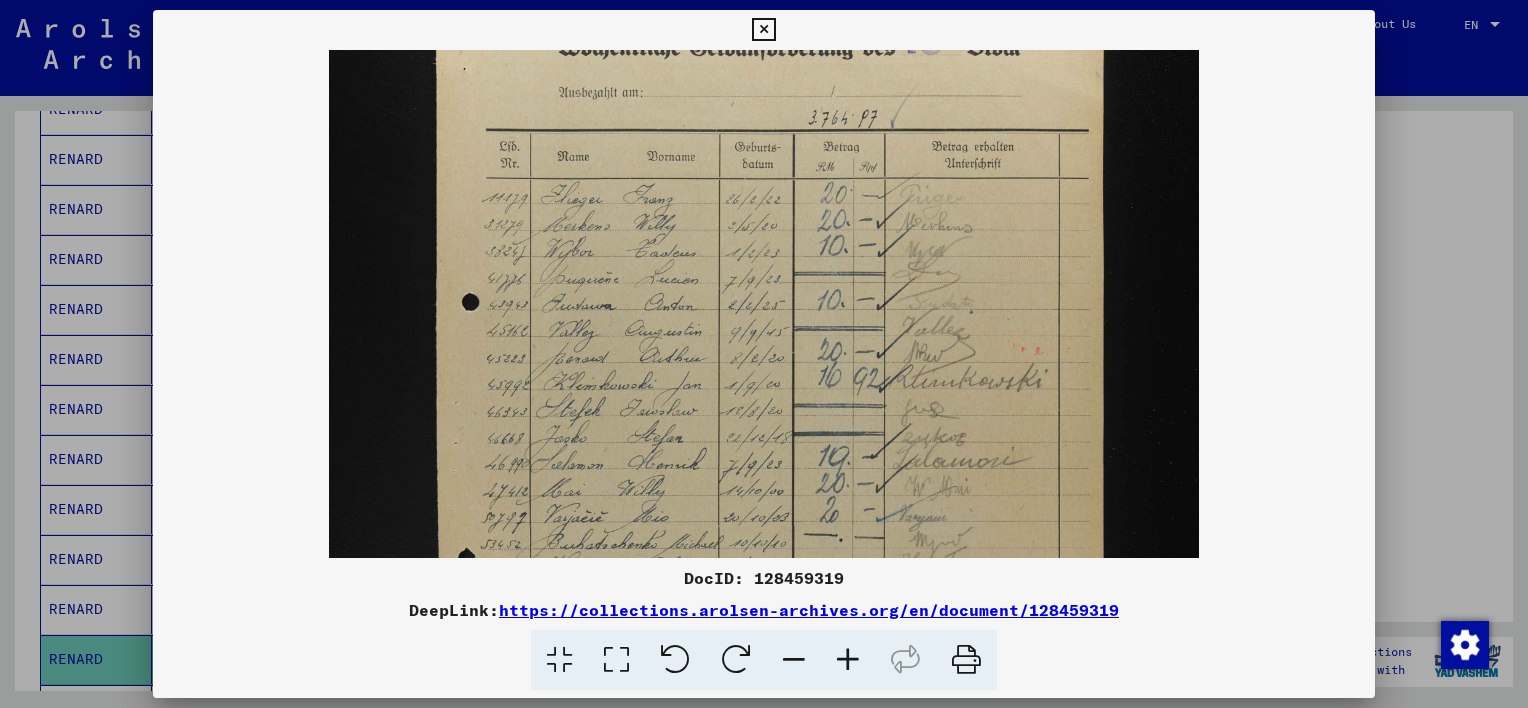 click at bounding box center [848, 660] 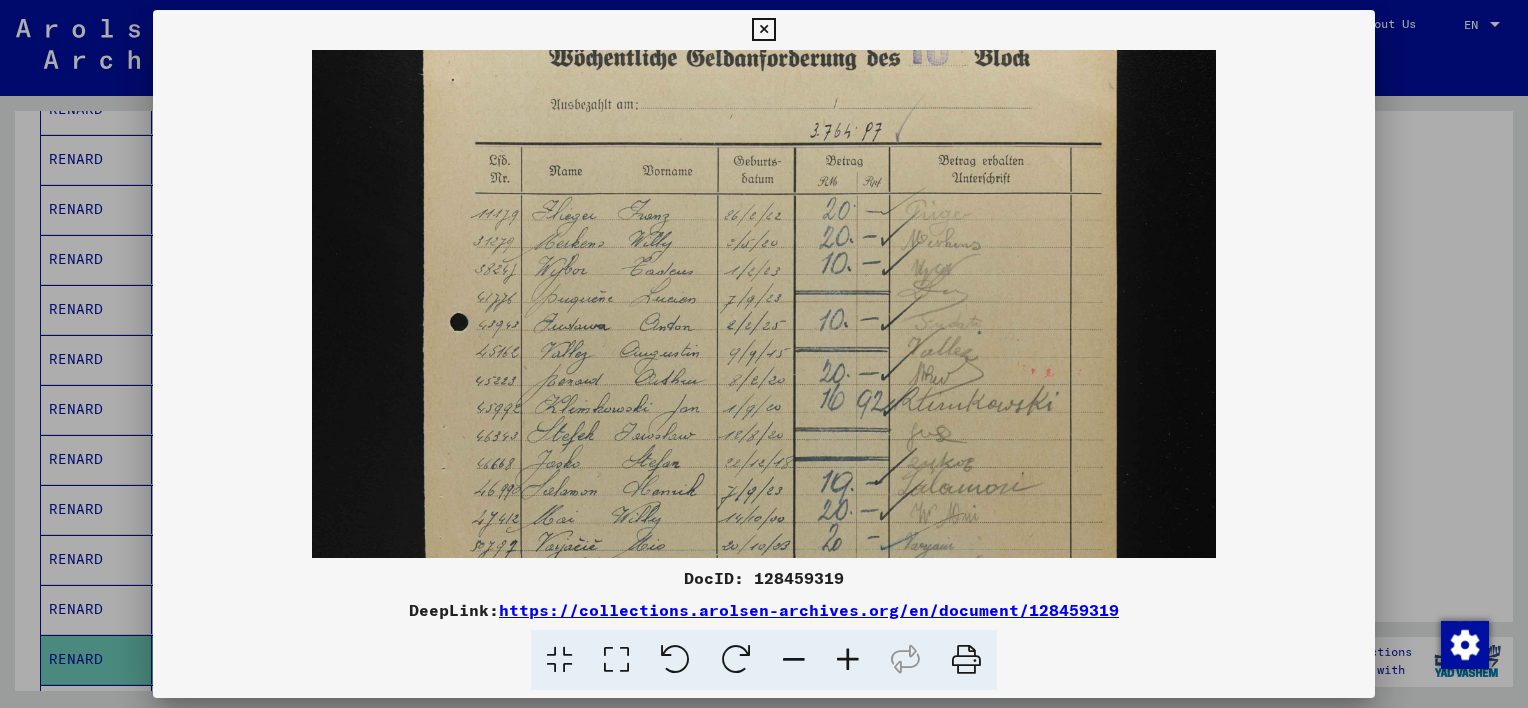 scroll, scrollTop: 188, scrollLeft: 0, axis: vertical 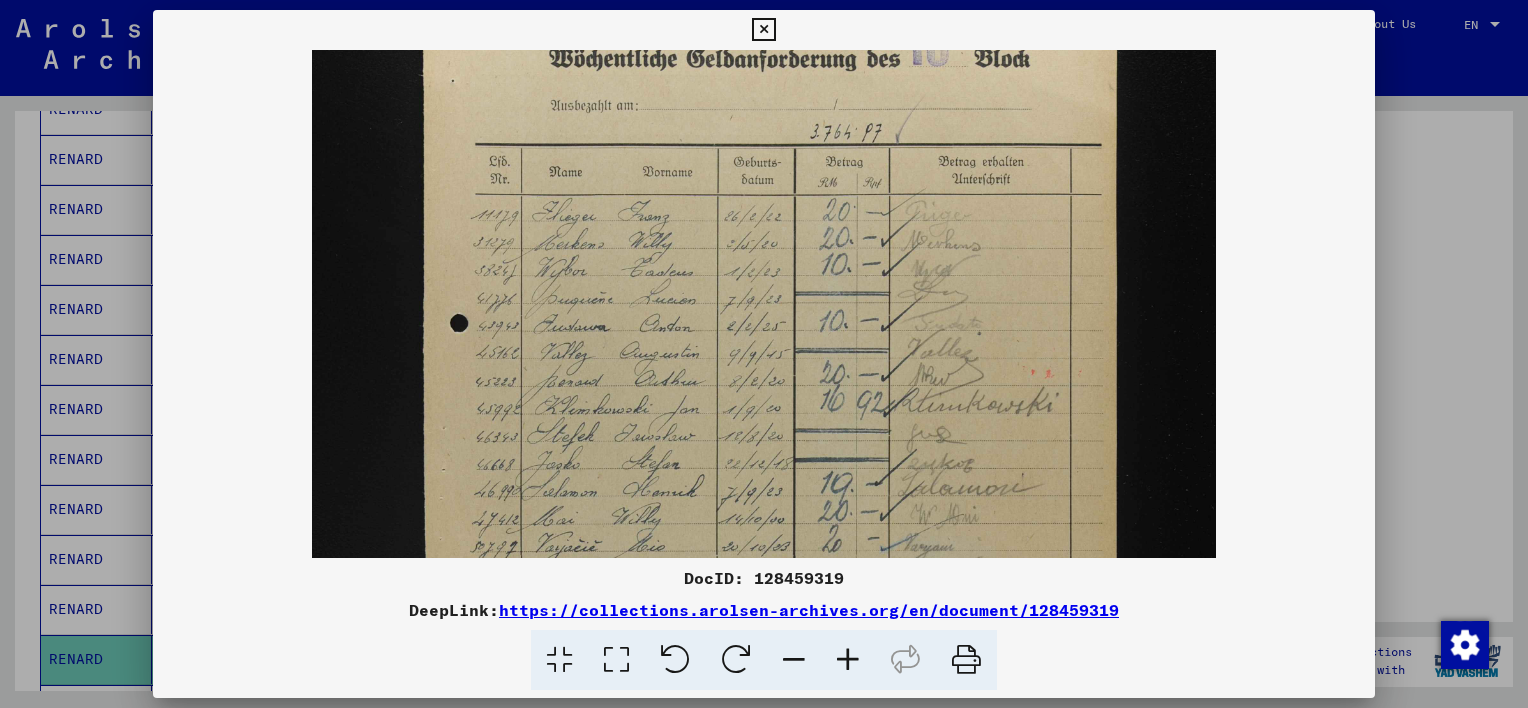 drag, startPoint x: 585, startPoint y: 440, endPoint x: 634, endPoint y: 482, distance: 64.53681 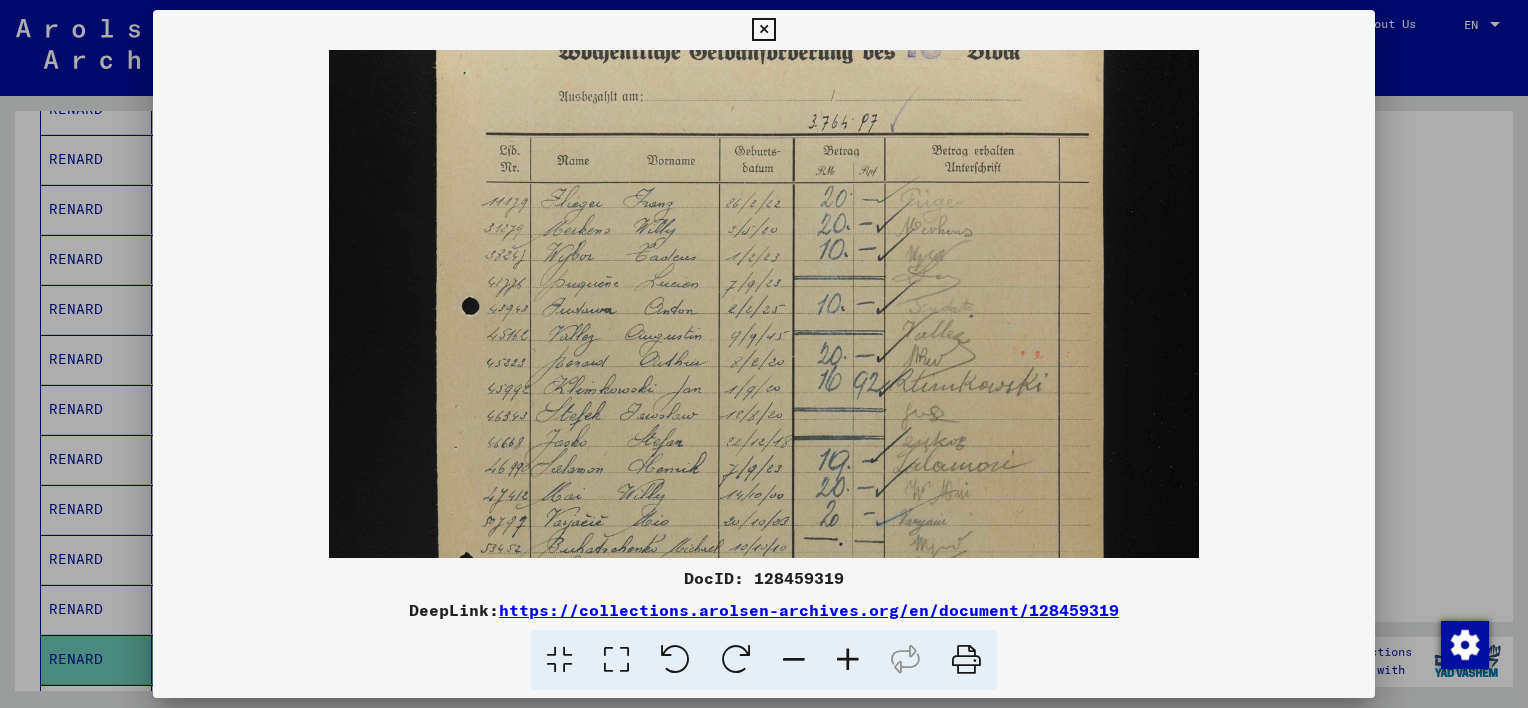 click at bounding box center (794, 660) 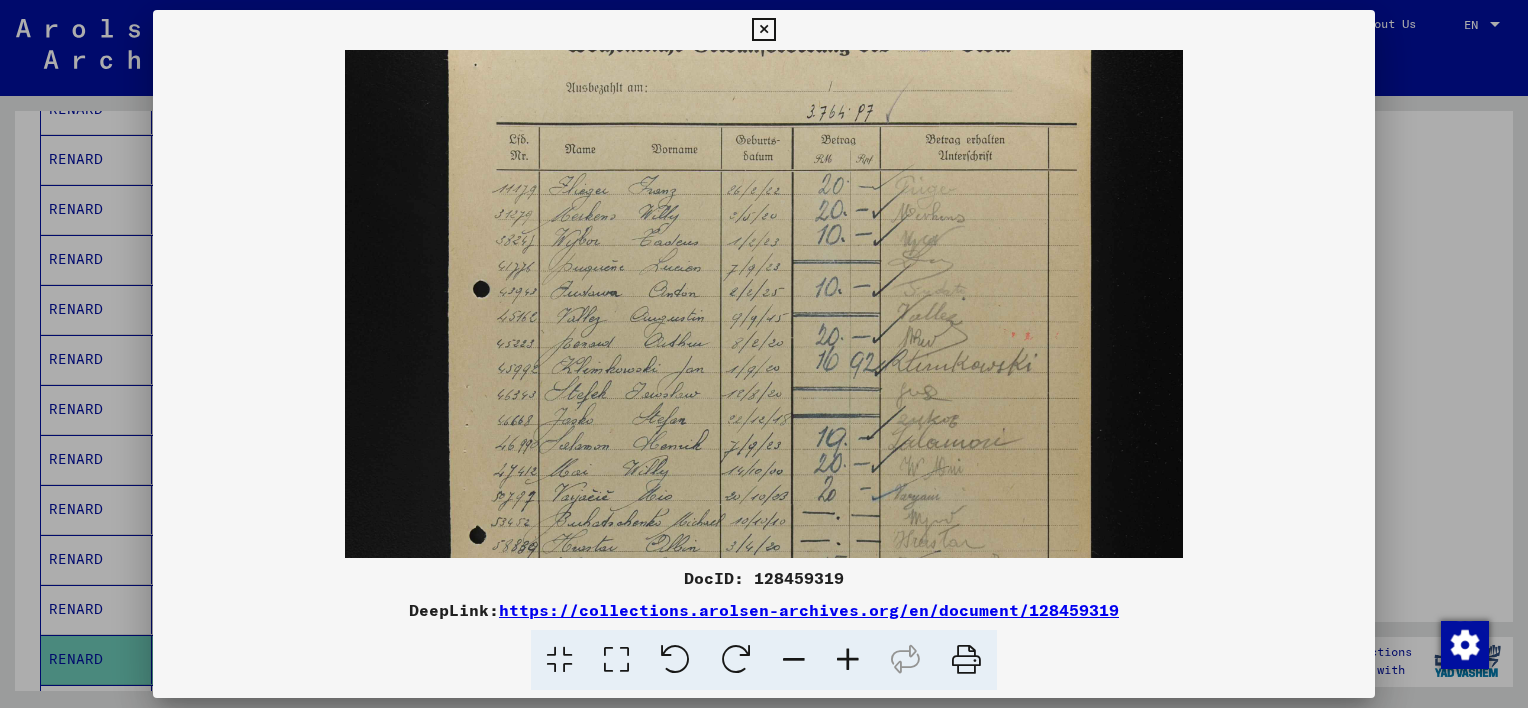 click at bounding box center [794, 660] 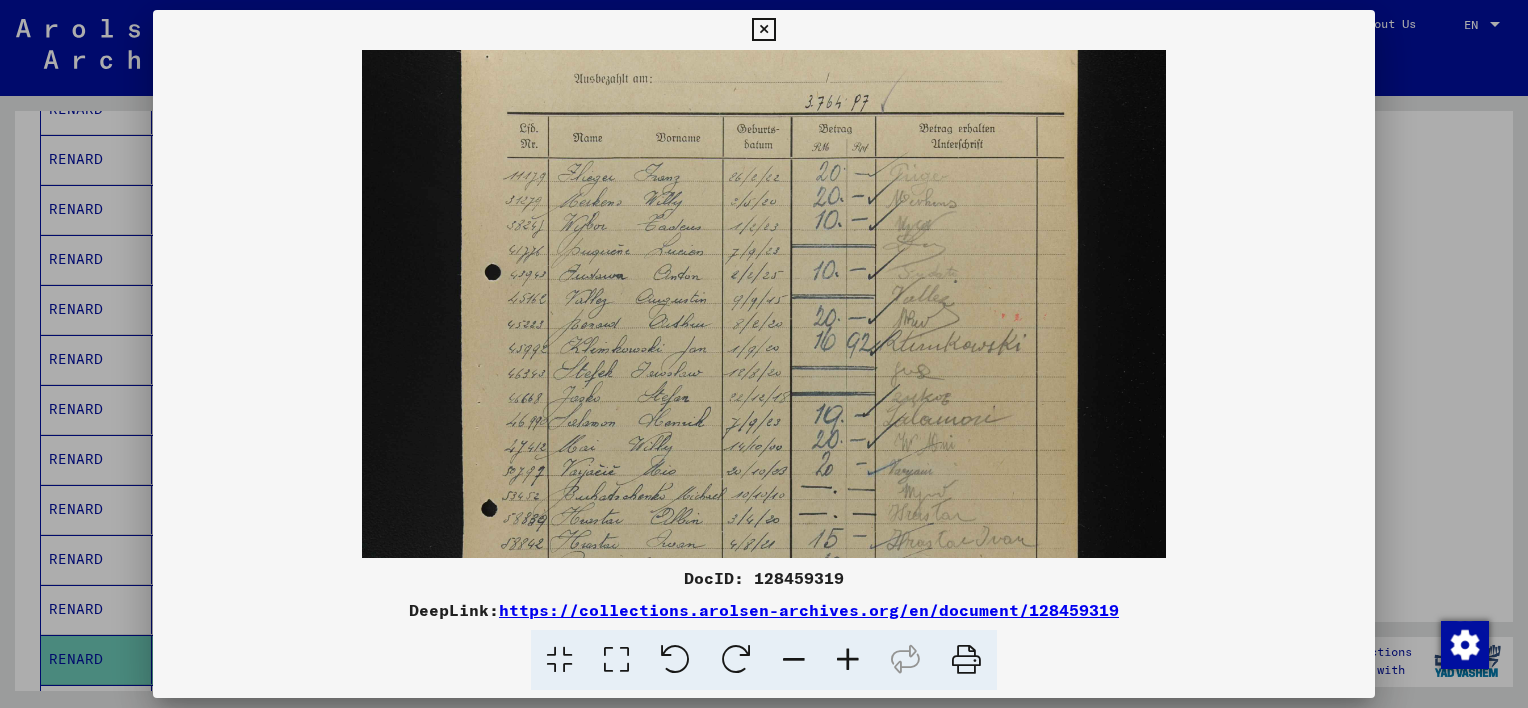 click at bounding box center [794, 660] 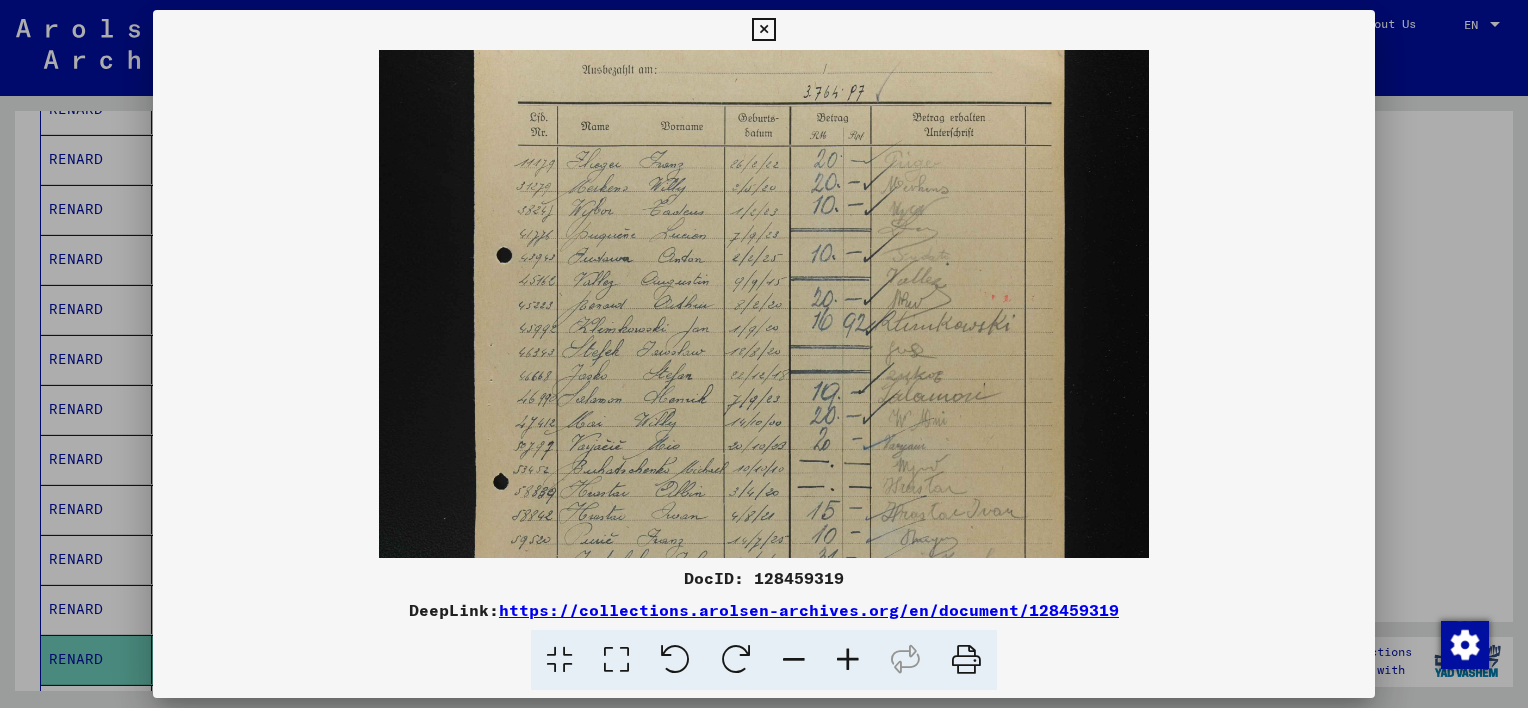 click at bounding box center [794, 660] 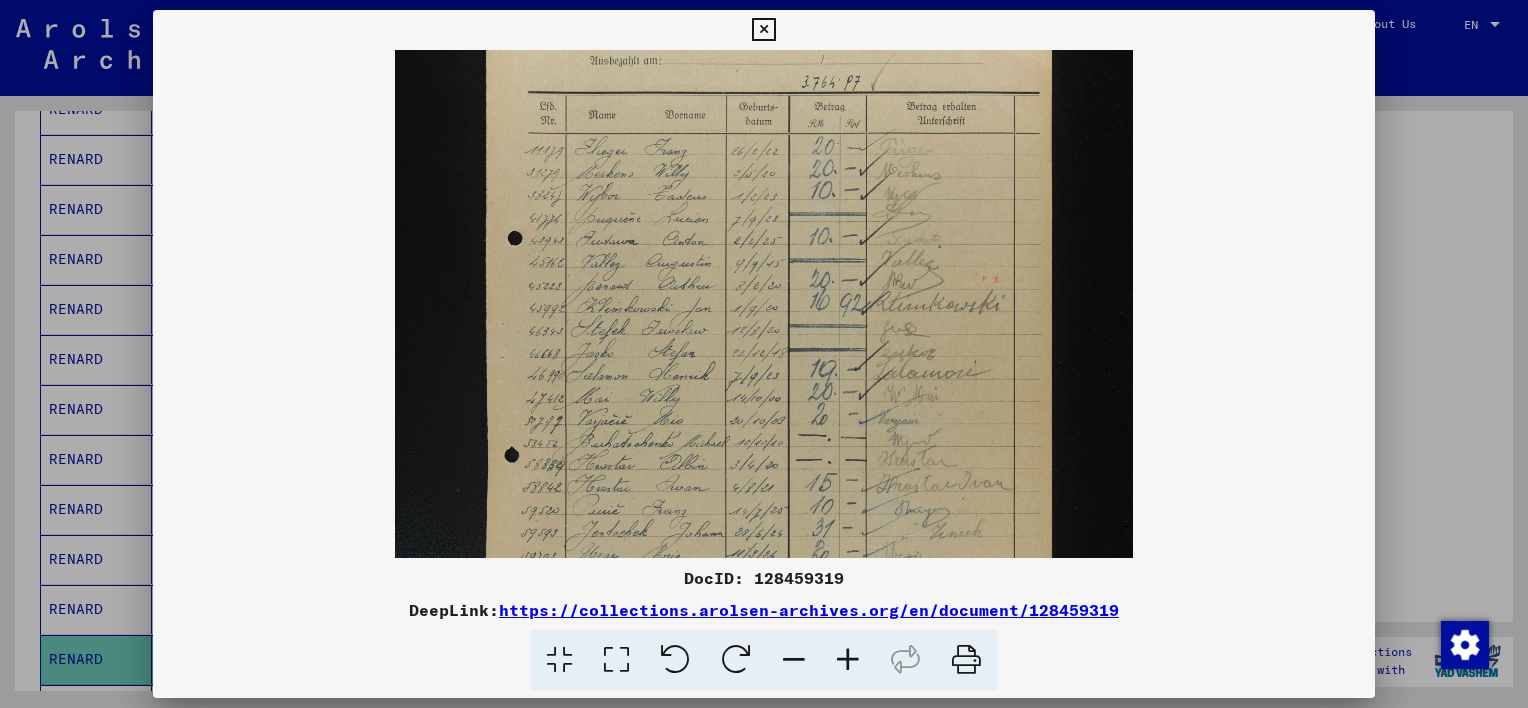 click at bounding box center [794, 660] 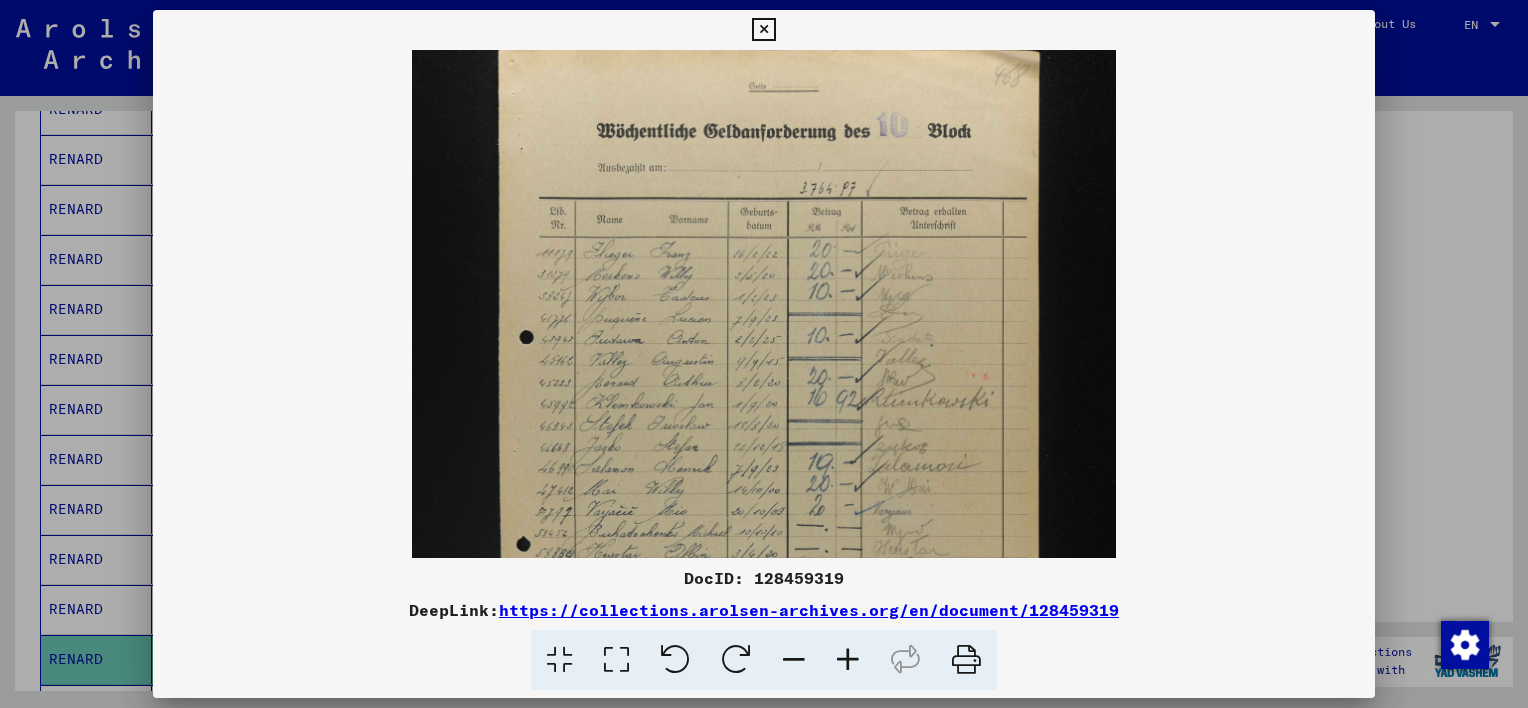 scroll, scrollTop: 70, scrollLeft: 0, axis: vertical 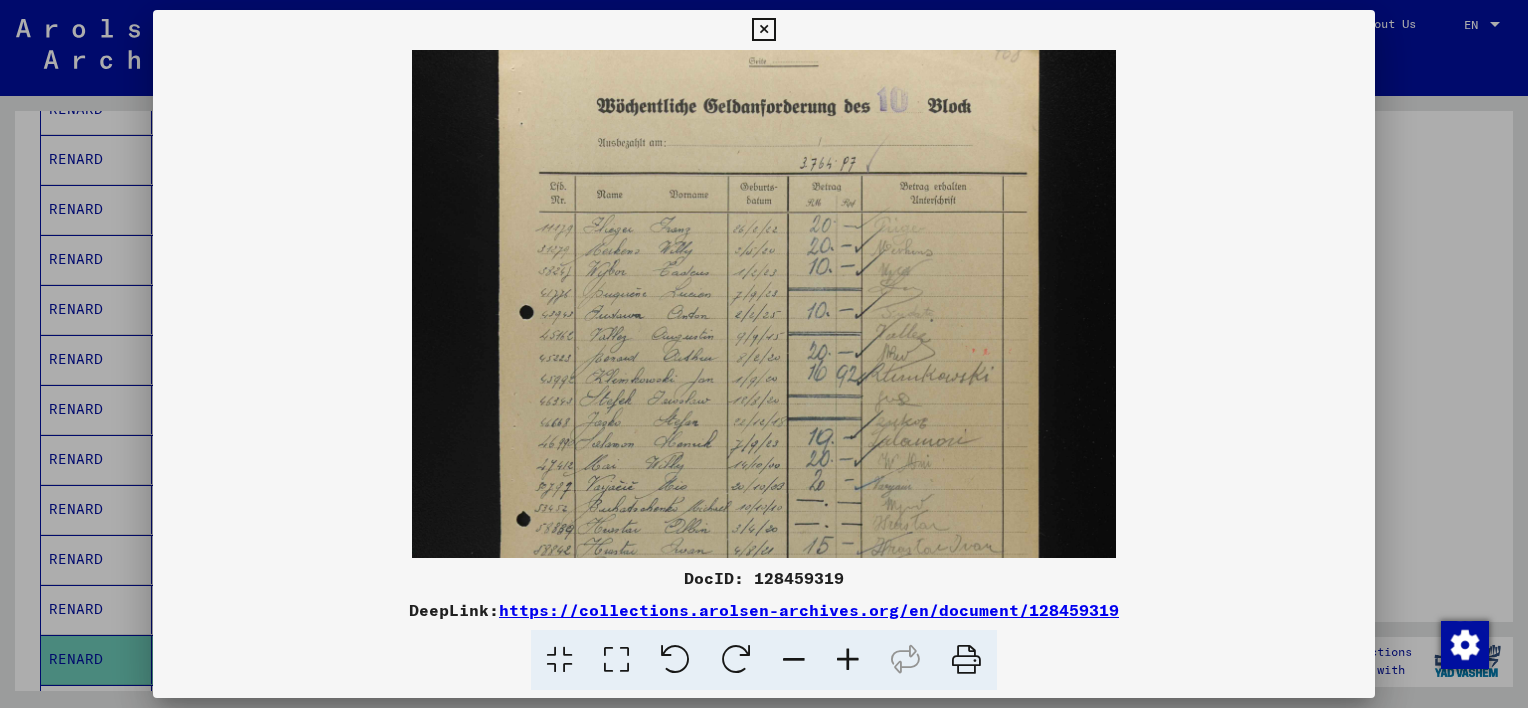 drag, startPoint x: 945, startPoint y: 411, endPoint x: 1050, endPoint y: 511, distance: 145 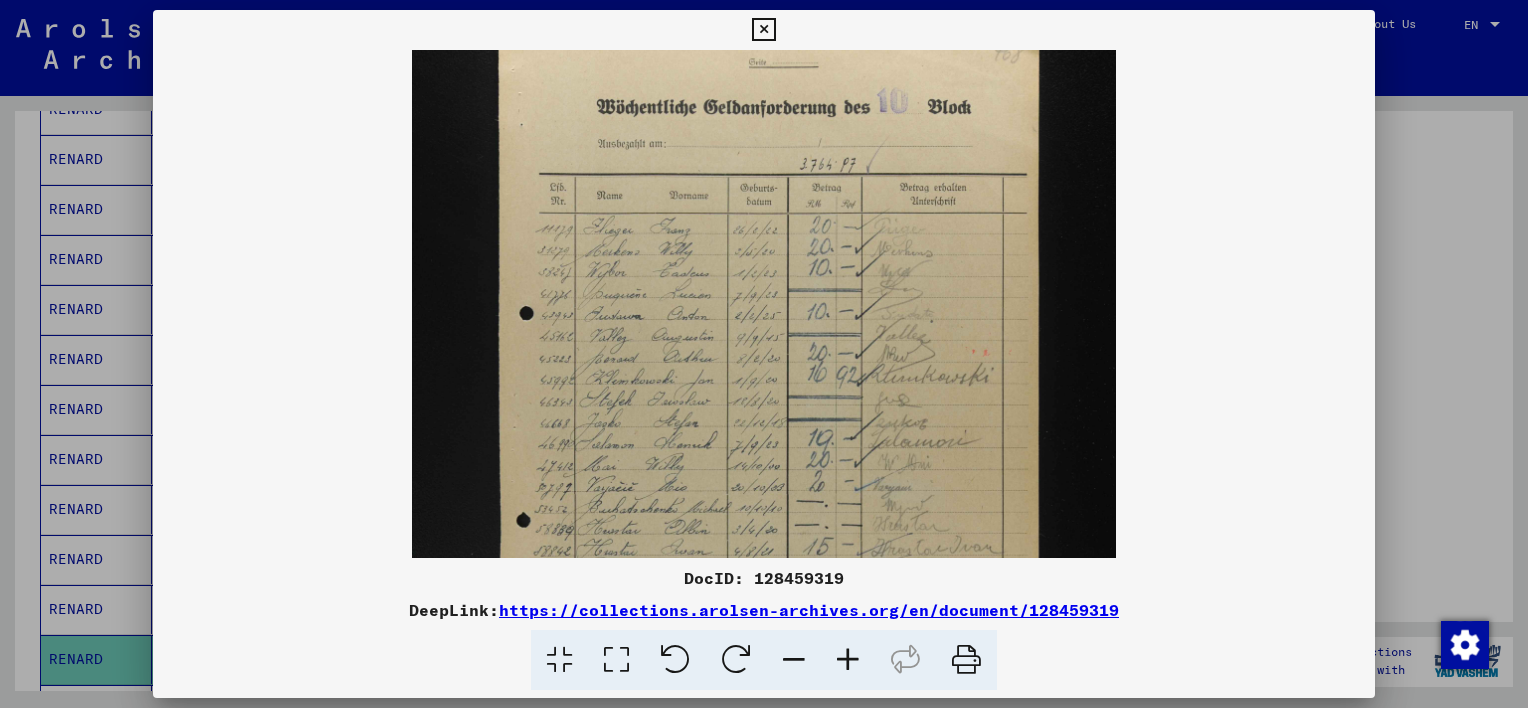 click at bounding box center [848, 660] 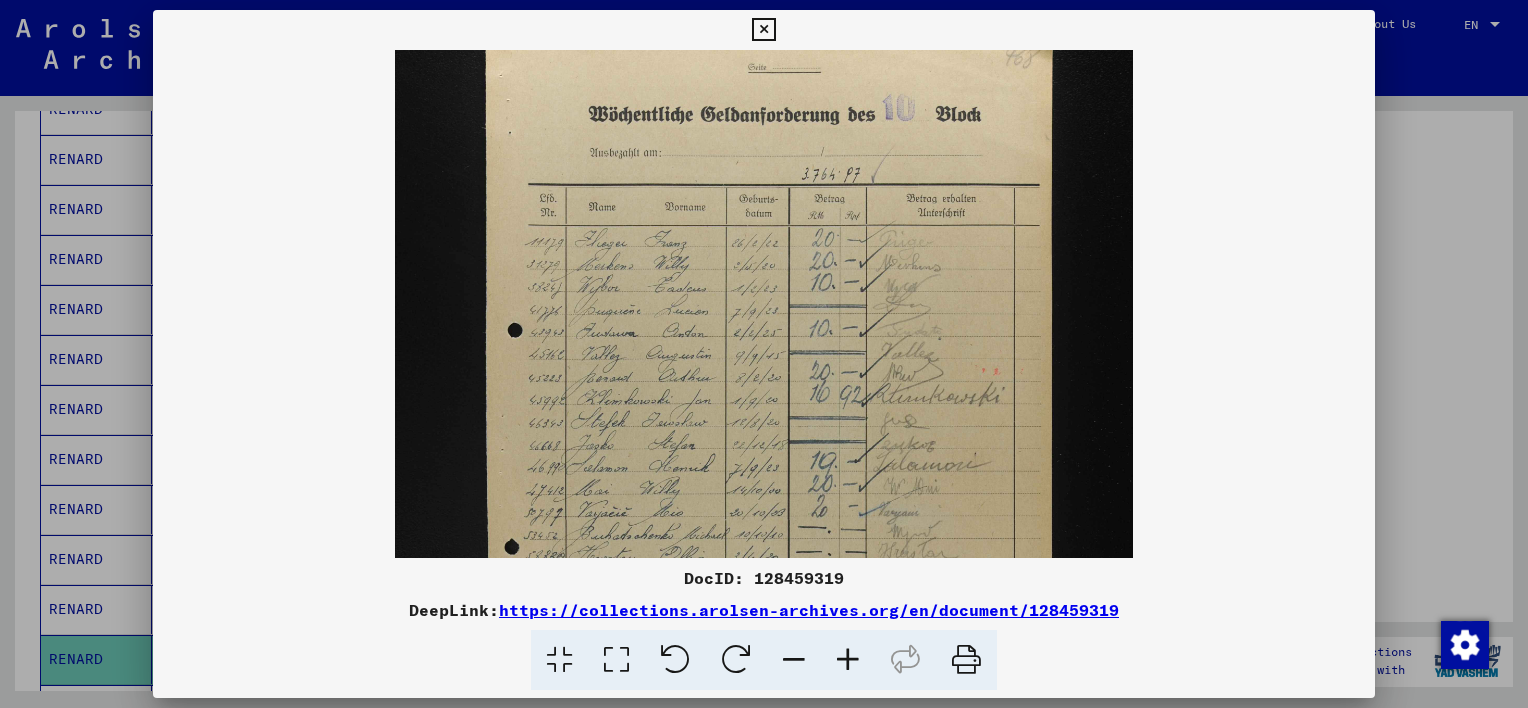 click at bounding box center [848, 660] 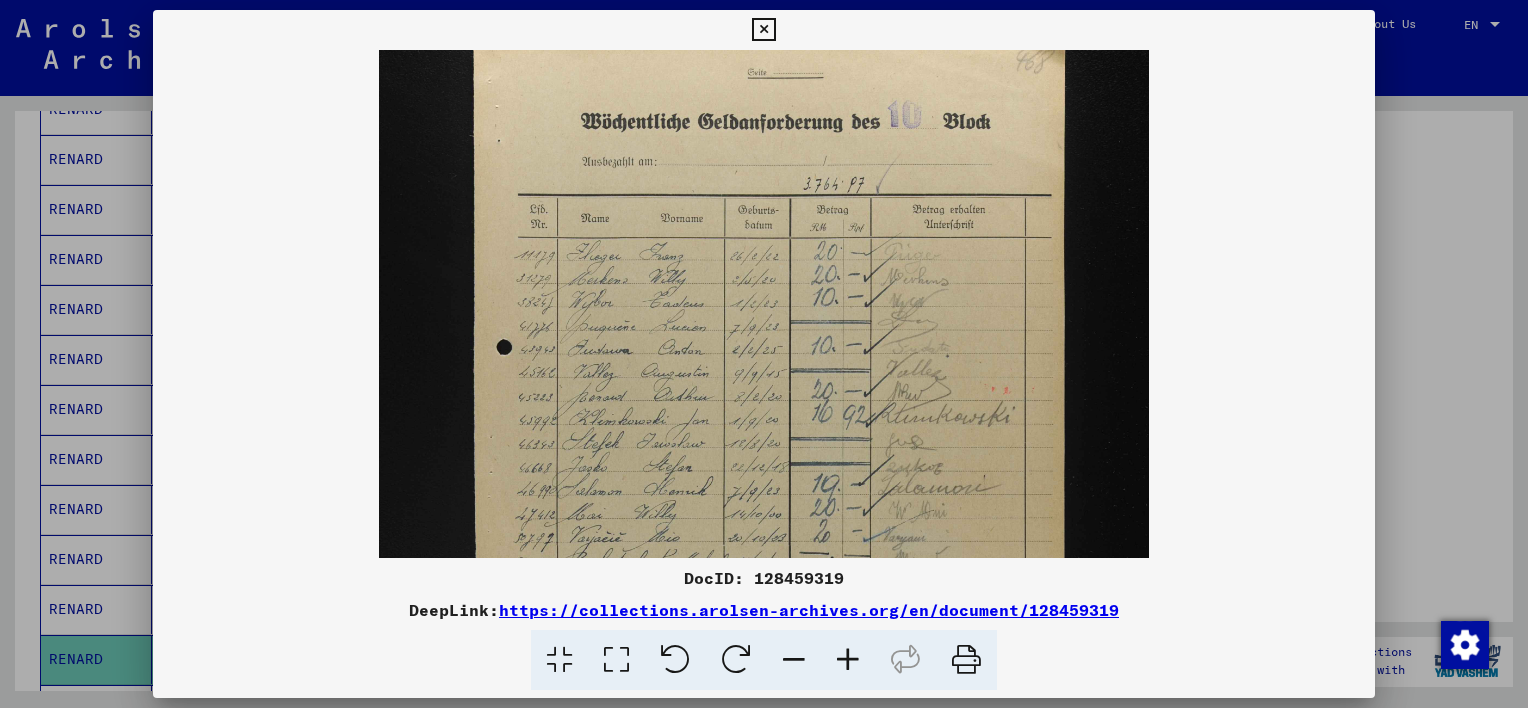 click at bounding box center [848, 660] 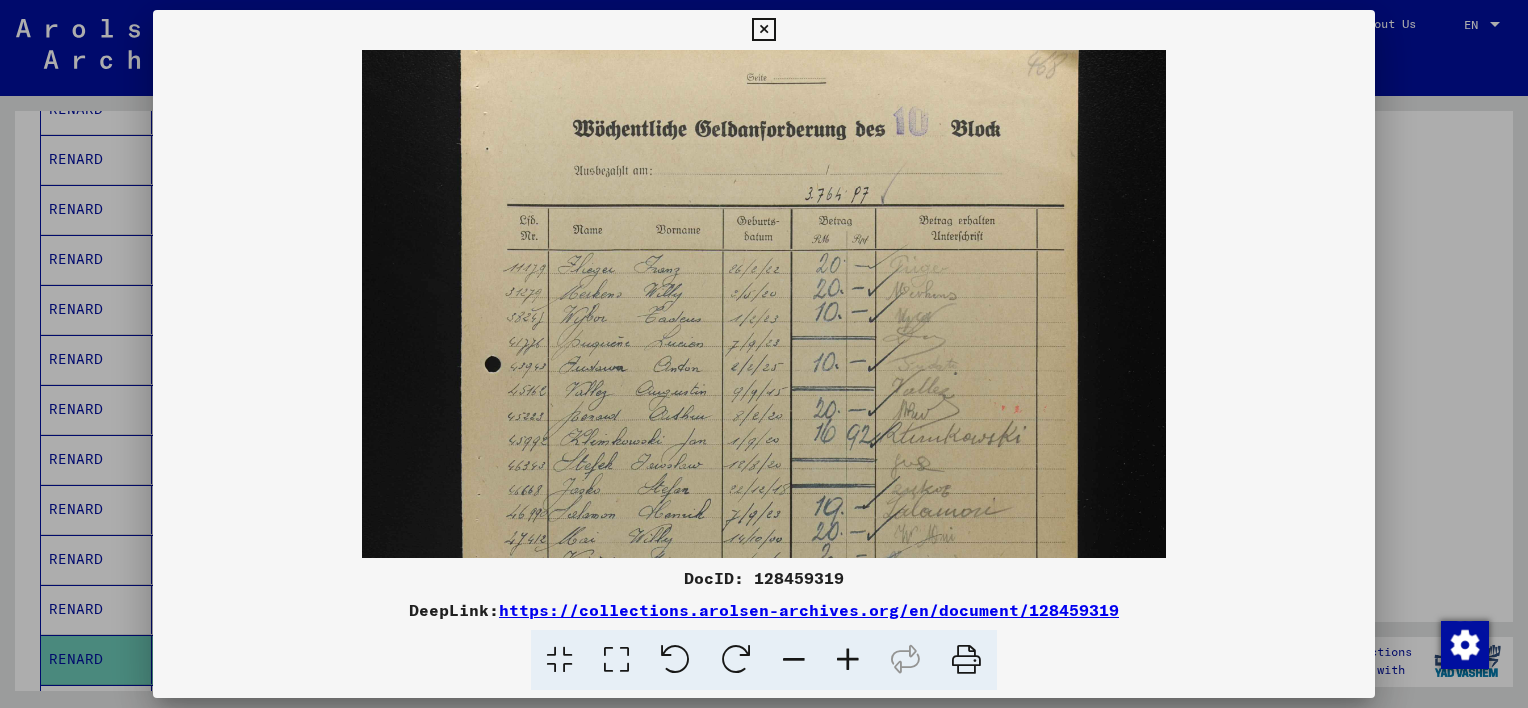click at bounding box center (848, 660) 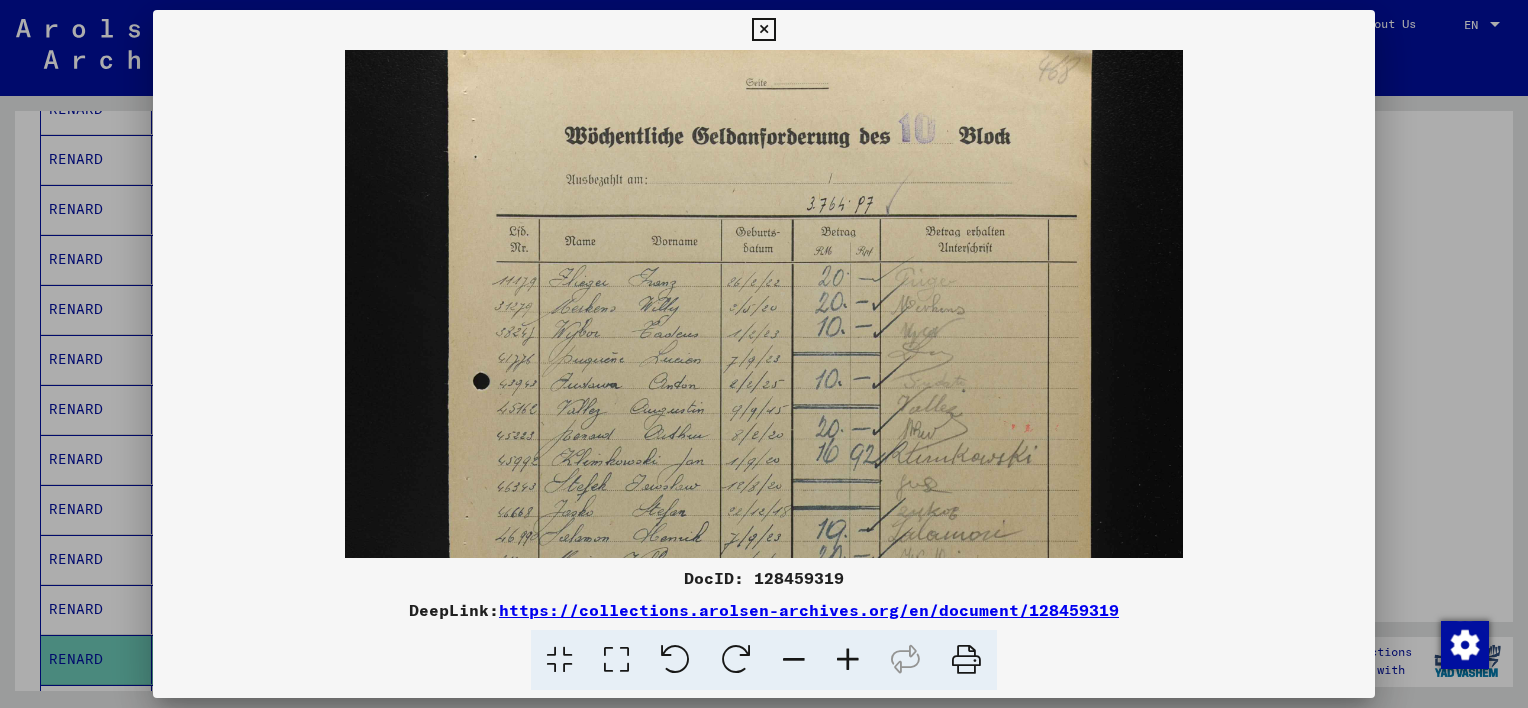 click at bounding box center [848, 660] 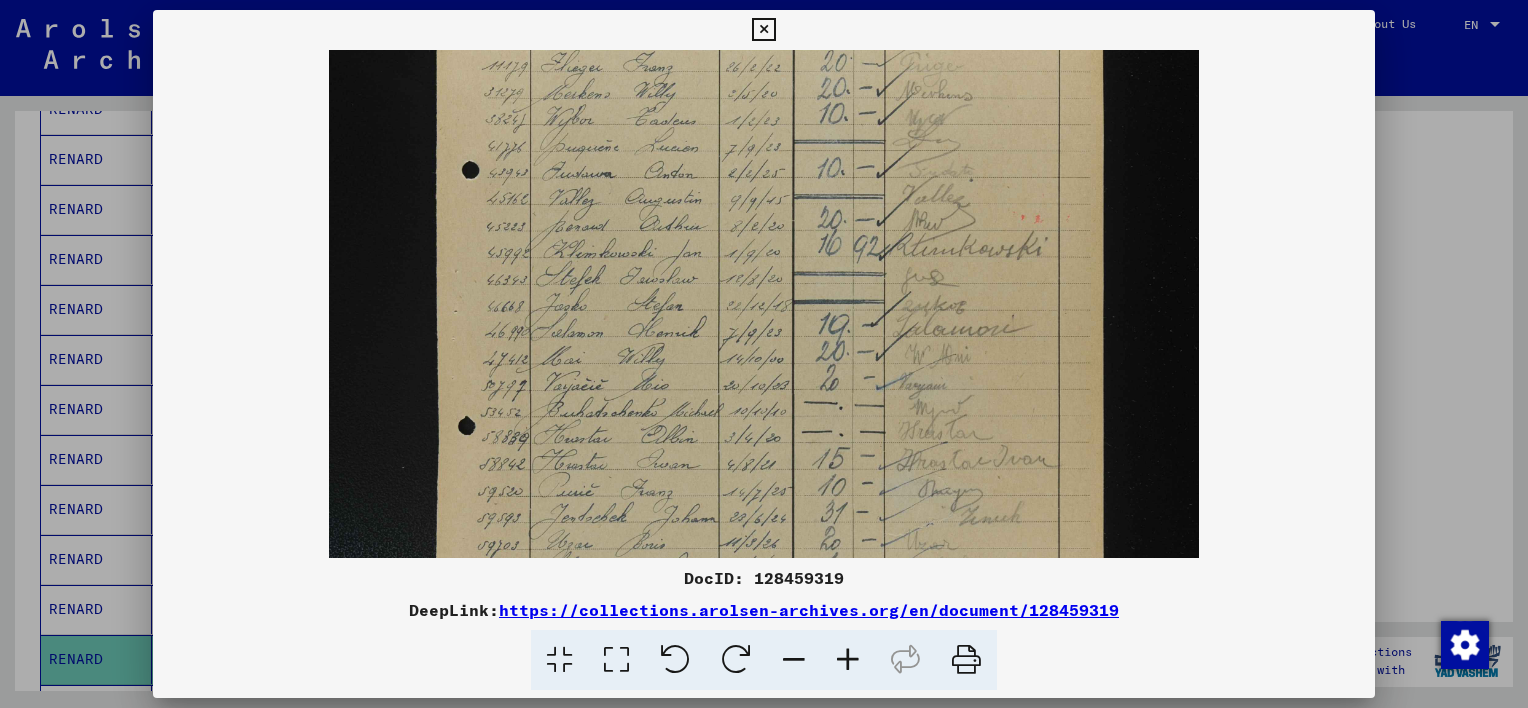 scroll, scrollTop: 323, scrollLeft: 0, axis: vertical 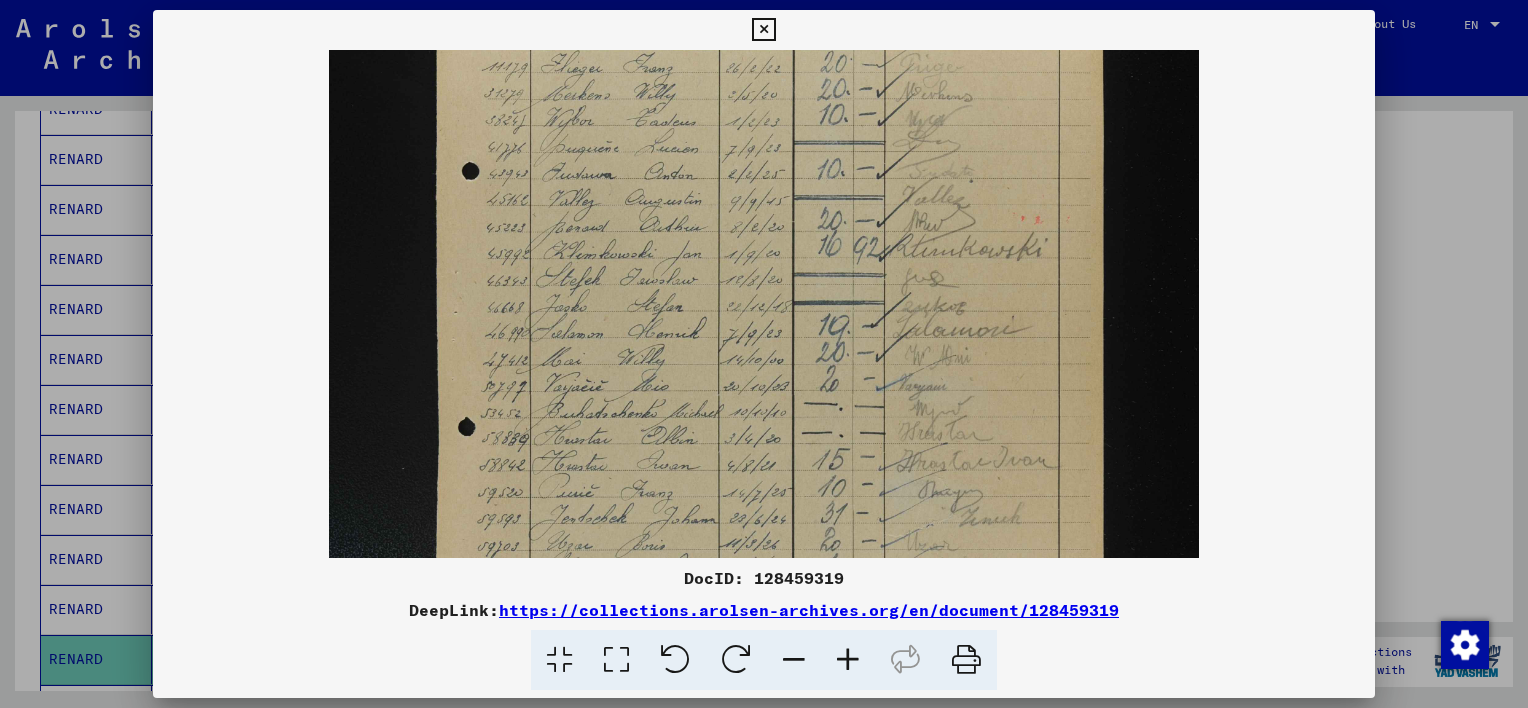 drag, startPoint x: 631, startPoint y: 500, endPoint x: 656, endPoint y: 315, distance: 186.68155 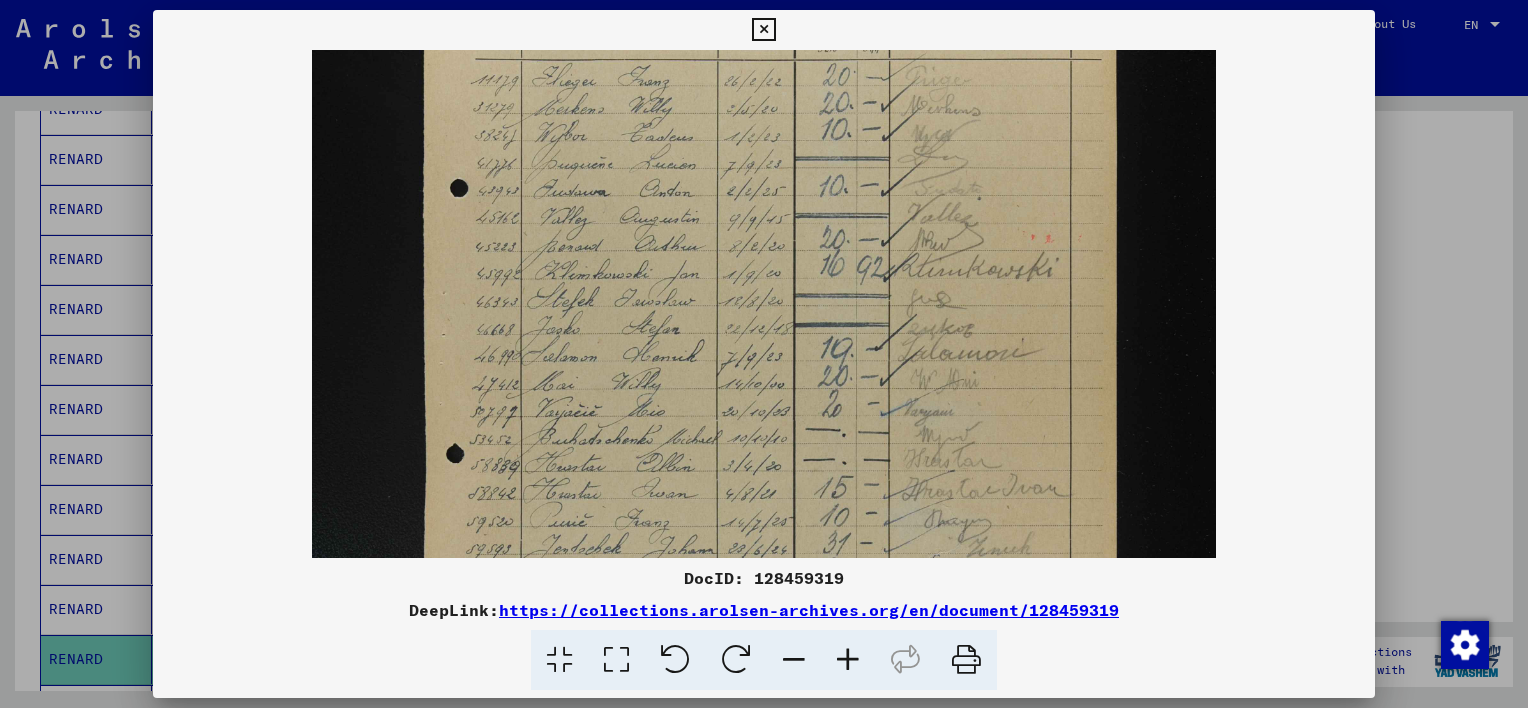 click at bounding box center (848, 660) 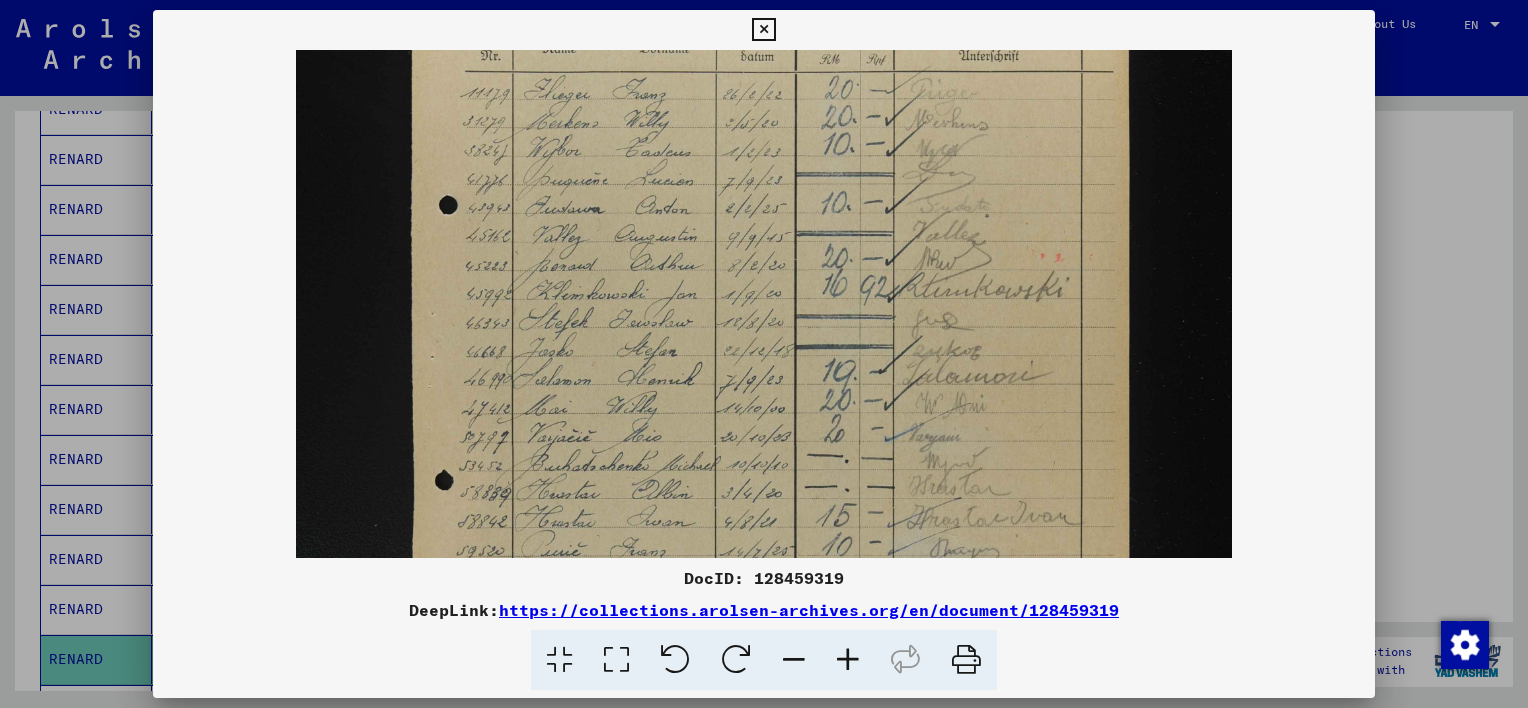 click at bounding box center (848, 660) 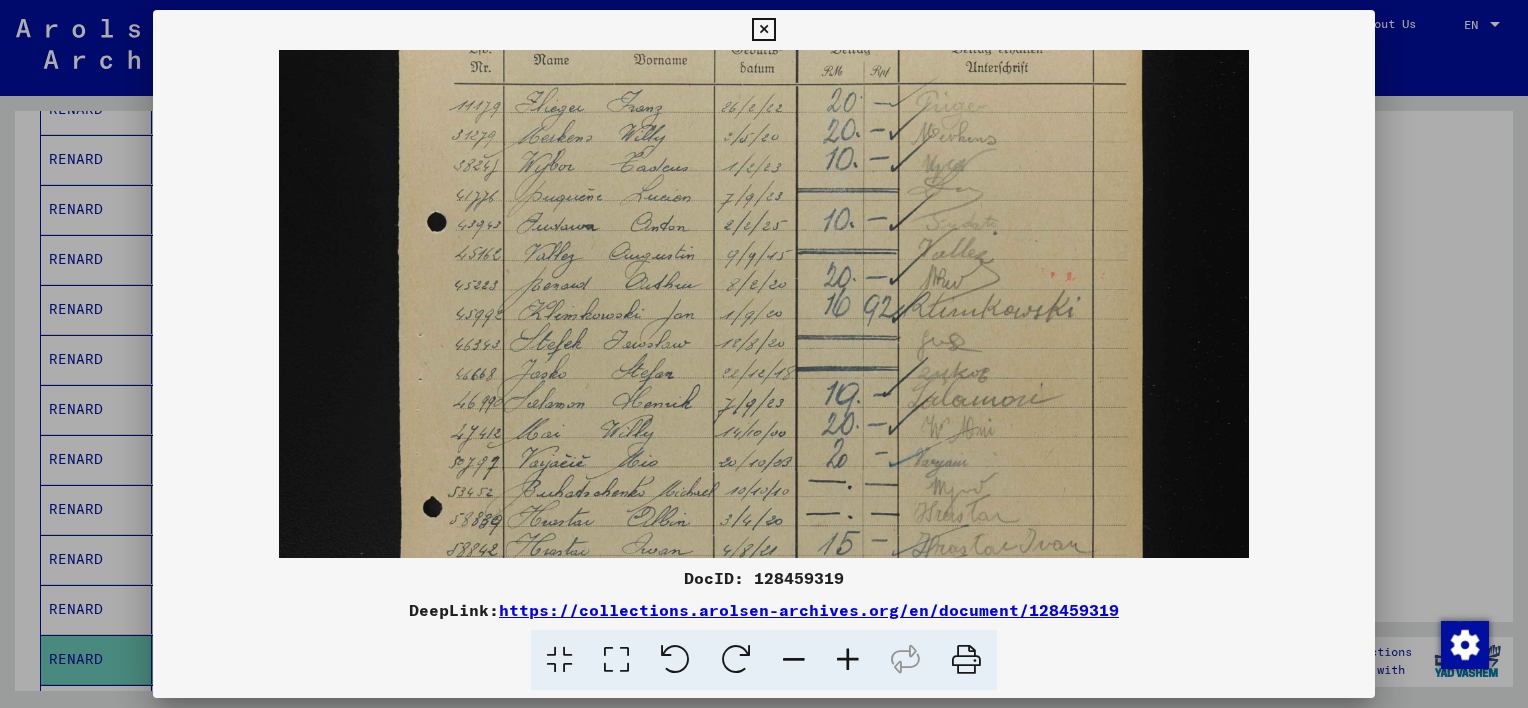 click at bounding box center (848, 660) 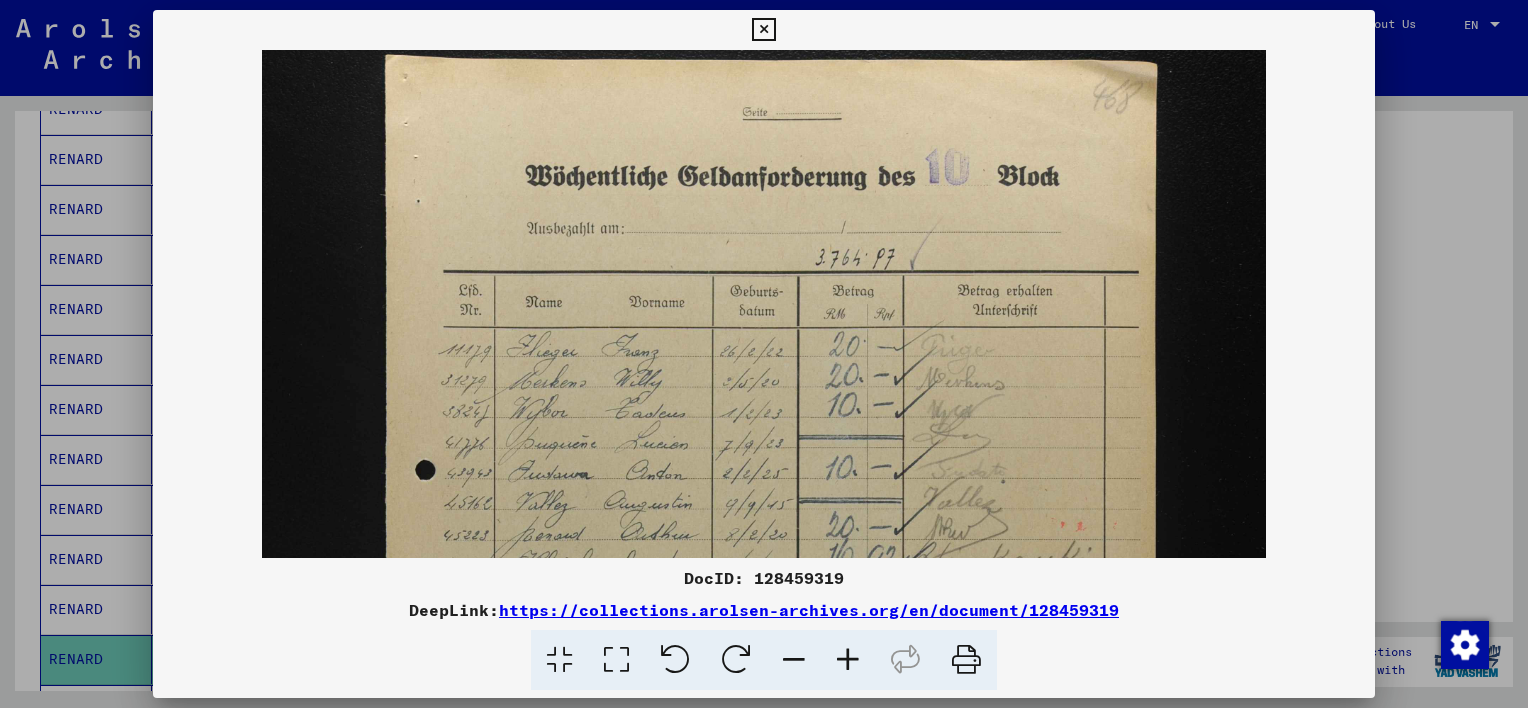 scroll, scrollTop: 92, scrollLeft: 0, axis: vertical 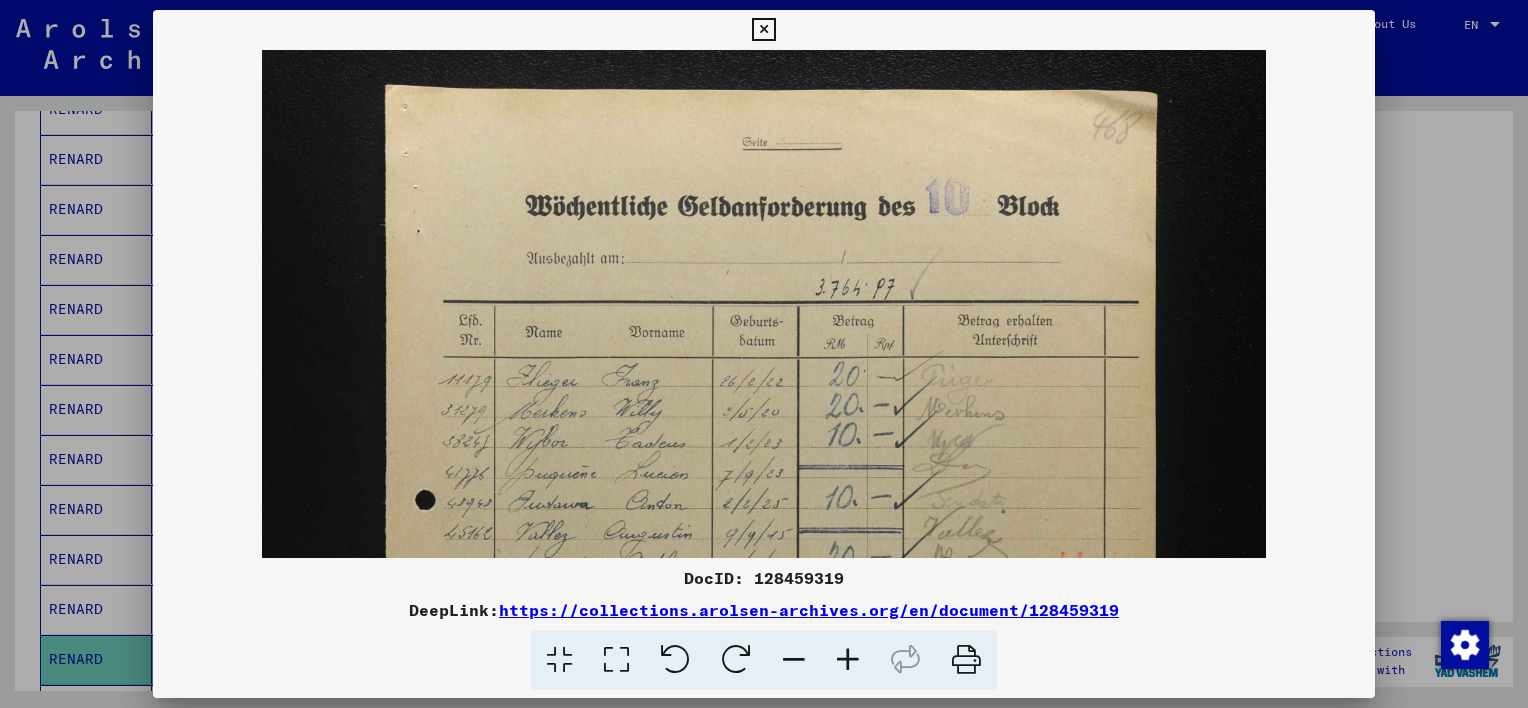 drag, startPoint x: 1060, startPoint y: 178, endPoint x: 864, endPoint y: 211, distance: 198.75865 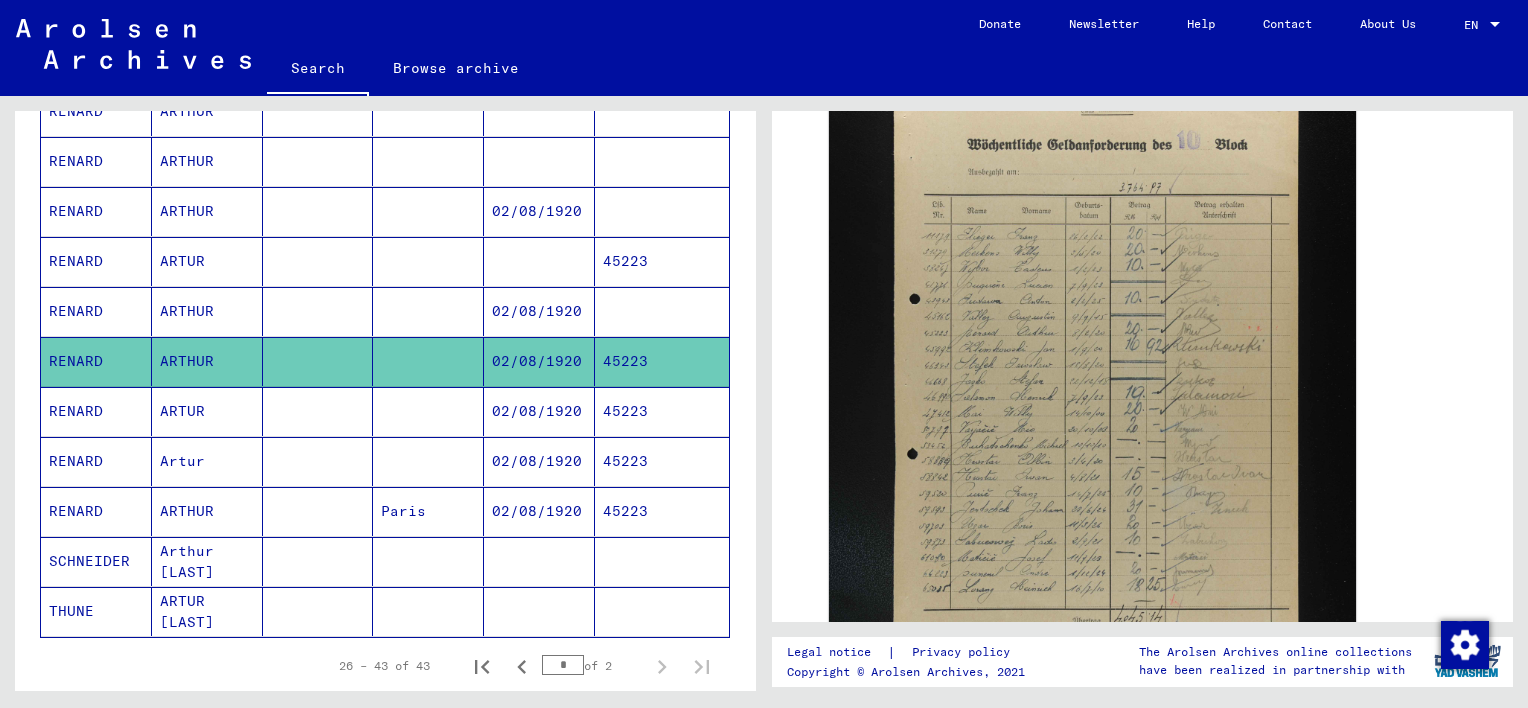 scroll, scrollTop: 673, scrollLeft: 0, axis: vertical 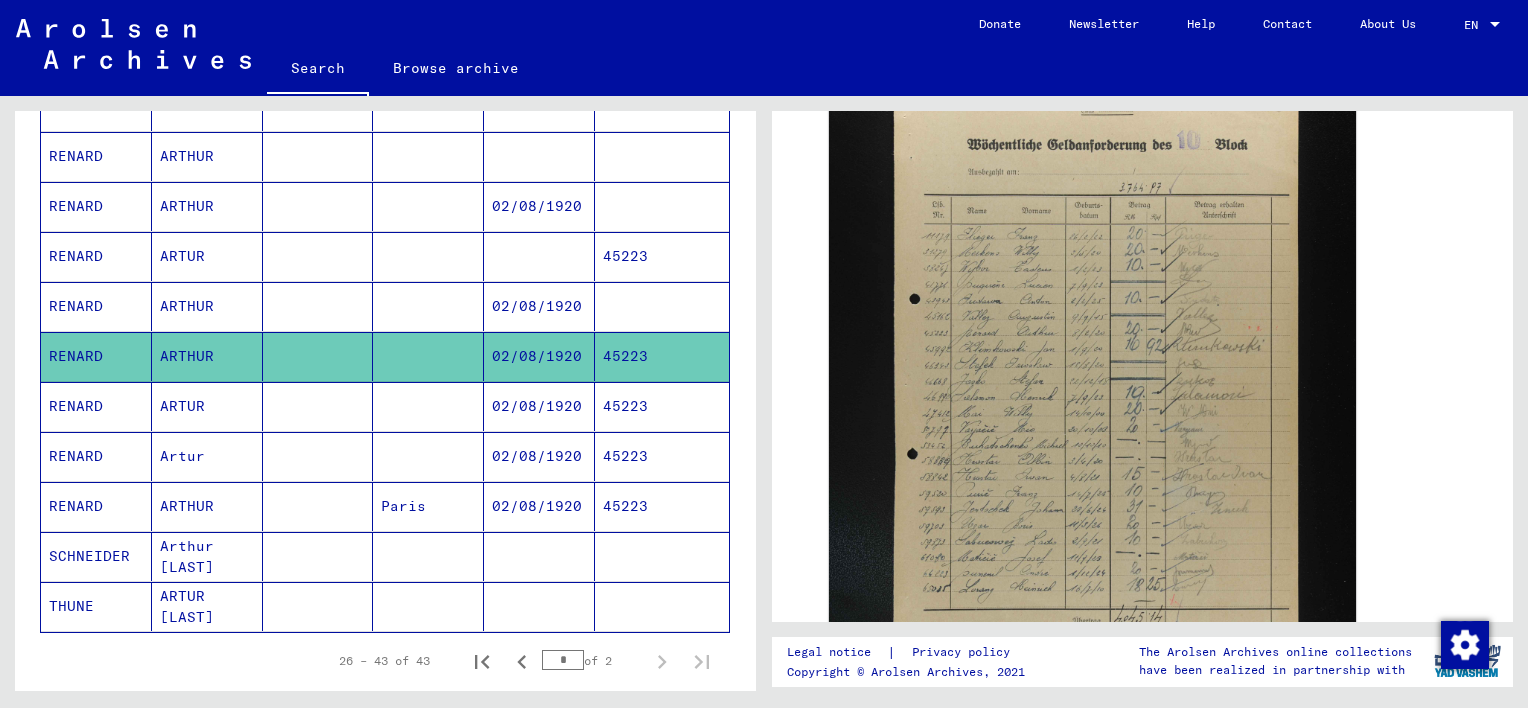 click on "ARTUR" at bounding box center (207, 456) 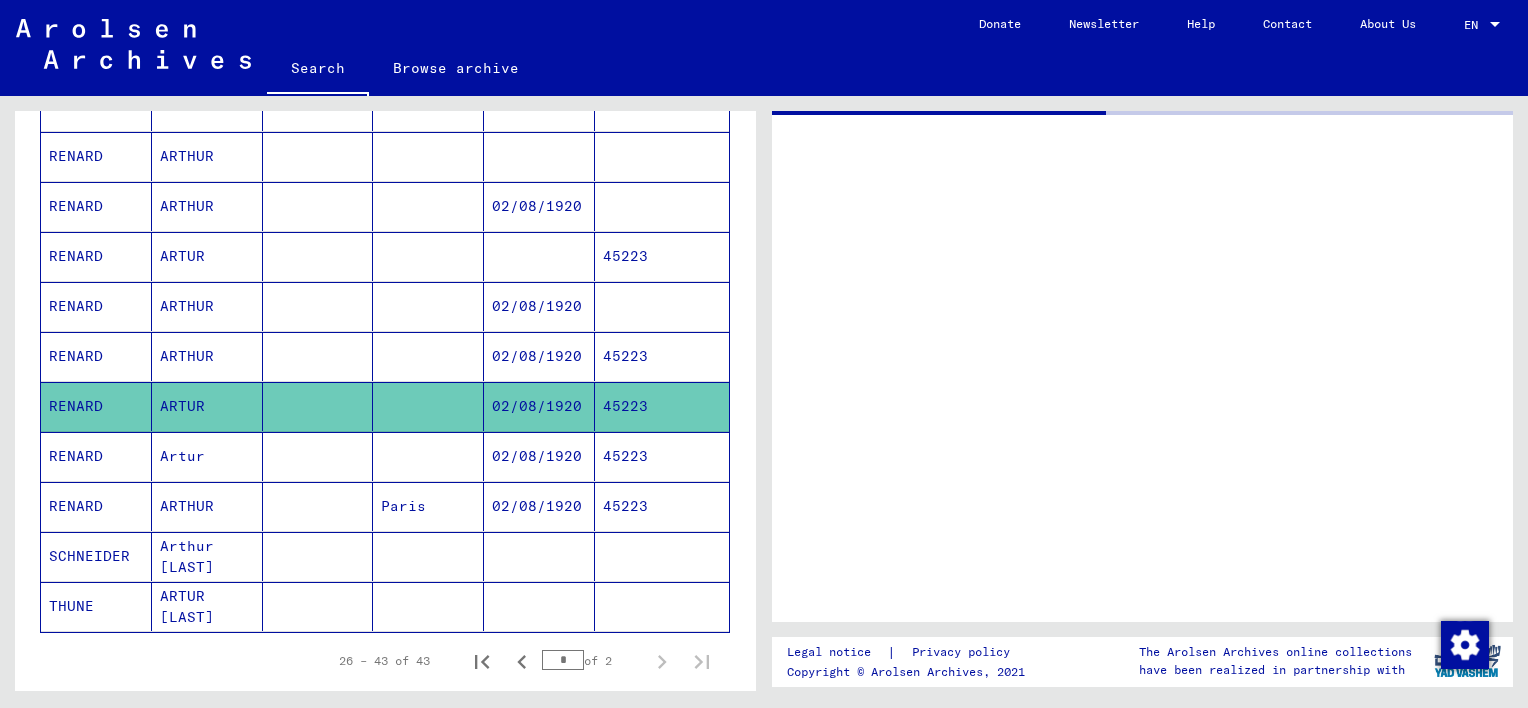 scroll, scrollTop: 0, scrollLeft: 0, axis: both 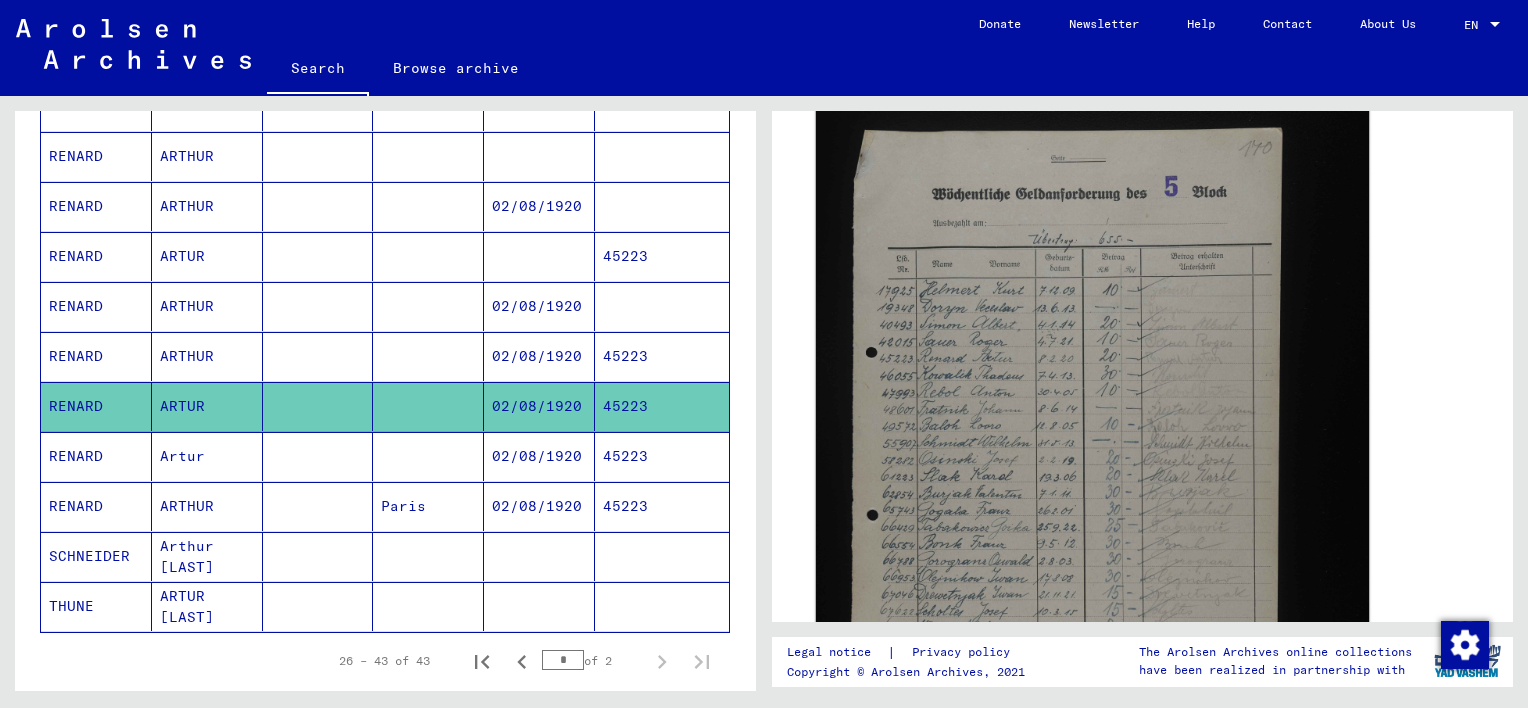 click 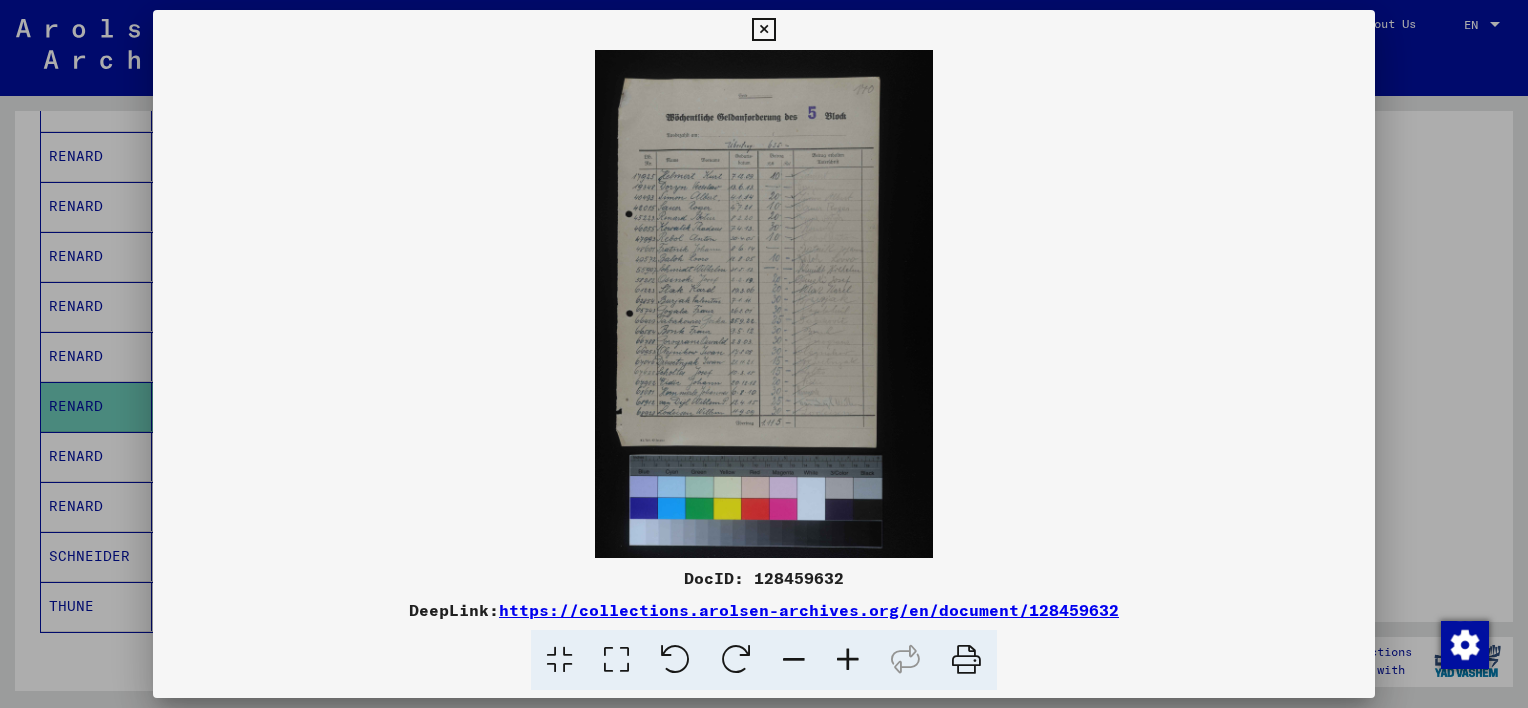 click at bounding box center [848, 660] 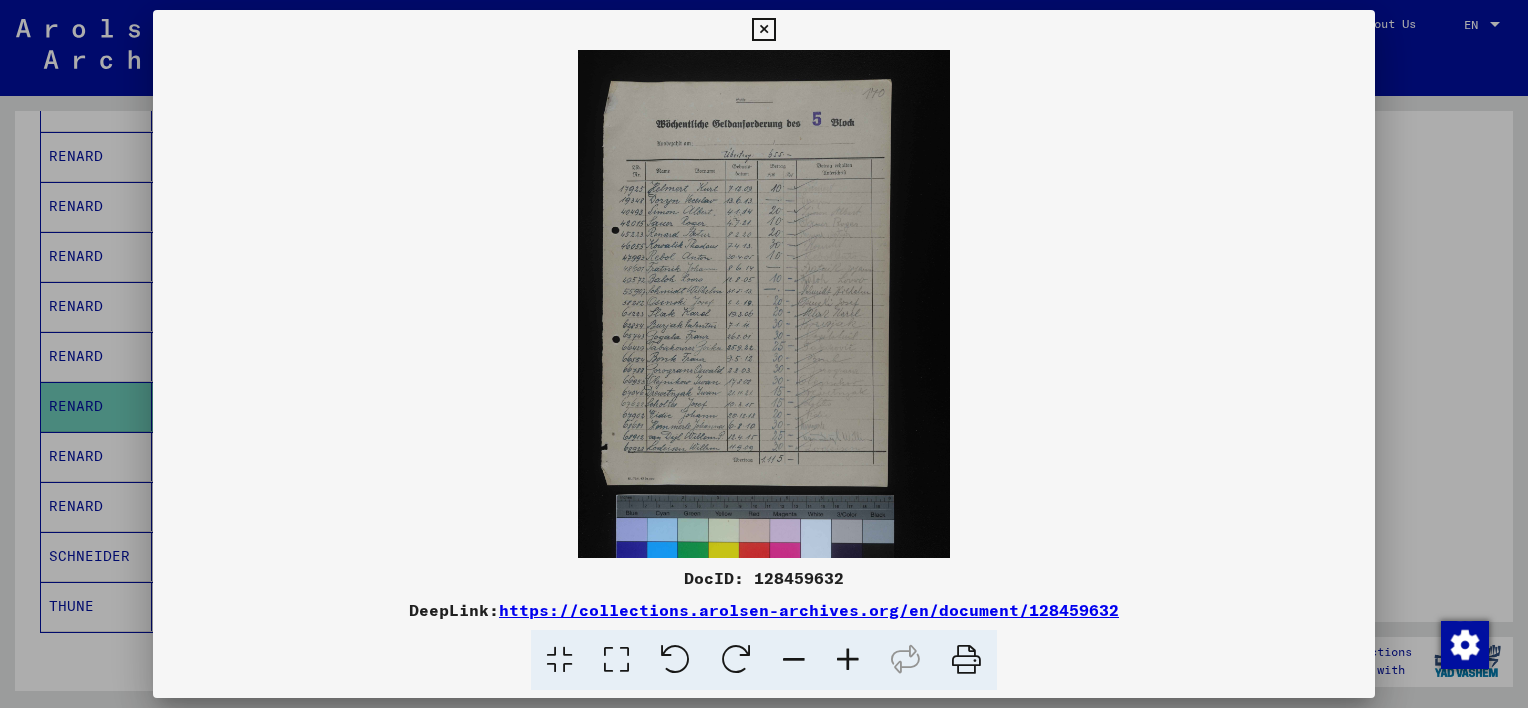 click at bounding box center (848, 660) 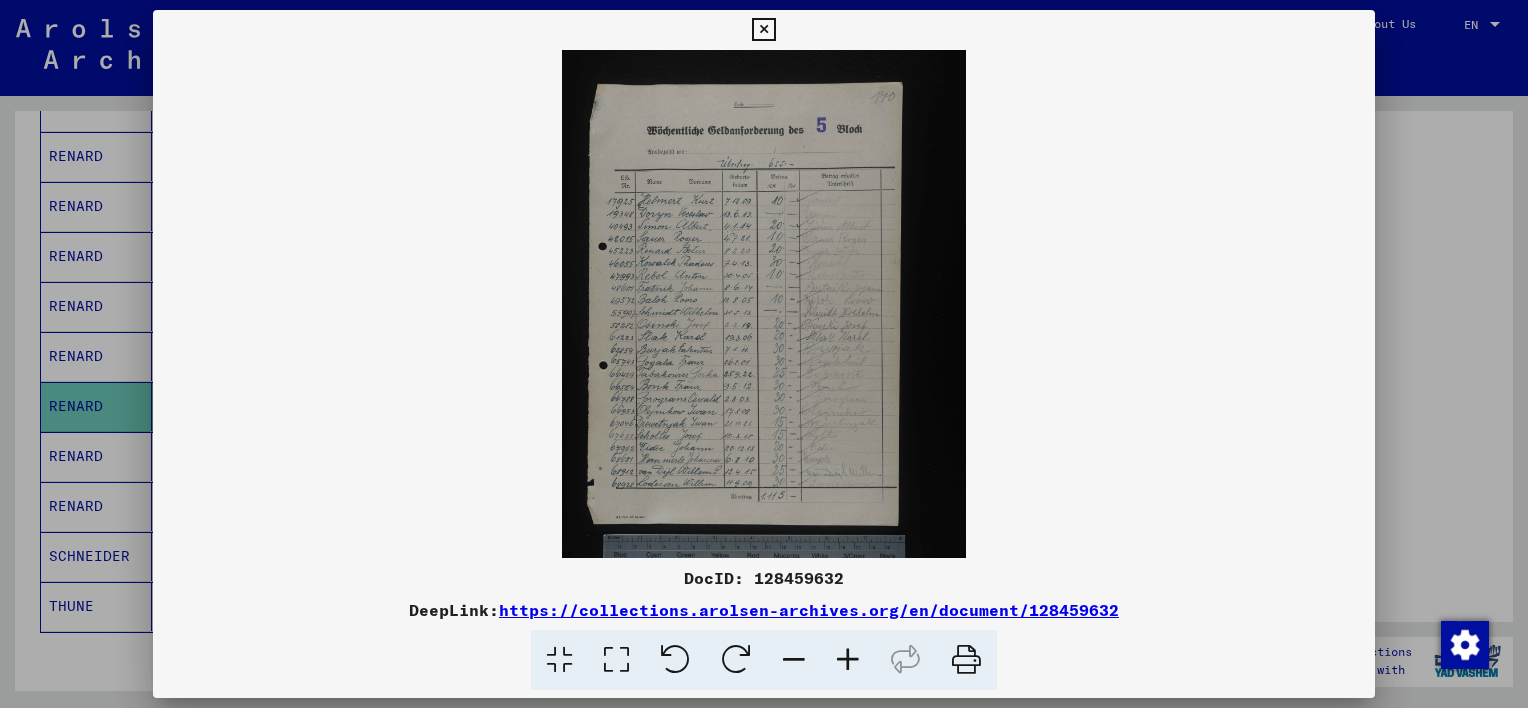 click at bounding box center (848, 660) 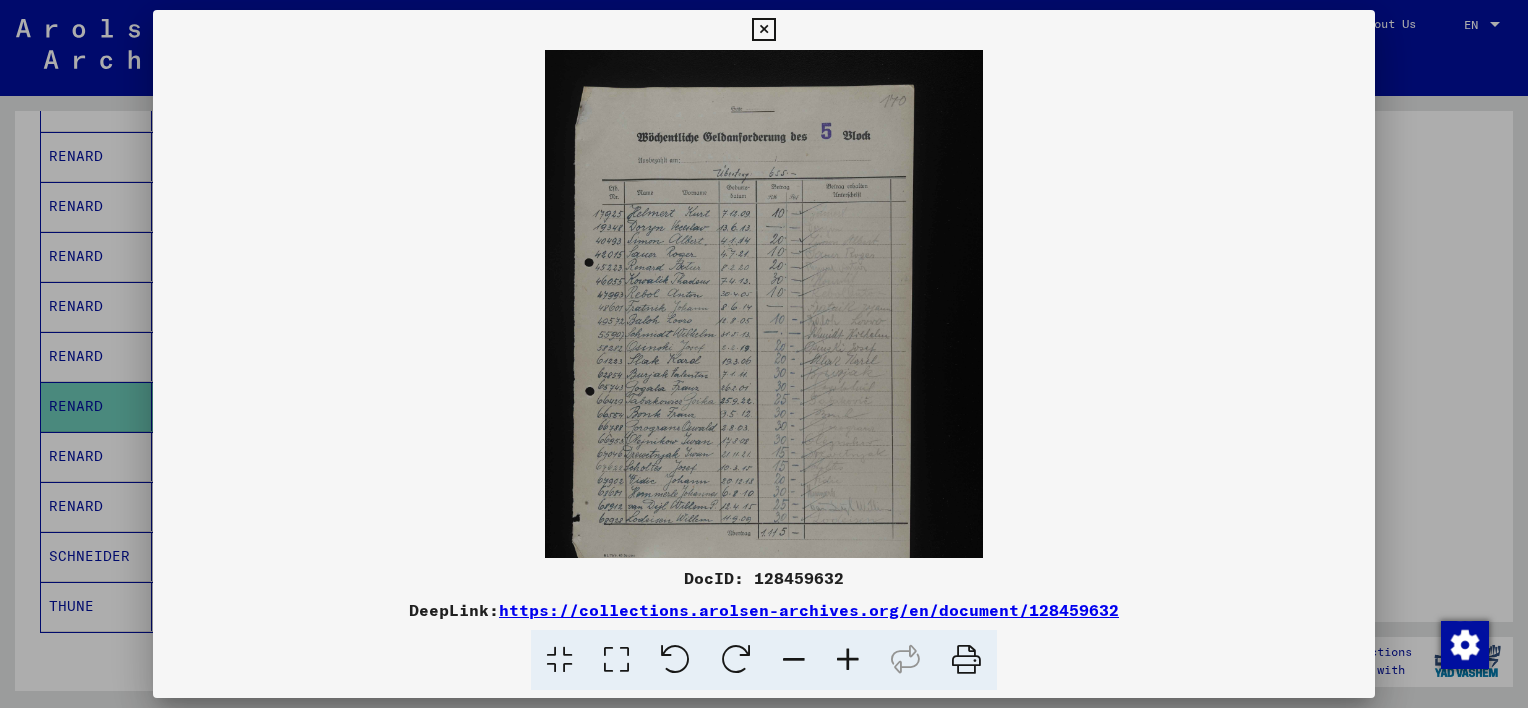 click at bounding box center [848, 660] 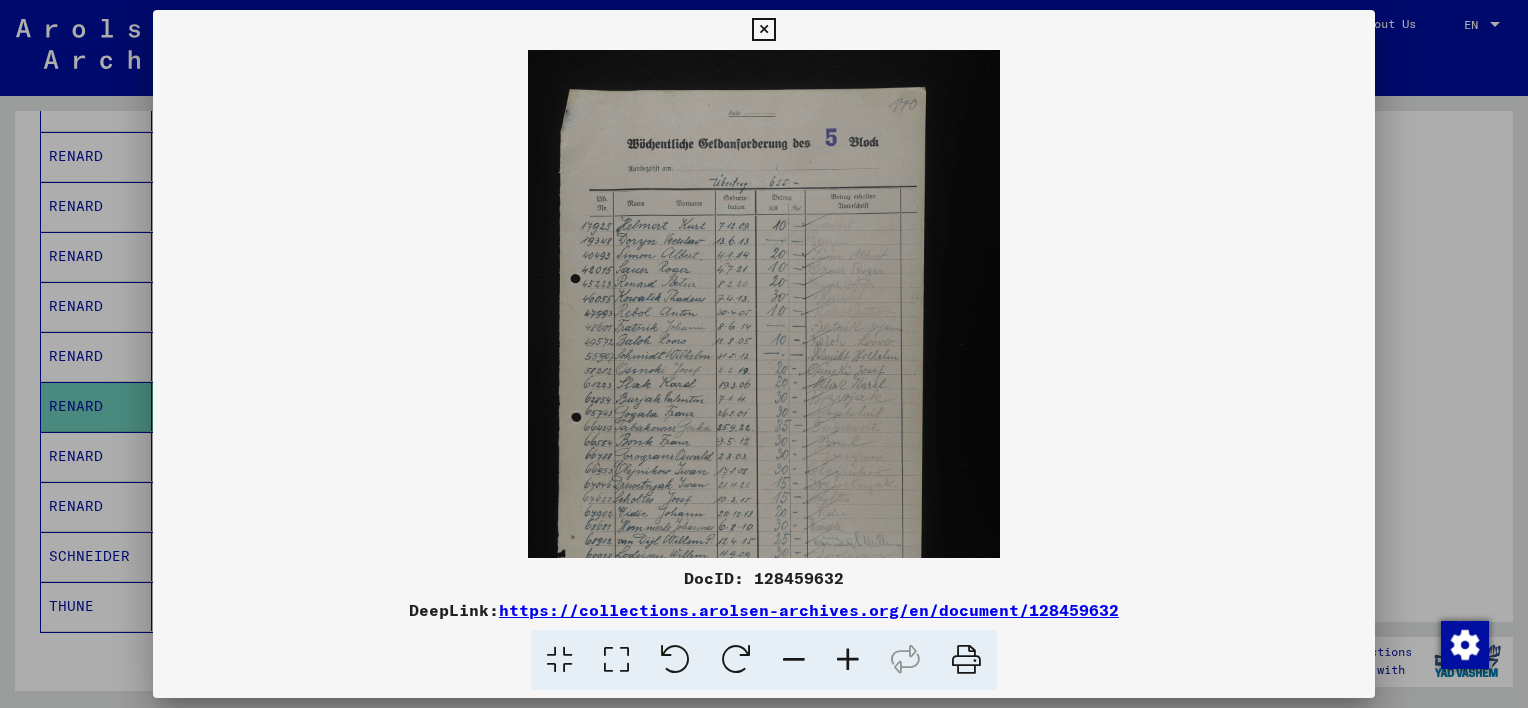 click at bounding box center [848, 660] 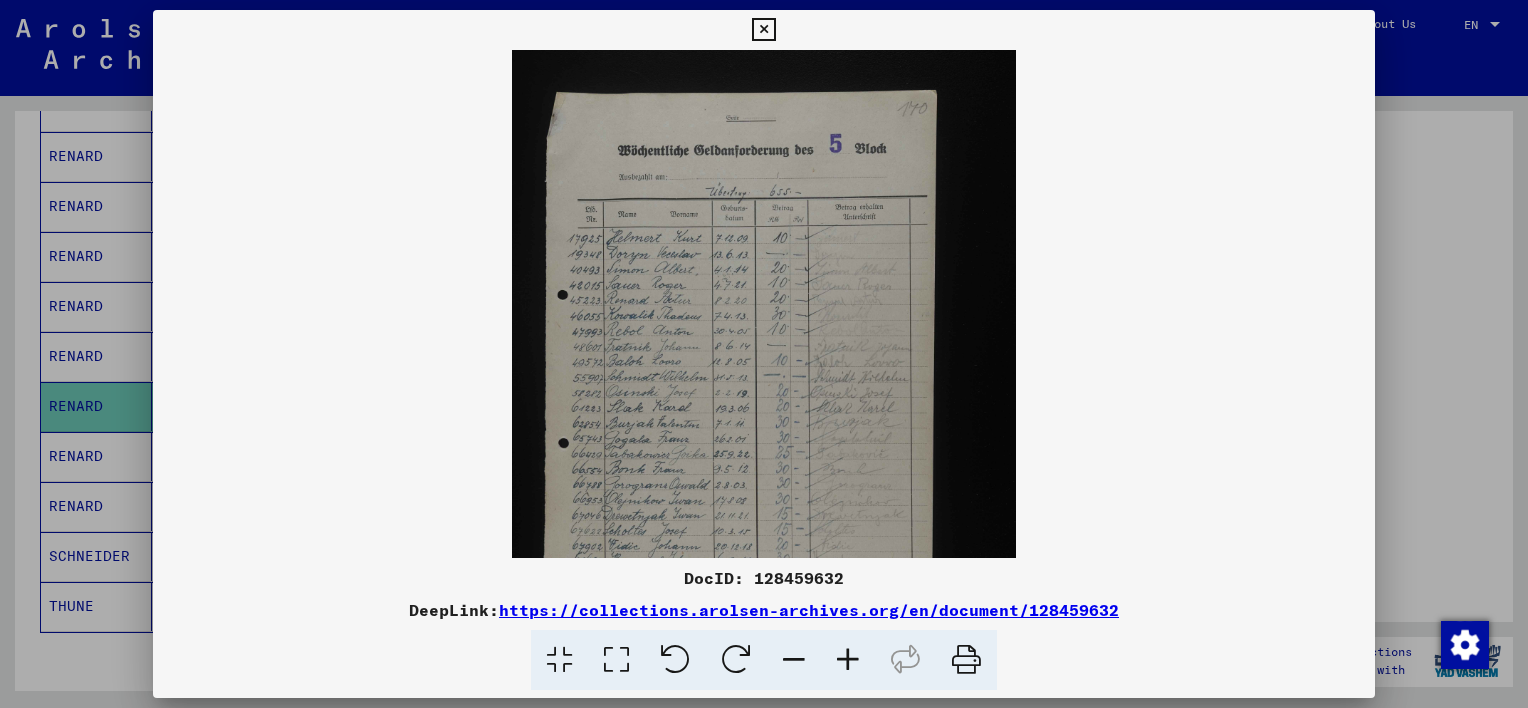 click at bounding box center [848, 660] 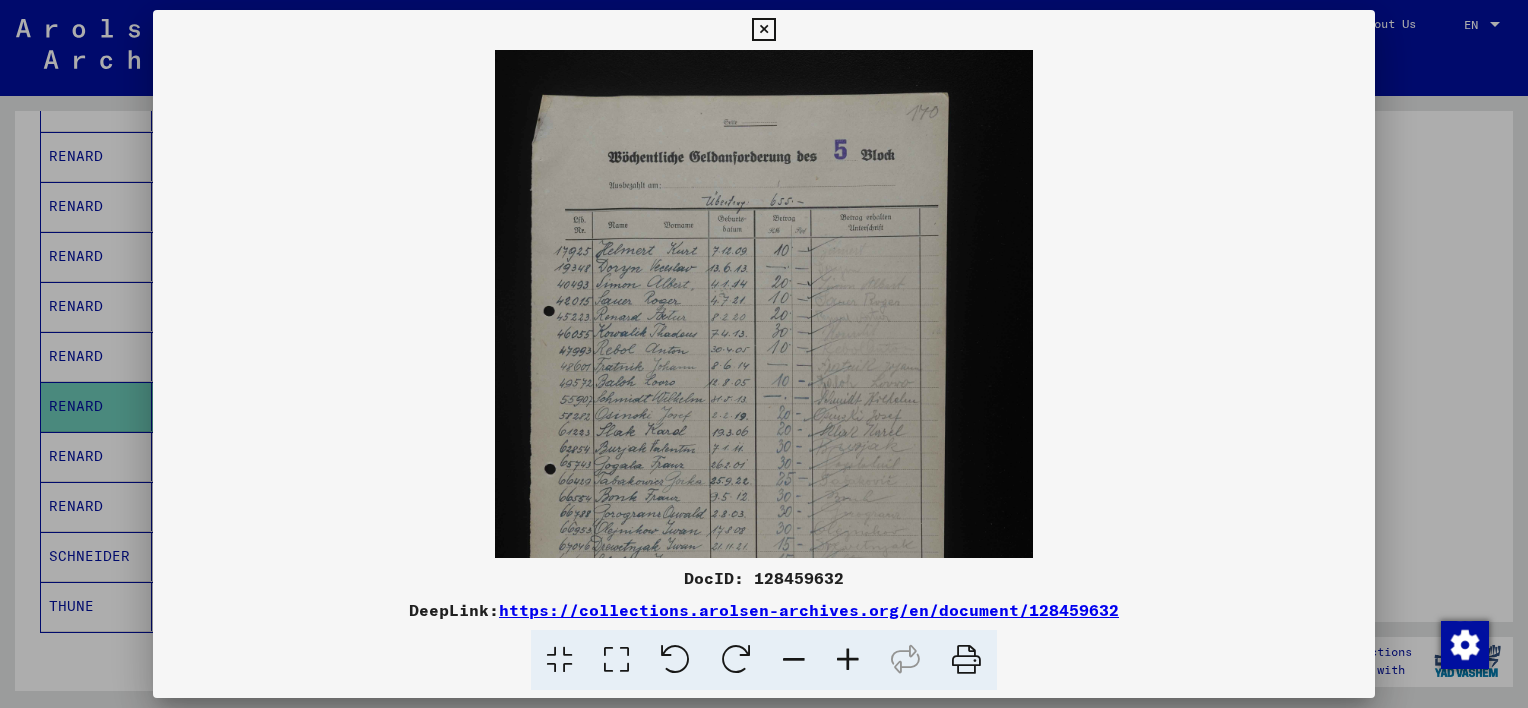 click at bounding box center [848, 660] 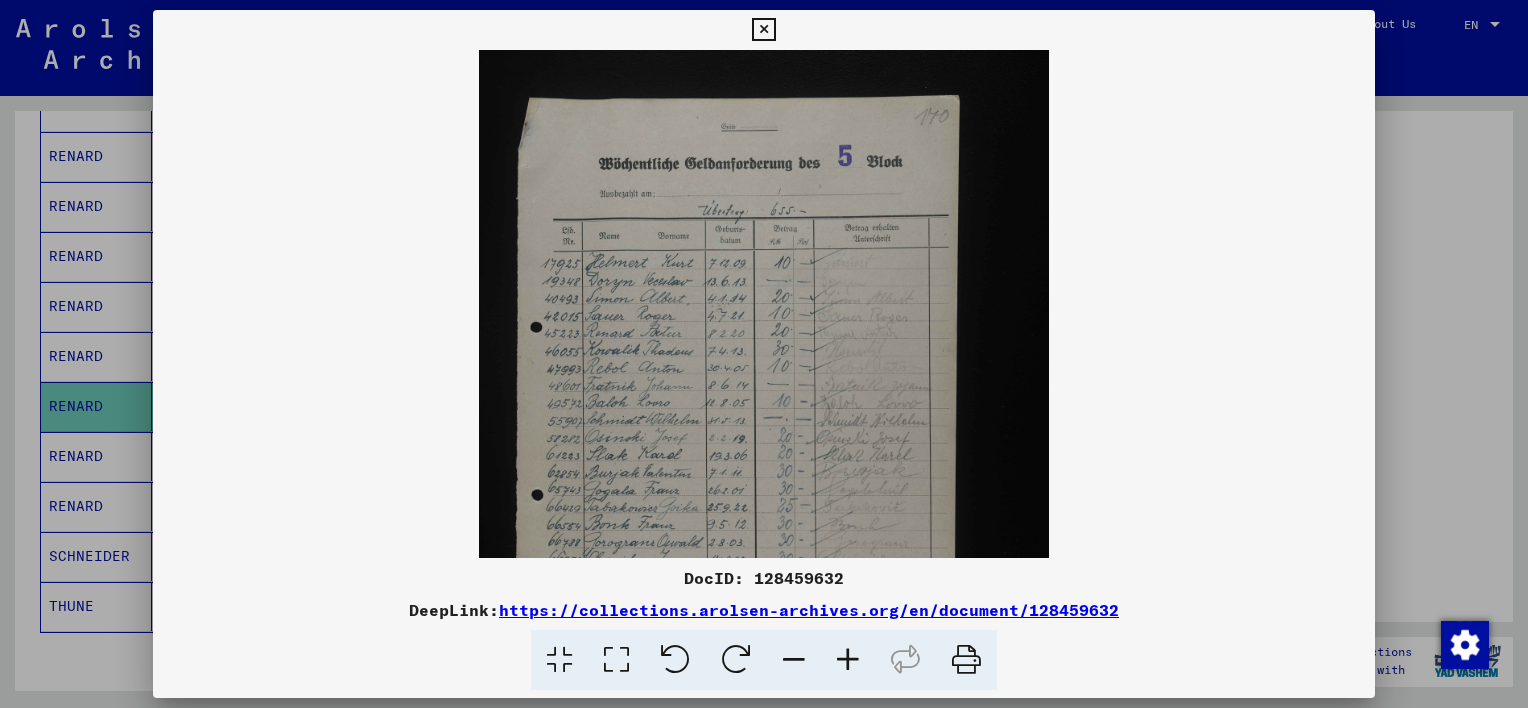 click at bounding box center (848, 660) 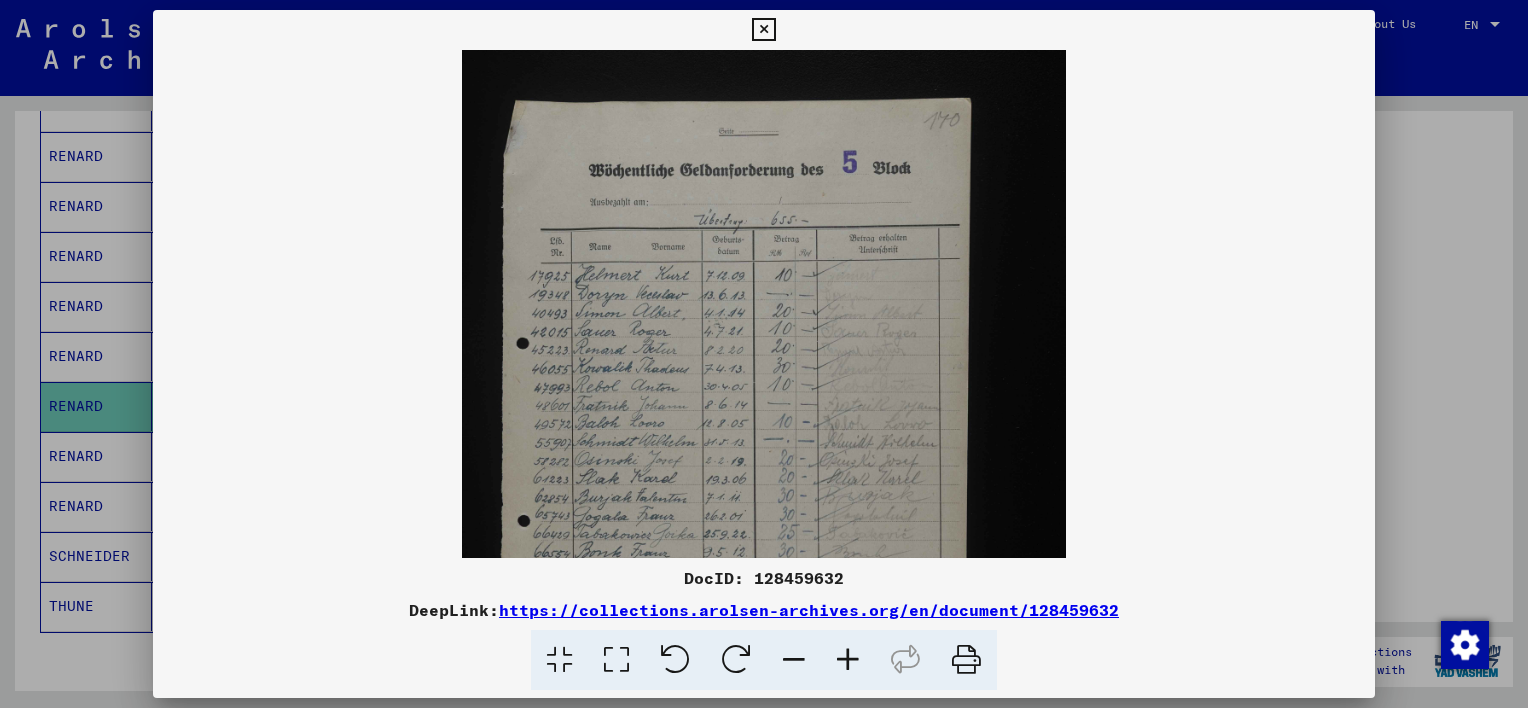 click at bounding box center (848, 660) 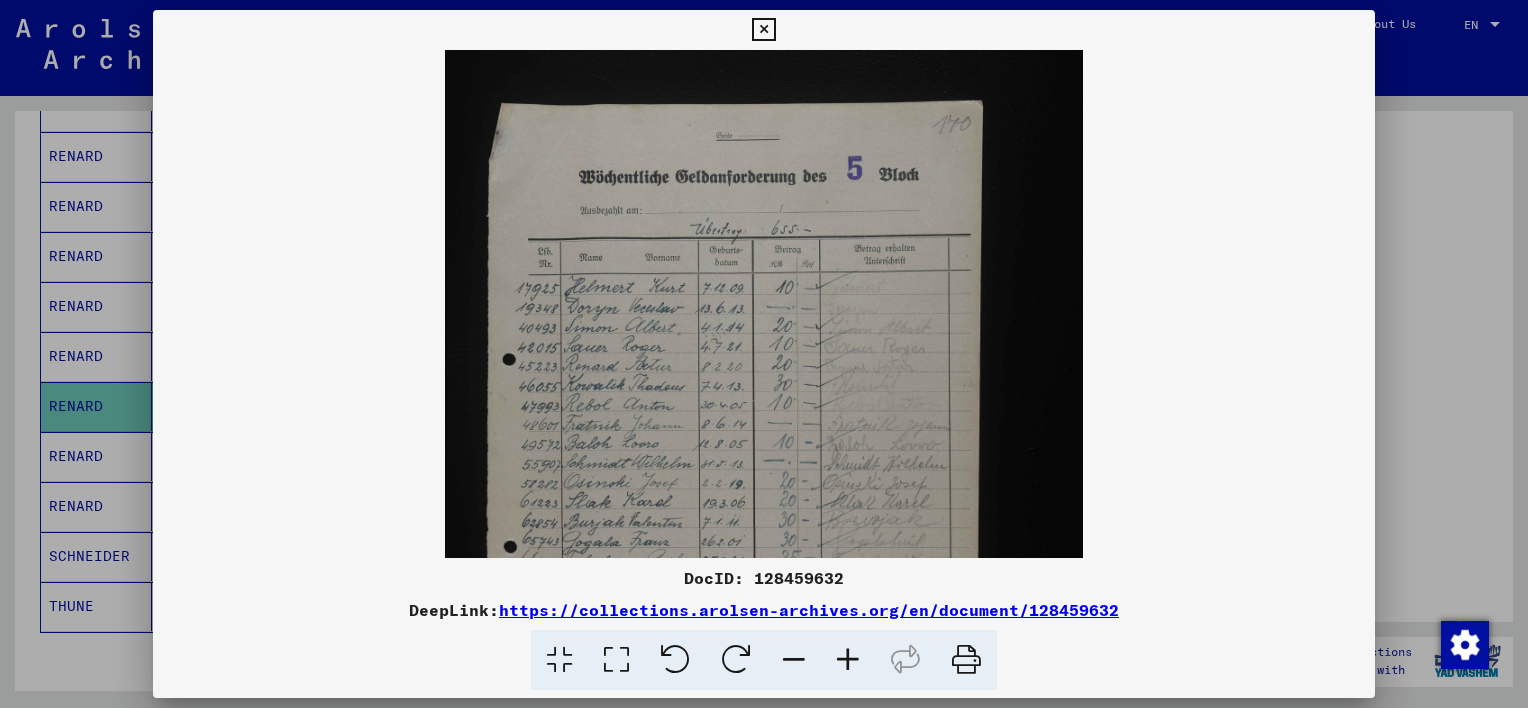 click at bounding box center [848, 660] 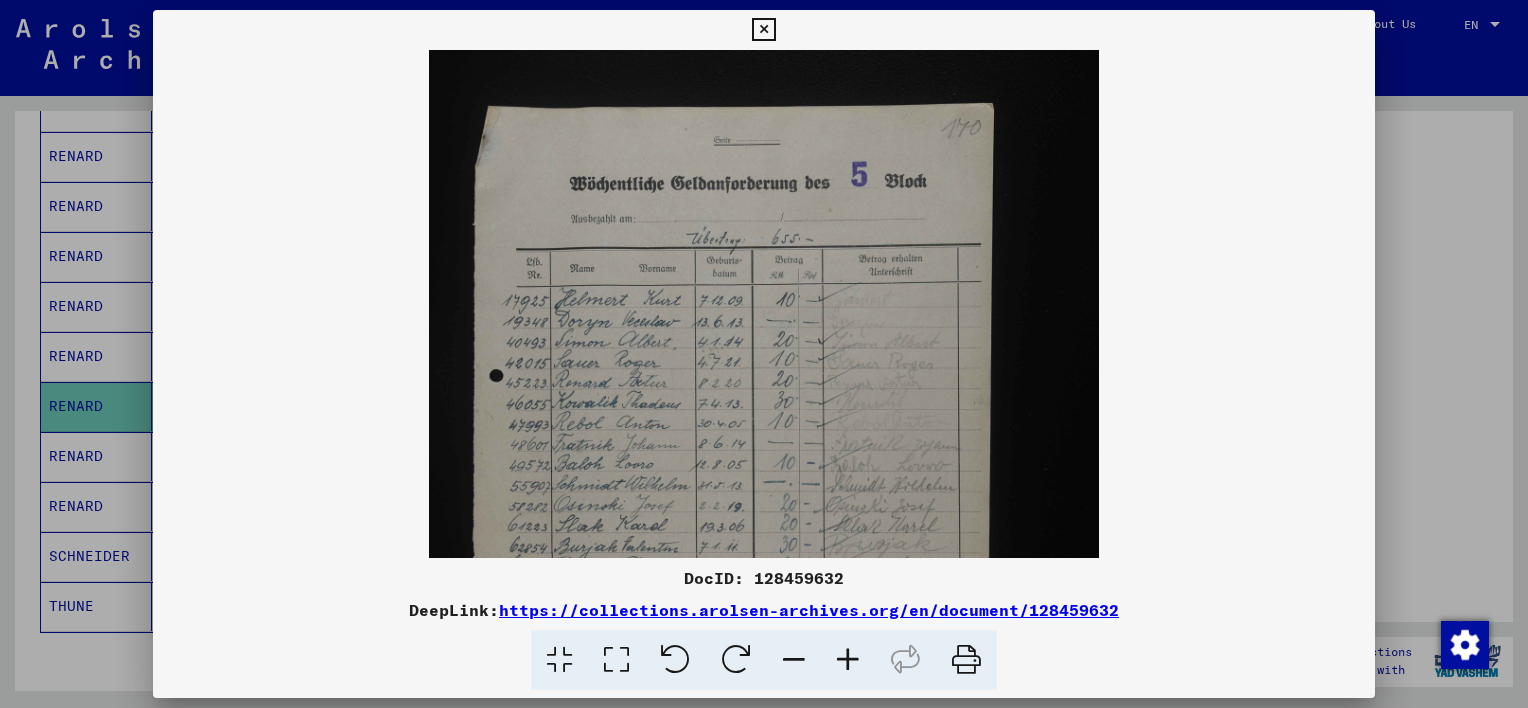 click at bounding box center (848, 660) 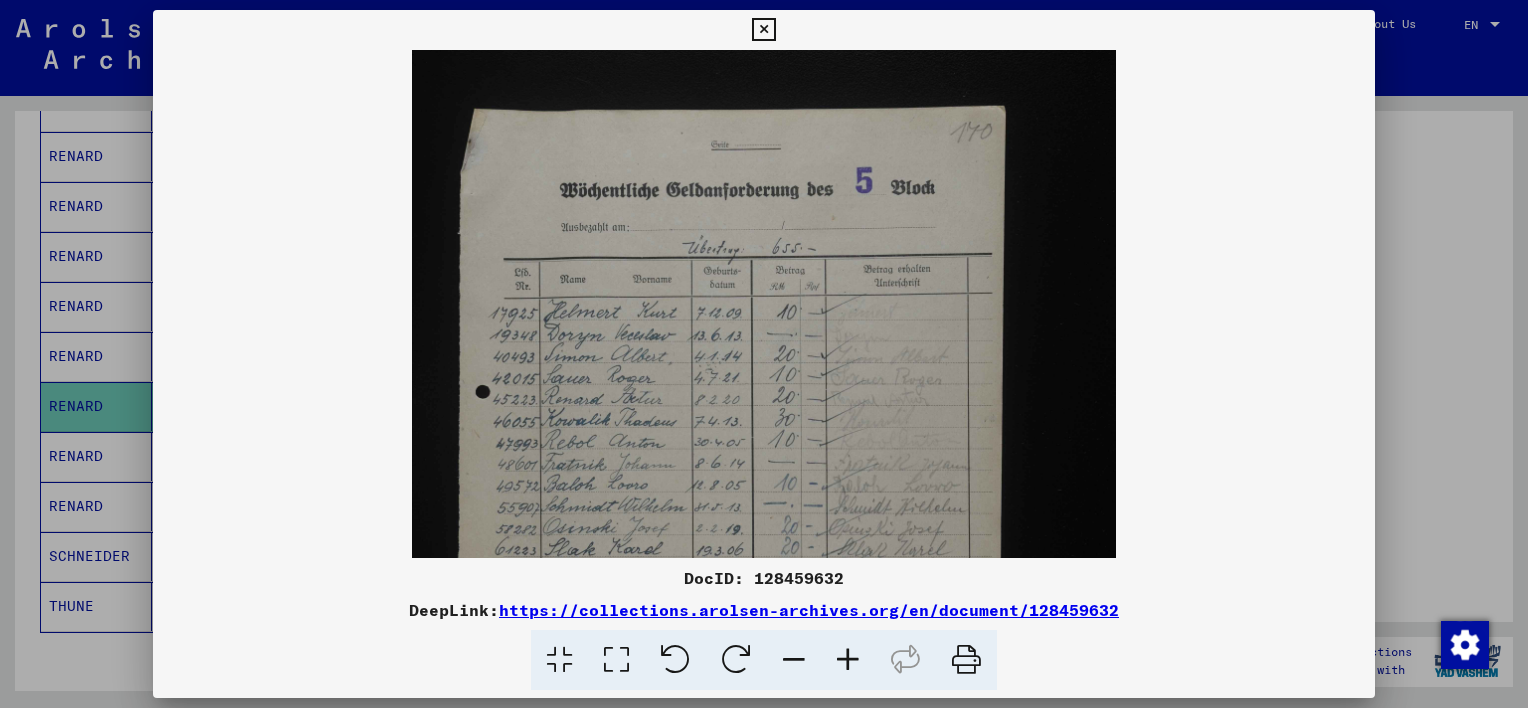 click at bounding box center (763, 30) 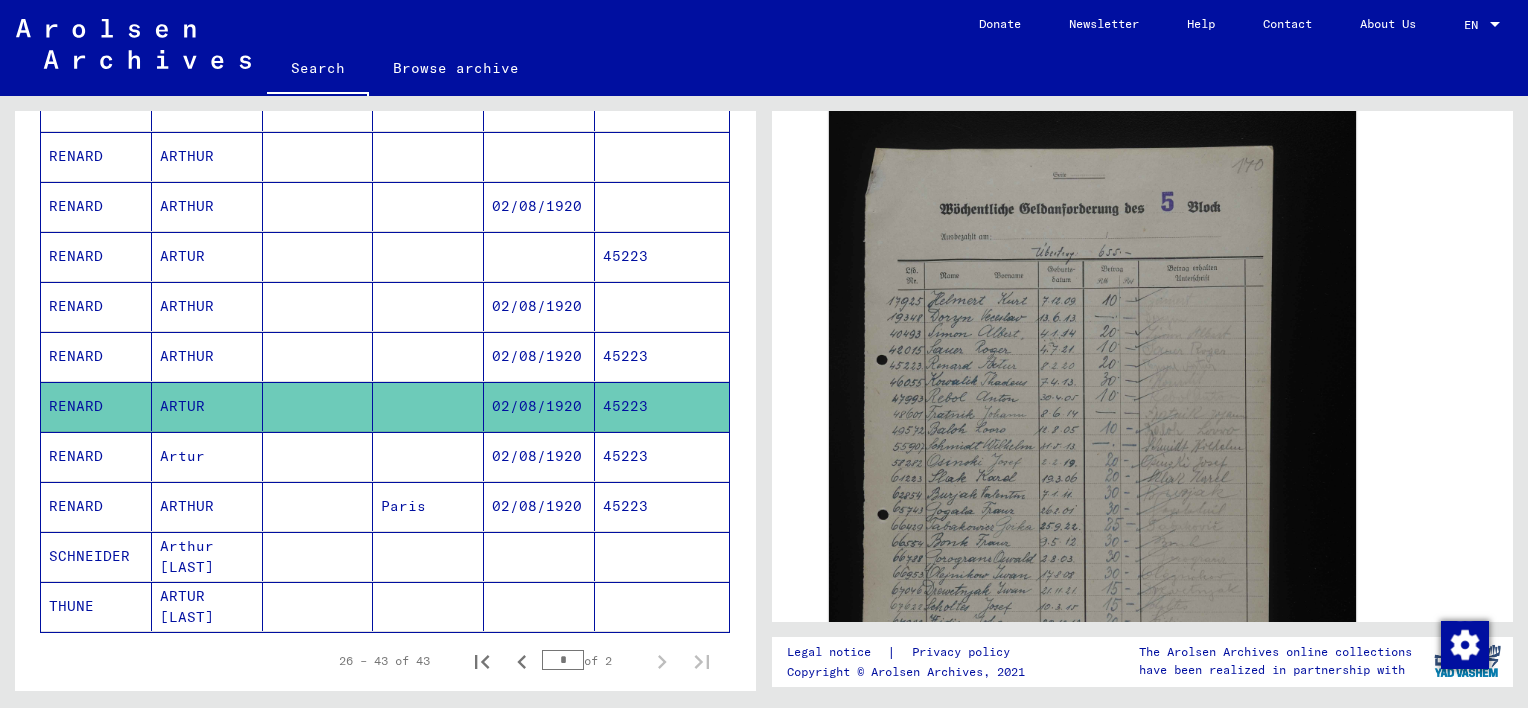 click on "Artur" at bounding box center [207, 506] 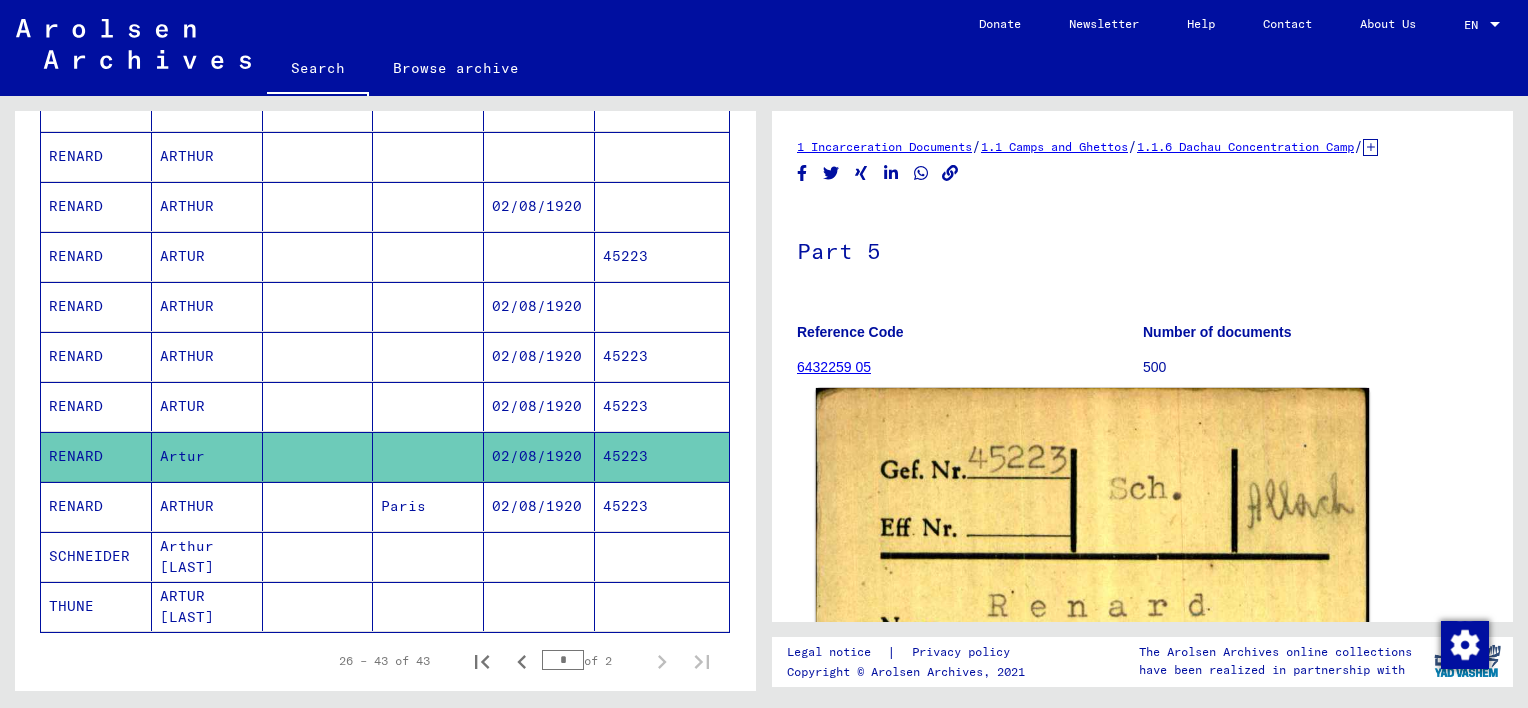 click 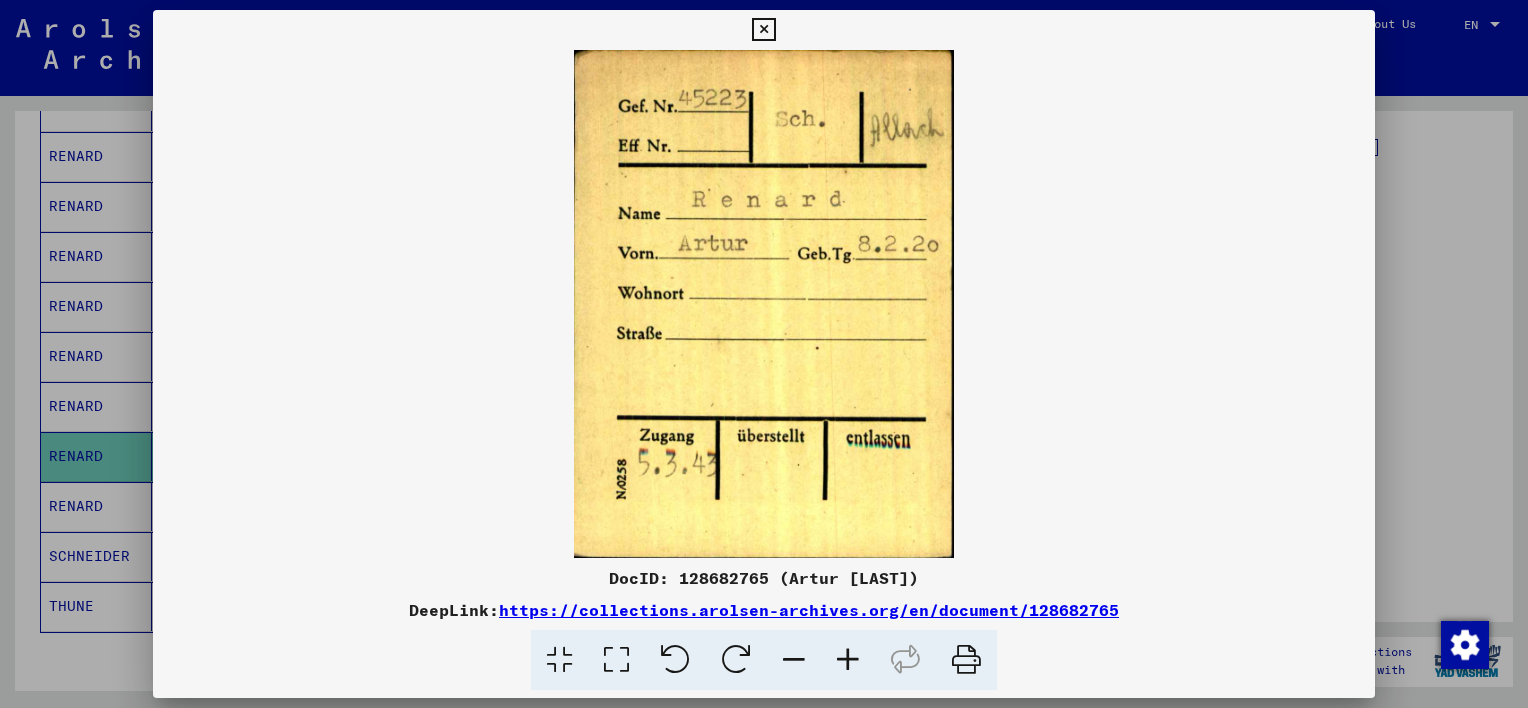 click at bounding box center [763, 30] 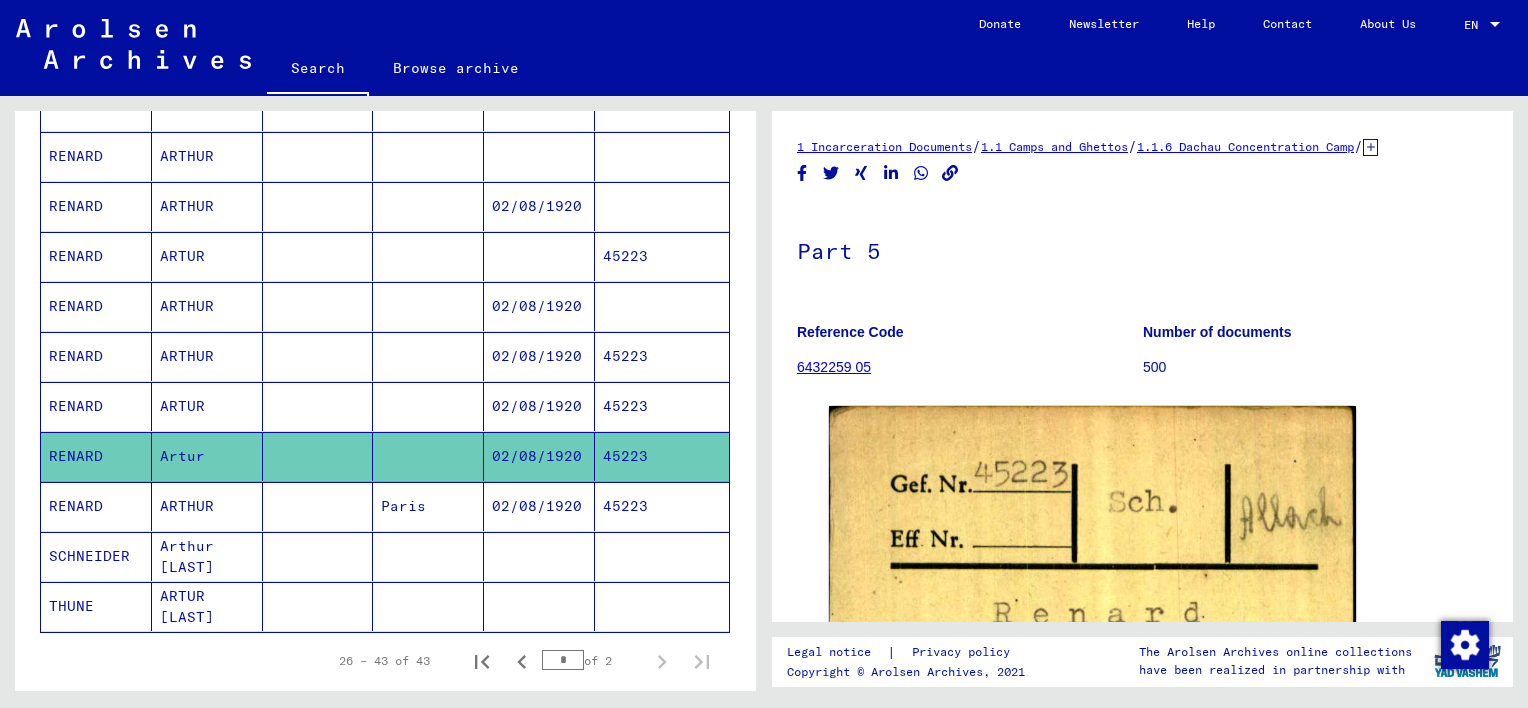 click on "ARTHUR" at bounding box center (207, 556) 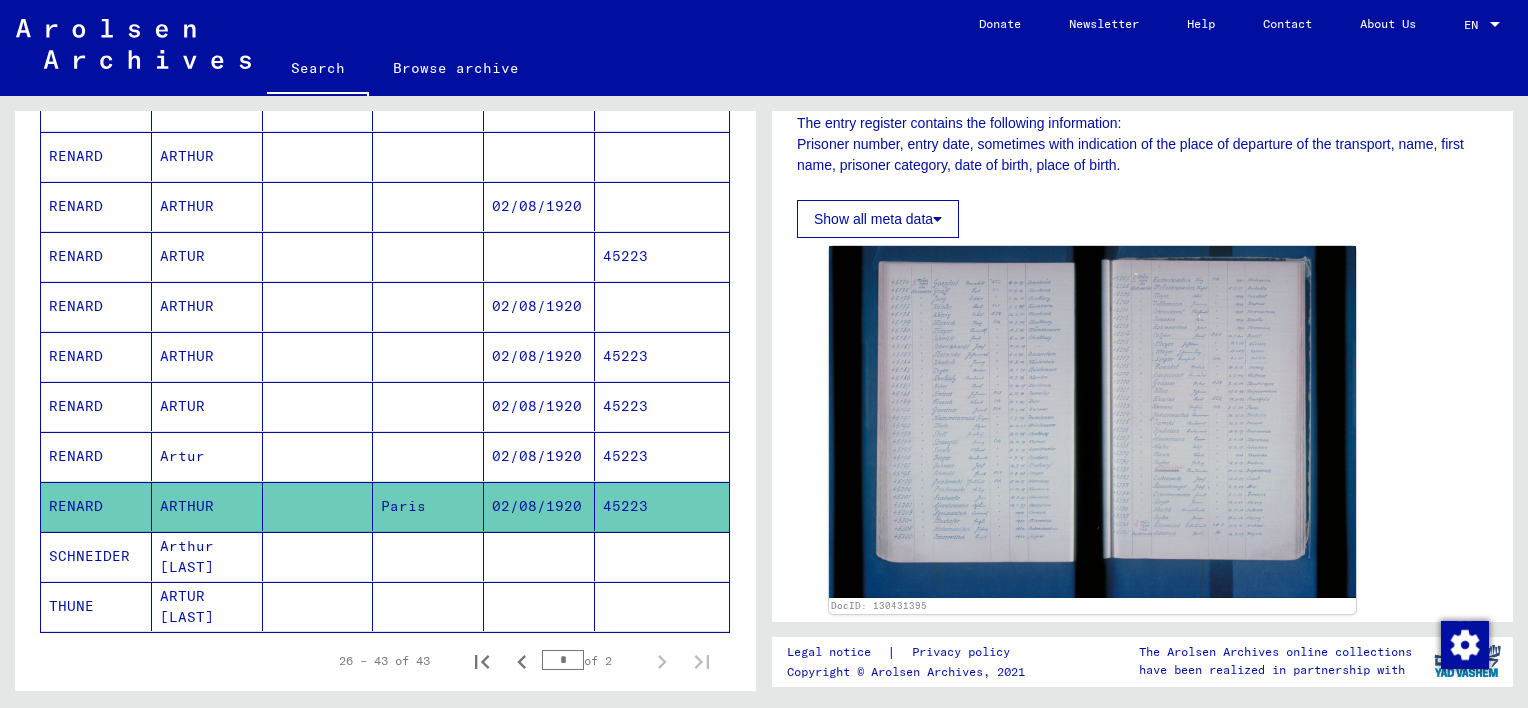 scroll, scrollTop: 348, scrollLeft: 0, axis: vertical 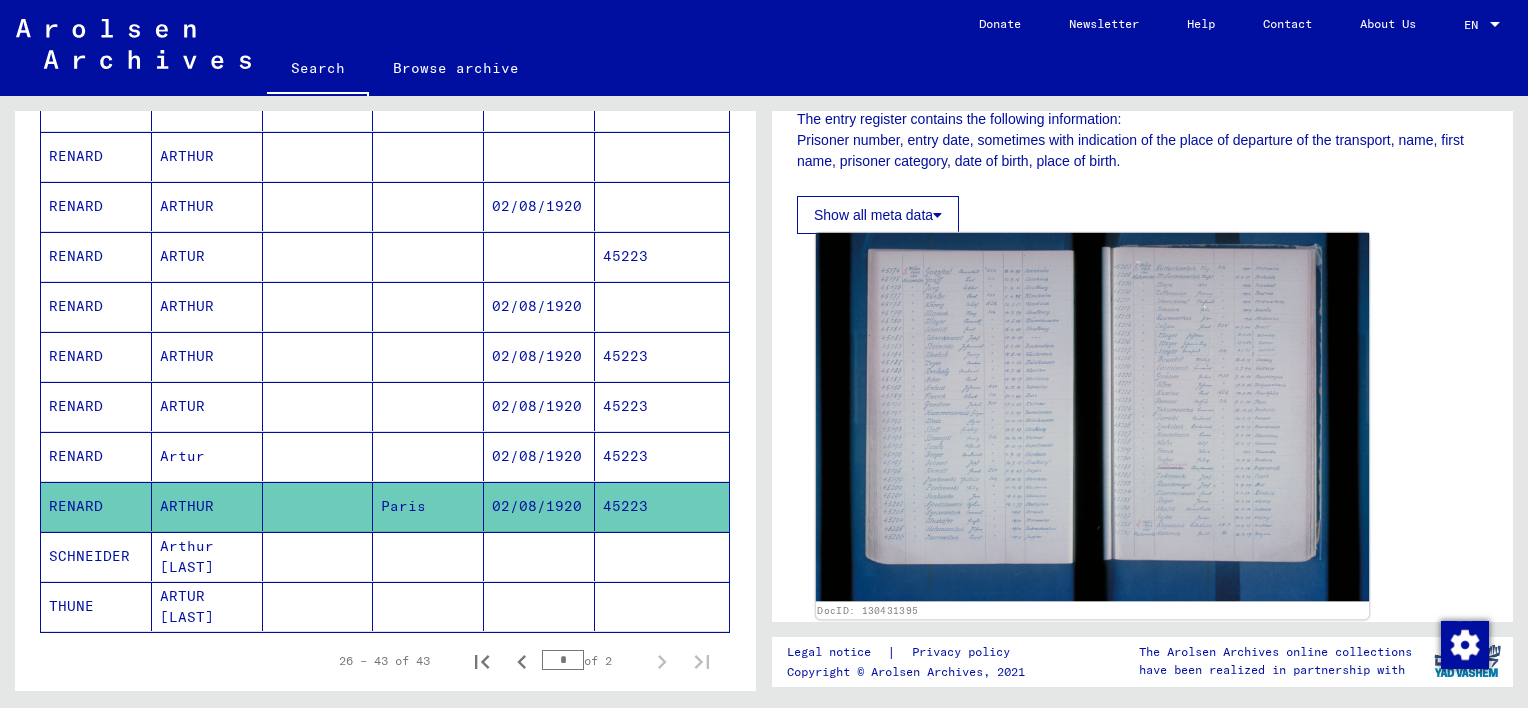 click 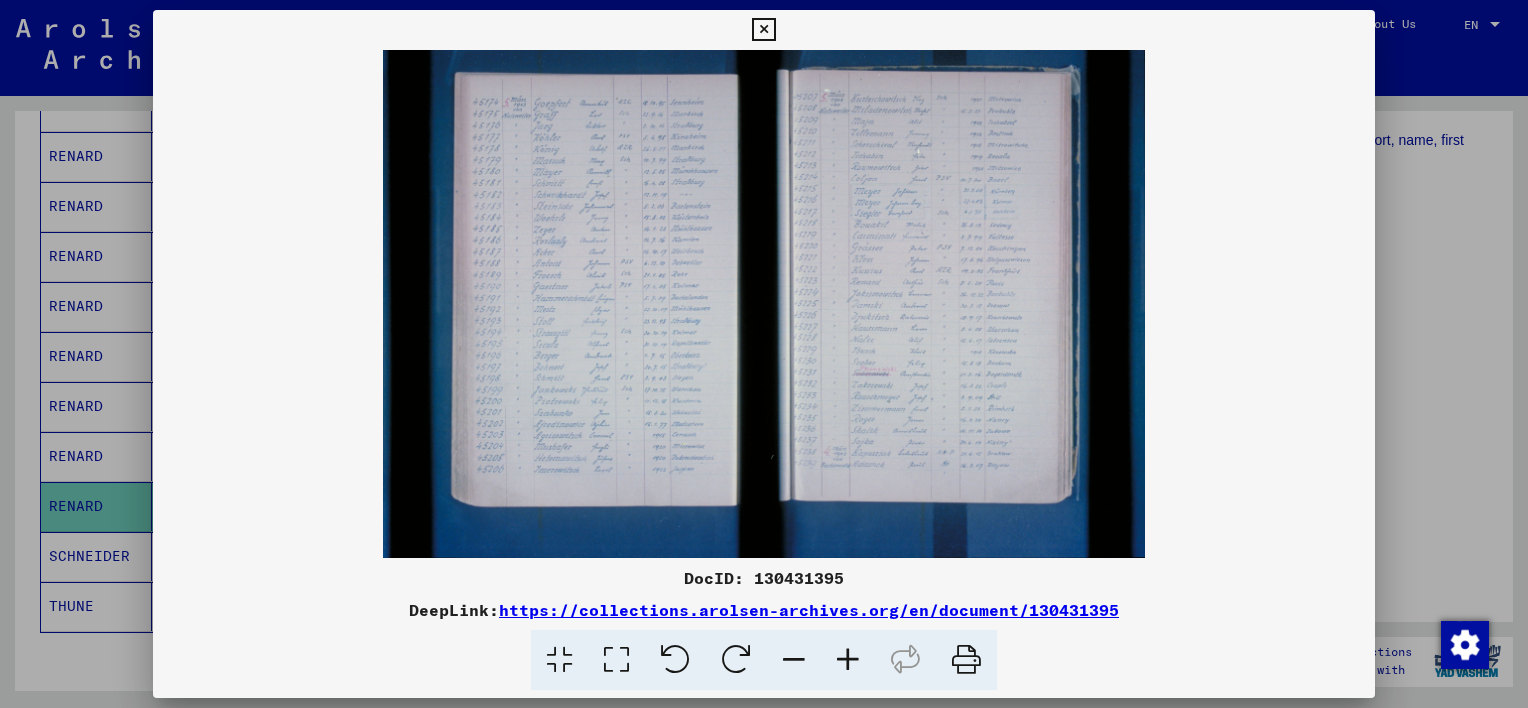 click at bounding box center (848, 660) 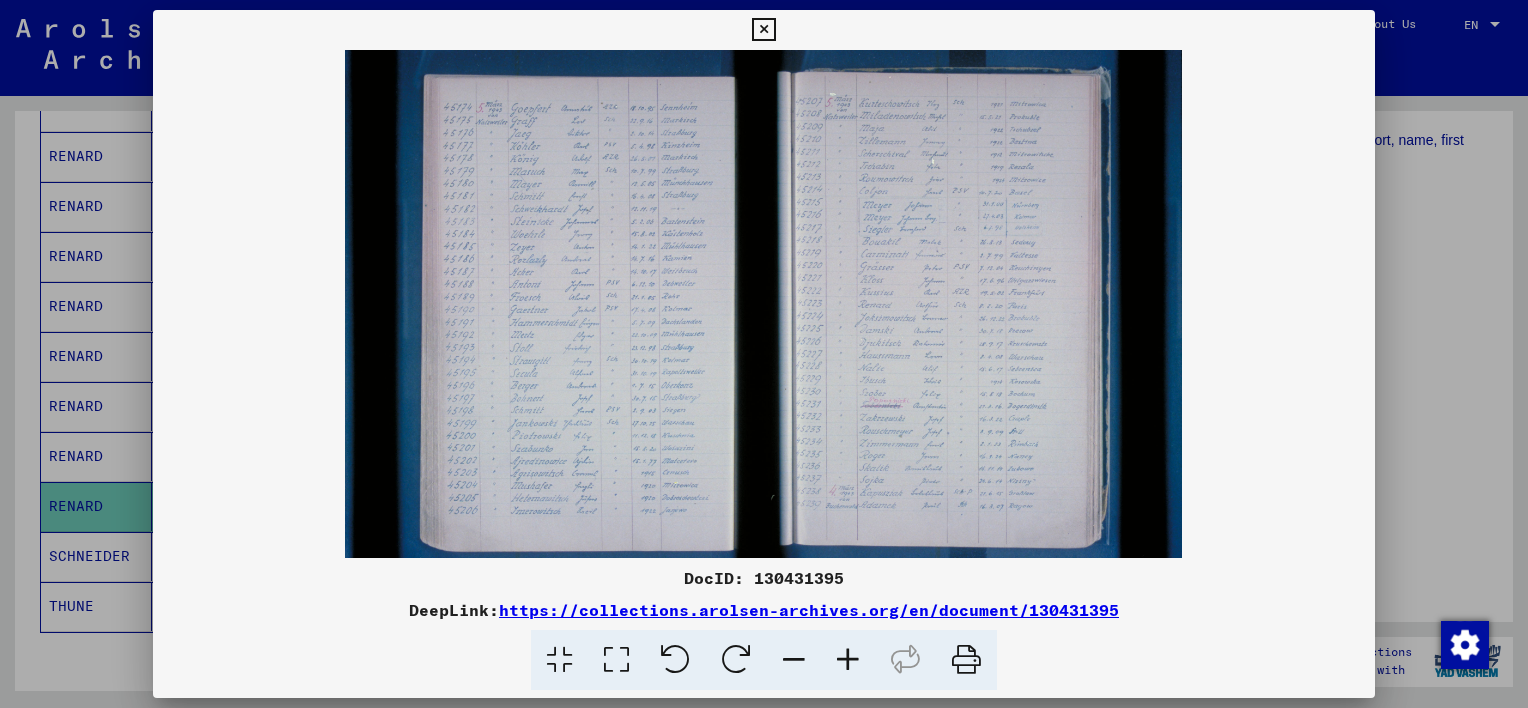 click at bounding box center (848, 660) 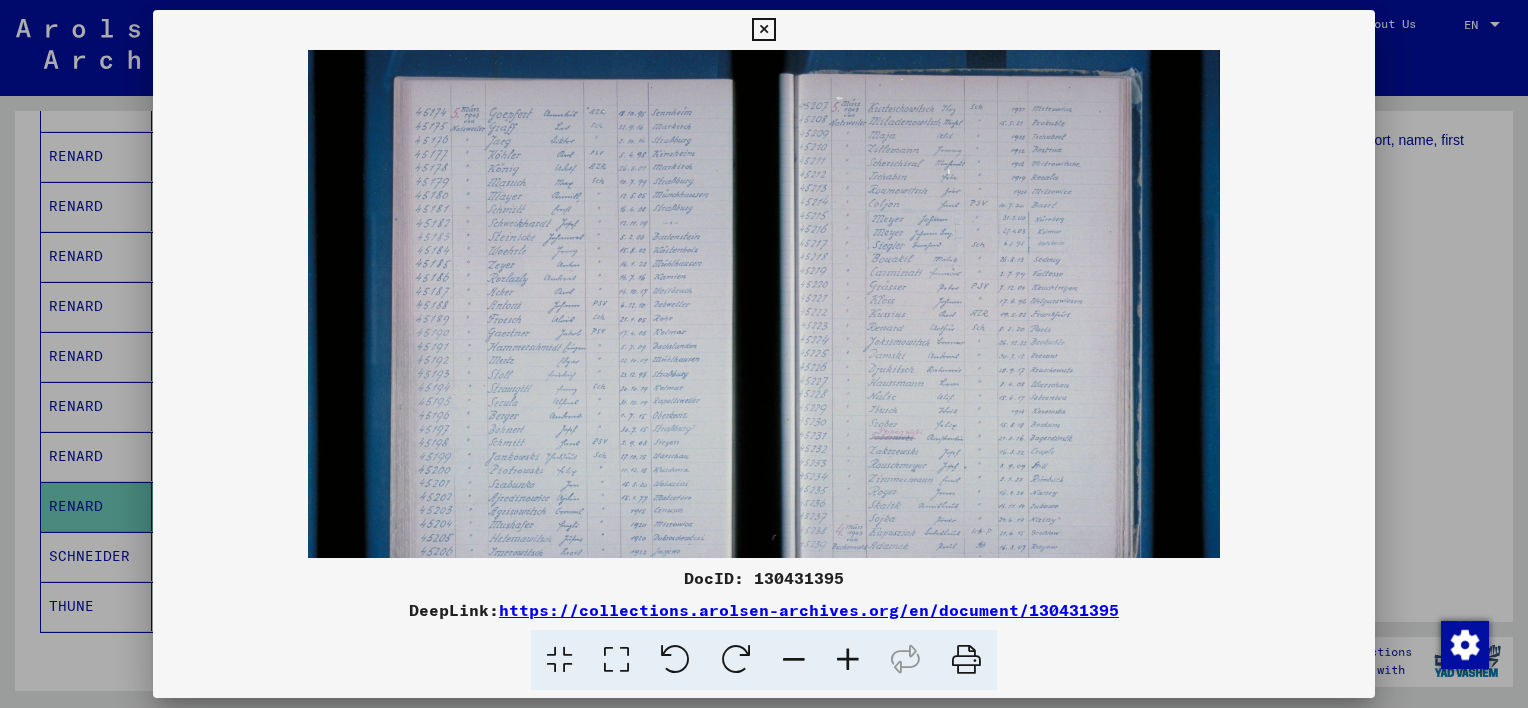 click at bounding box center (848, 660) 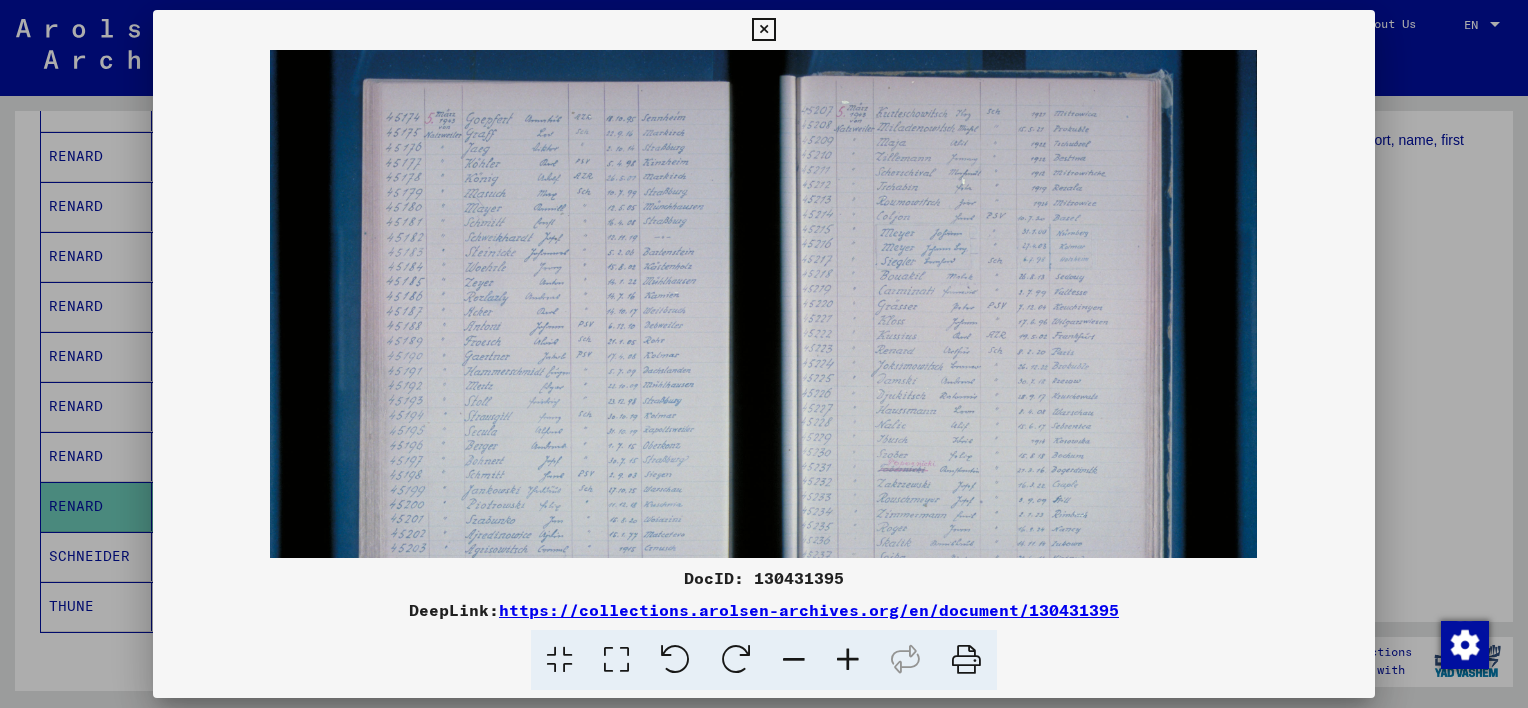 click at bounding box center [848, 660] 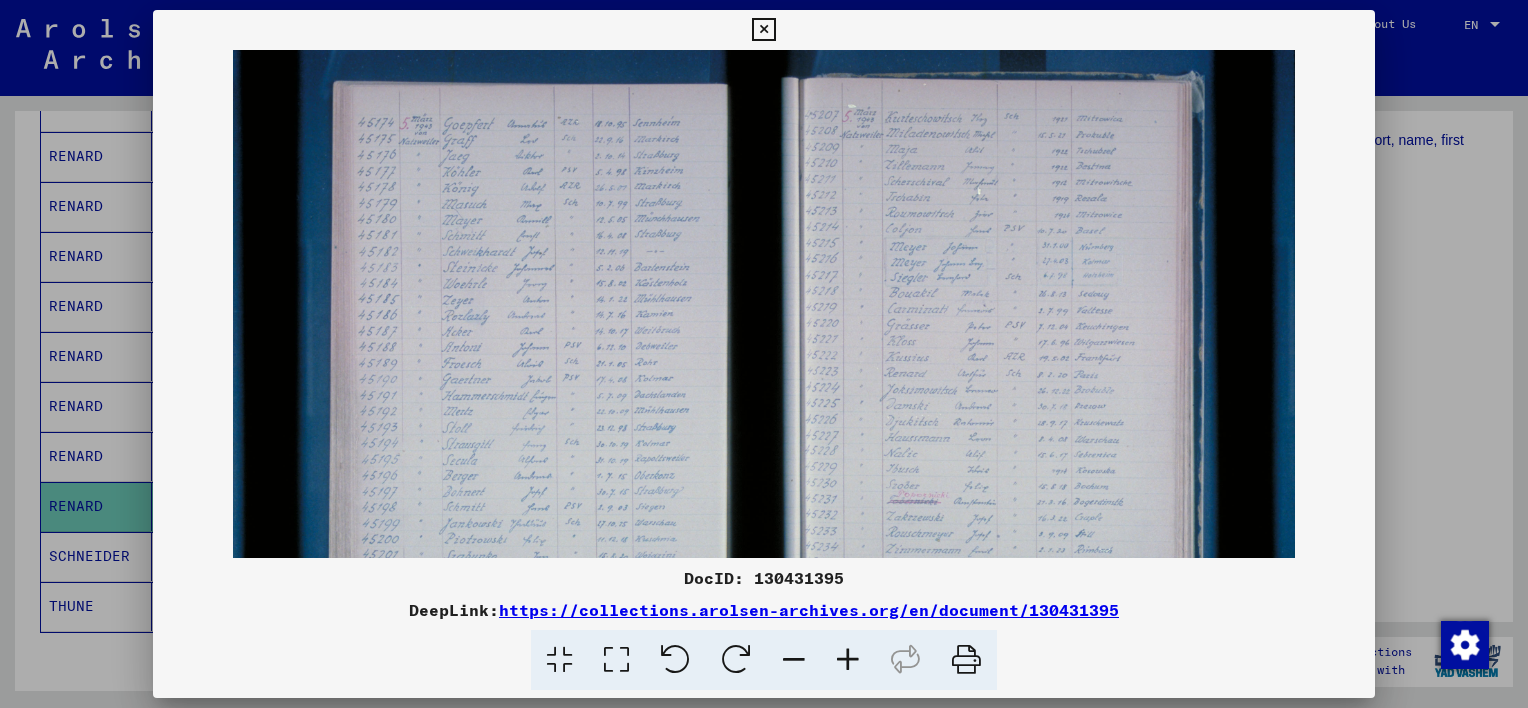 click at bounding box center [848, 660] 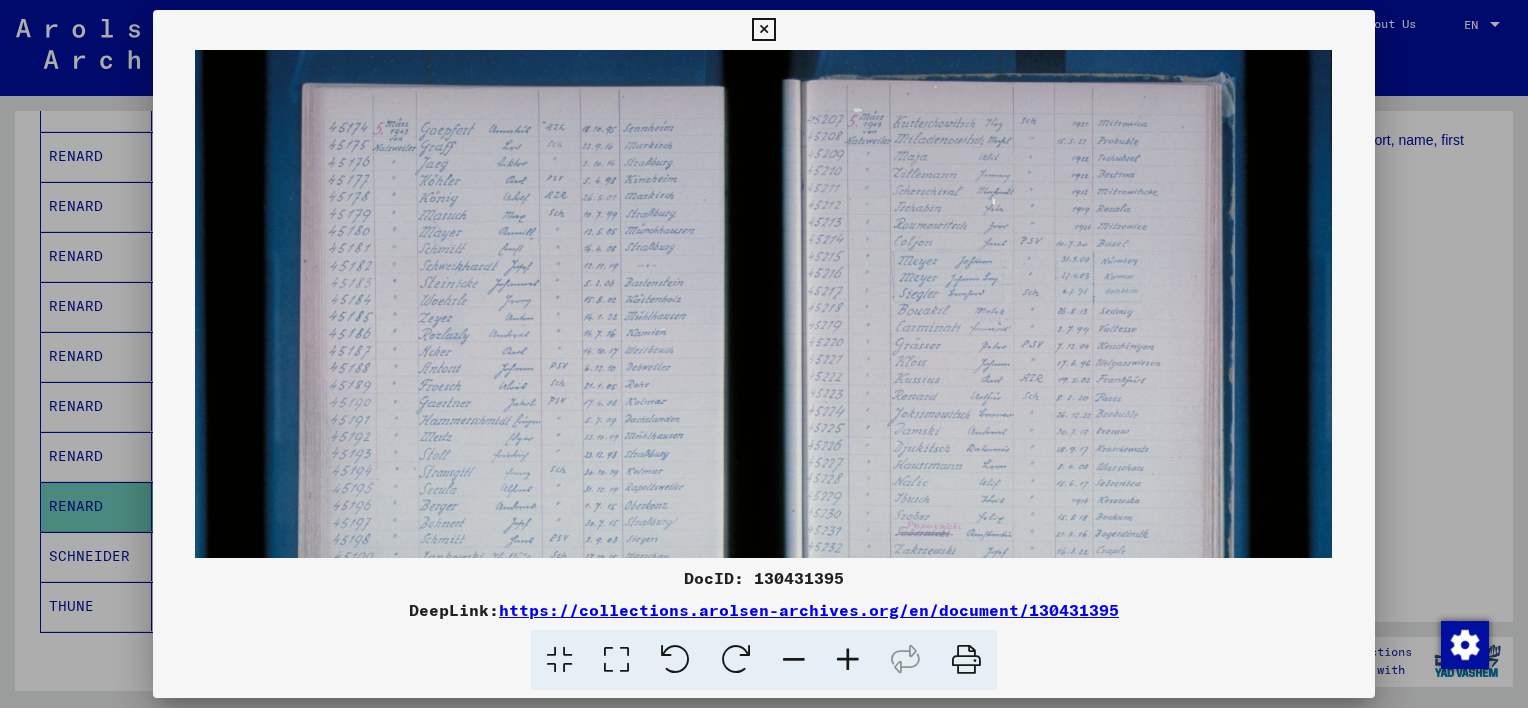 click at bounding box center [848, 660] 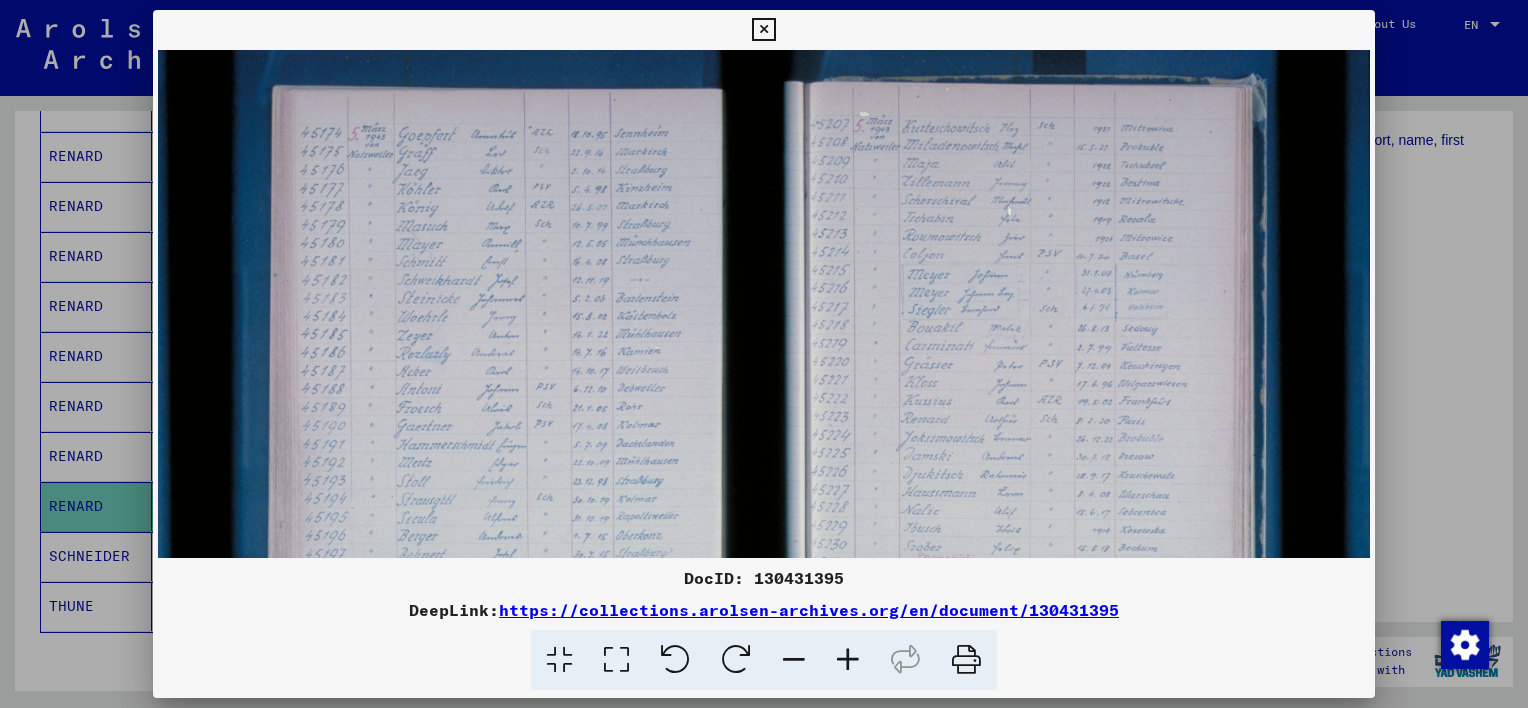 click at bounding box center [848, 660] 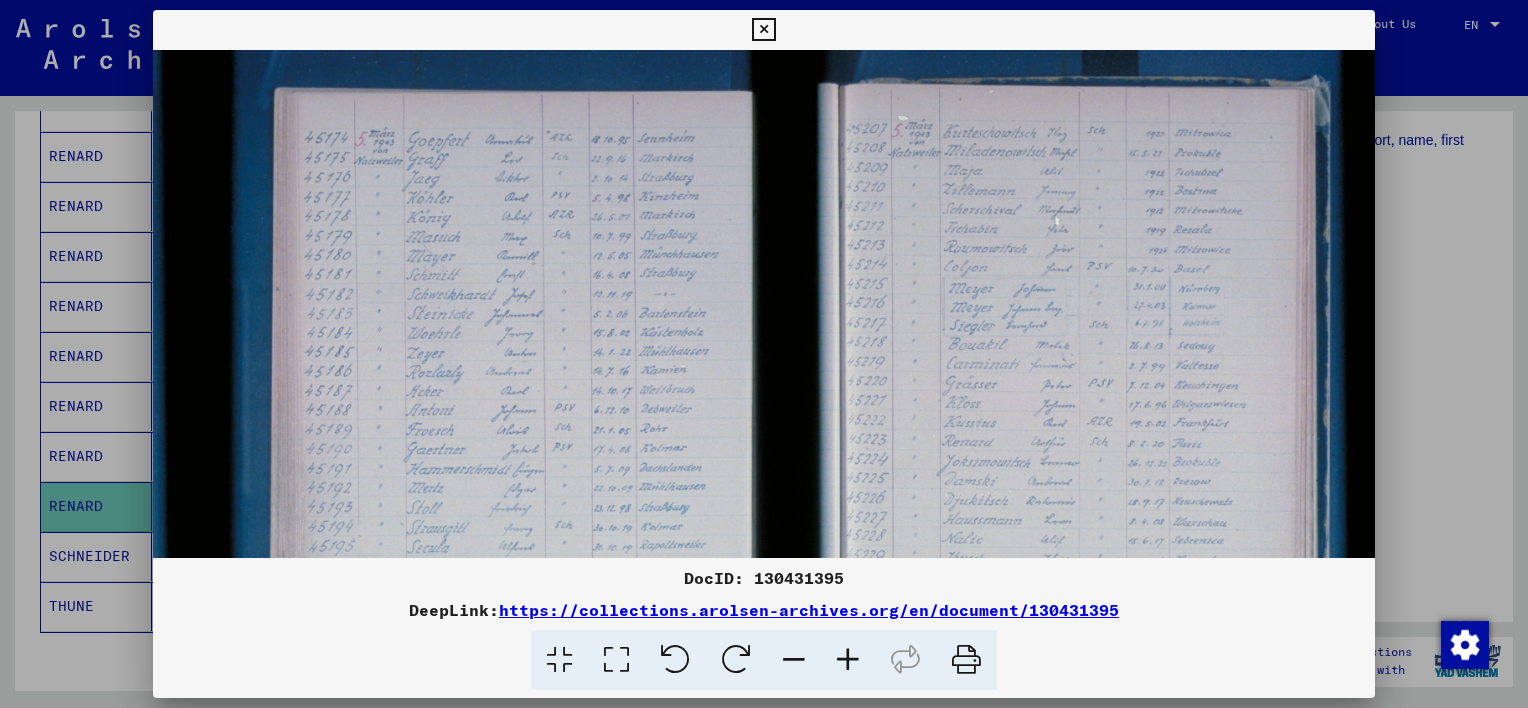 click at bounding box center [848, 660] 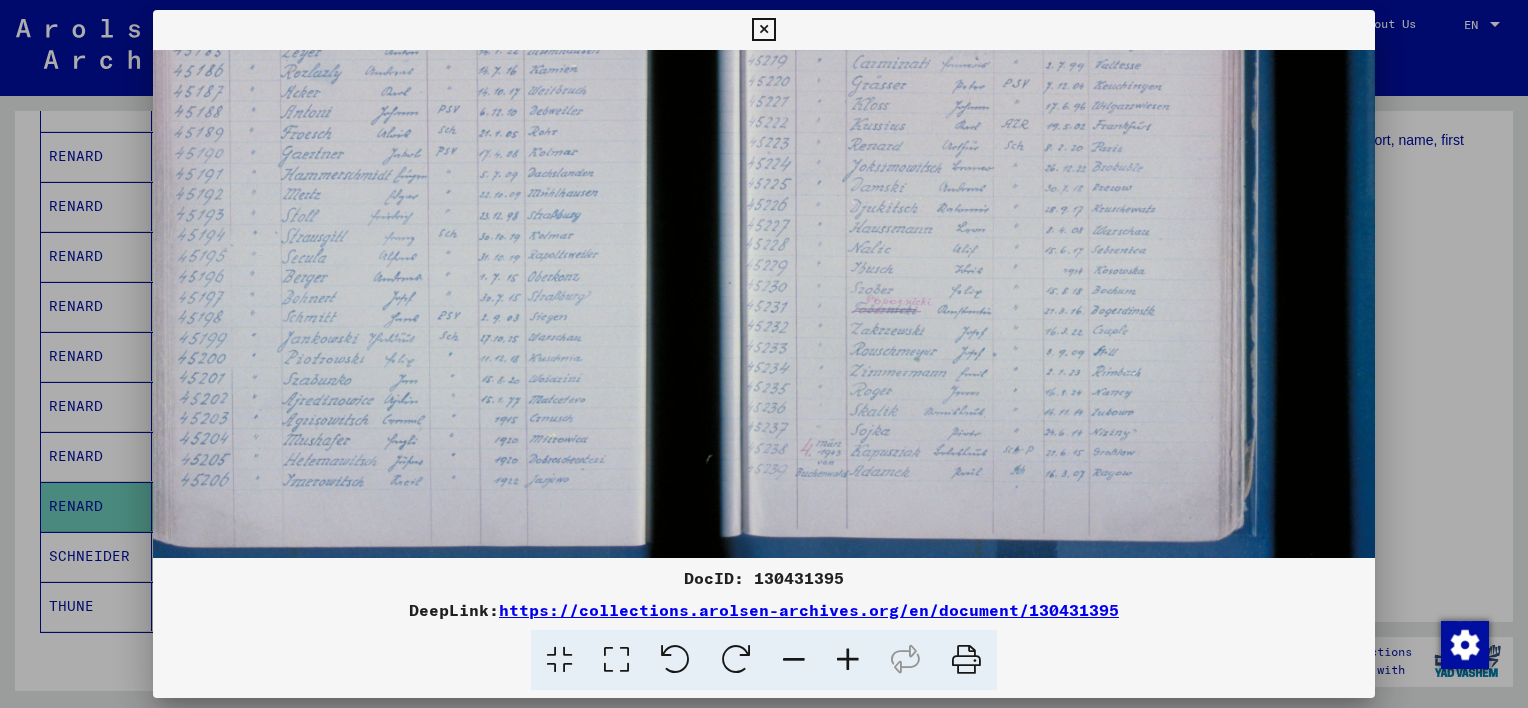 scroll, scrollTop: 317, scrollLeft: 140, axis: both 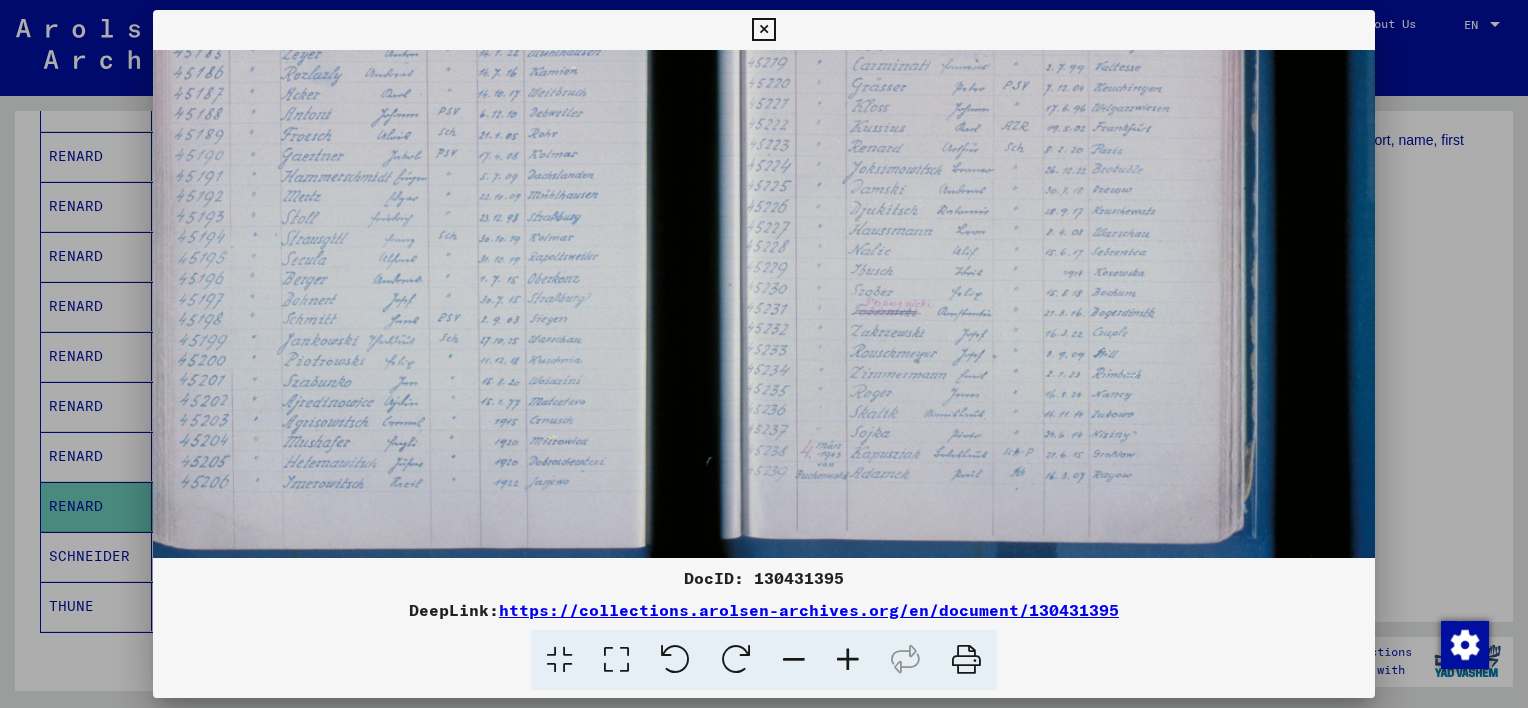 drag, startPoint x: 692, startPoint y: 389, endPoint x: 500, endPoint y: 79, distance: 364.6423 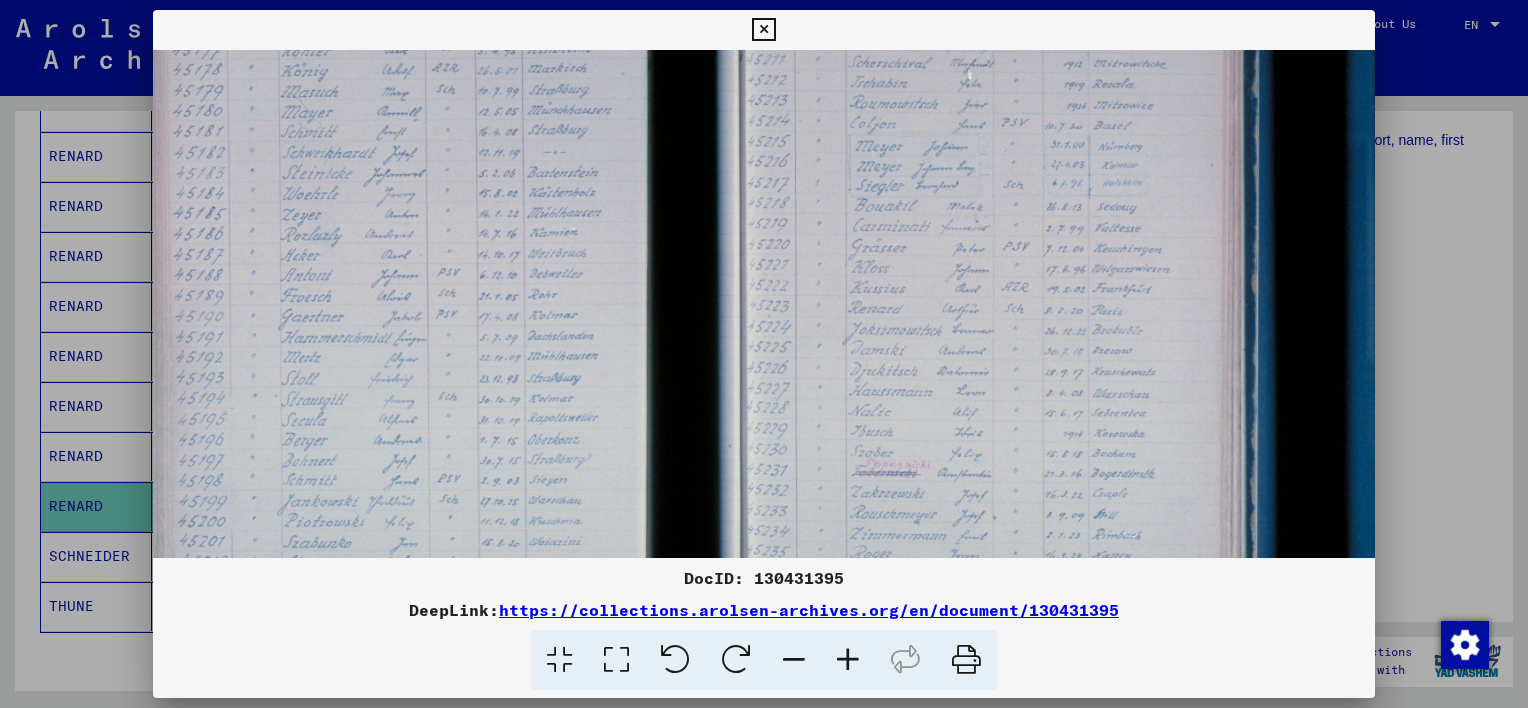 scroll, scrollTop: 155, scrollLeft: 140, axis: both 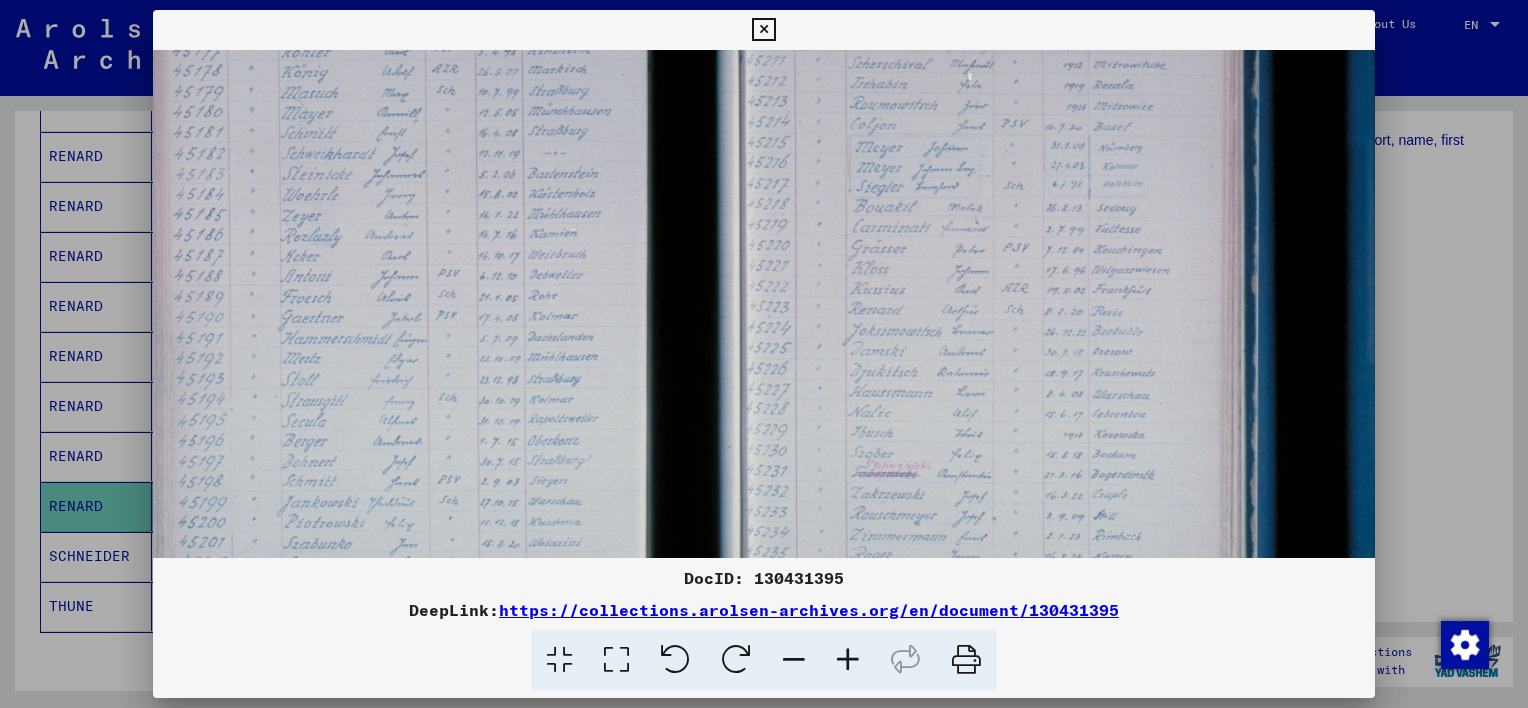 drag, startPoint x: 932, startPoint y: 236, endPoint x: 811, endPoint y: 404, distance: 207.03865 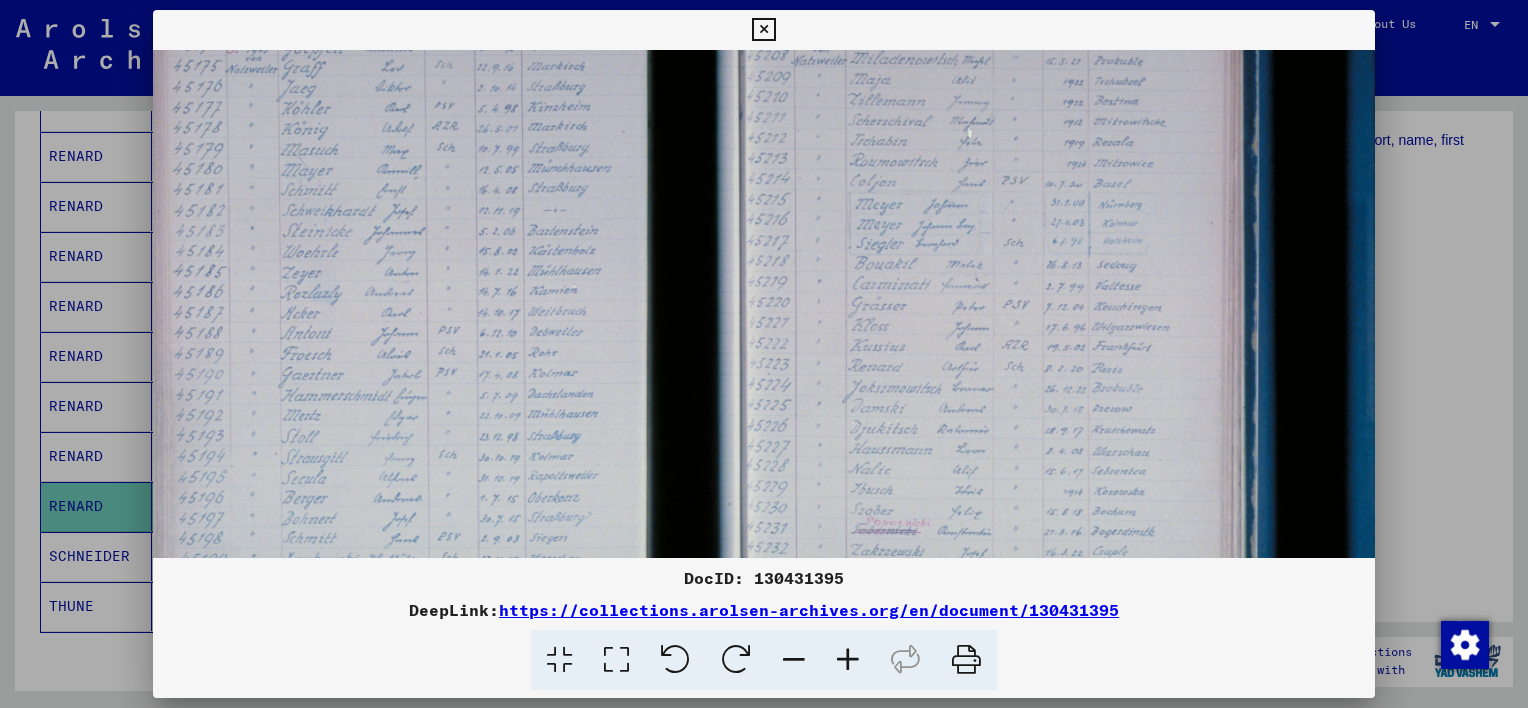 scroll, scrollTop: 102, scrollLeft: 140, axis: both 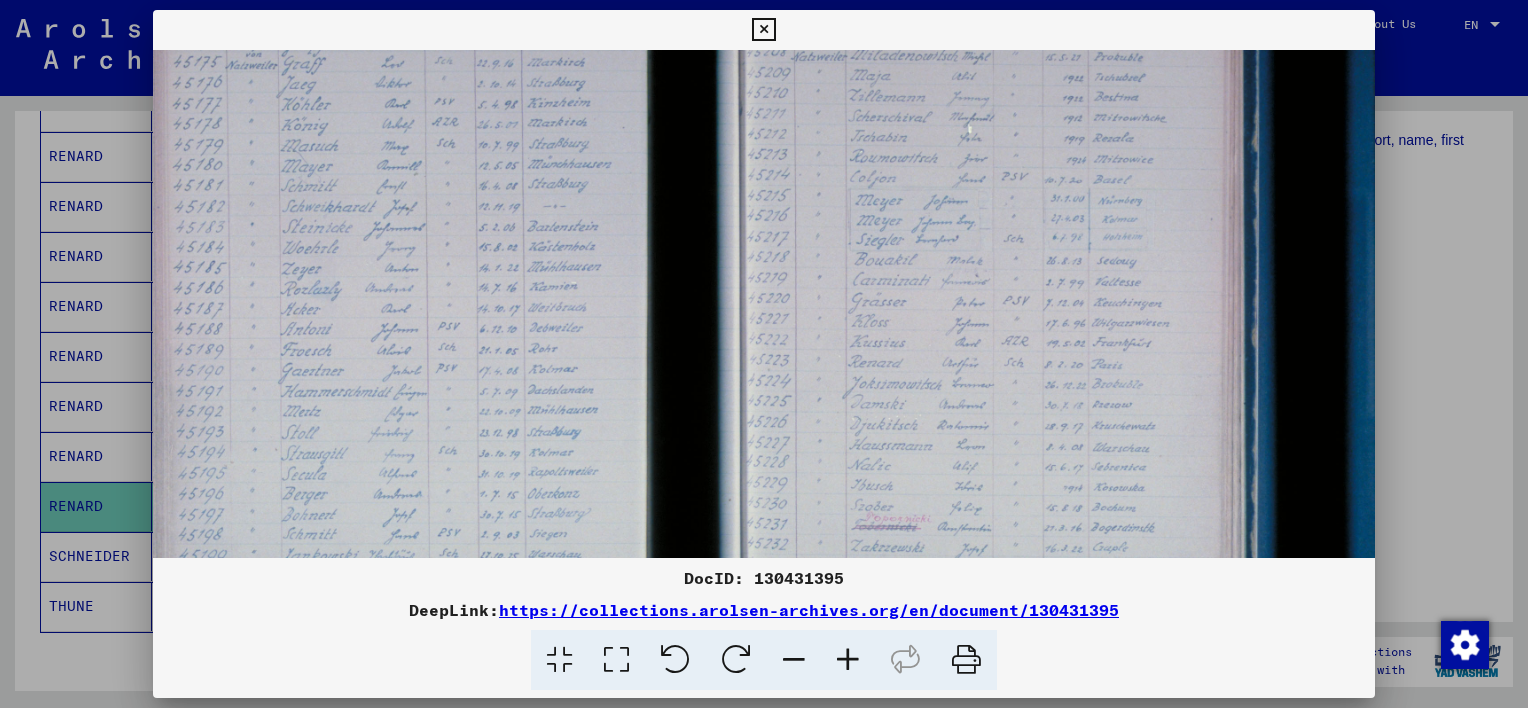 drag, startPoint x: 963, startPoint y: 355, endPoint x: 796, endPoint y: 480, distance: 208.6001 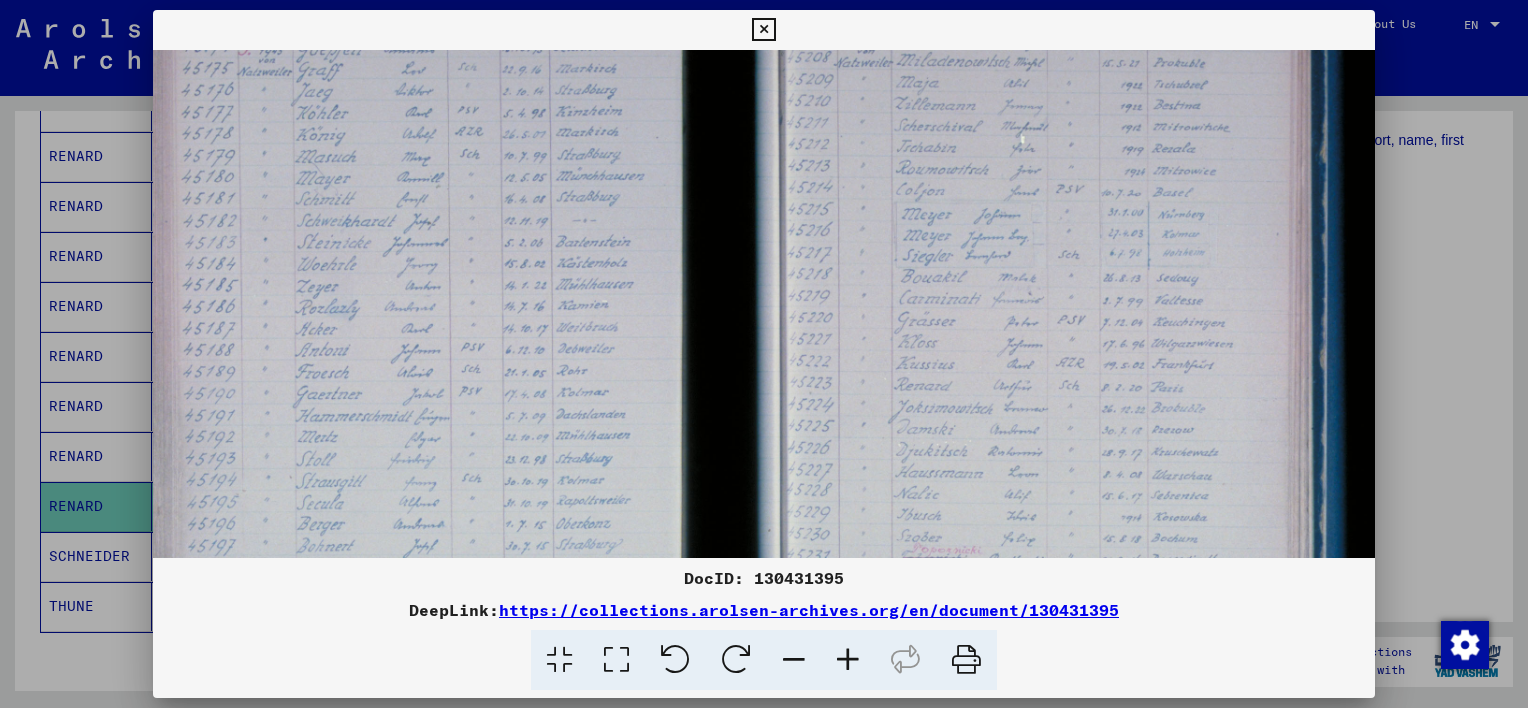 click at bounding box center [848, 660] 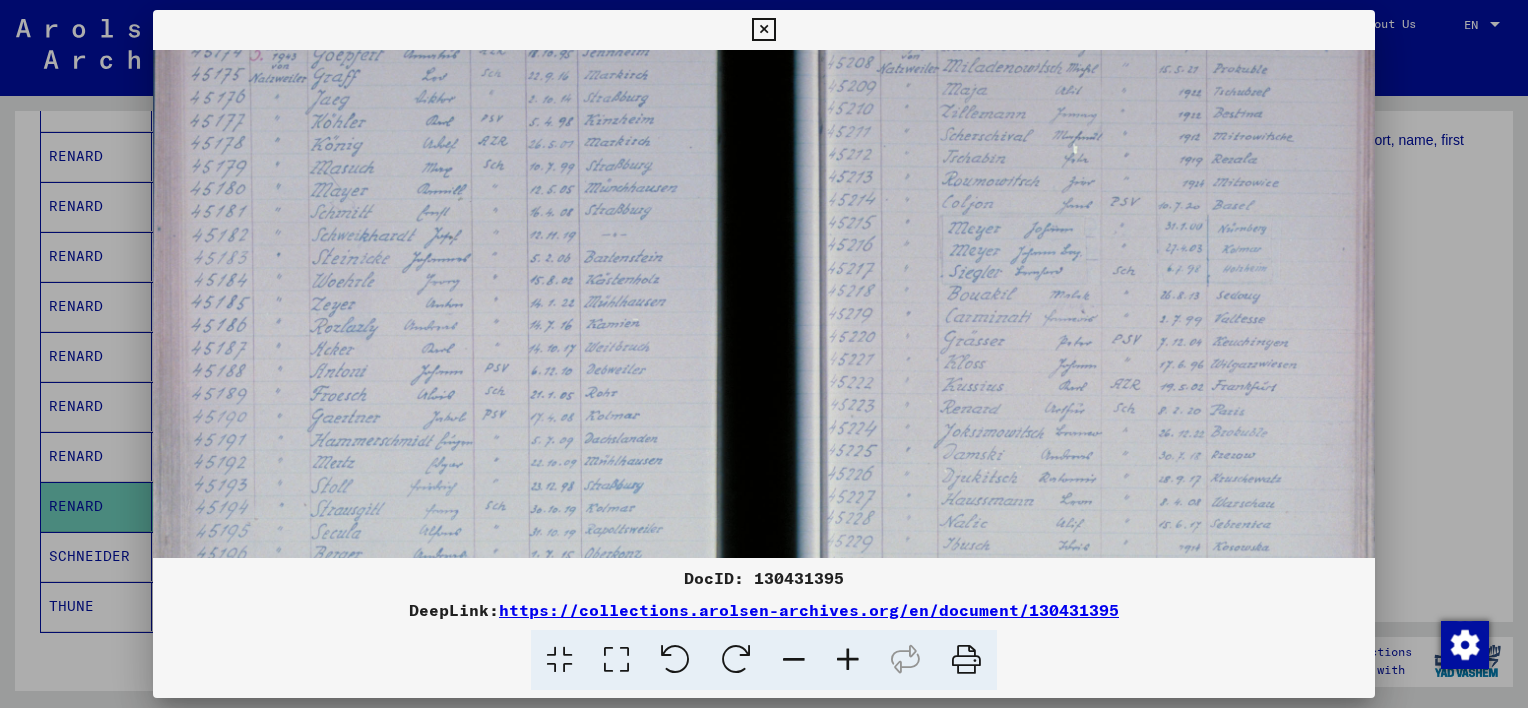 click at bounding box center [848, 660] 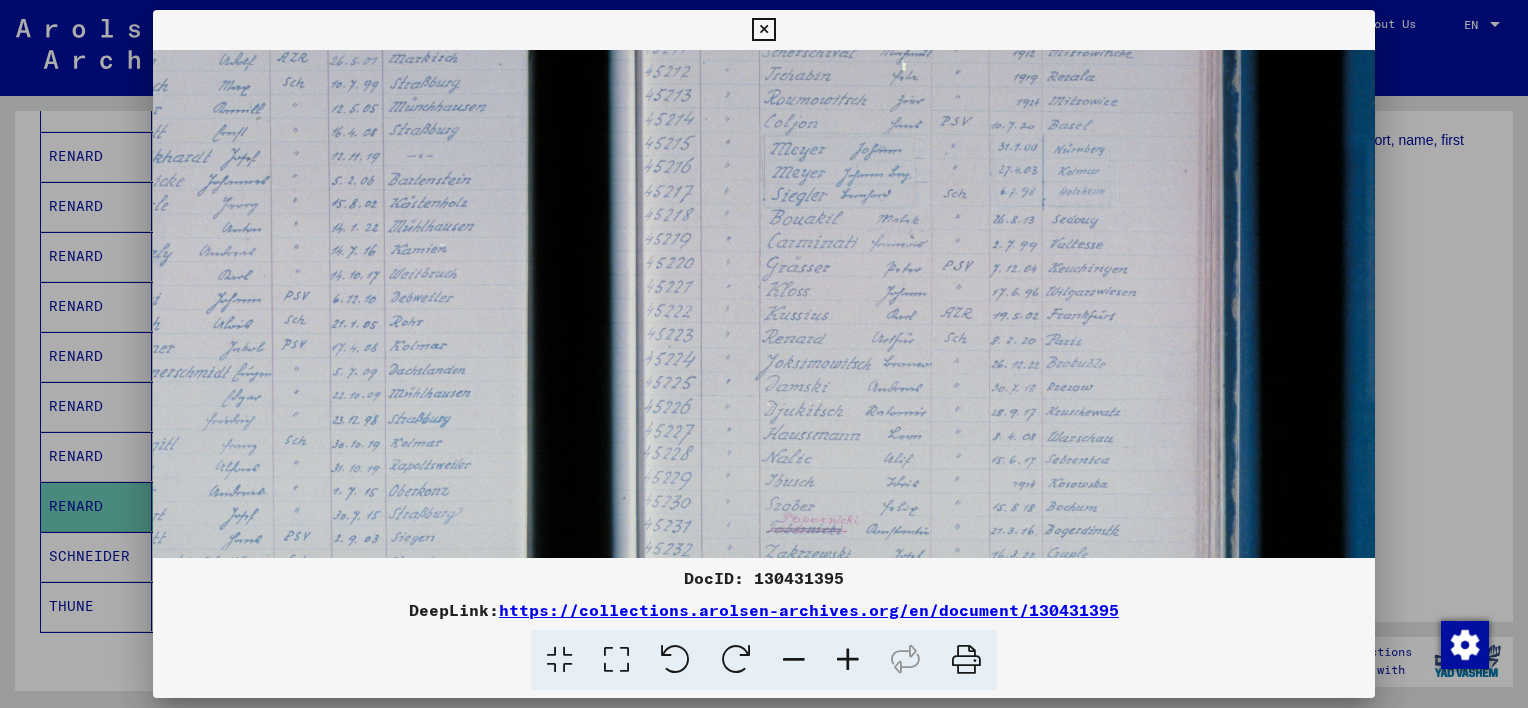 scroll, scrollTop: 196, scrollLeft: 364, axis: both 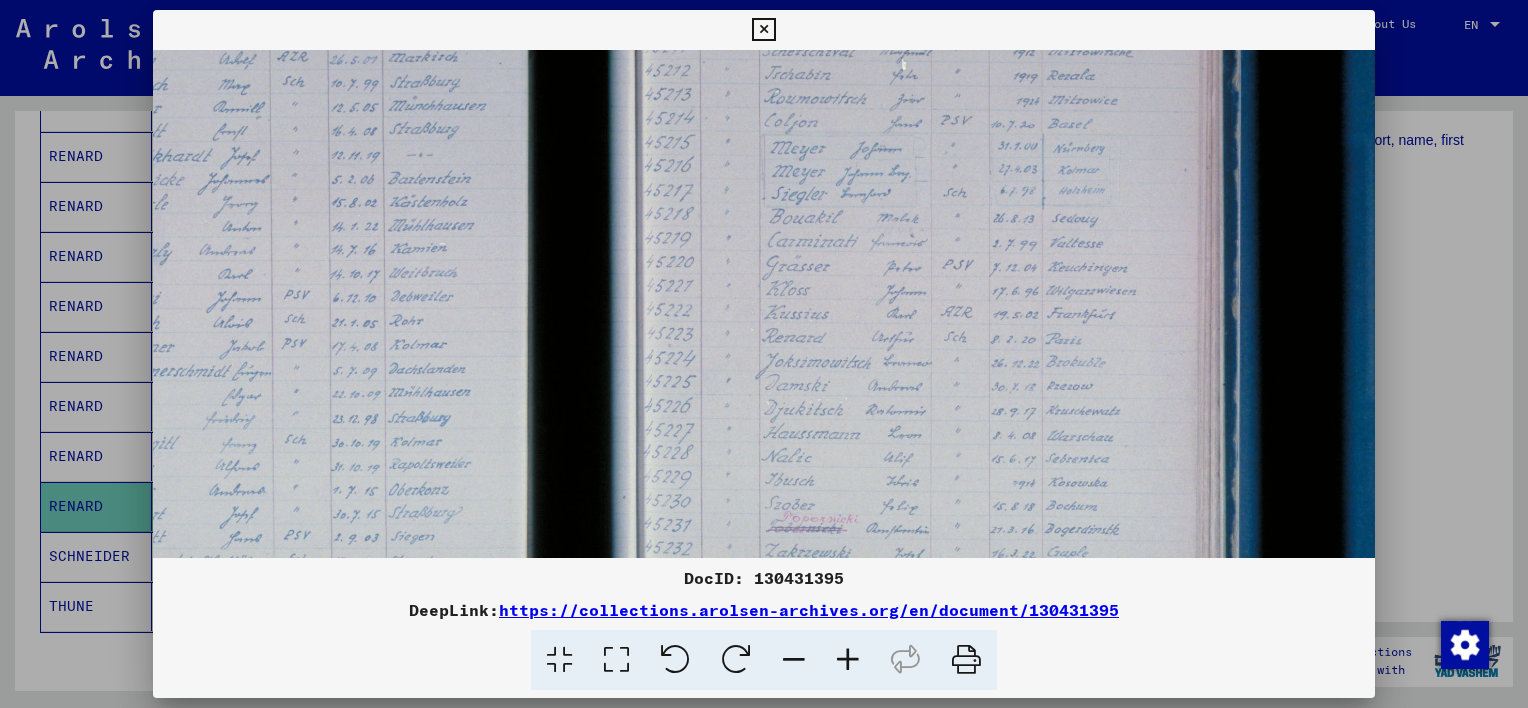 drag, startPoint x: 1121, startPoint y: 424, endPoint x: 737, endPoint y: 335, distance: 394.1789 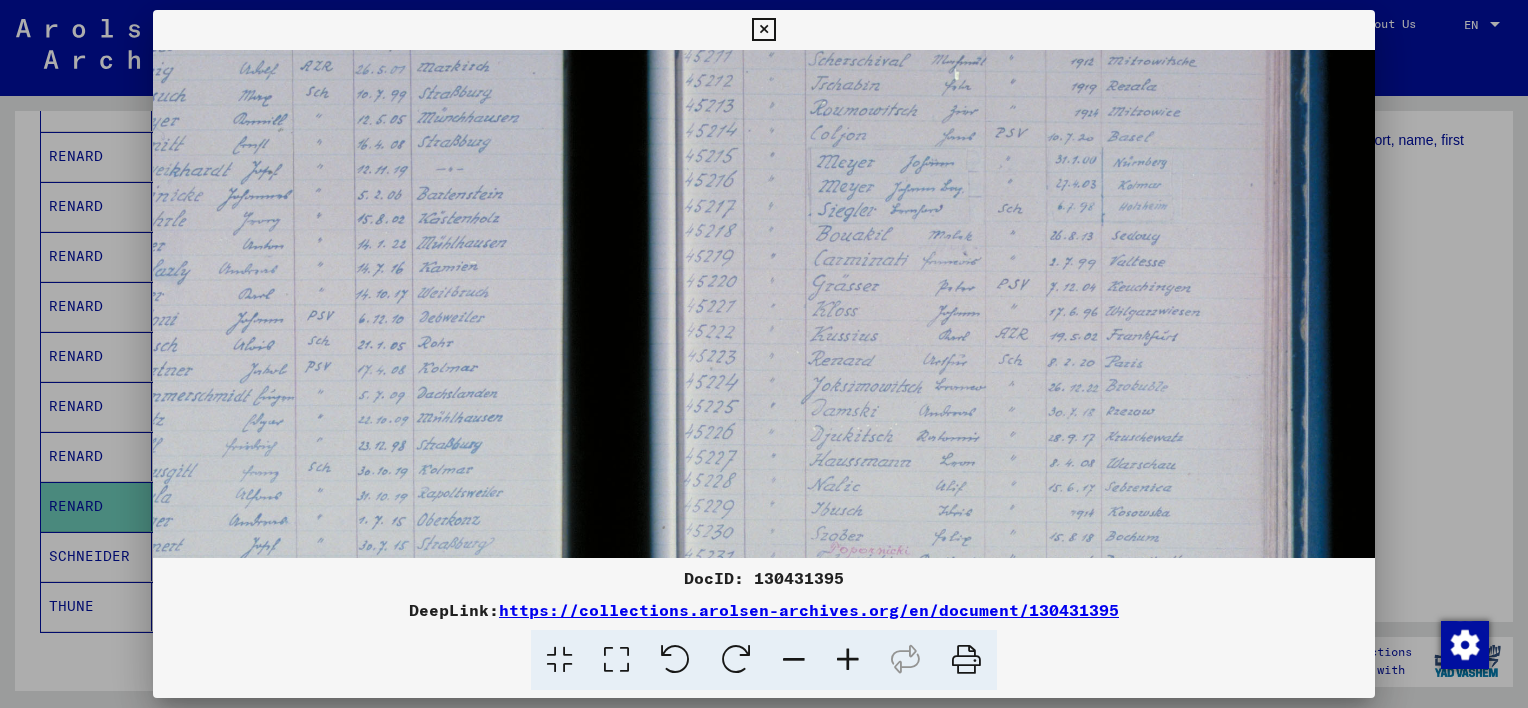click at bounding box center (848, 660) 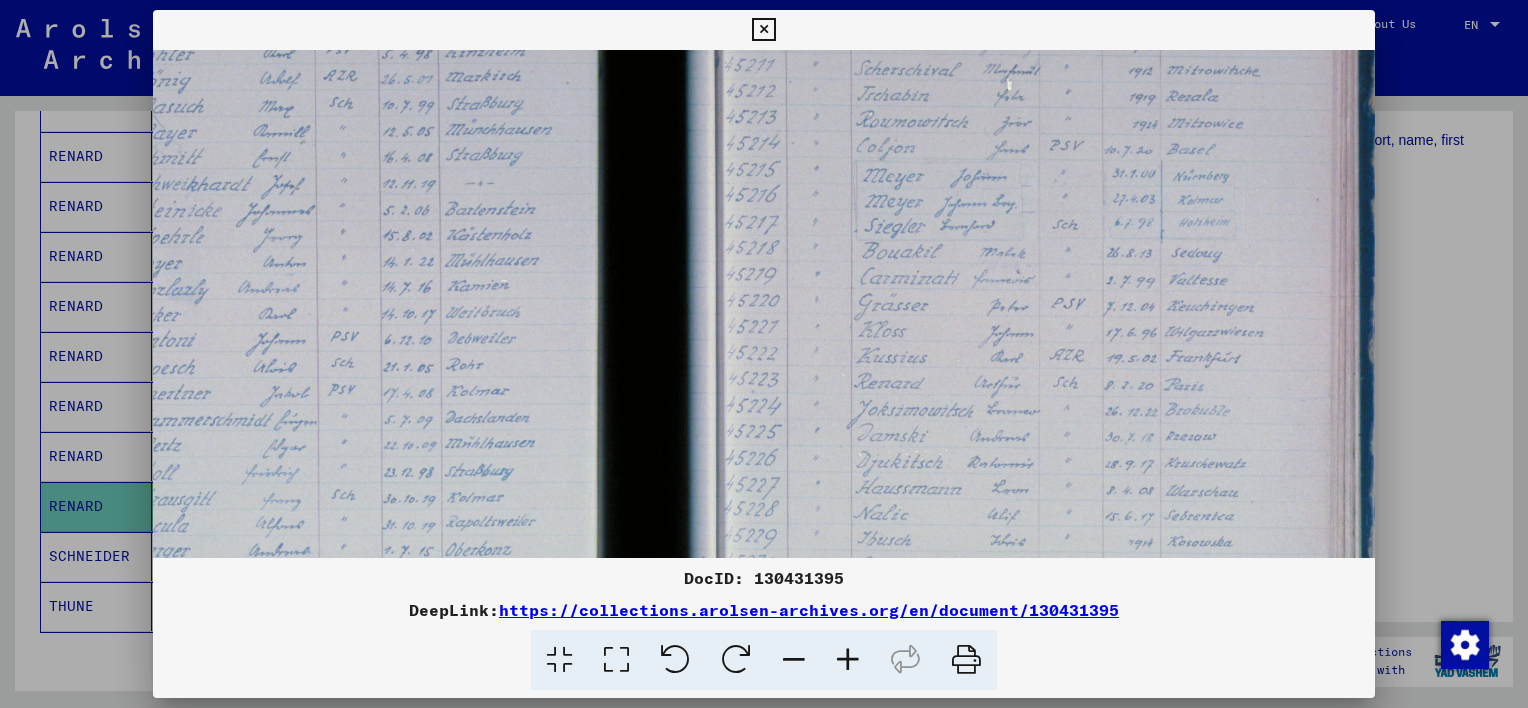 click at bounding box center (848, 660) 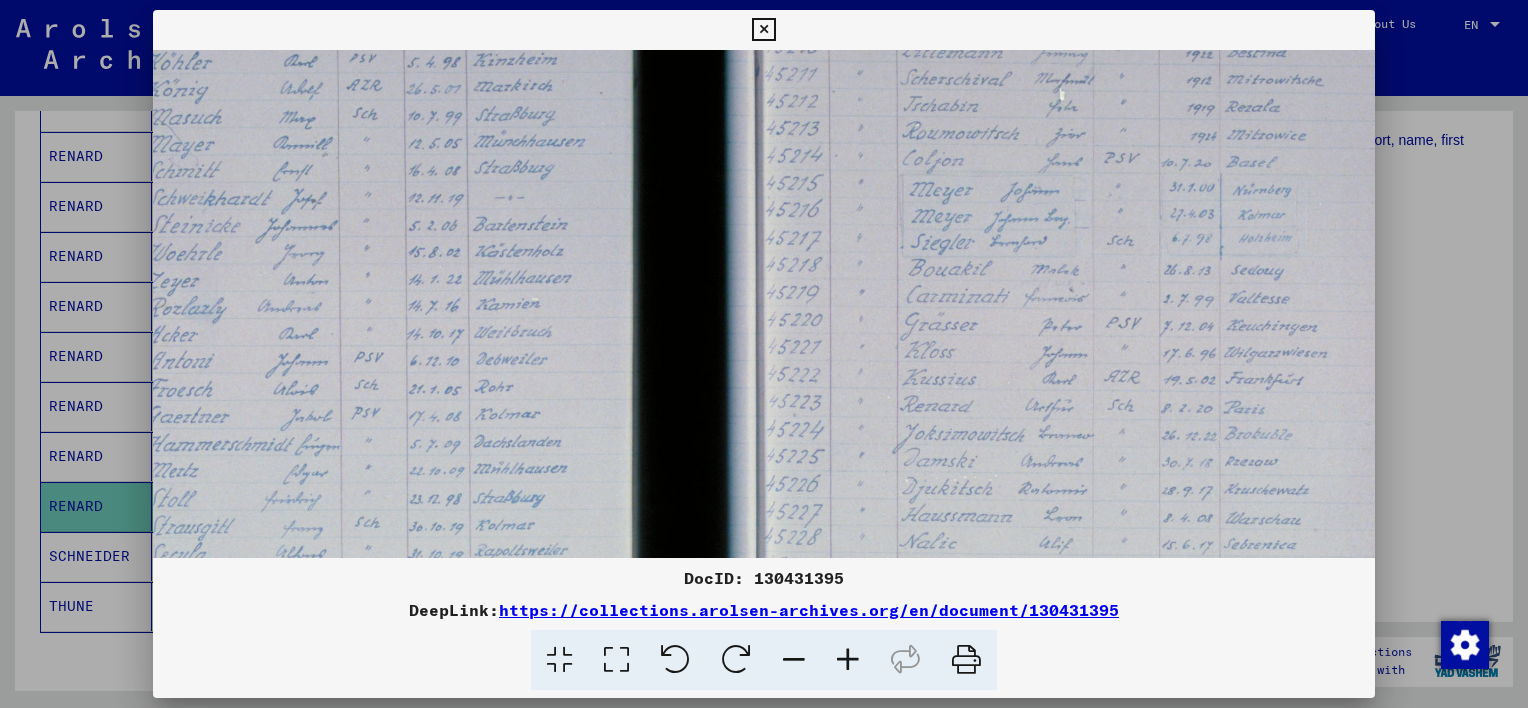 click at bounding box center (848, 660) 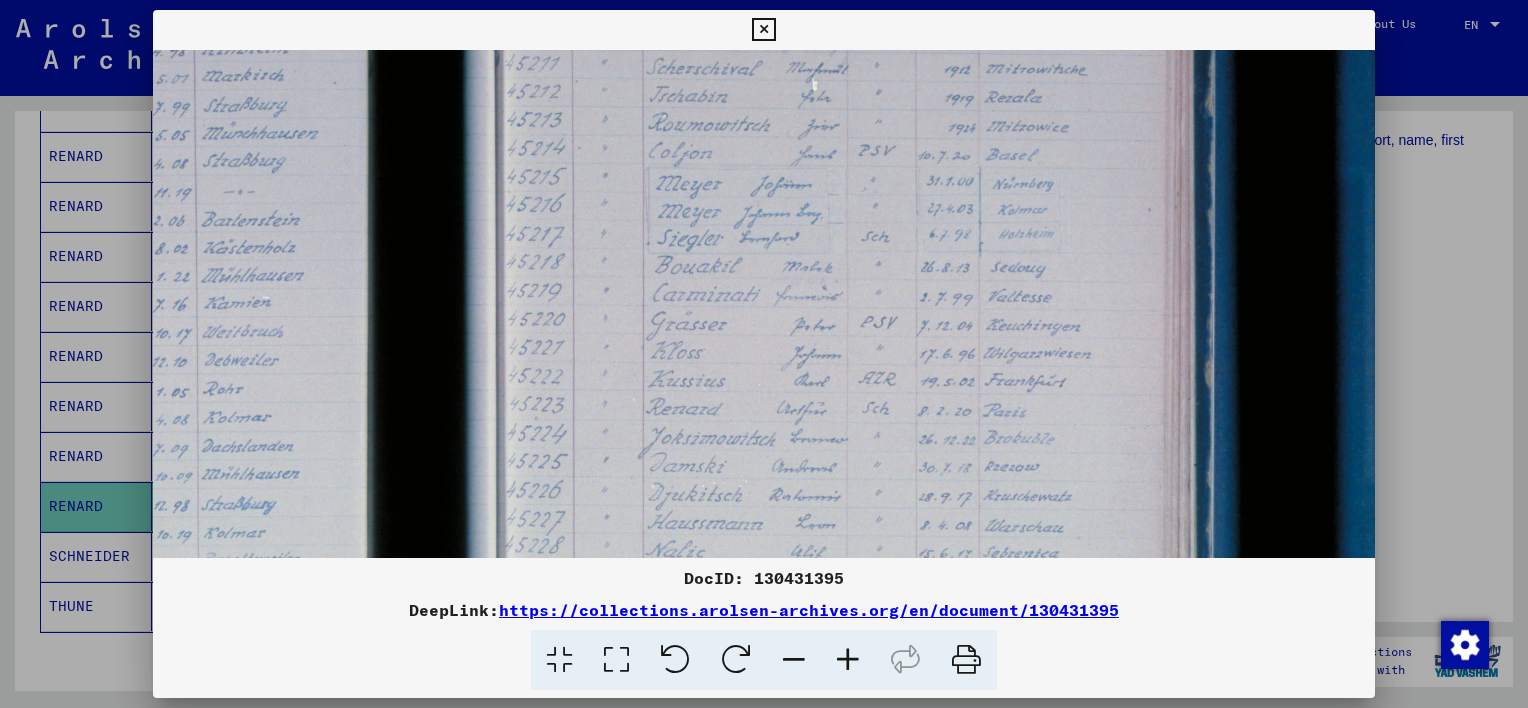 scroll, scrollTop: 217, scrollLeft: 664, axis: both 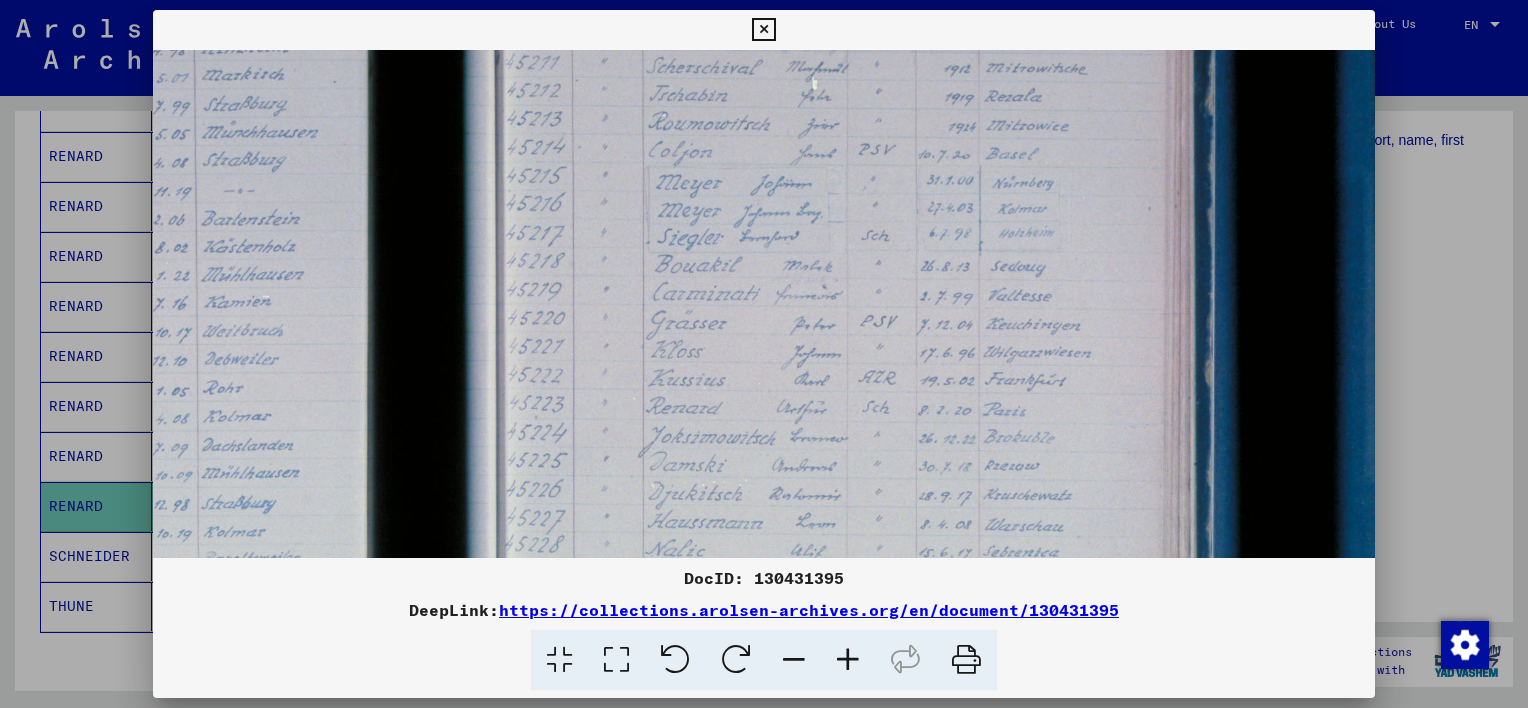 drag, startPoint x: 1036, startPoint y: 343, endPoint x: 641, endPoint y: 324, distance: 395.4567 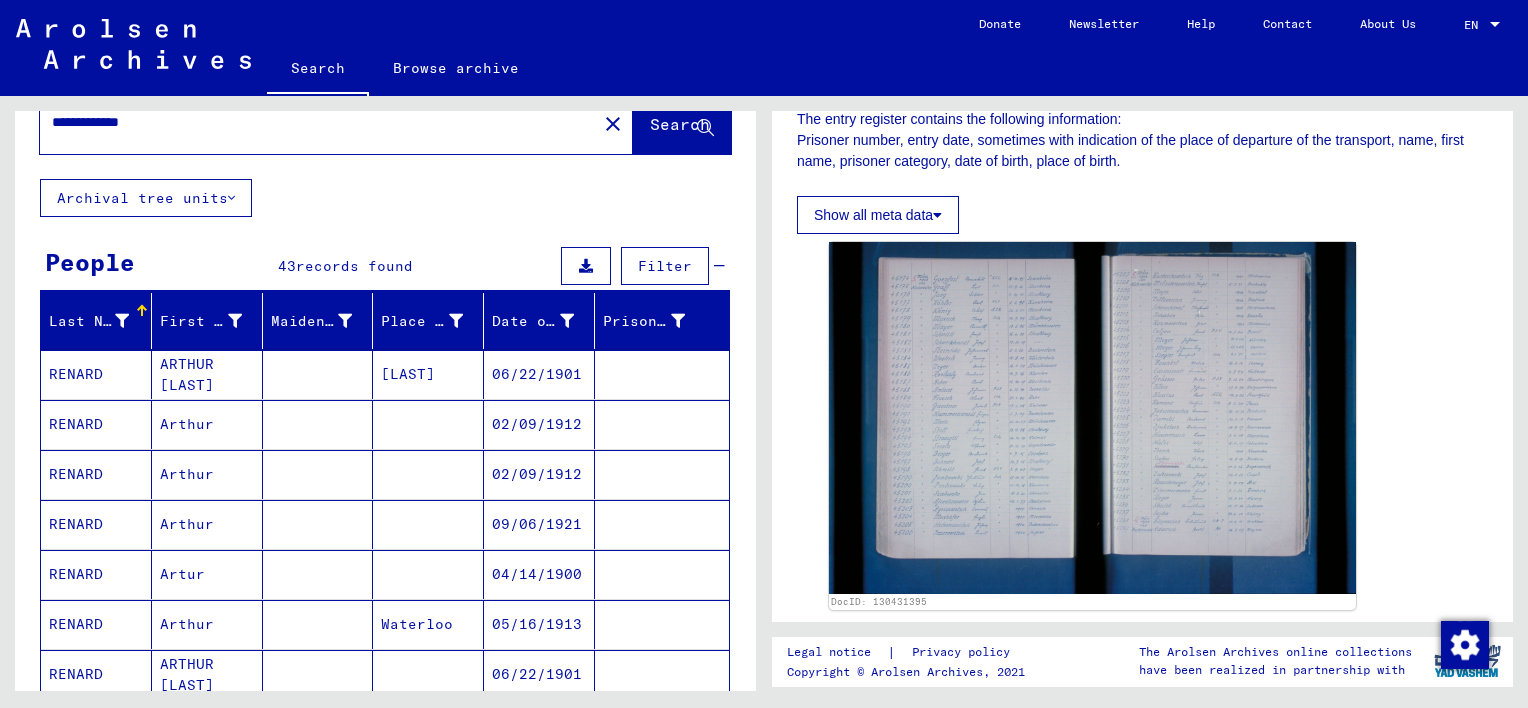 scroll, scrollTop: 46, scrollLeft: 0, axis: vertical 